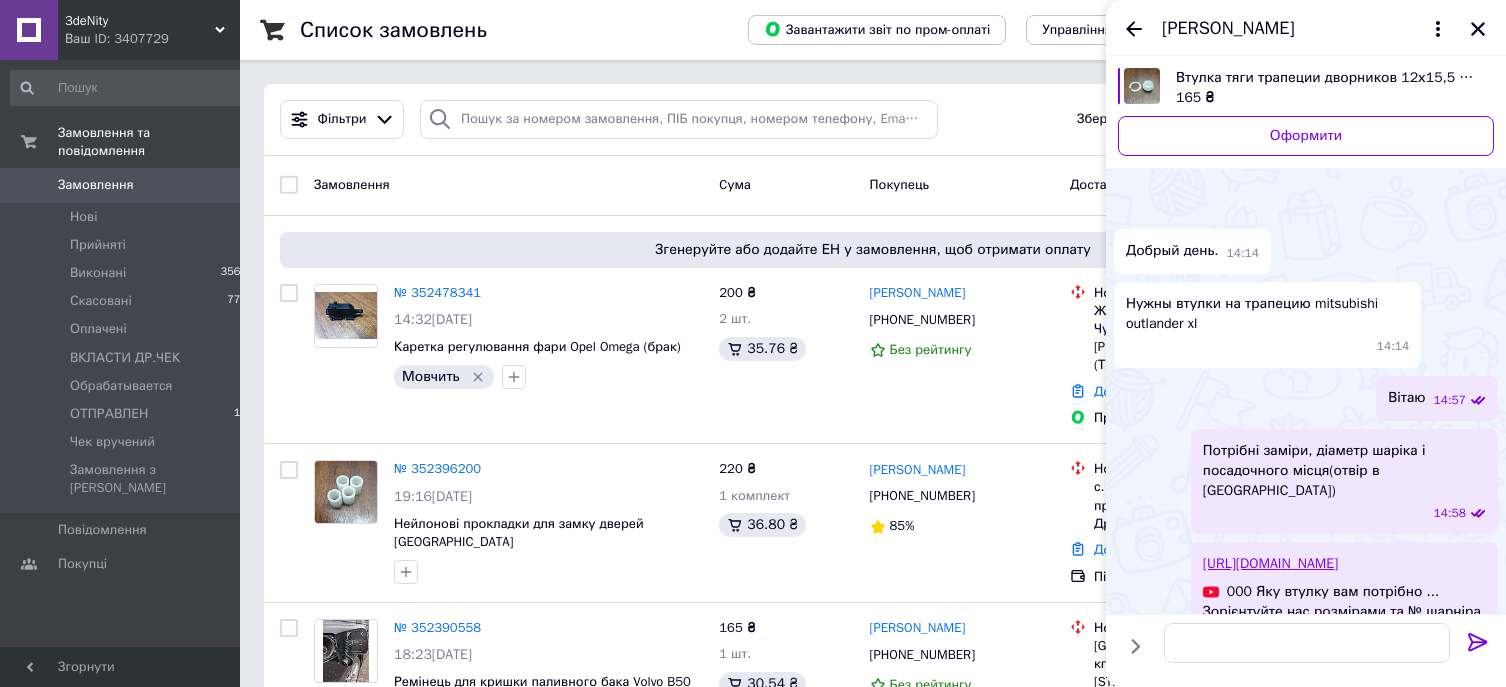 scroll, scrollTop: 0, scrollLeft: 0, axis: both 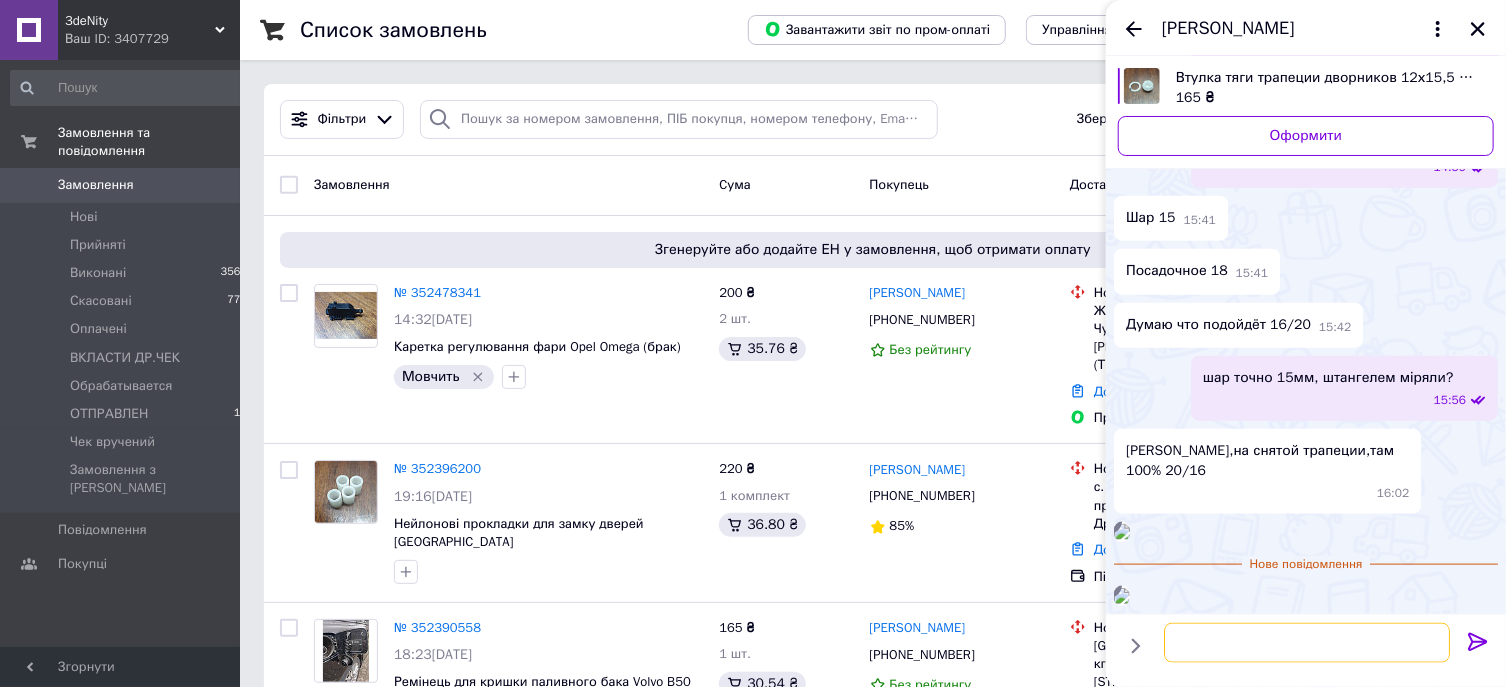 click at bounding box center (1307, 643) 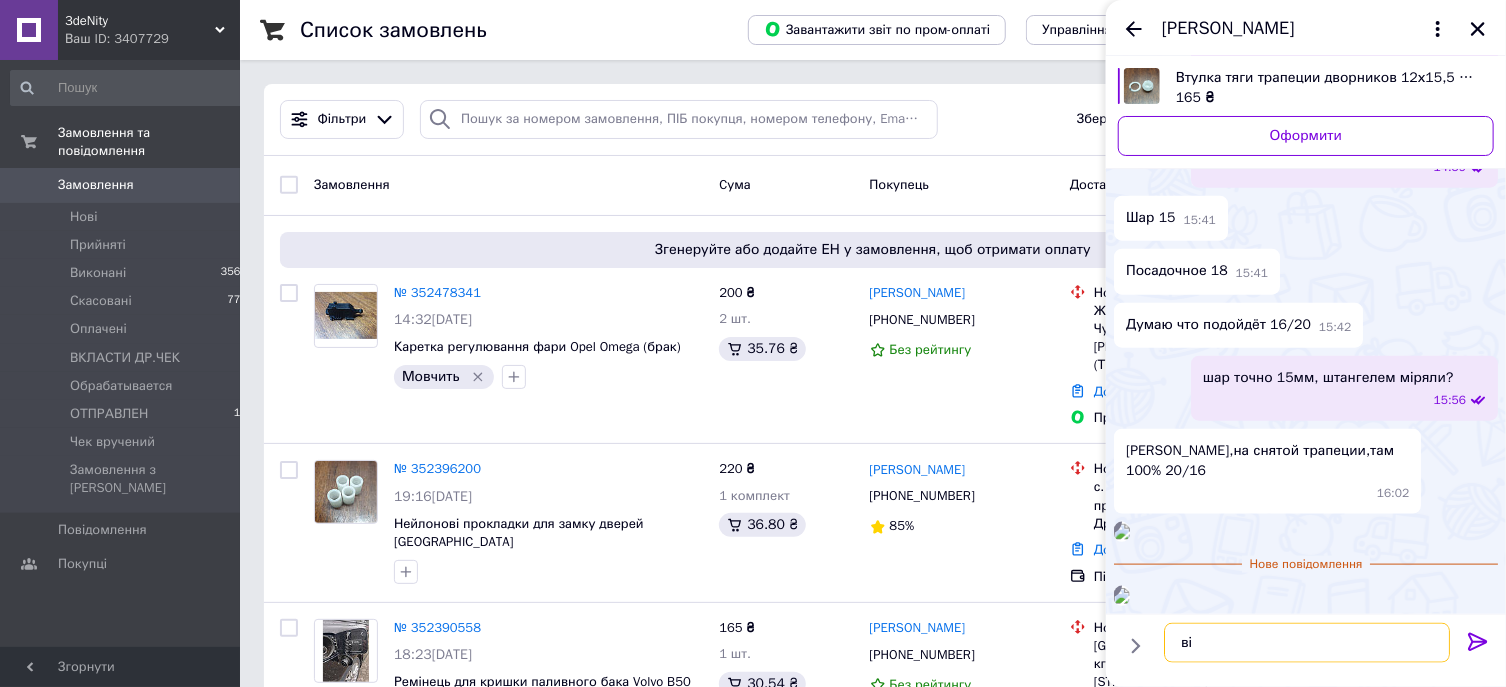 type on "в" 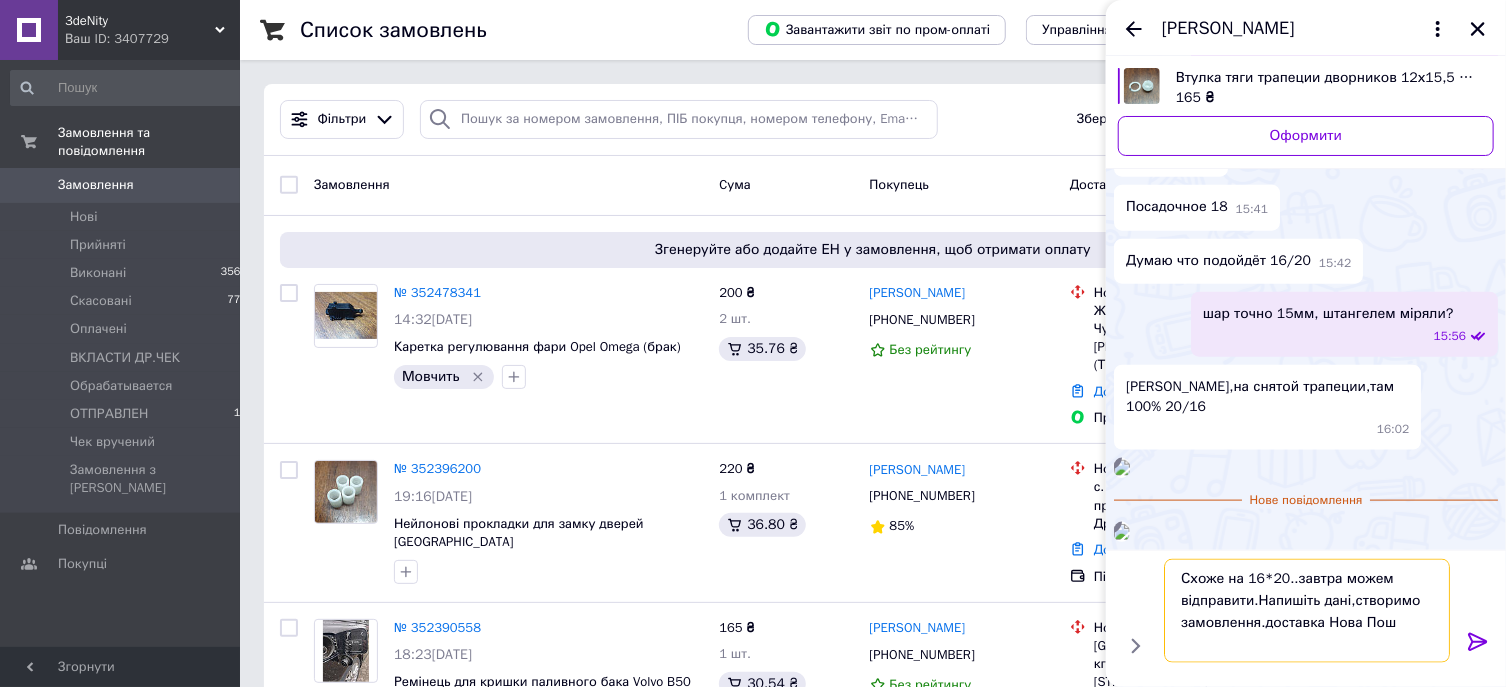scroll, scrollTop: 16, scrollLeft: 0, axis: vertical 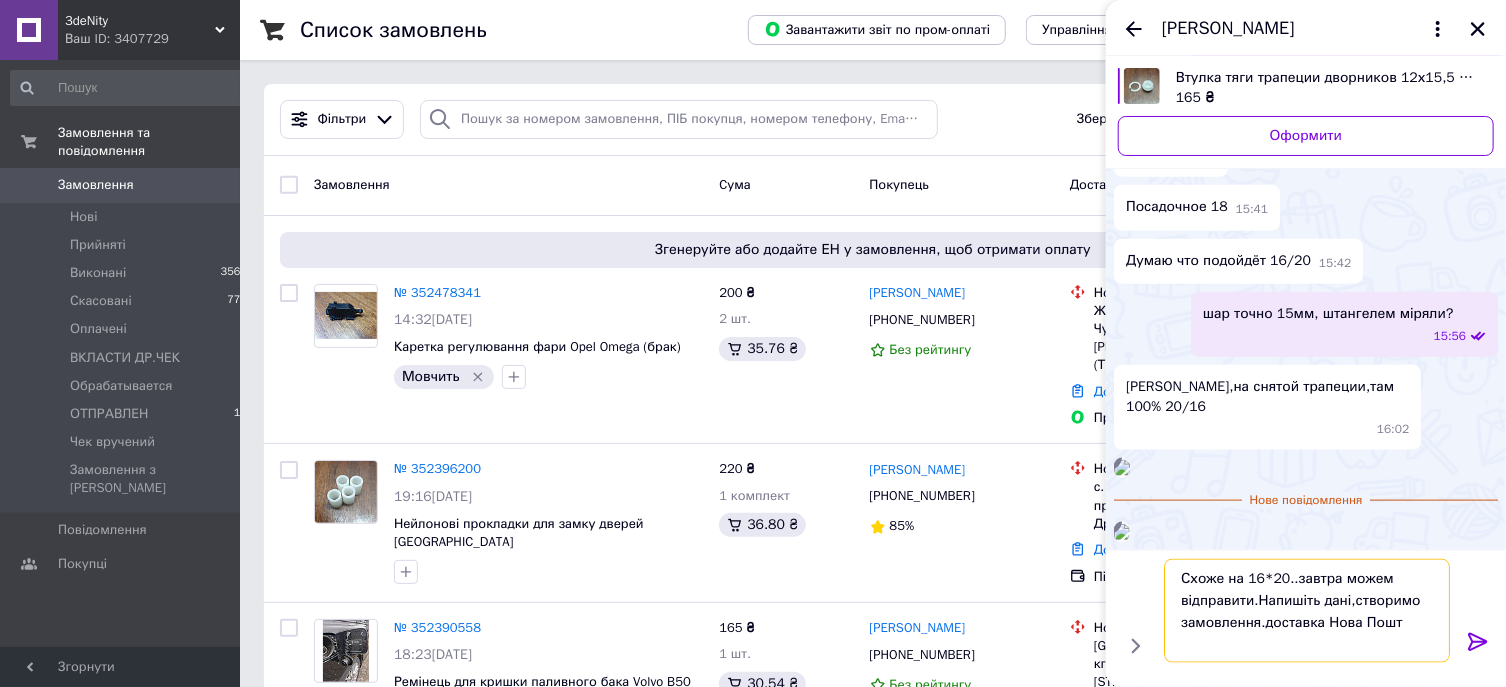 type on "Схоже на 16*20..завтра можем відправити.Напишіть дані,створимо замовлення.доставка Нова Пошта" 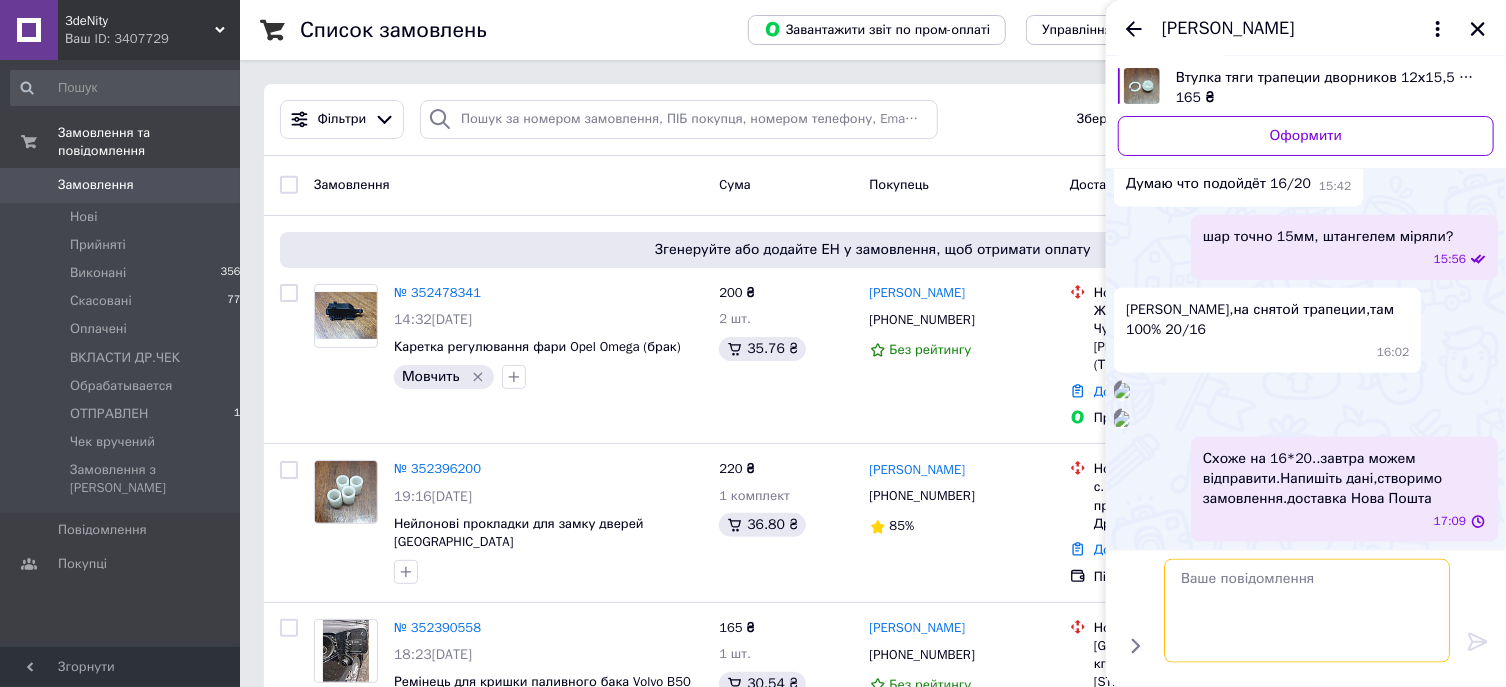 scroll, scrollTop: 0, scrollLeft: 0, axis: both 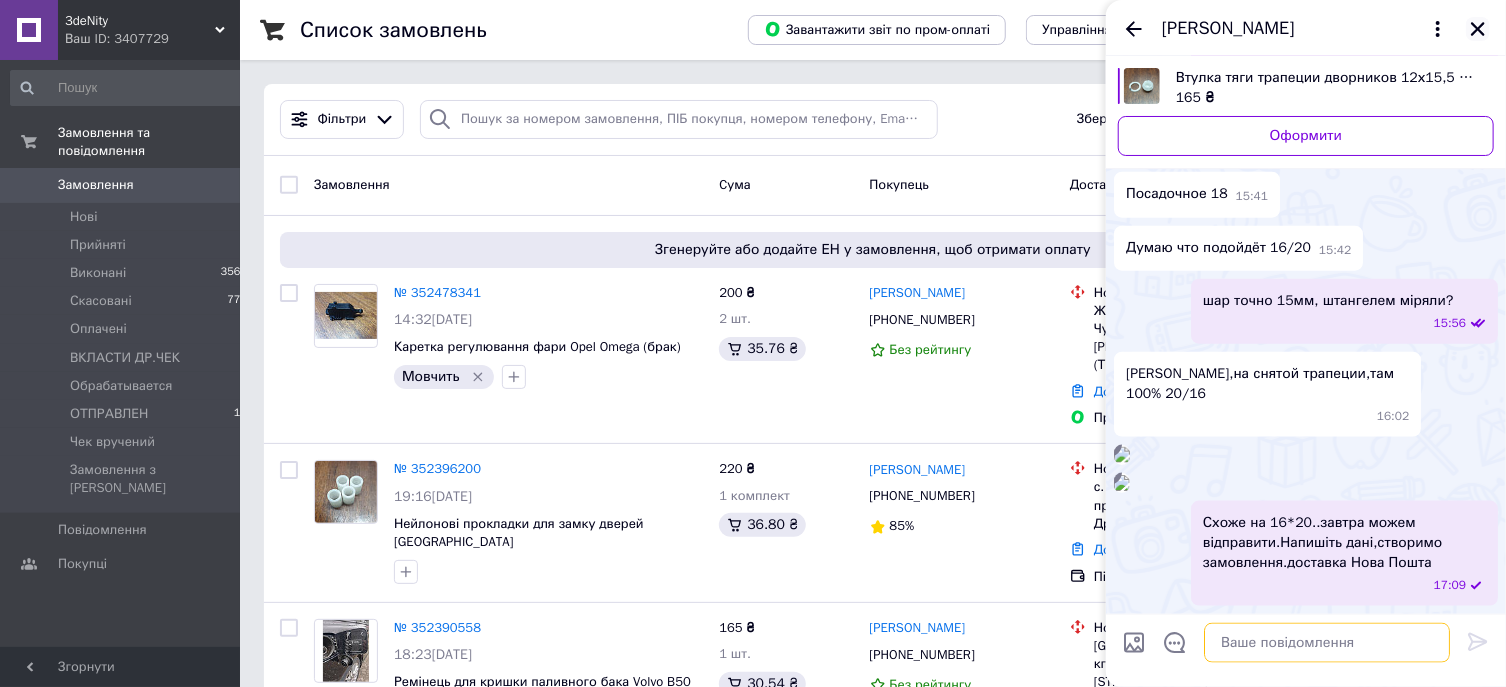 type 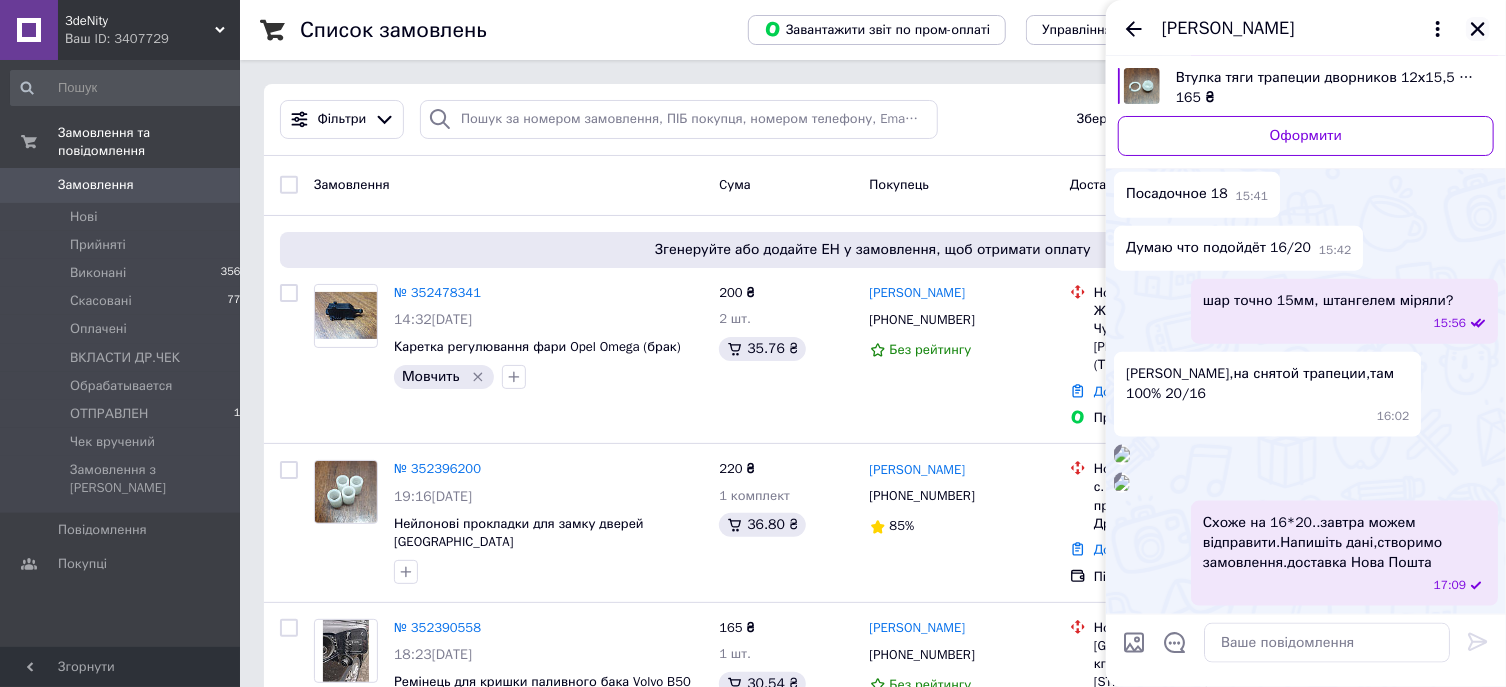 click at bounding box center (1478, 29) 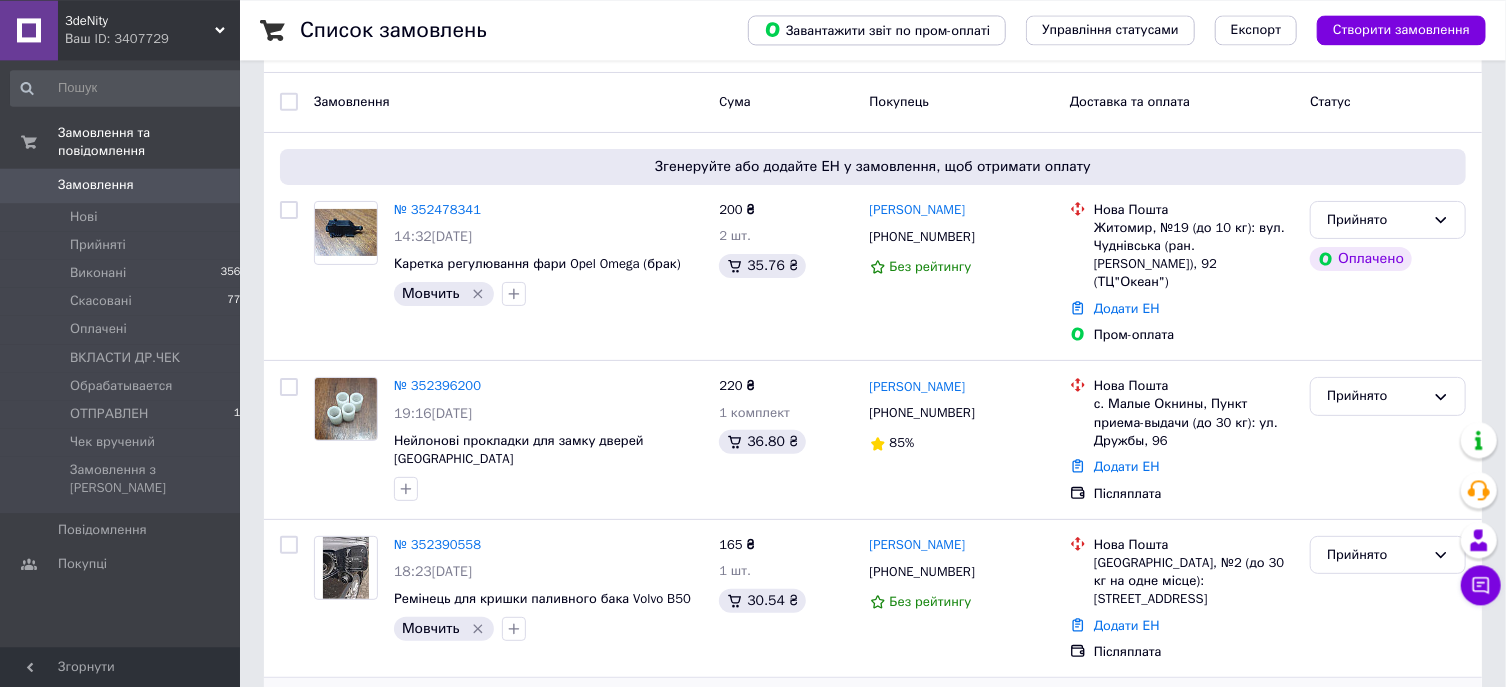 scroll, scrollTop: 107, scrollLeft: 0, axis: vertical 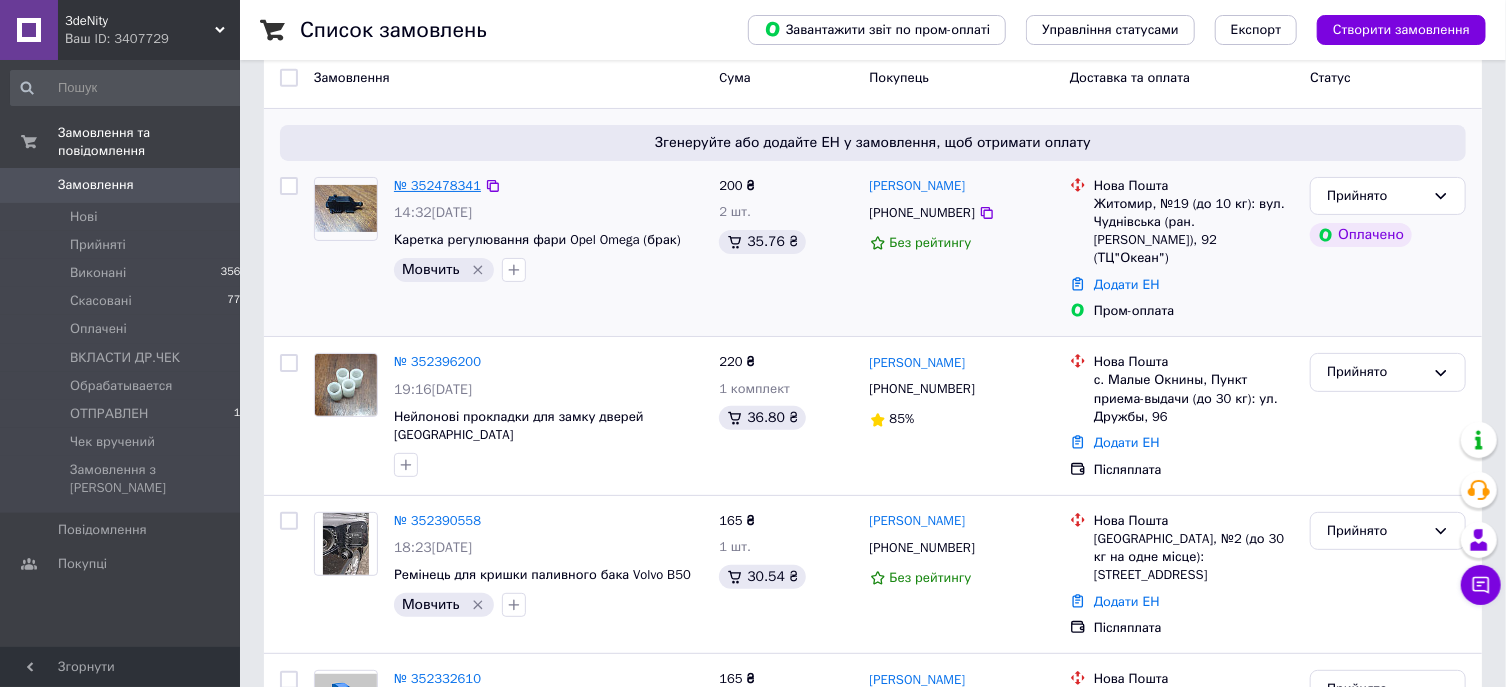 click on "№ 352478341" at bounding box center [437, 185] 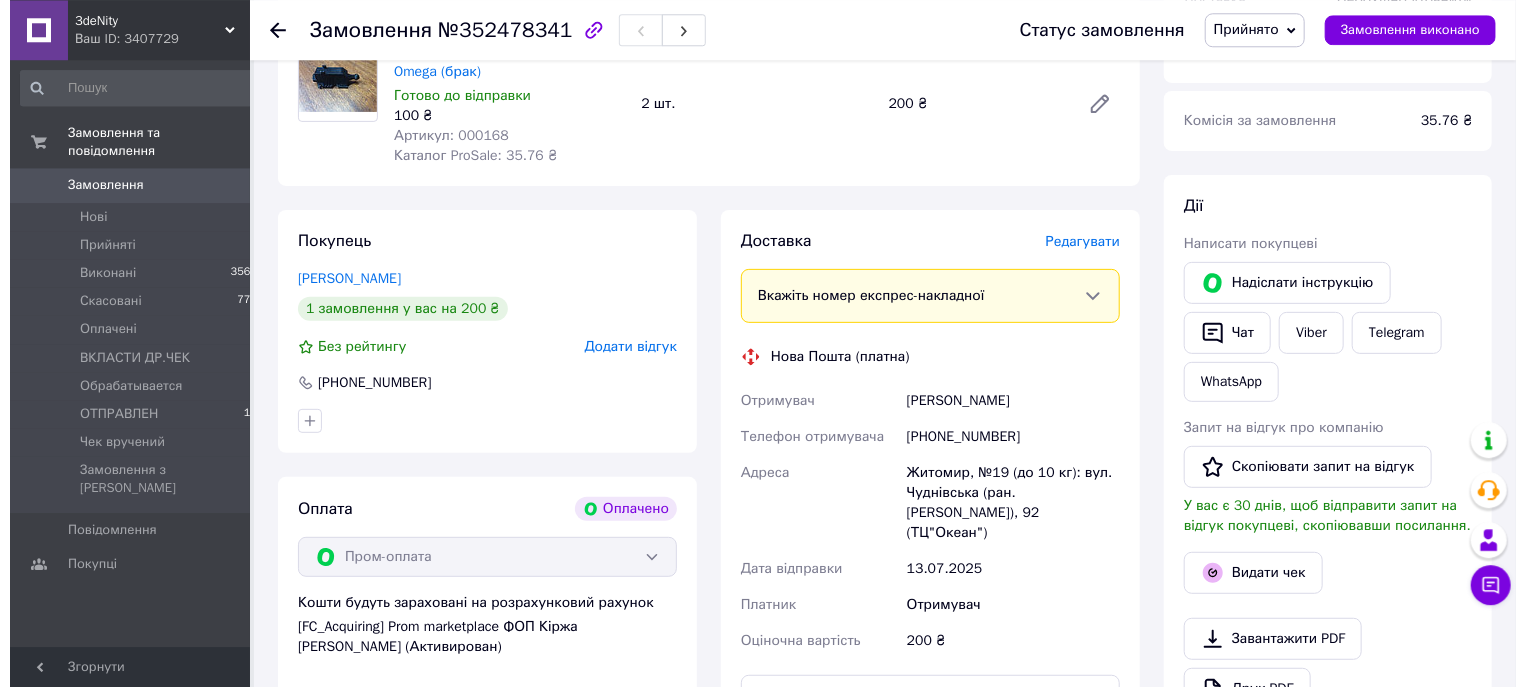 scroll, scrollTop: 321, scrollLeft: 0, axis: vertical 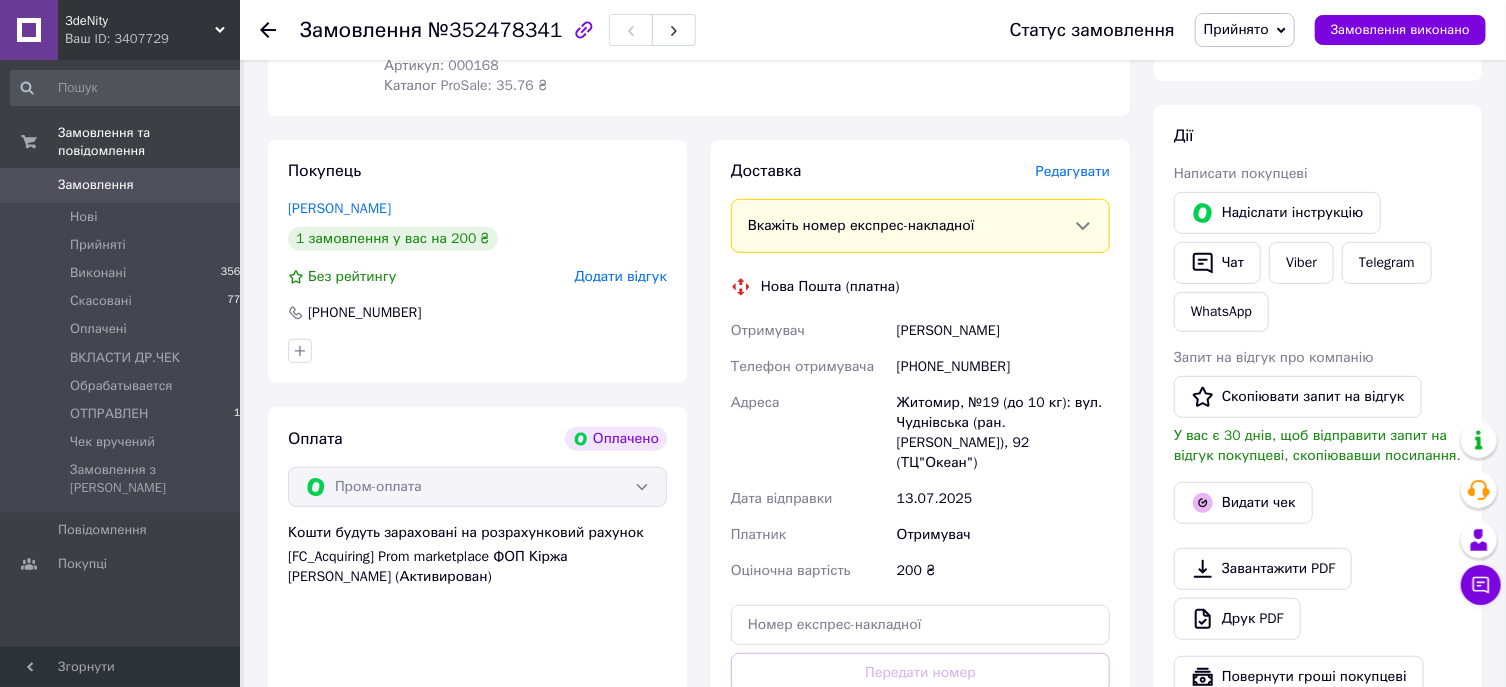click on "Редагувати" at bounding box center (1073, 171) 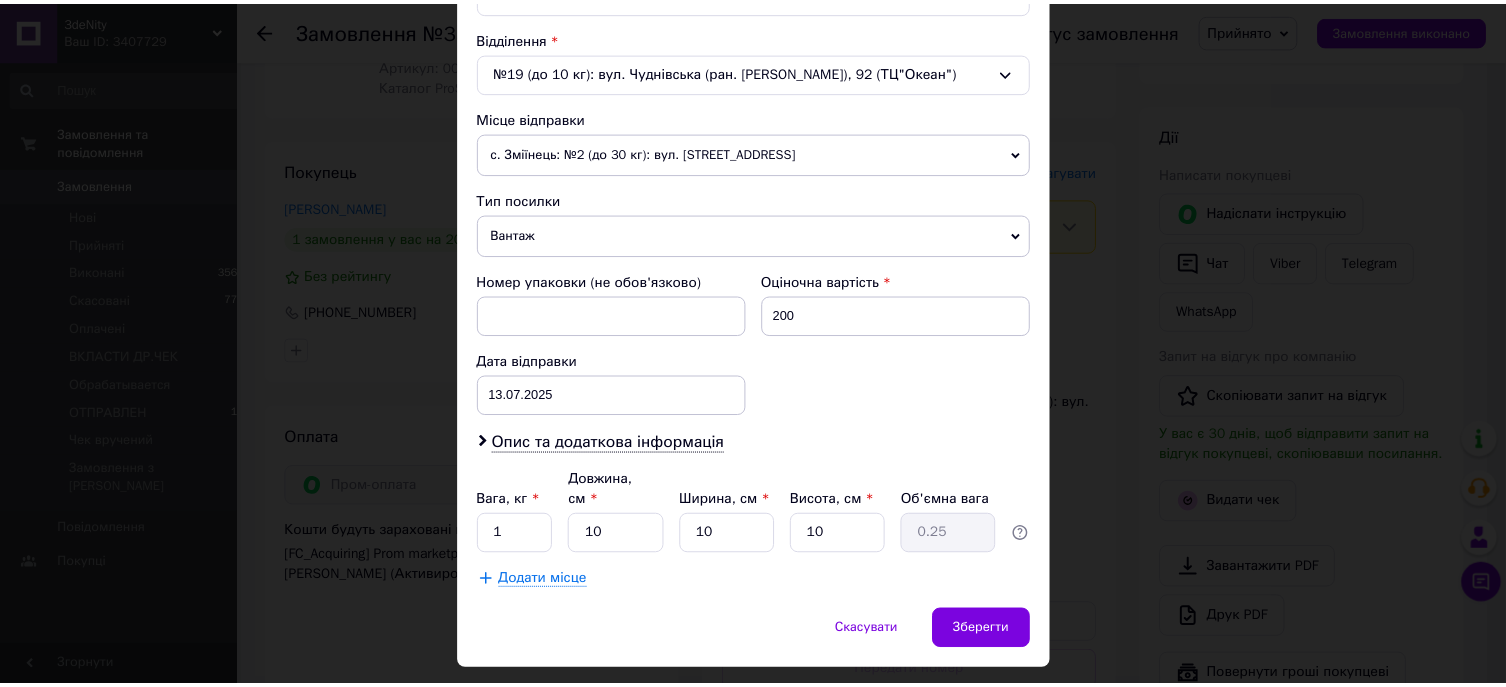 scroll, scrollTop: 644, scrollLeft: 0, axis: vertical 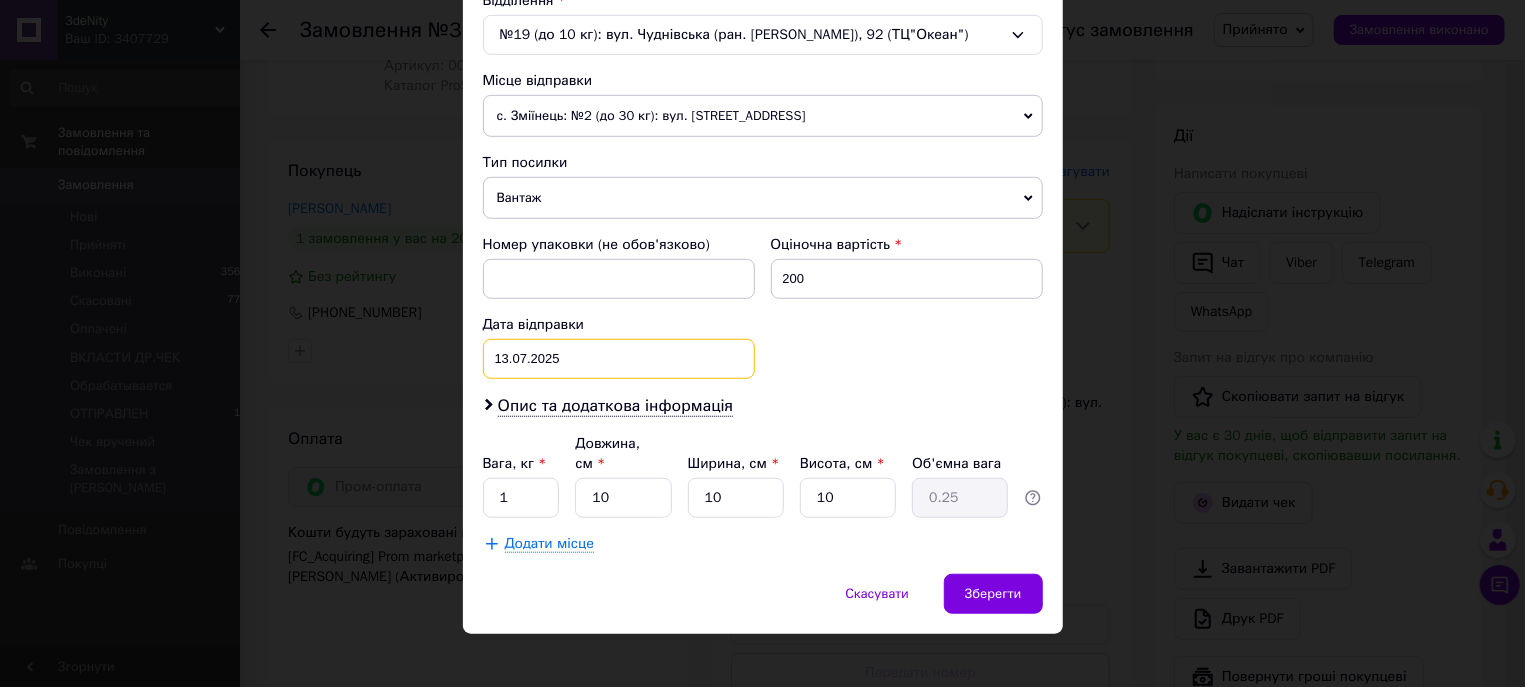 click on "13.07.2025" at bounding box center [619, 359] 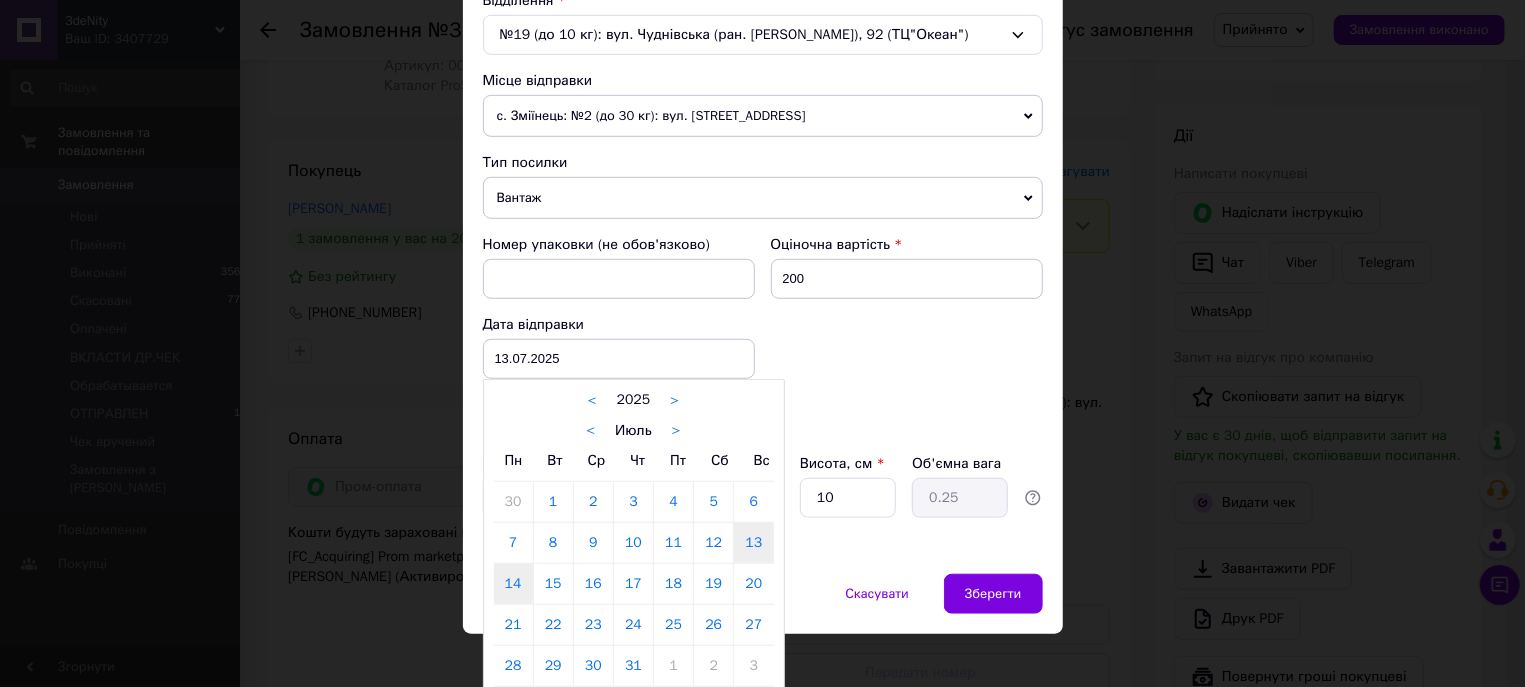 click on "14" at bounding box center (513, 584) 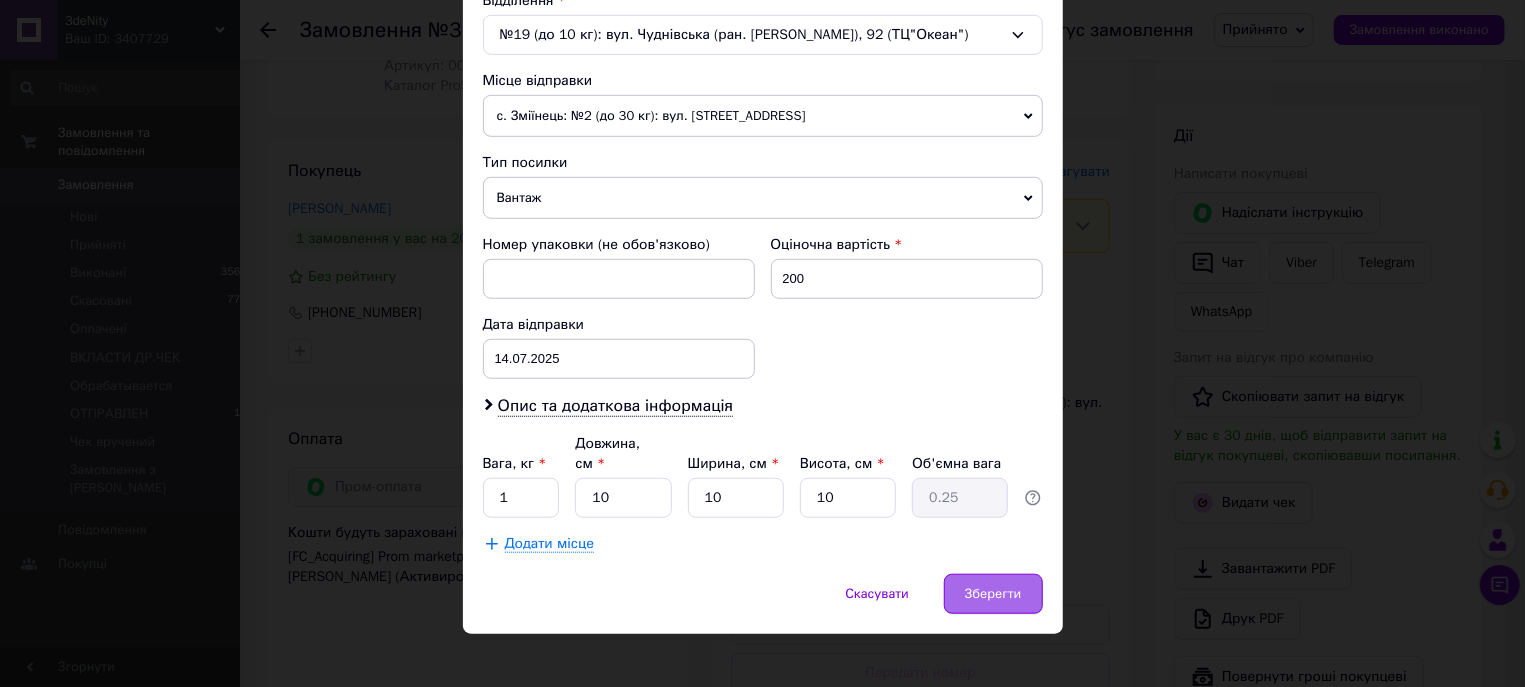 click on "Зберегти" at bounding box center [993, 594] 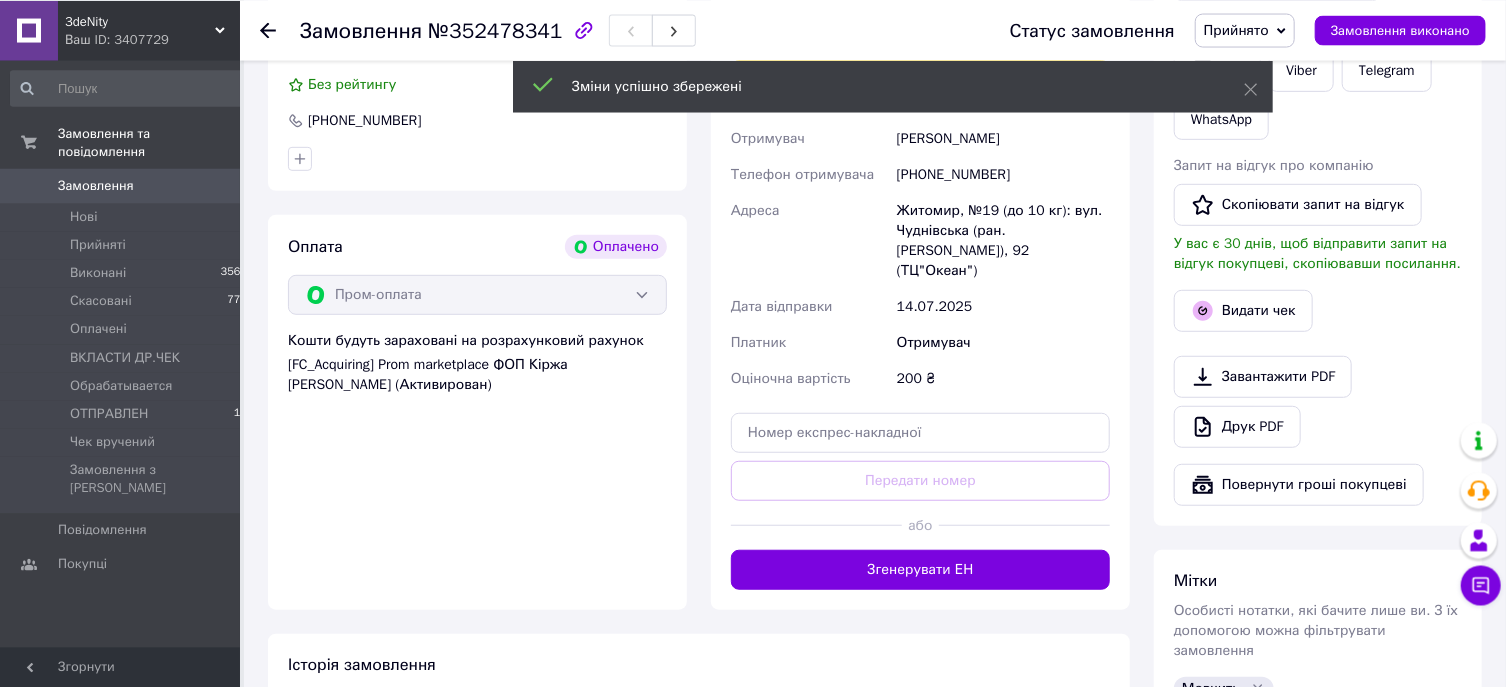 scroll, scrollTop: 536, scrollLeft: 0, axis: vertical 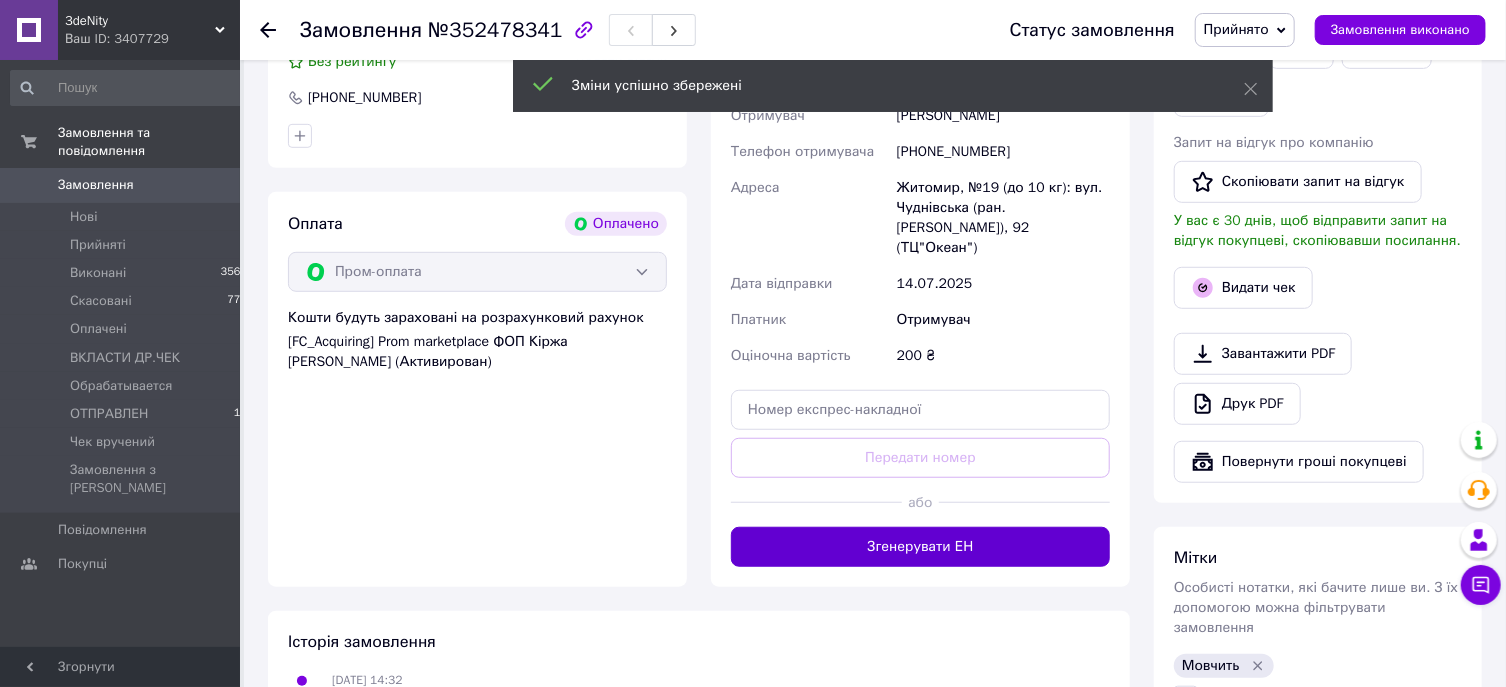click on "Згенерувати ЕН" at bounding box center (920, 547) 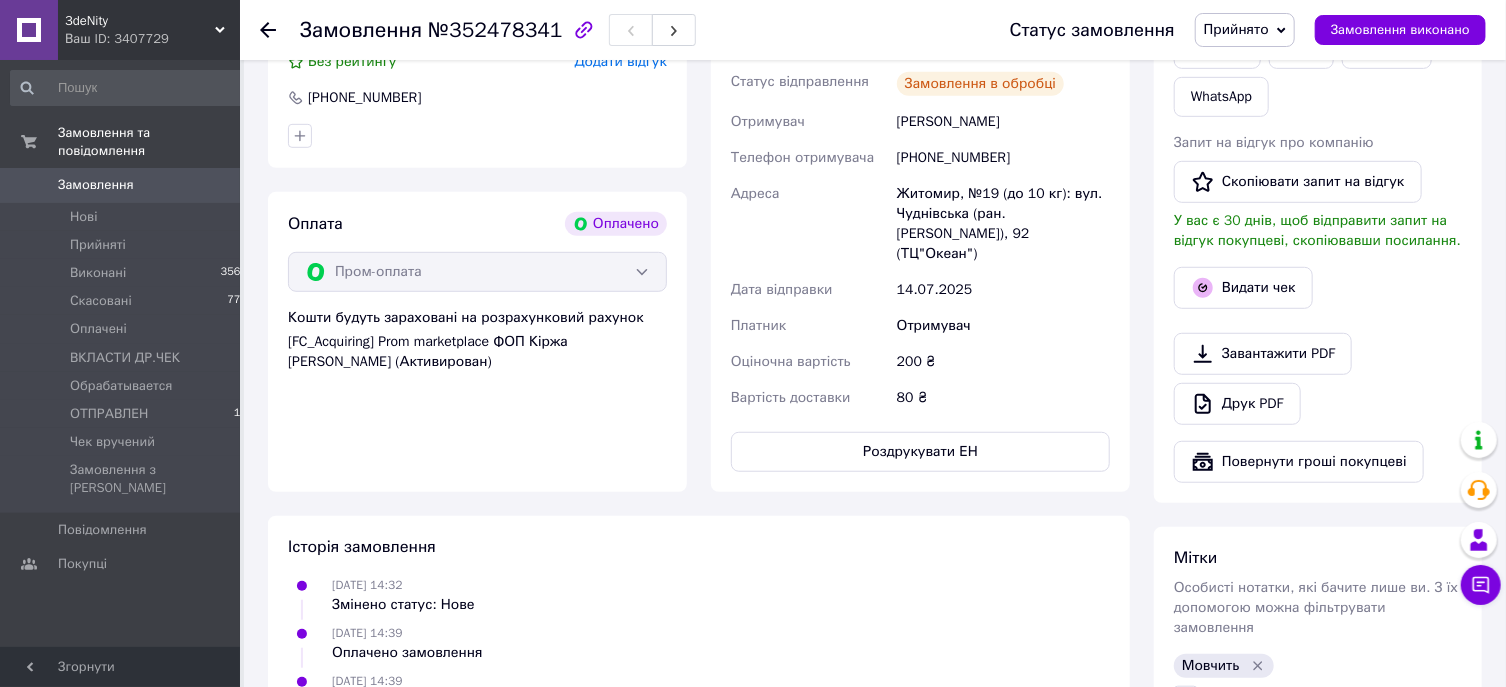 scroll, scrollTop: 214, scrollLeft: 0, axis: vertical 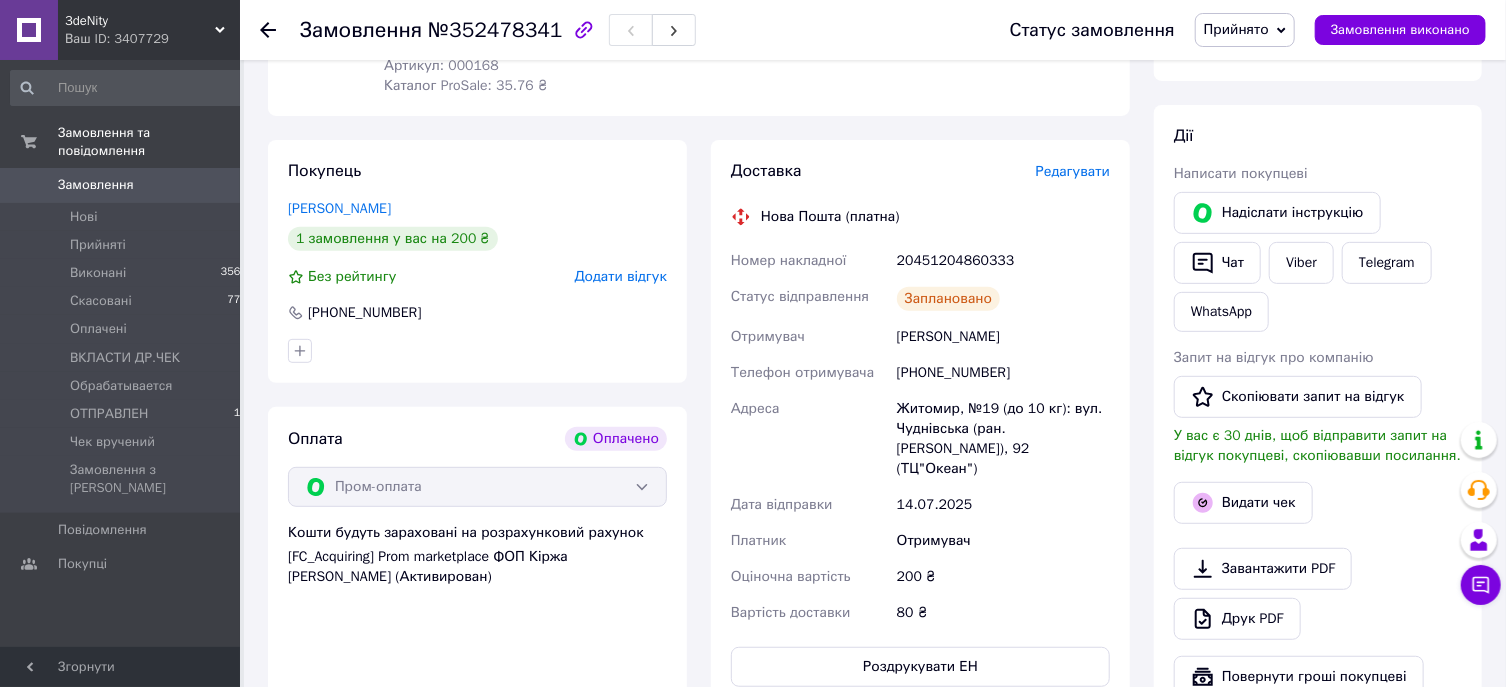 click on "20451204860333" at bounding box center (1003, 261) 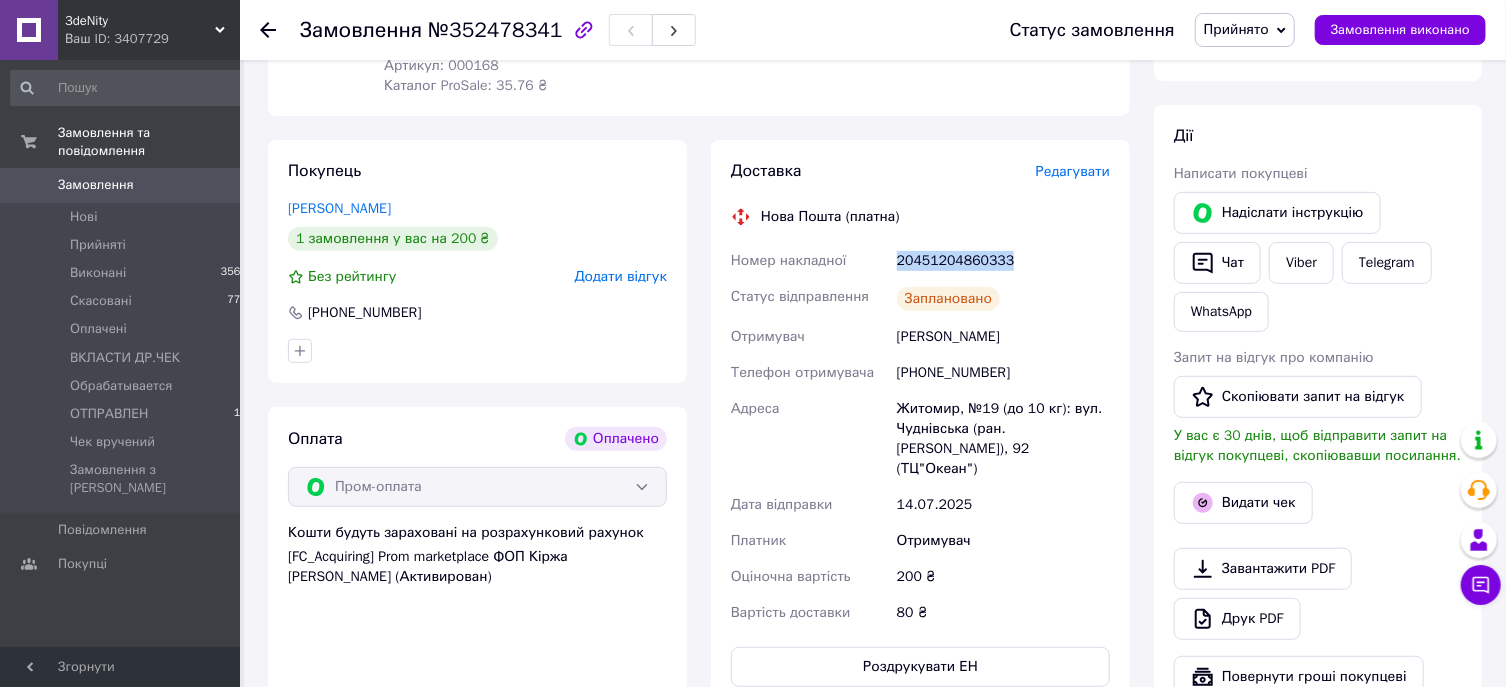 click on "20451204860333" at bounding box center [1003, 261] 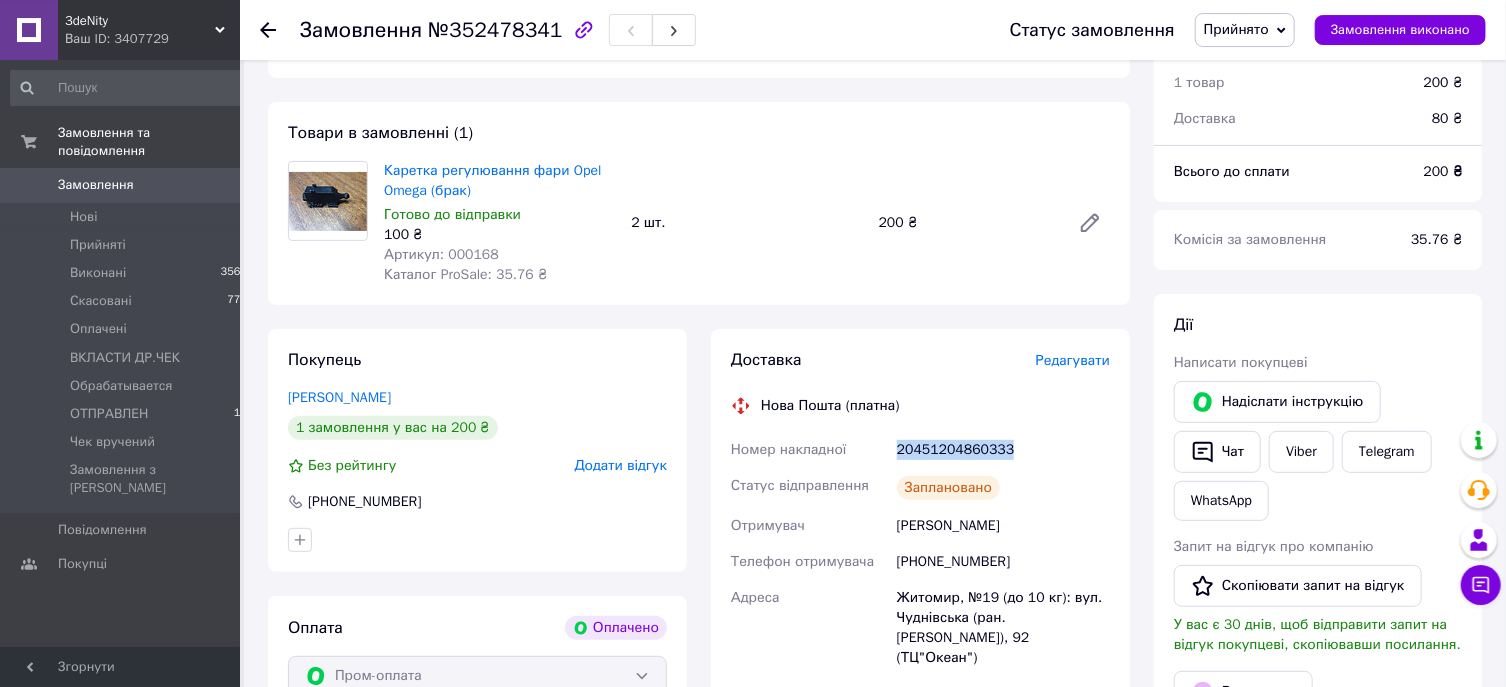 scroll, scrollTop: 107, scrollLeft: 0, axis: vertical 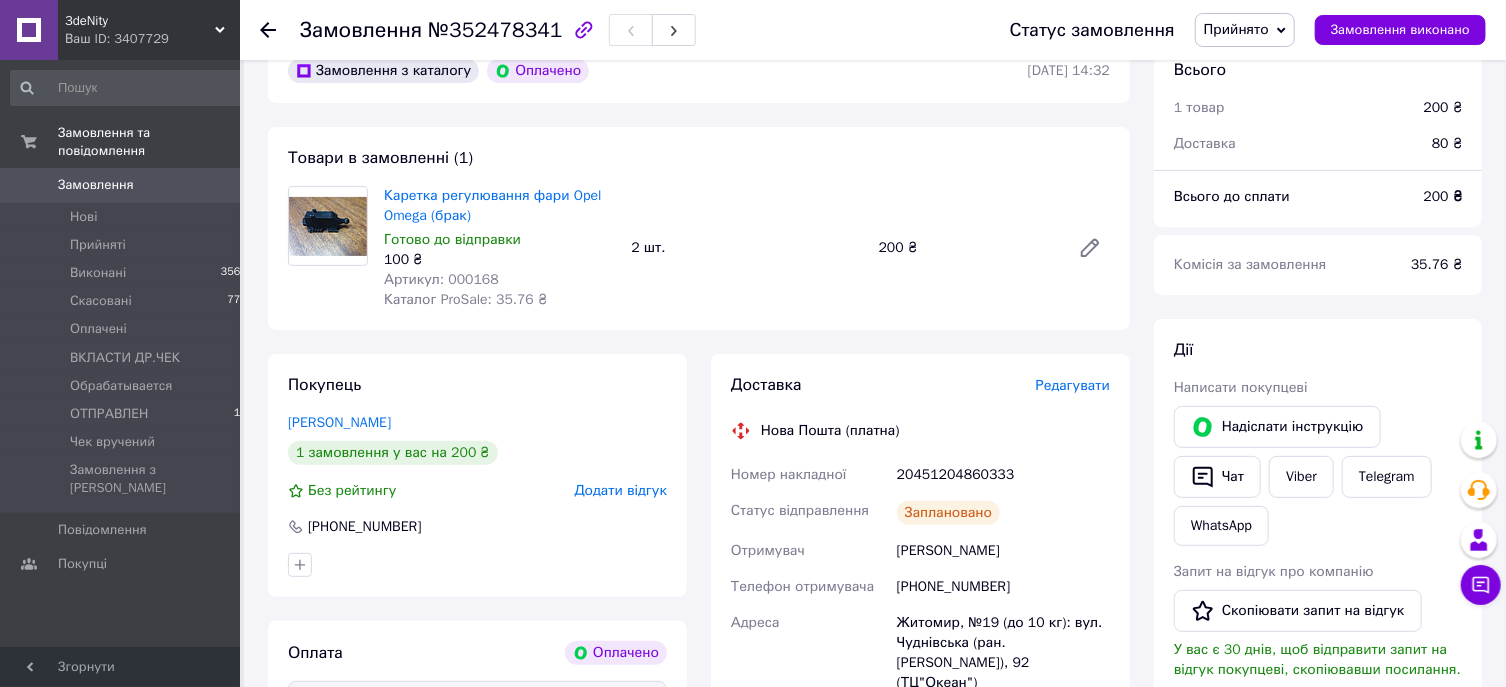 click on "Доставка Редагувати Нова Пошта (платна) Номер накладної 20451204860333 Статус відправлення Заплановано Отримувач Шишадський Геннадій Телефон отримувача +380677951027 Адреса Житомир, №19 (до 10 кг): вул. Чуднівська (ран. Черняховського), 92 (ТЦ"Океан") Дата відправки 14.07.2025 Платник Отримувач Оціночна вартість 200 ₴ Вартість доставки 80 ₴ Роздрукувати ЕН" at bounding box center [920, 637] 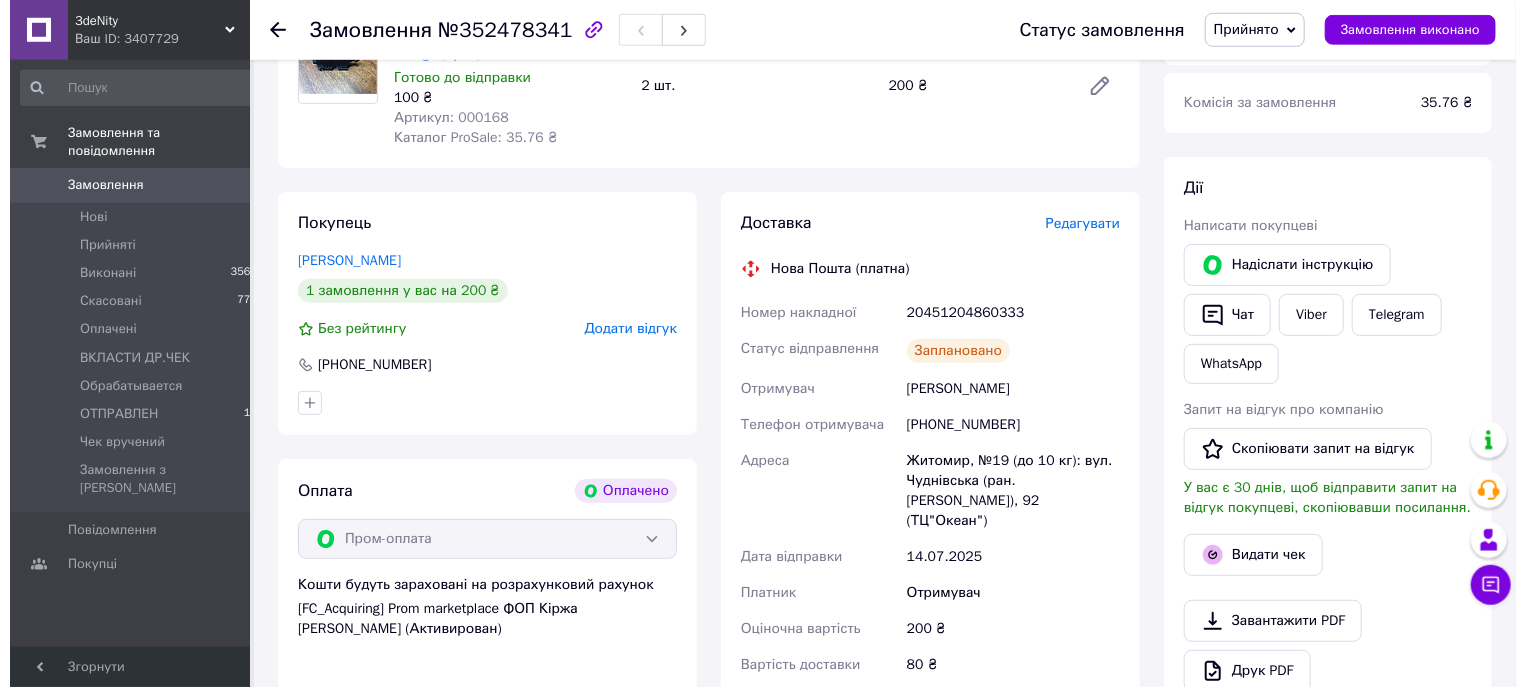 scroll, scrollTop: 428, scrollLeft: 0, axis: vertical 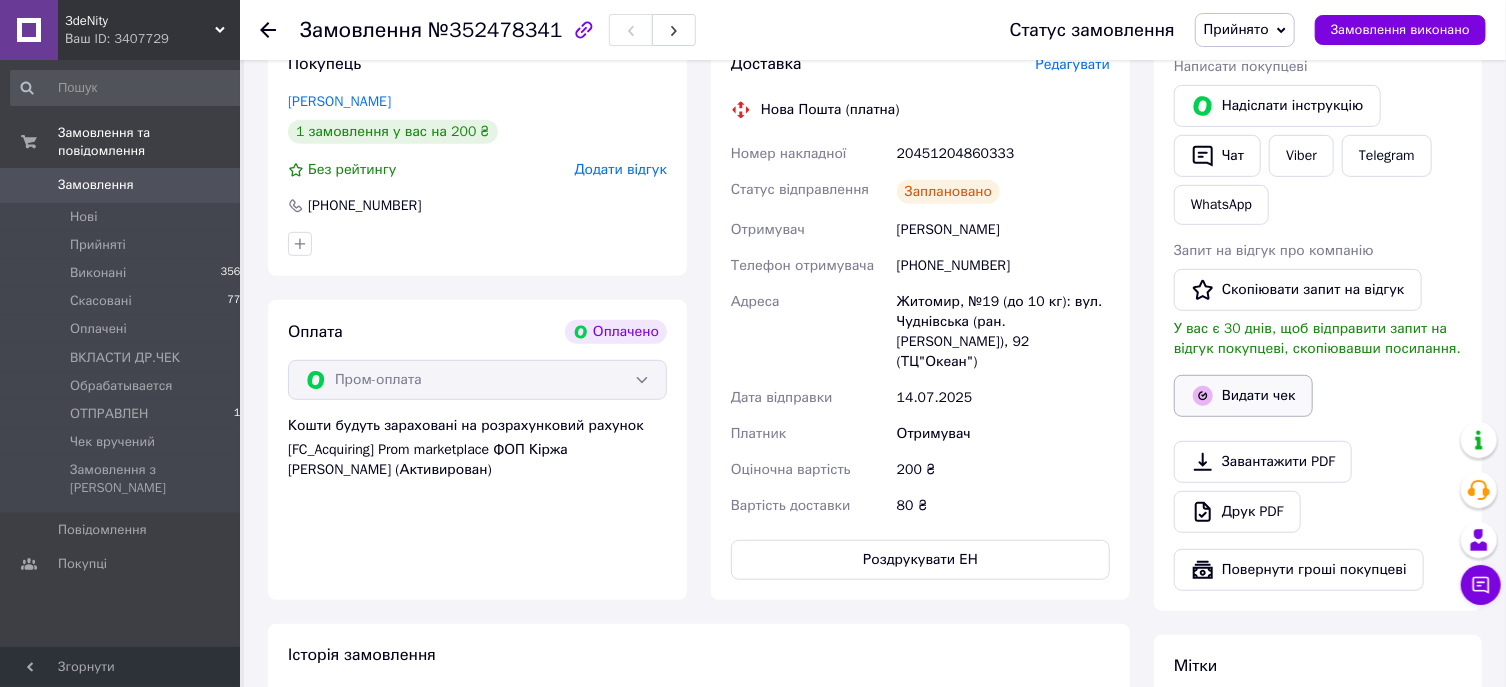 click on "Видати чек" at bounding box center [1243, 396] 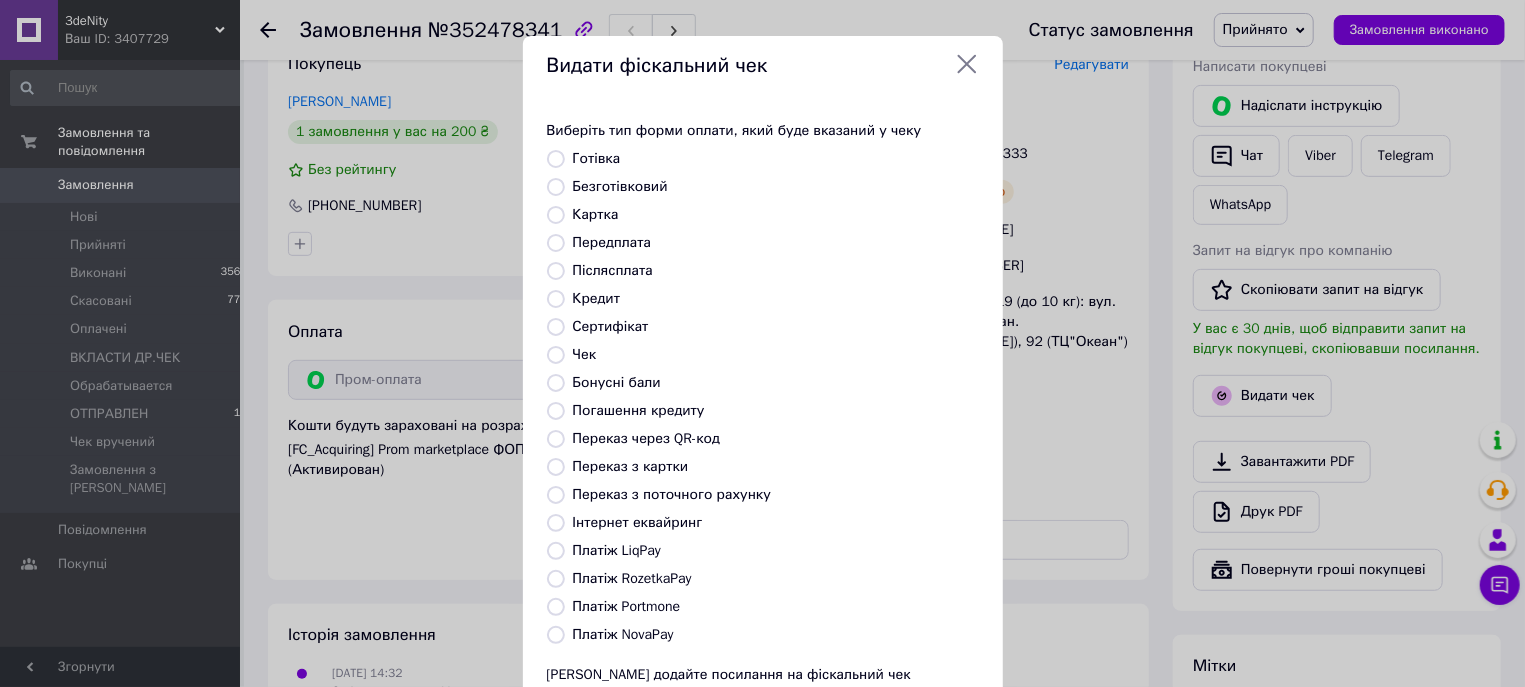 click on "Платіж RozetkaPay" at bounding box center [556, 579] 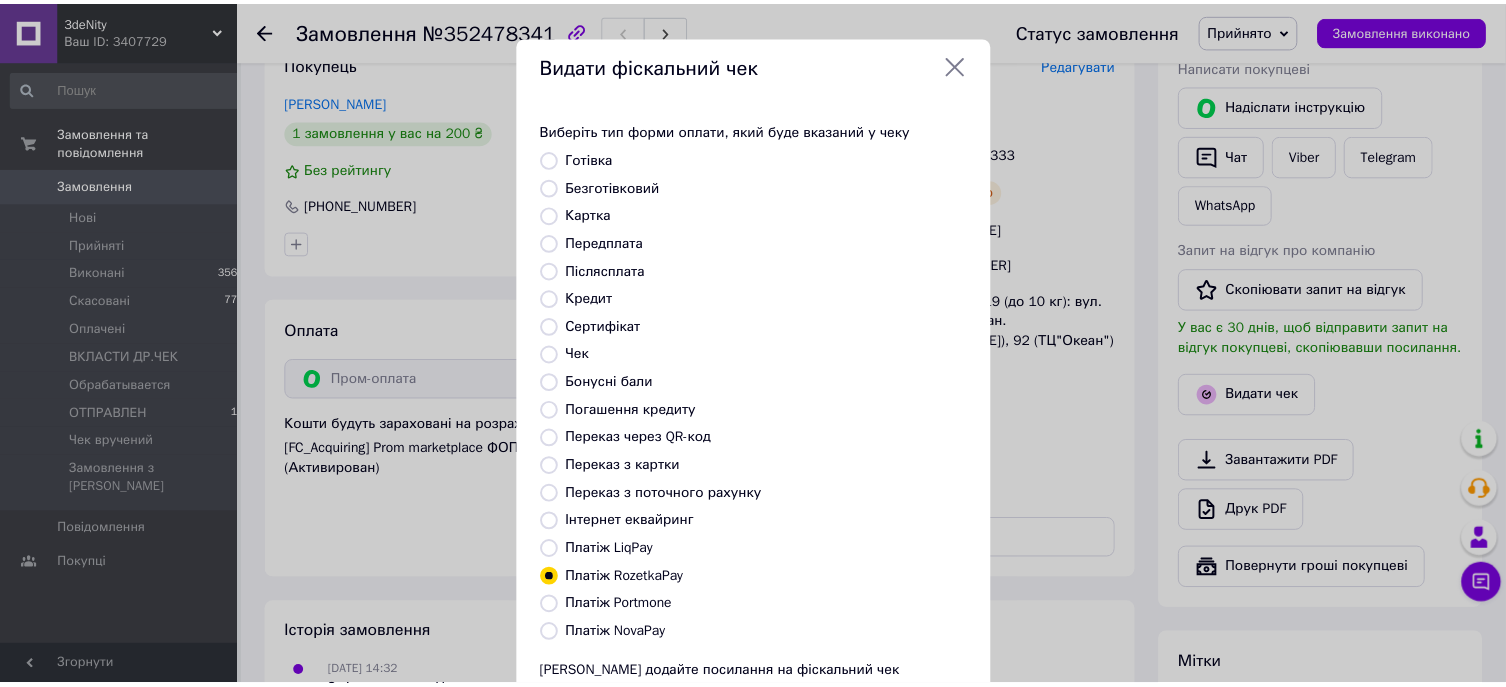 scroll, scrollTop: 173, scrollLeft: 0, axis: vertical 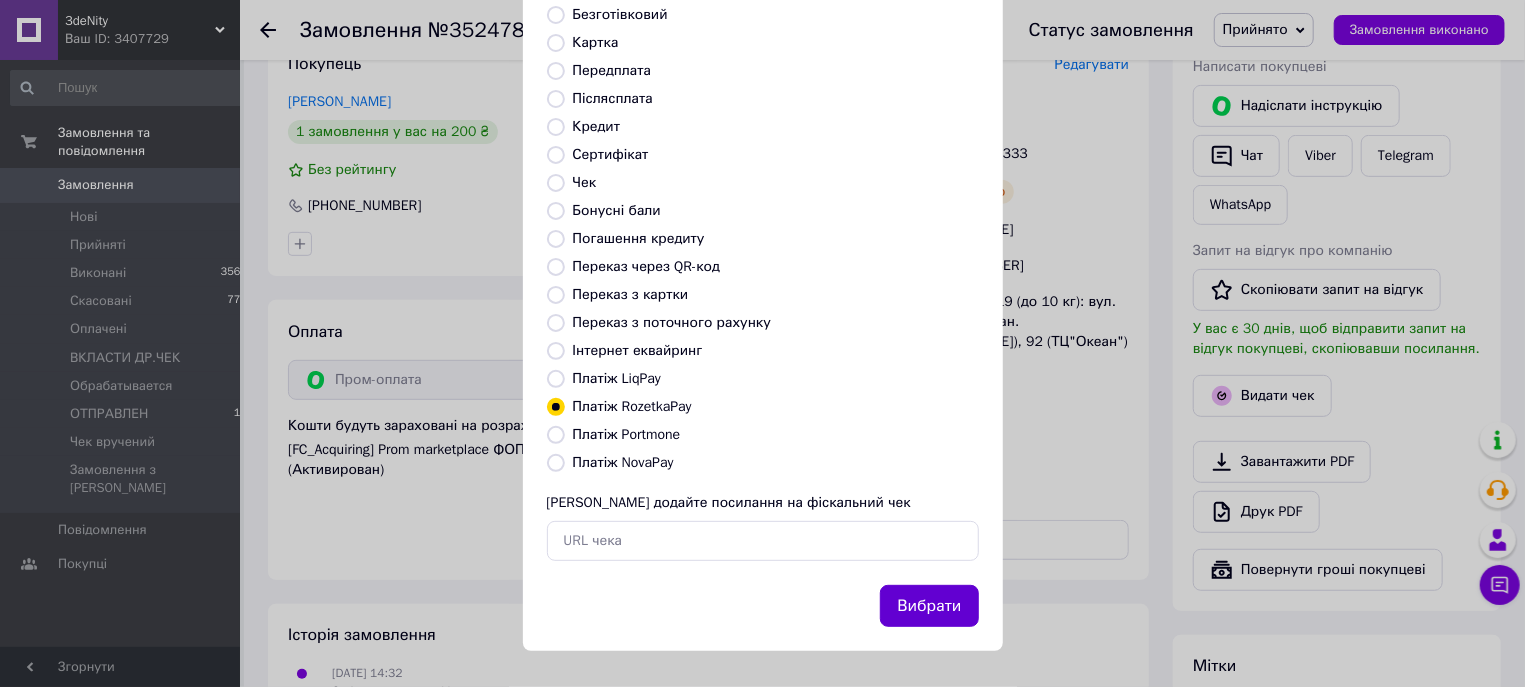 click on "Вибрати" at bounding box center (929, 606) 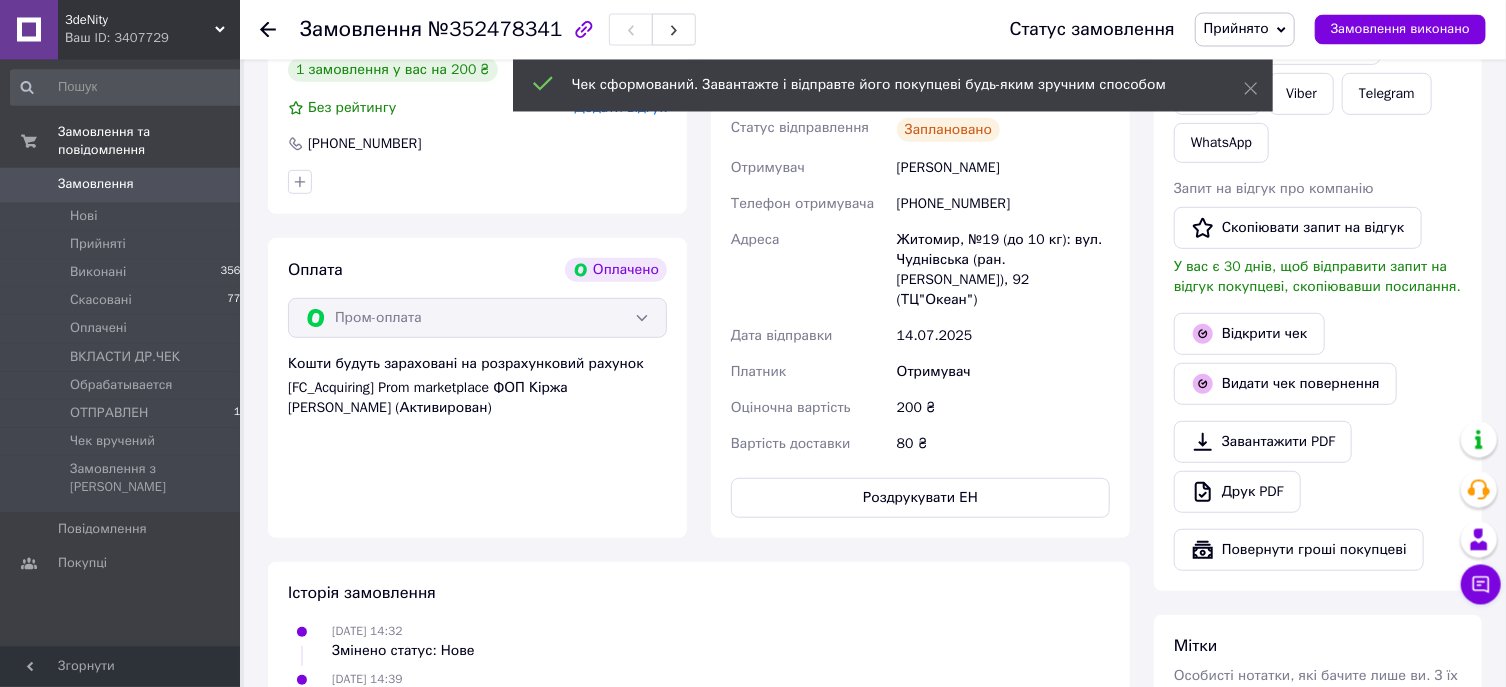 scroll, scrollTop: 536, scrollLeft: 0, axis: vertical 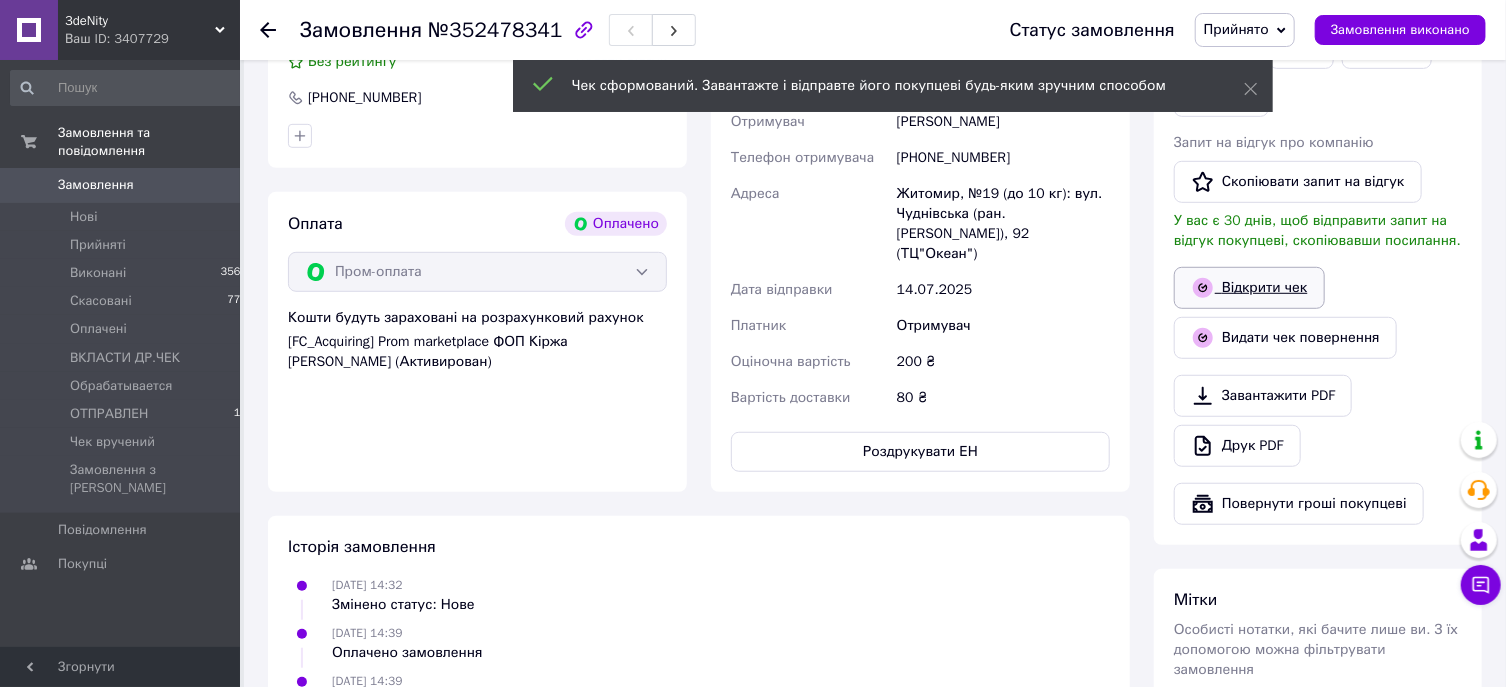 click on "Відкрити чек" at bounding box center [1249, 288] 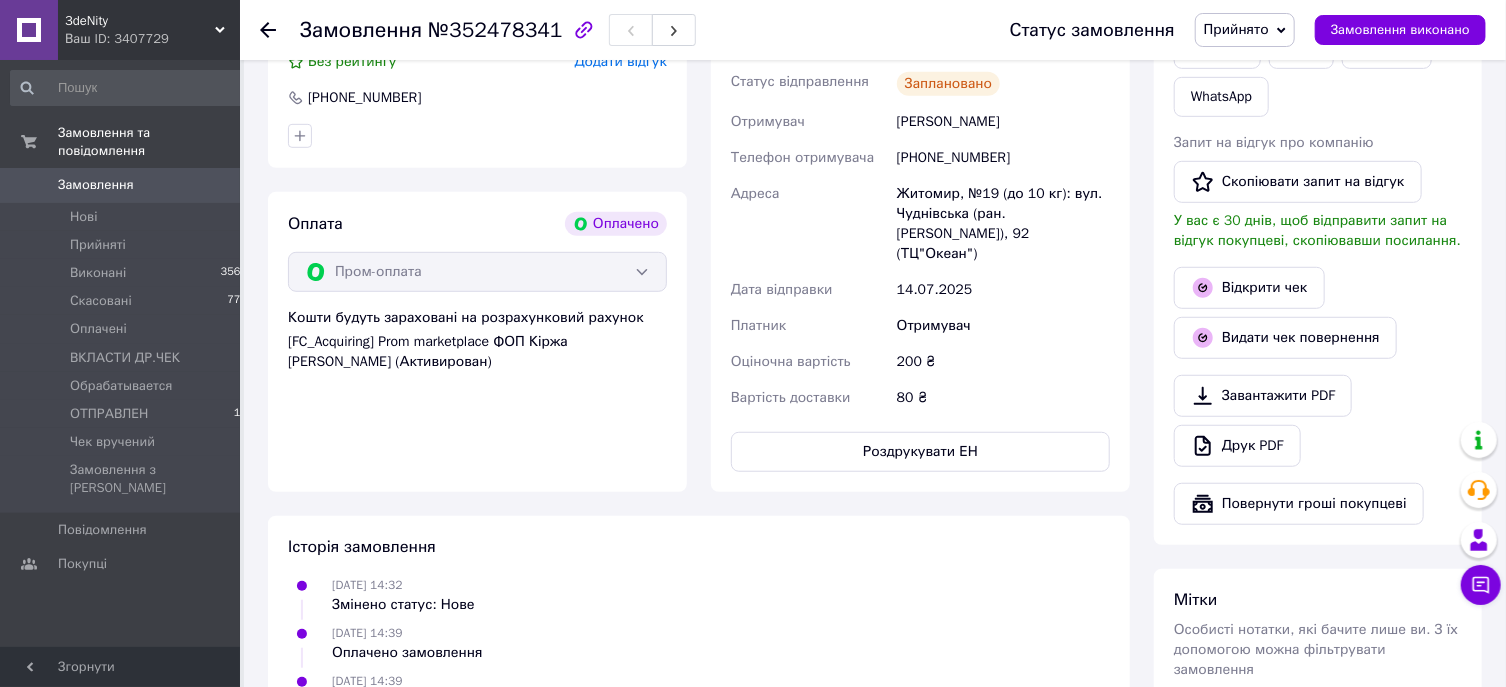 click on "Прийнято" at bounding box center [1236, 29] 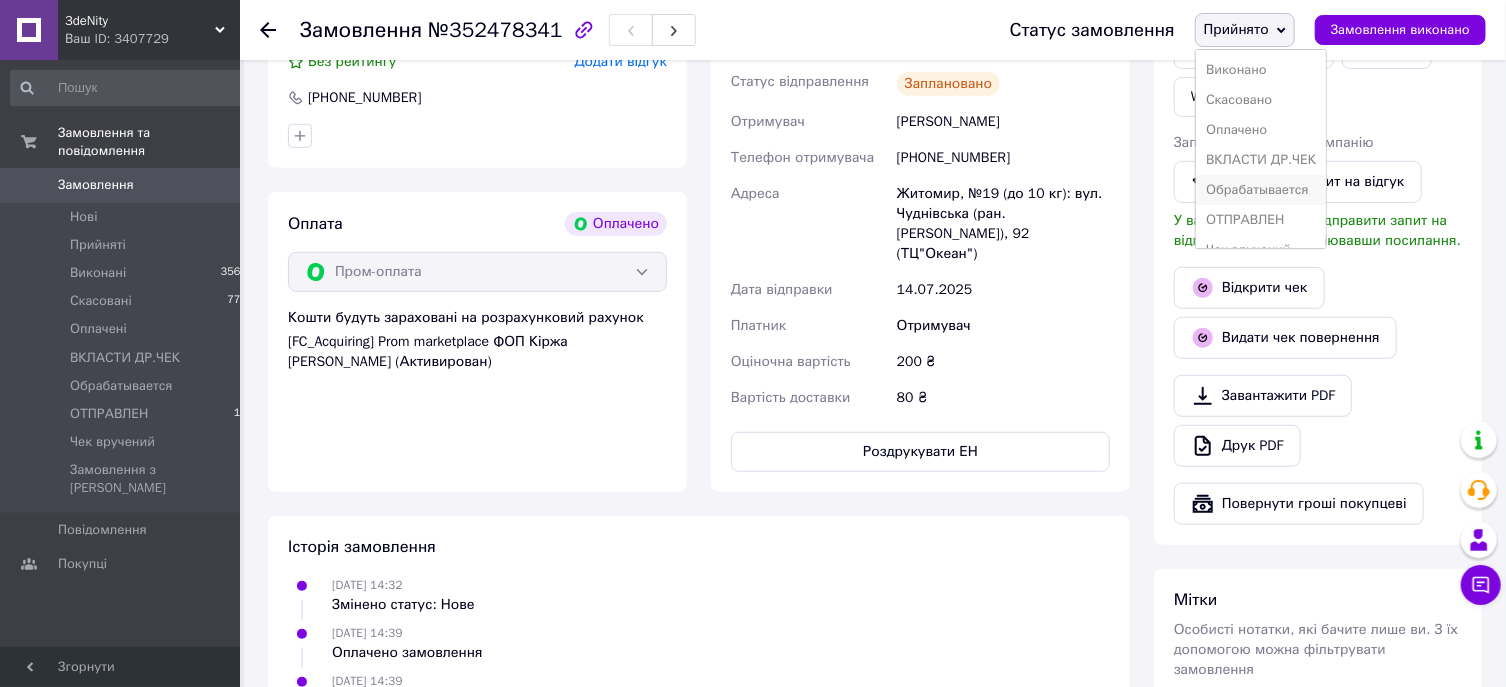scroll, scrollTop: 41, scrollLeft: 0, axis: vertical 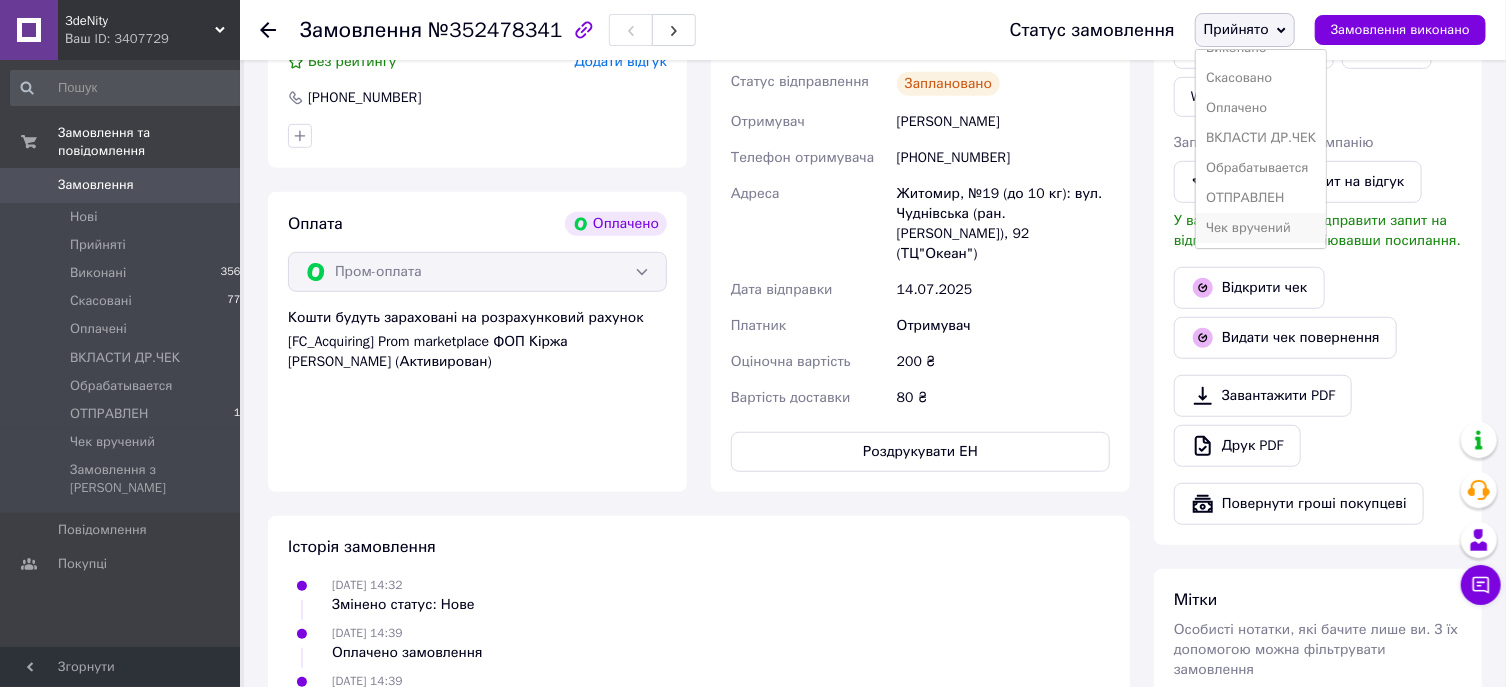 click on "Чек вручений" at bounding box center (1261, 228) 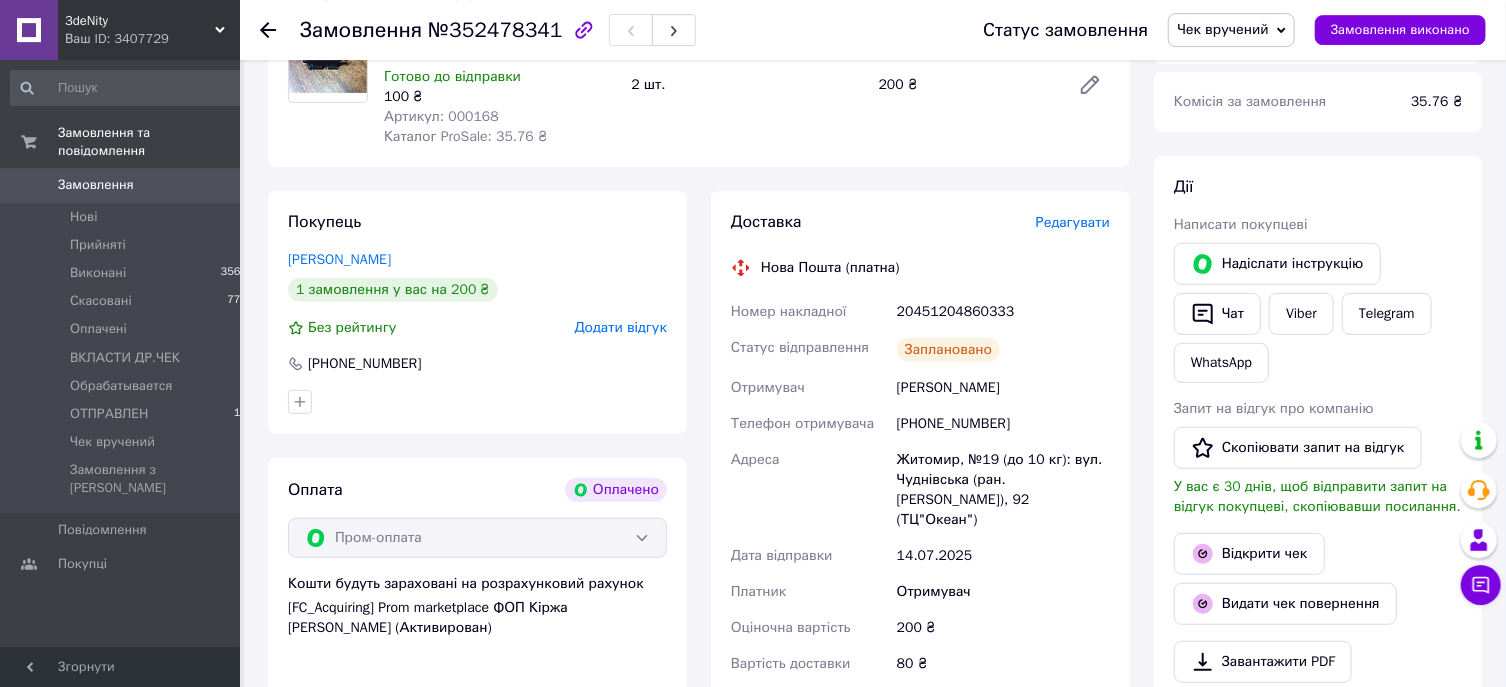 scroll, scrollTop: 214, scrollLeft: 0, axis: vertical 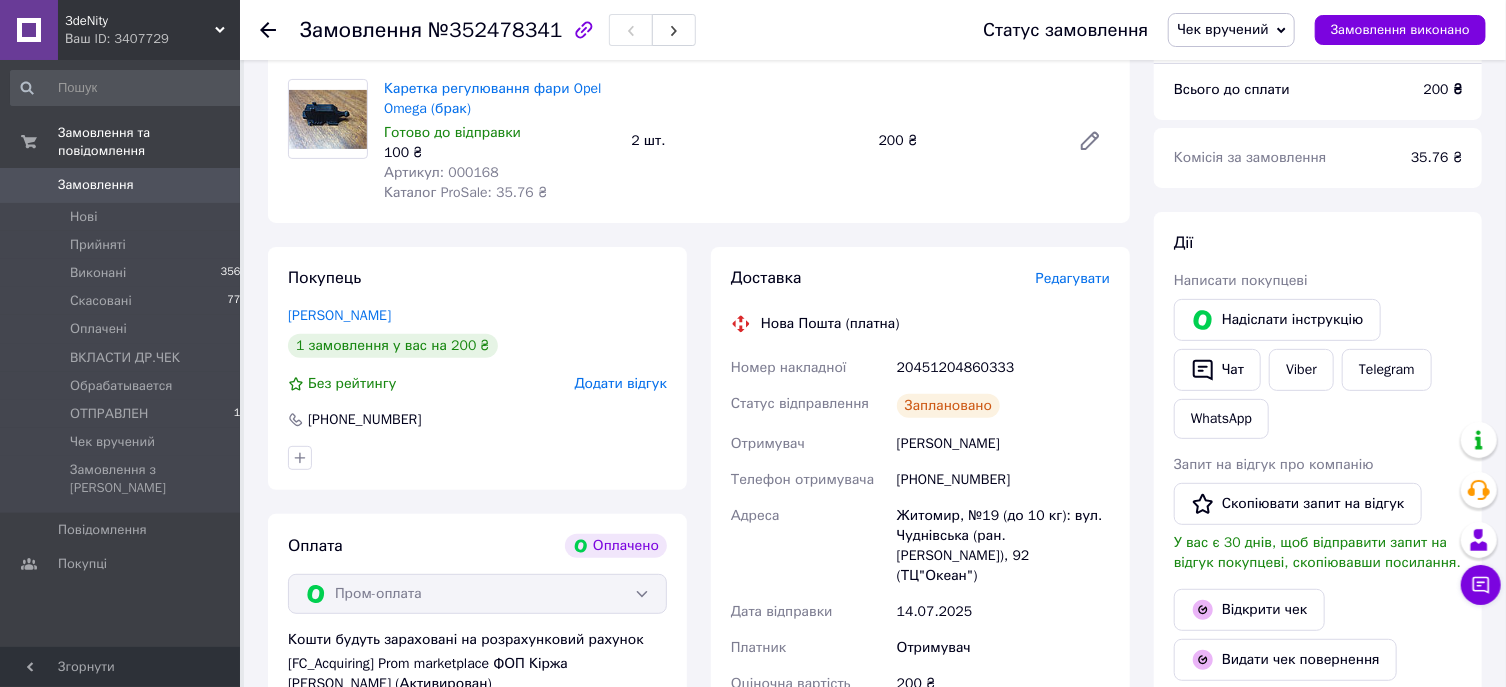 click on "Замовлення" at bounding box center [96, 185] 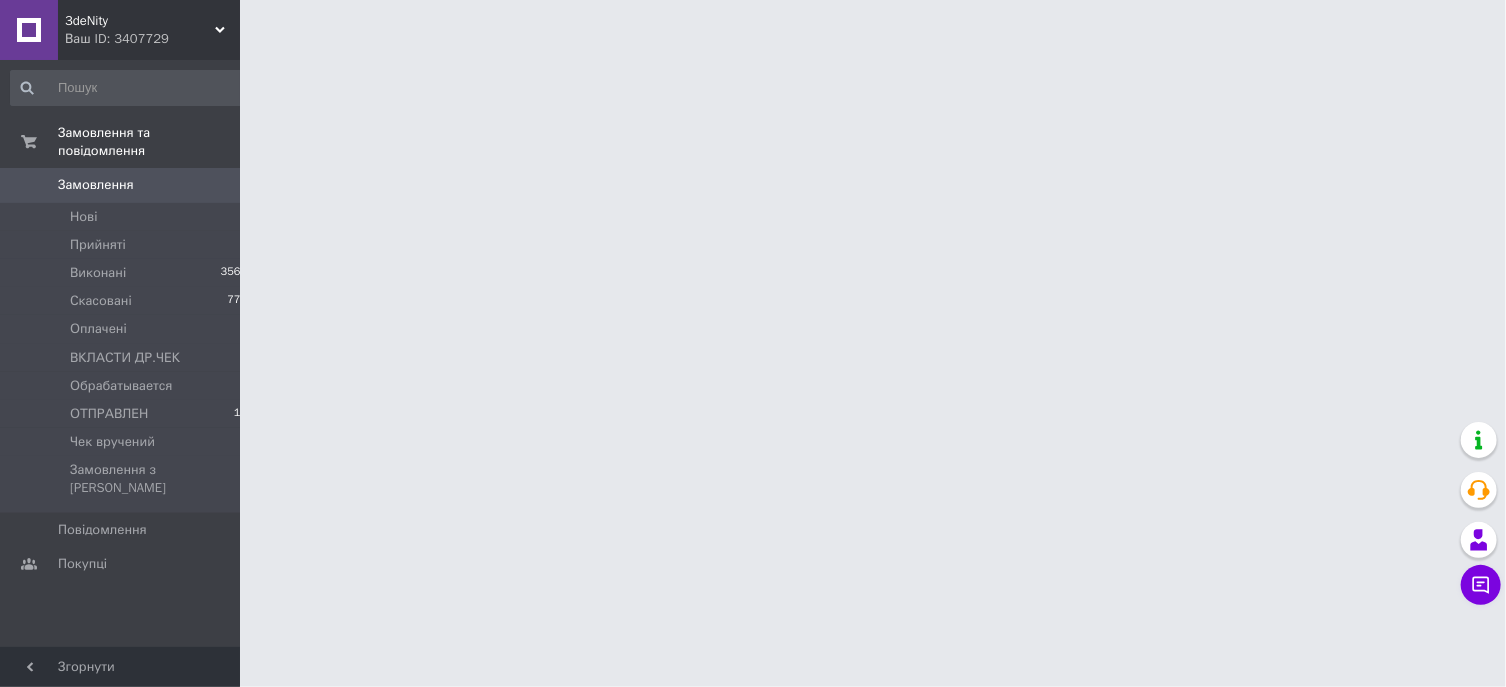 scroll, scrollTop: 0, scrollLeft: 0, axis: both 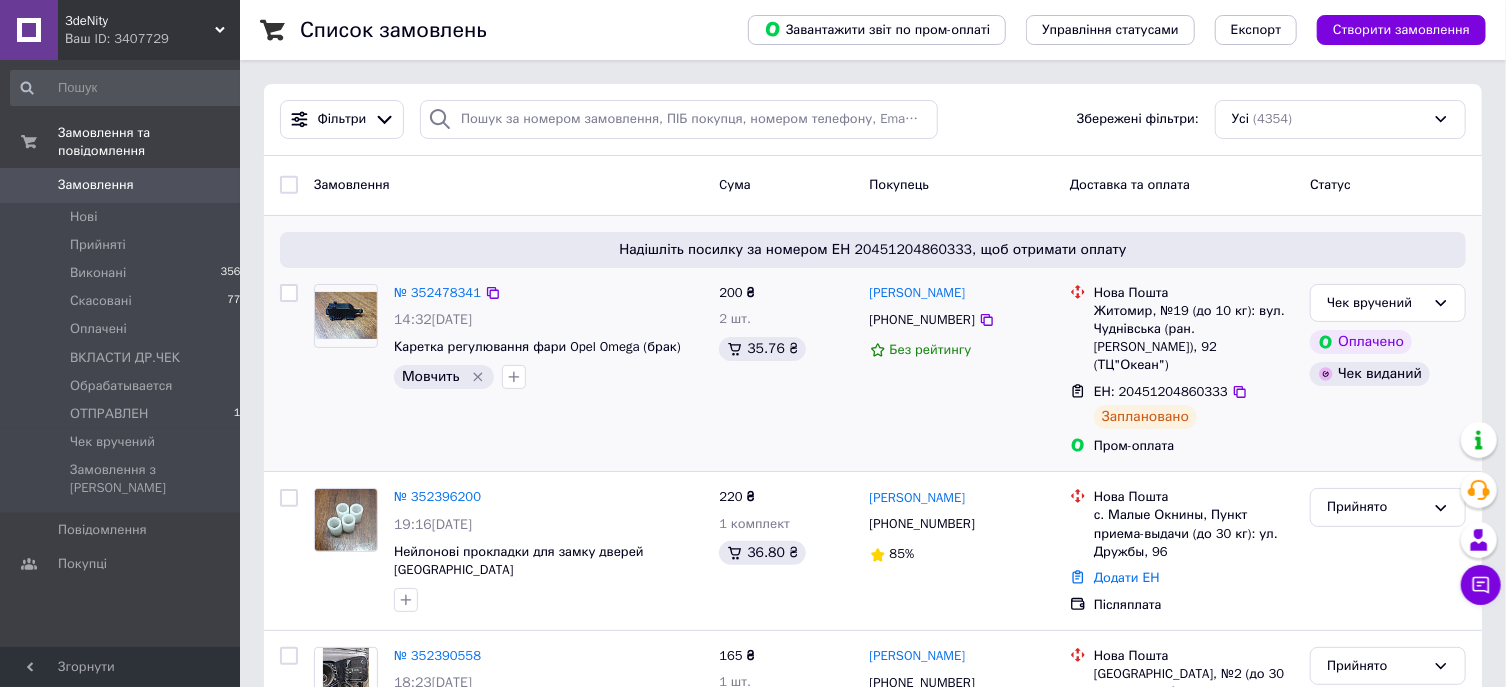click 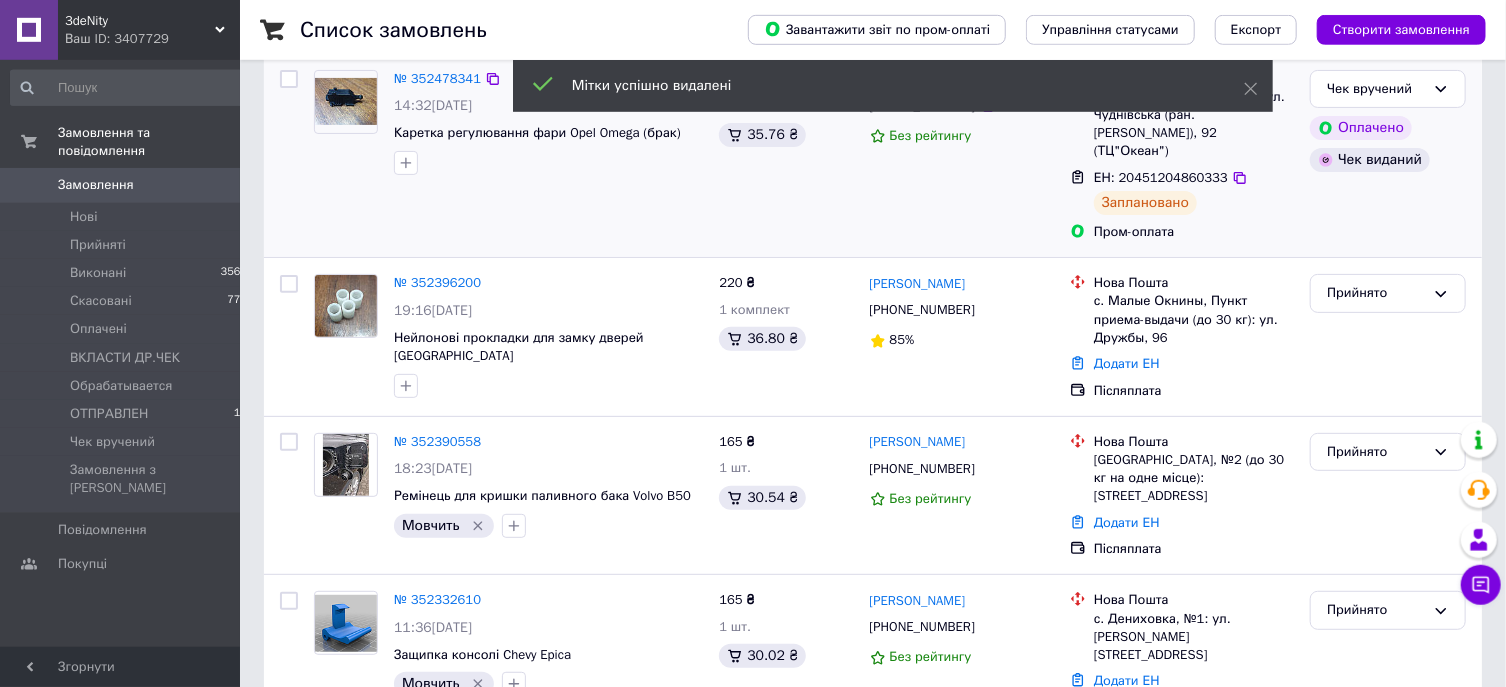 scroll, scrollTop: 321, scrollLeft: 0, axis: vertical 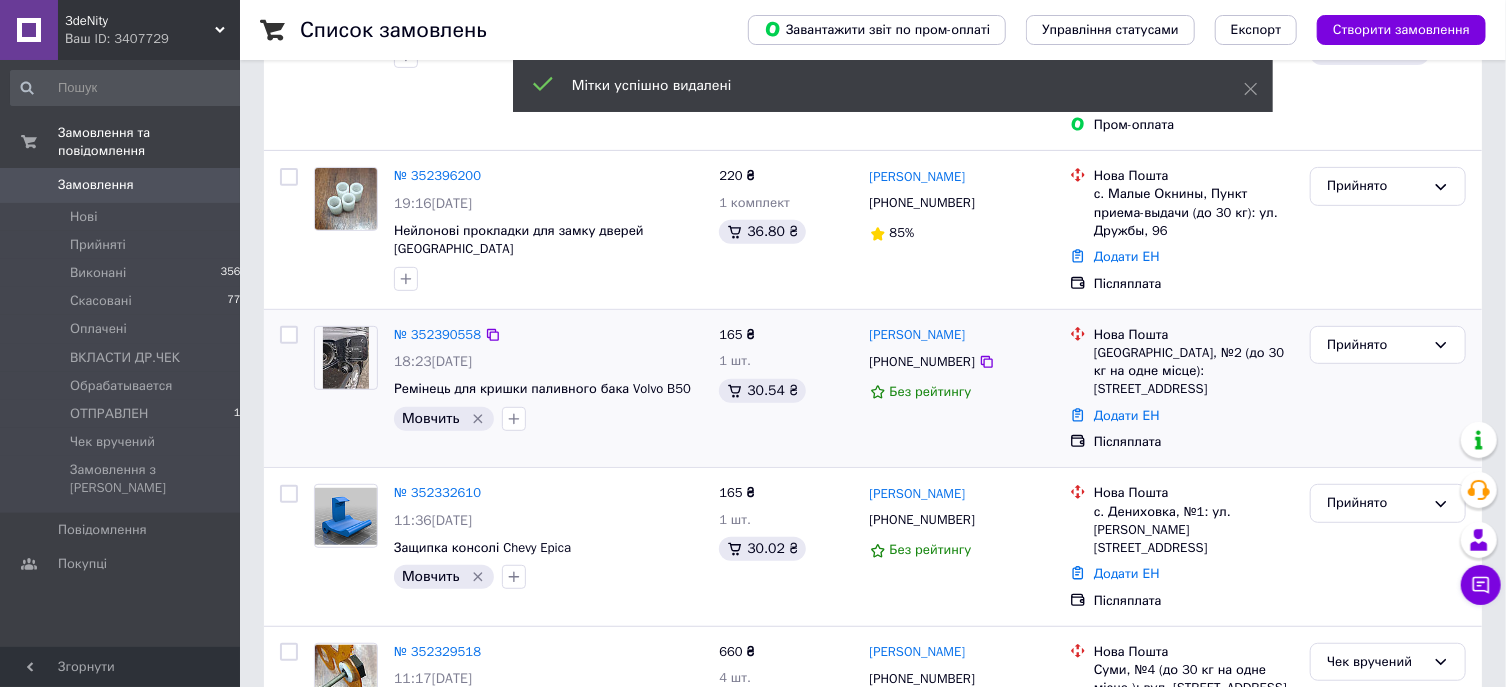 click 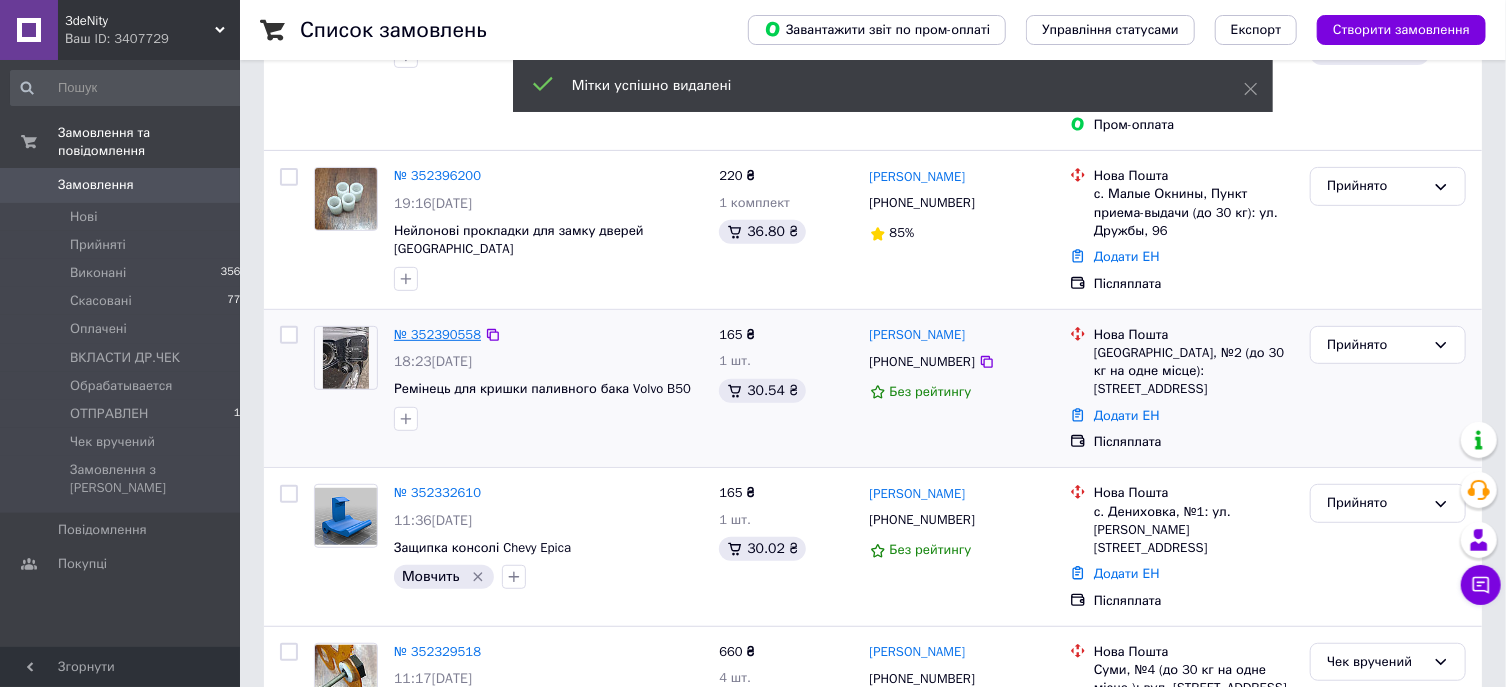 click on "№ 352390558" at bounding box center (437, 334) 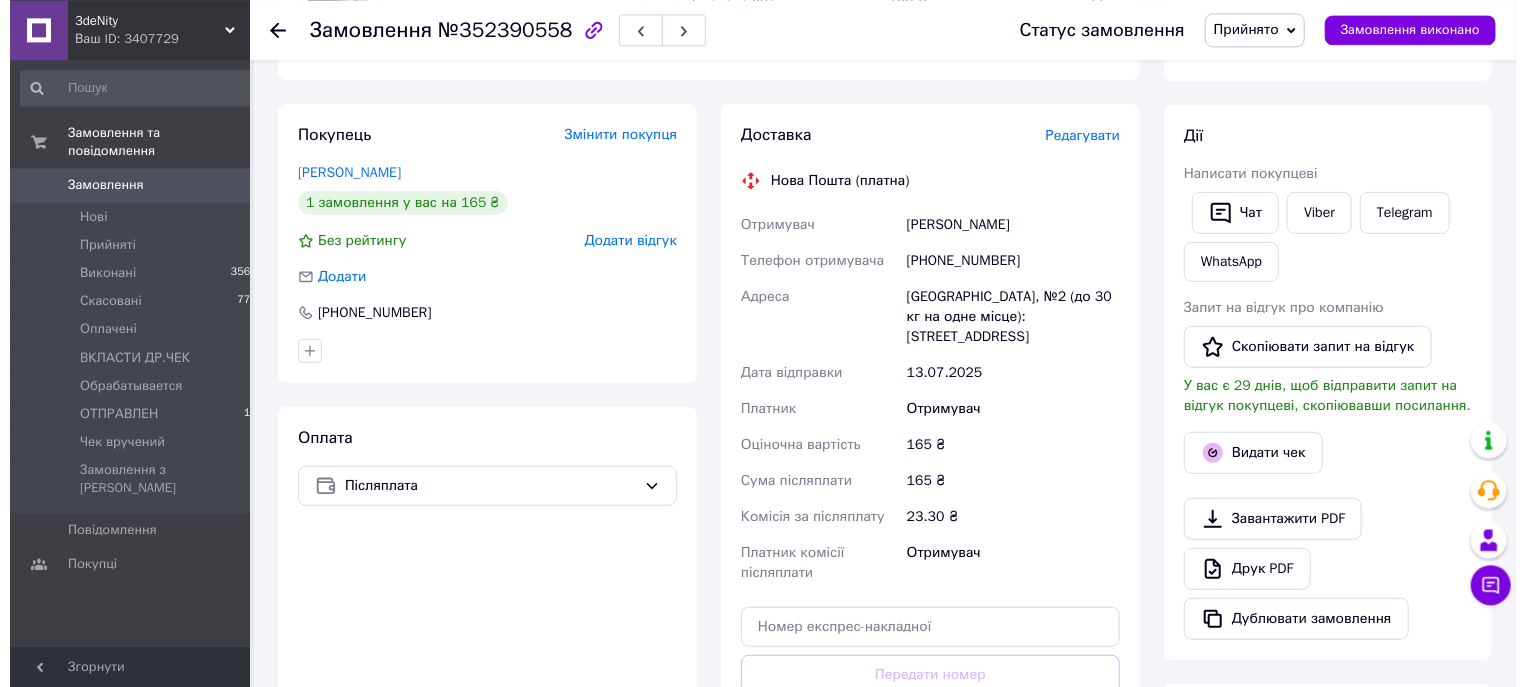 scroll, scrollTop: 294, scrollLeft: 0, axis: vertical 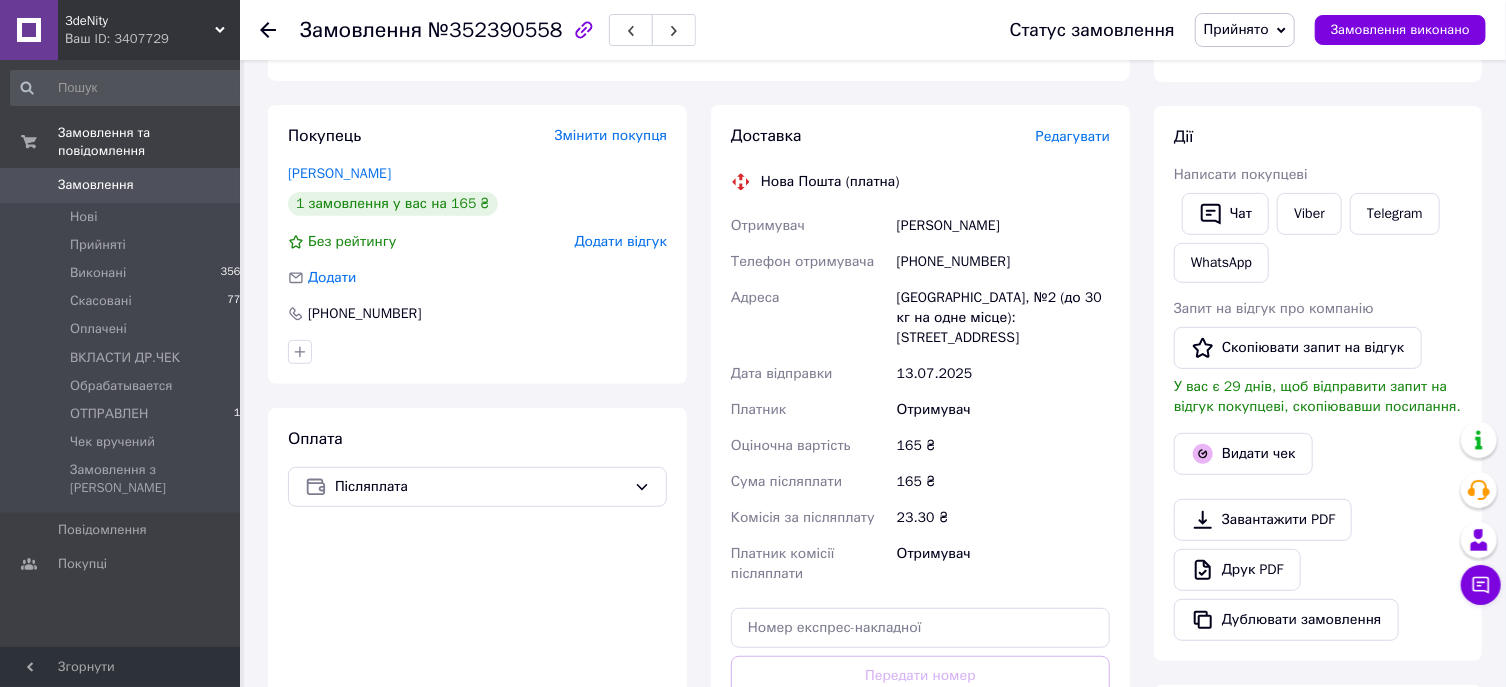 click on "Редагувати" at bounding box center [1073, 136] 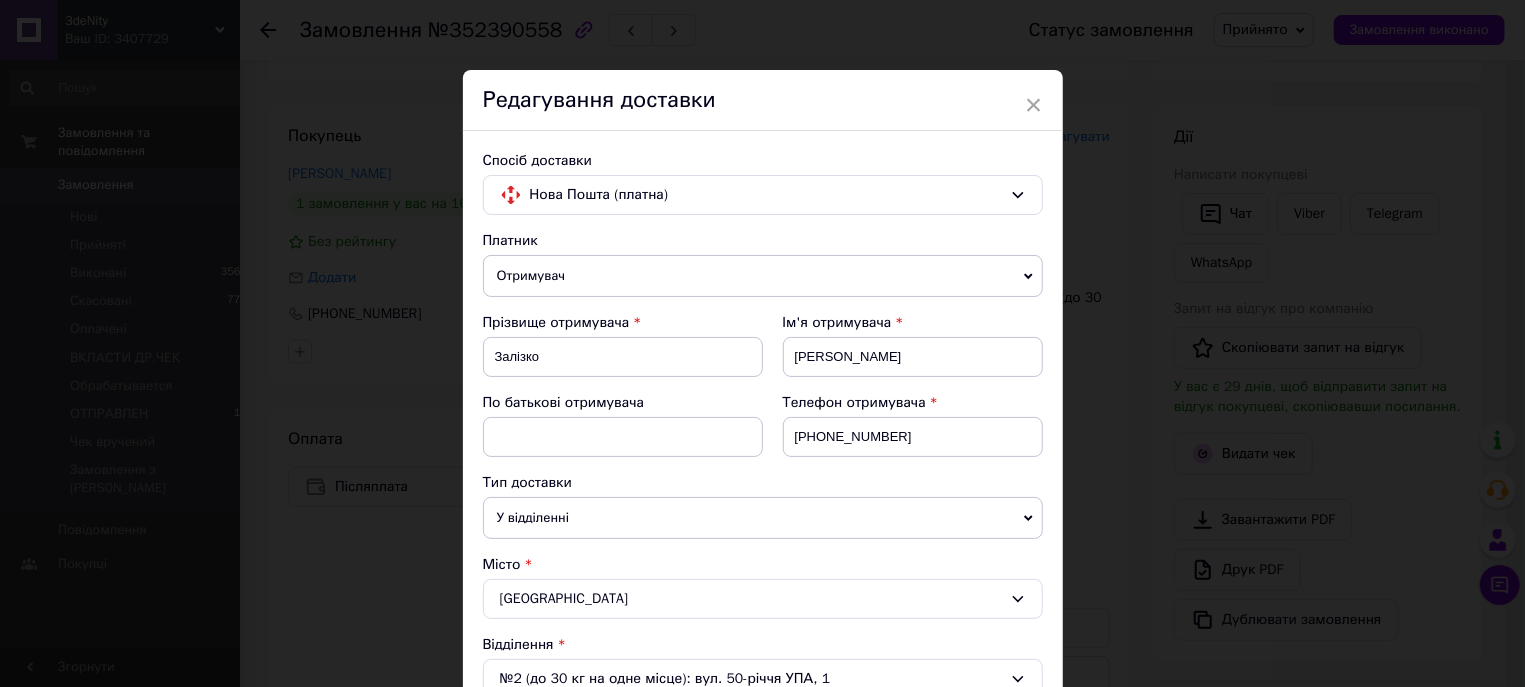 scroll, scrollTop: 570, scrollLeft: 0, axis: vertical 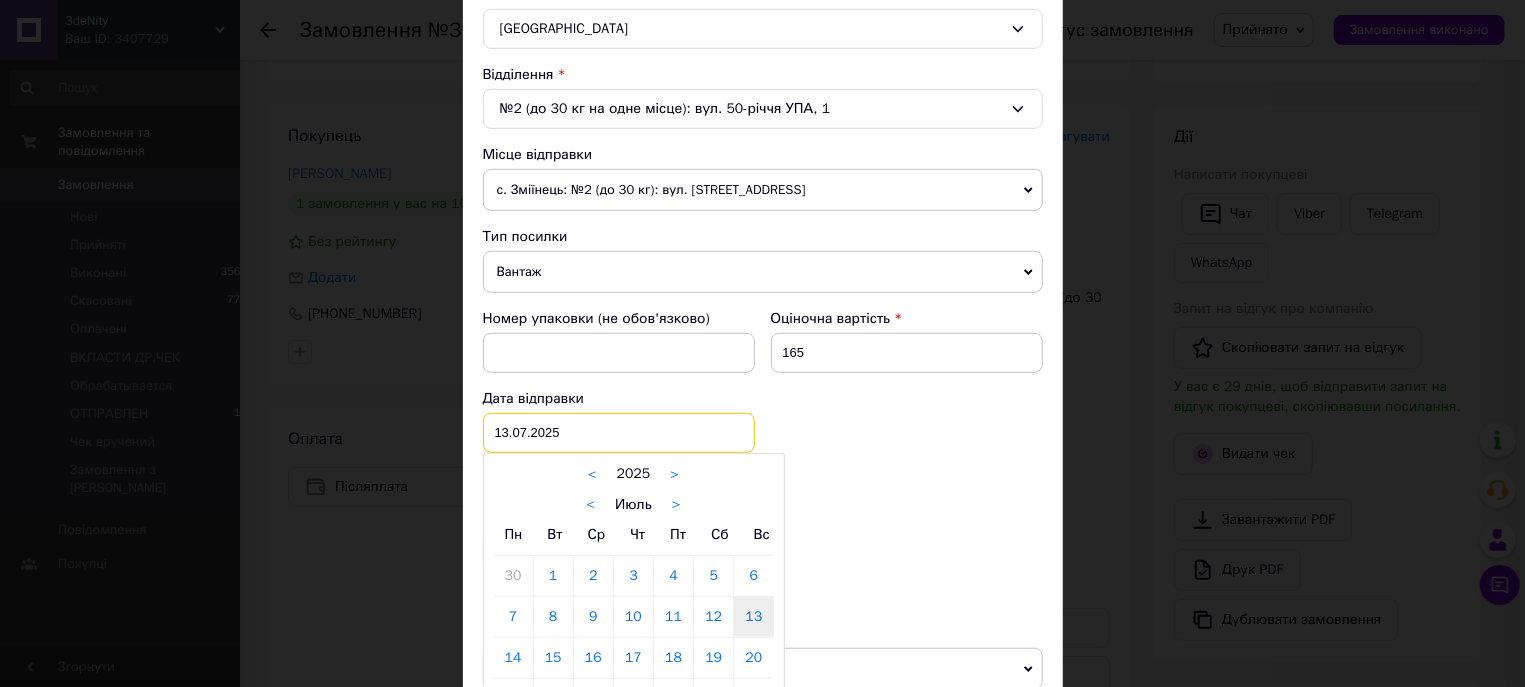 click on "13.07.2025" at bounding box center (619, 433) 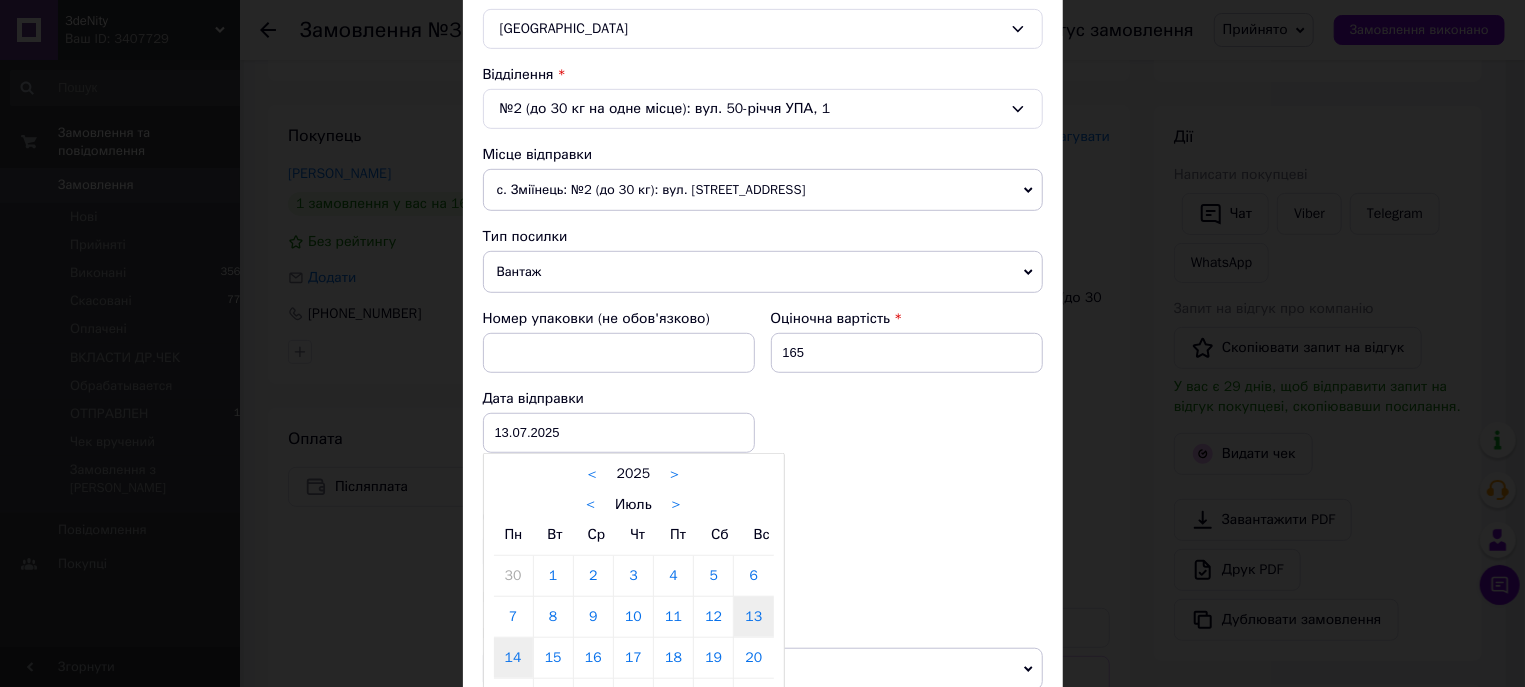 click on "14" at bounding box center [513, 658] 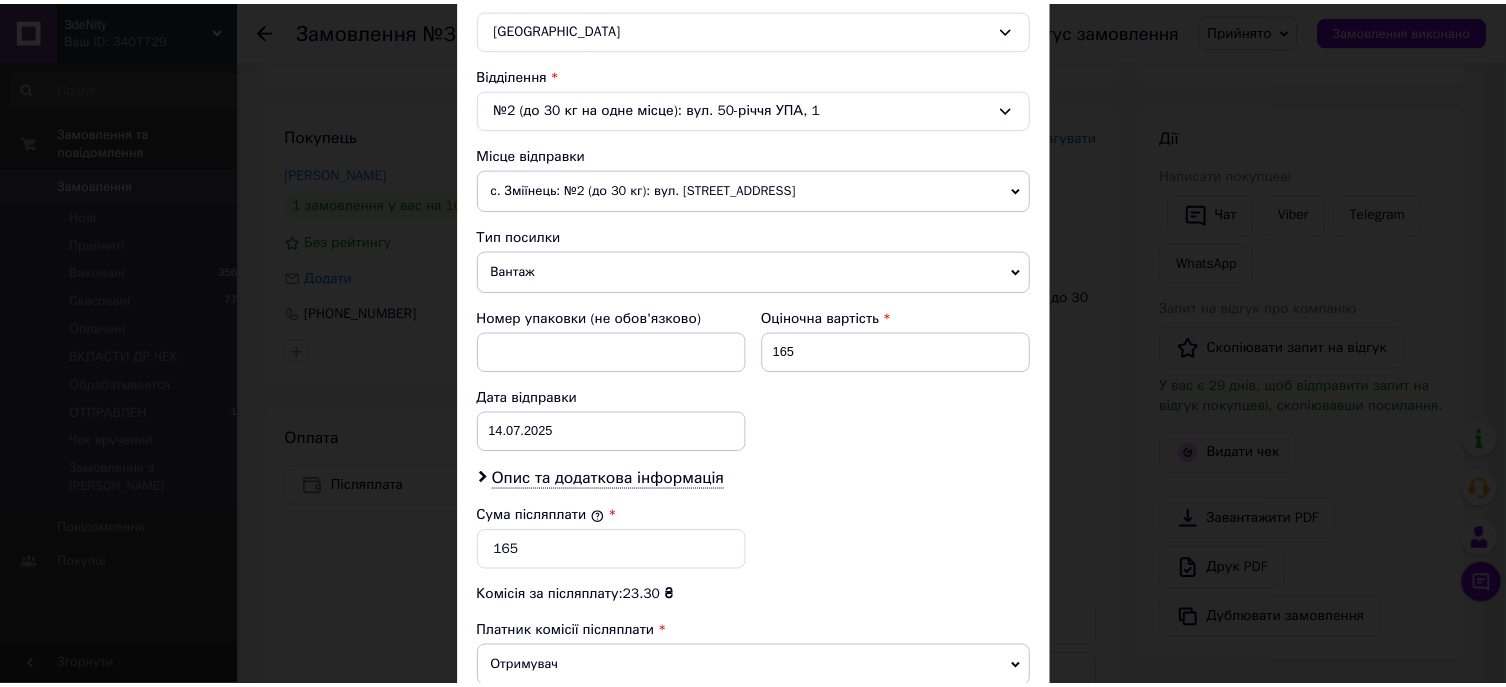 scroll, scrollTop: 843, scrollLeft: 0, axis: vertical 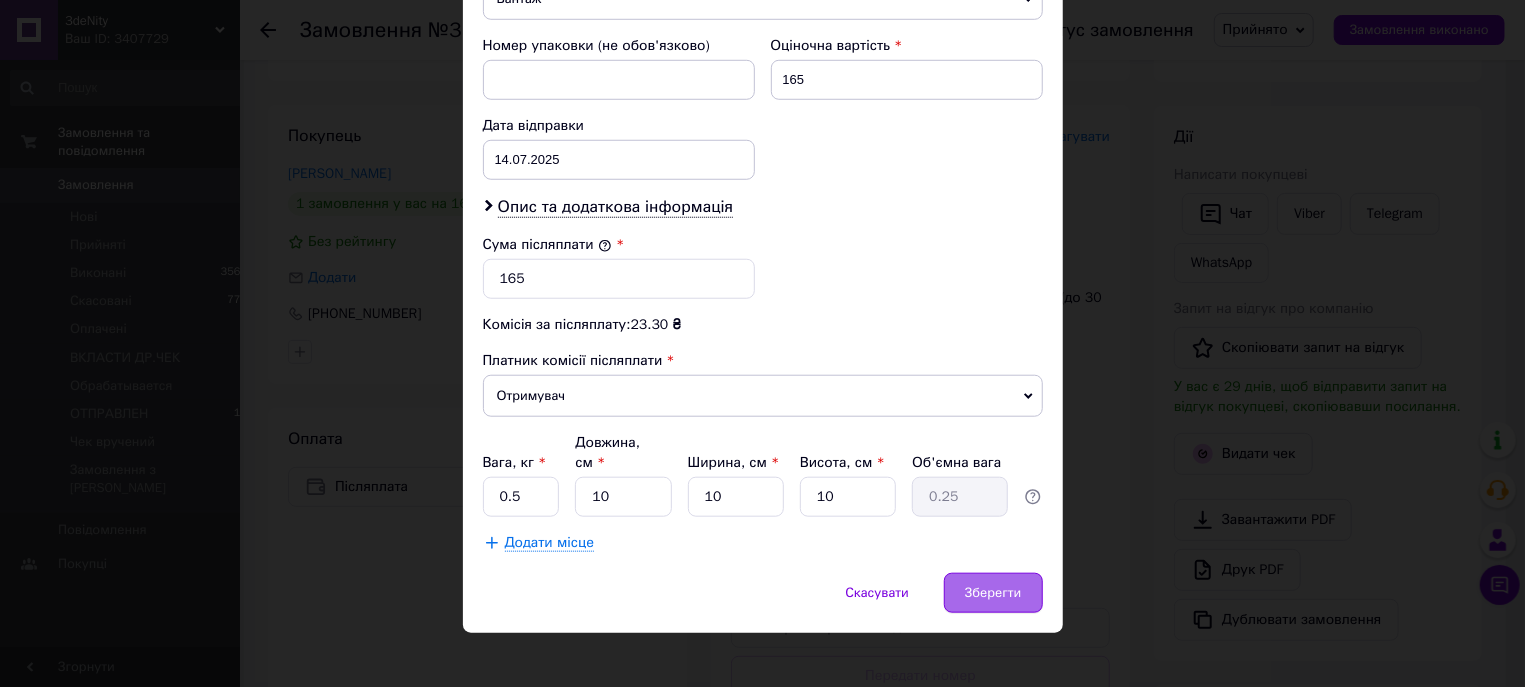 click on "Зберегти" at bounding box center (993, 593) 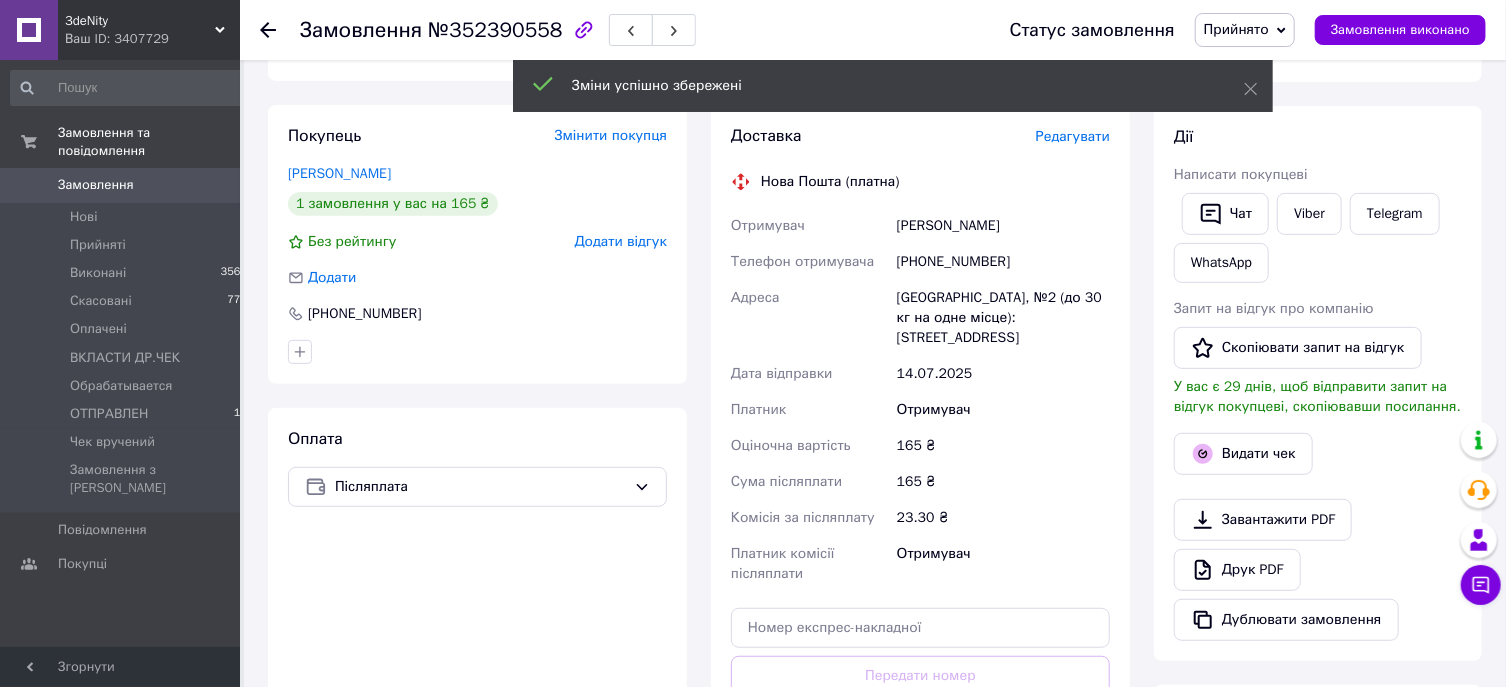 scroll, scrollTop: 509, scrollLeft: 0, axis: vertical 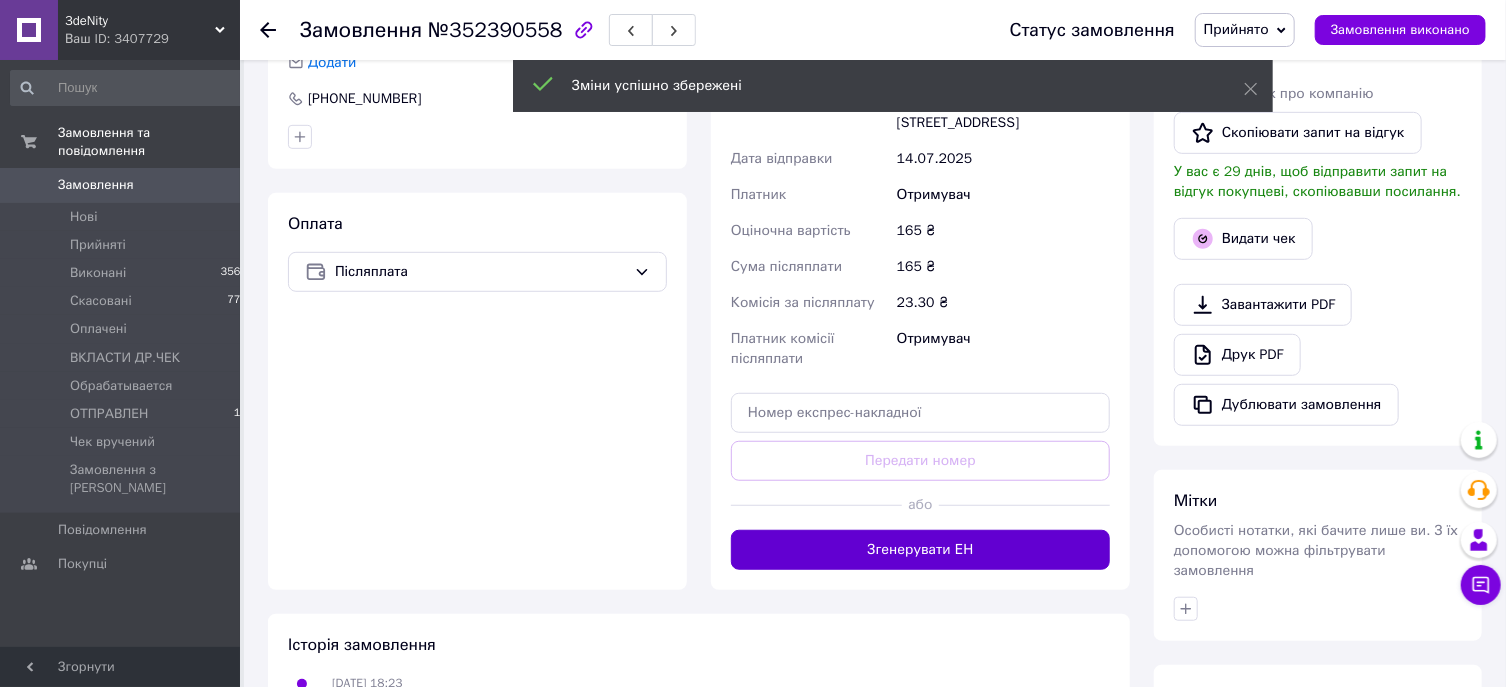 click on "Згенерувати ЕН" at bounding box center (920, 550) 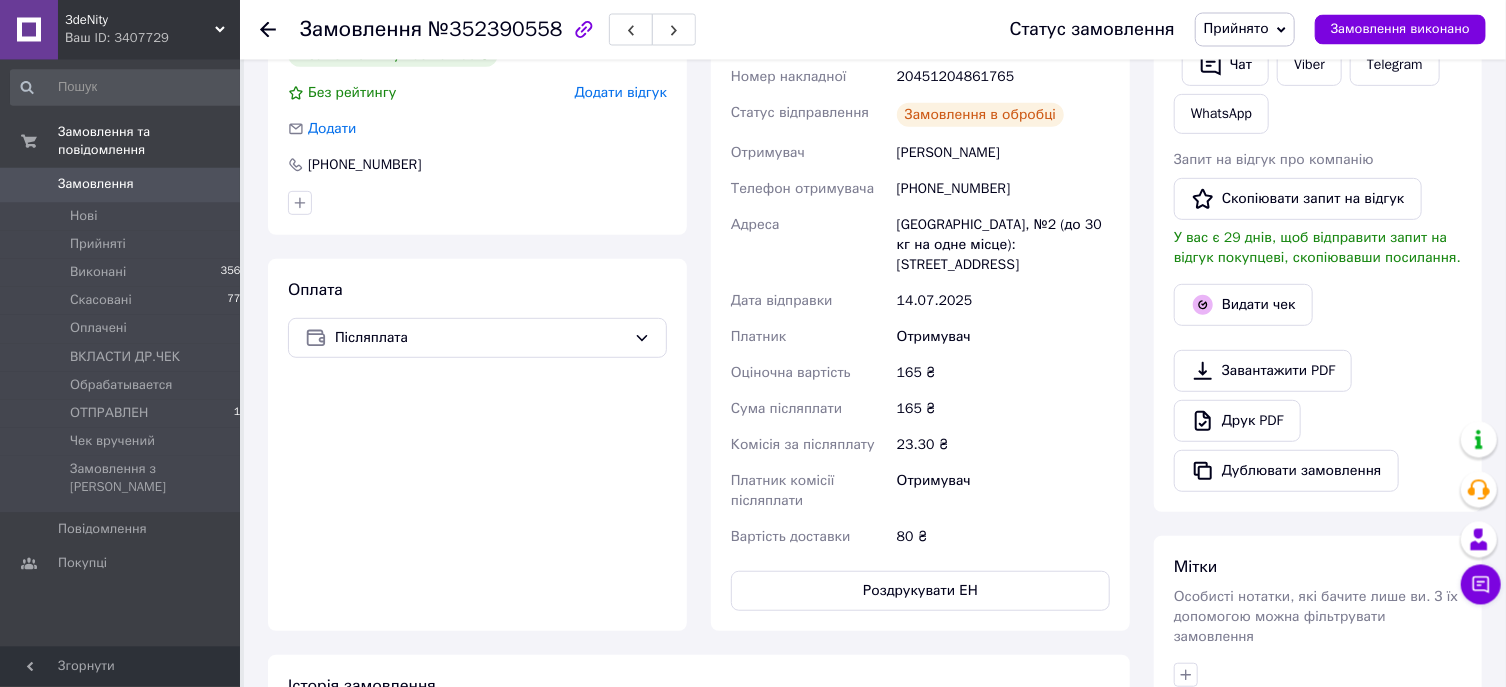 scroll, scrollTop: 402, scrollLeft: 0, axis: vertical 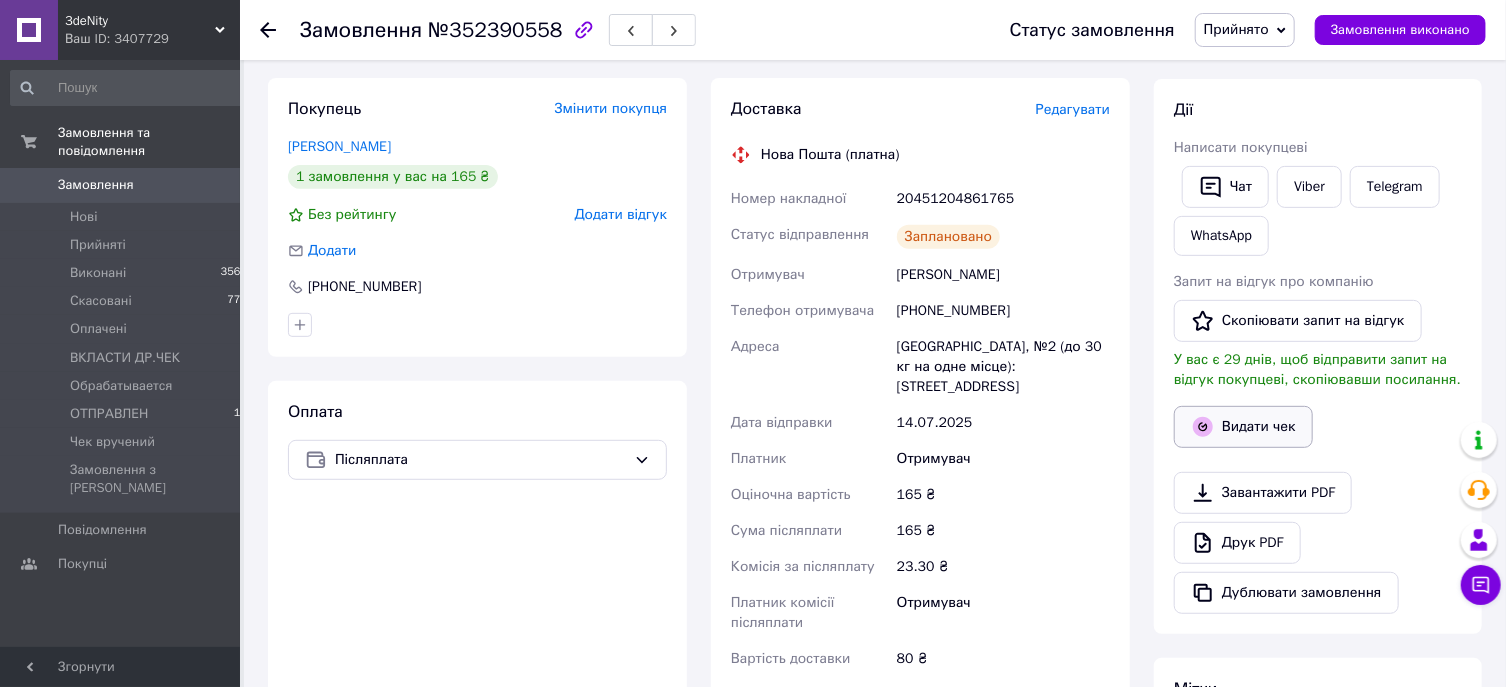 click on "Видати чек" at bounding box center [1243, 427] 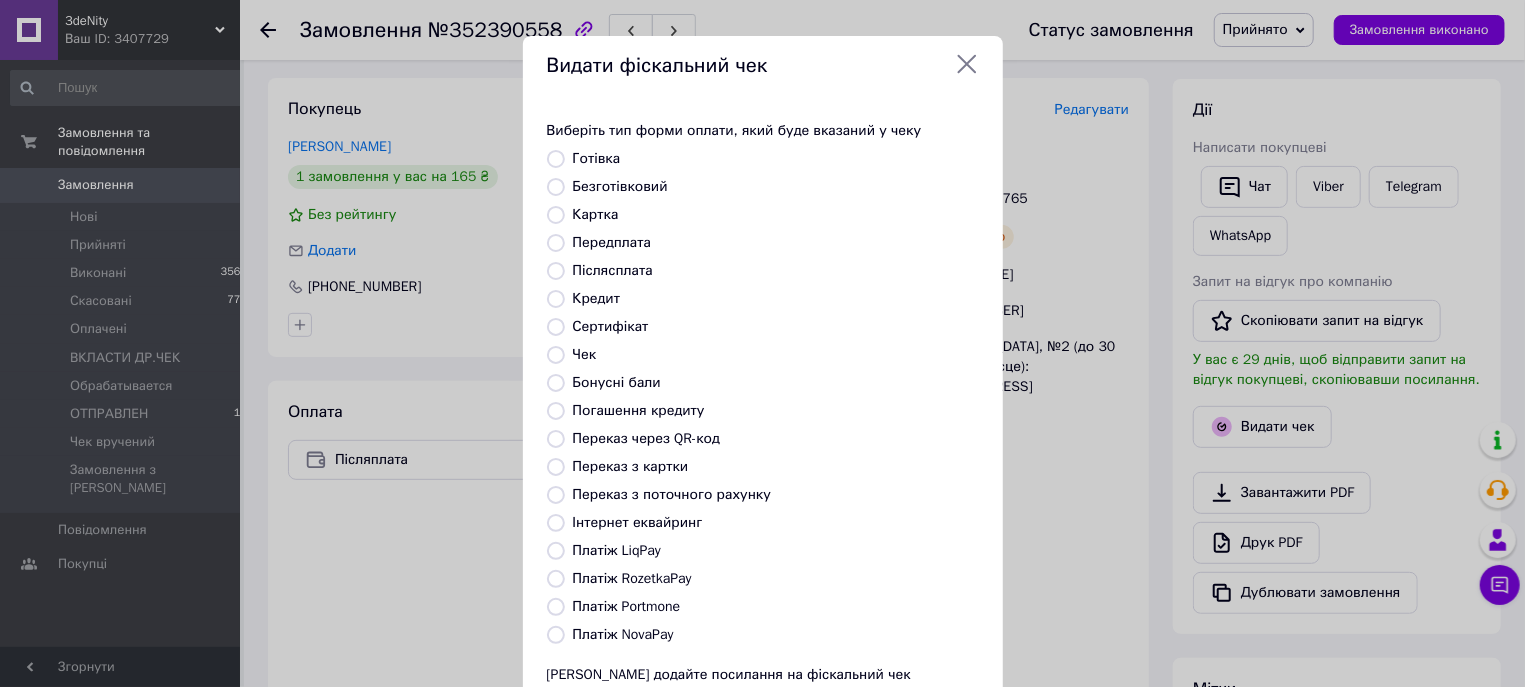 click on "Платіж NovaPay" at bounding box center [556, 635] 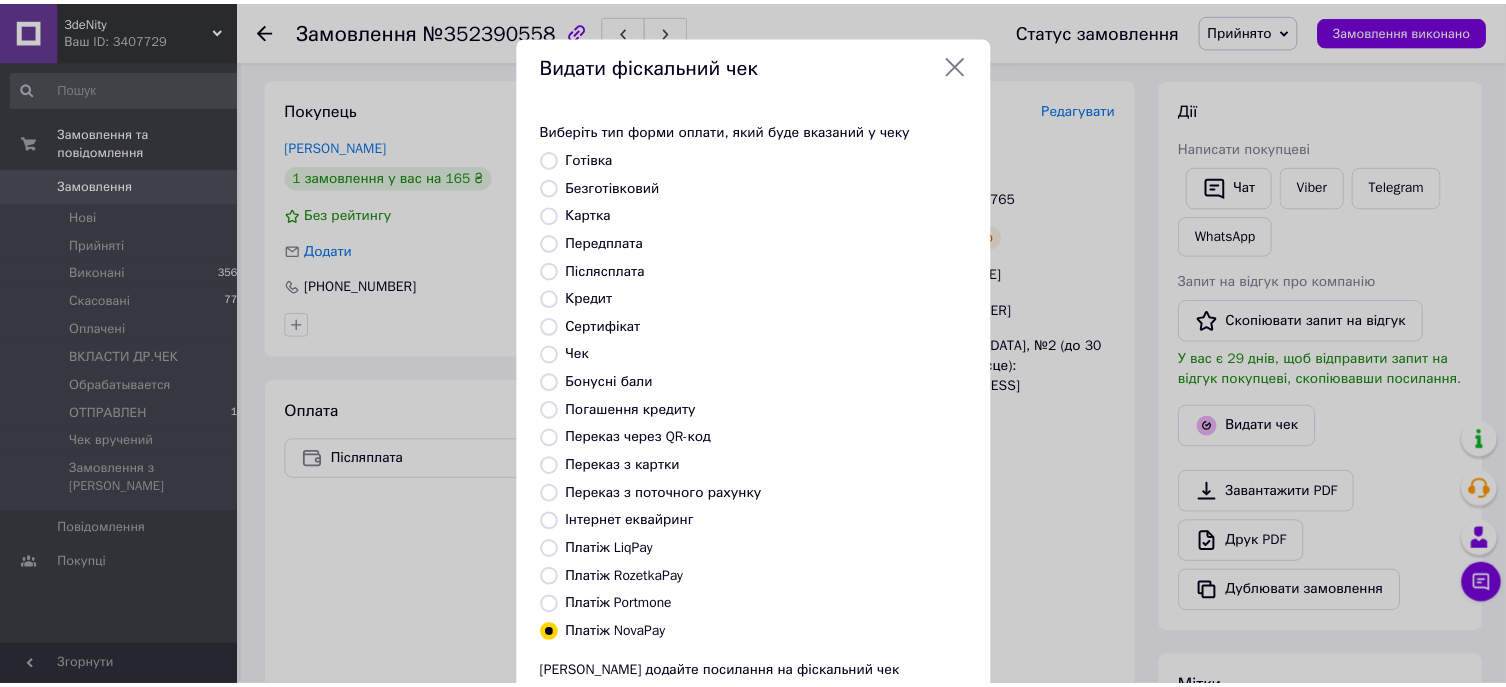 scroll, scrollTop: 173, scrollLeft: 0, axis: vertical 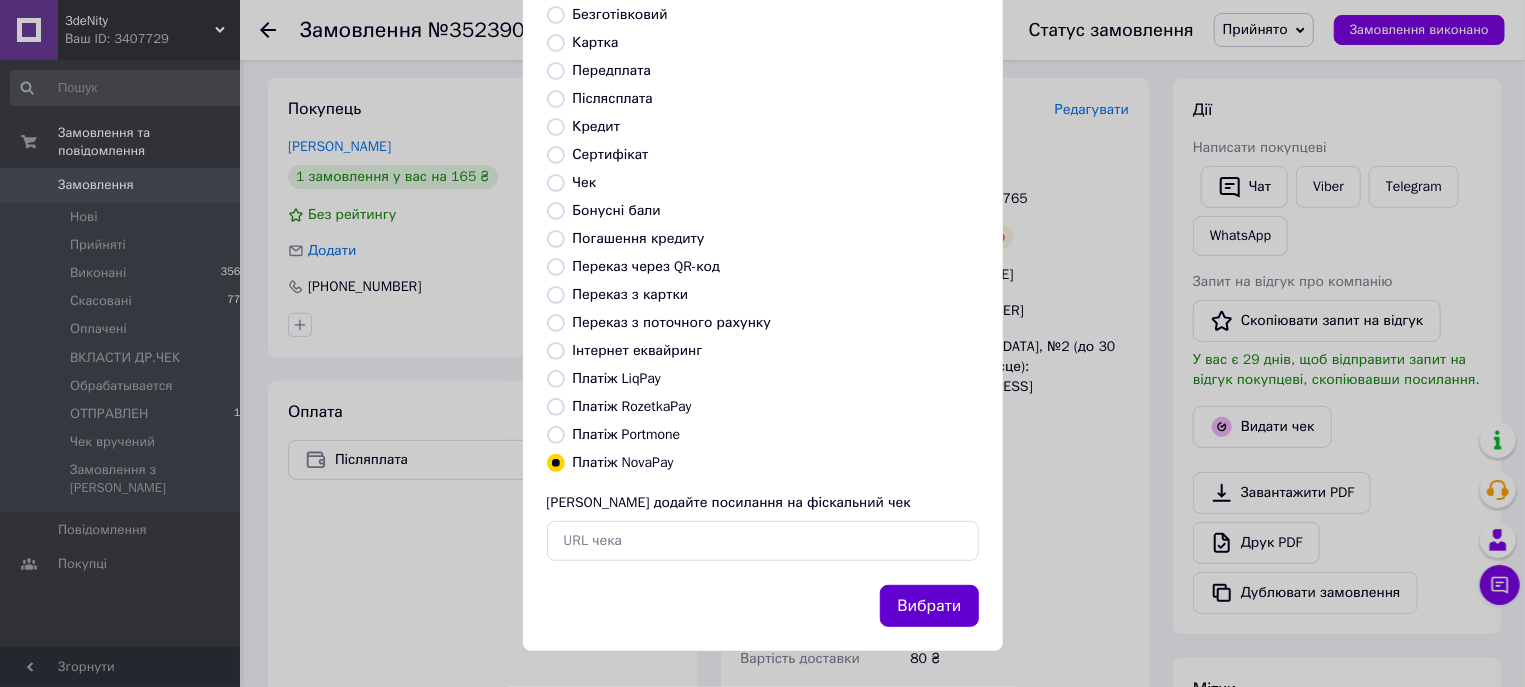click on "Вибрати" at bounding box center [929, 606] 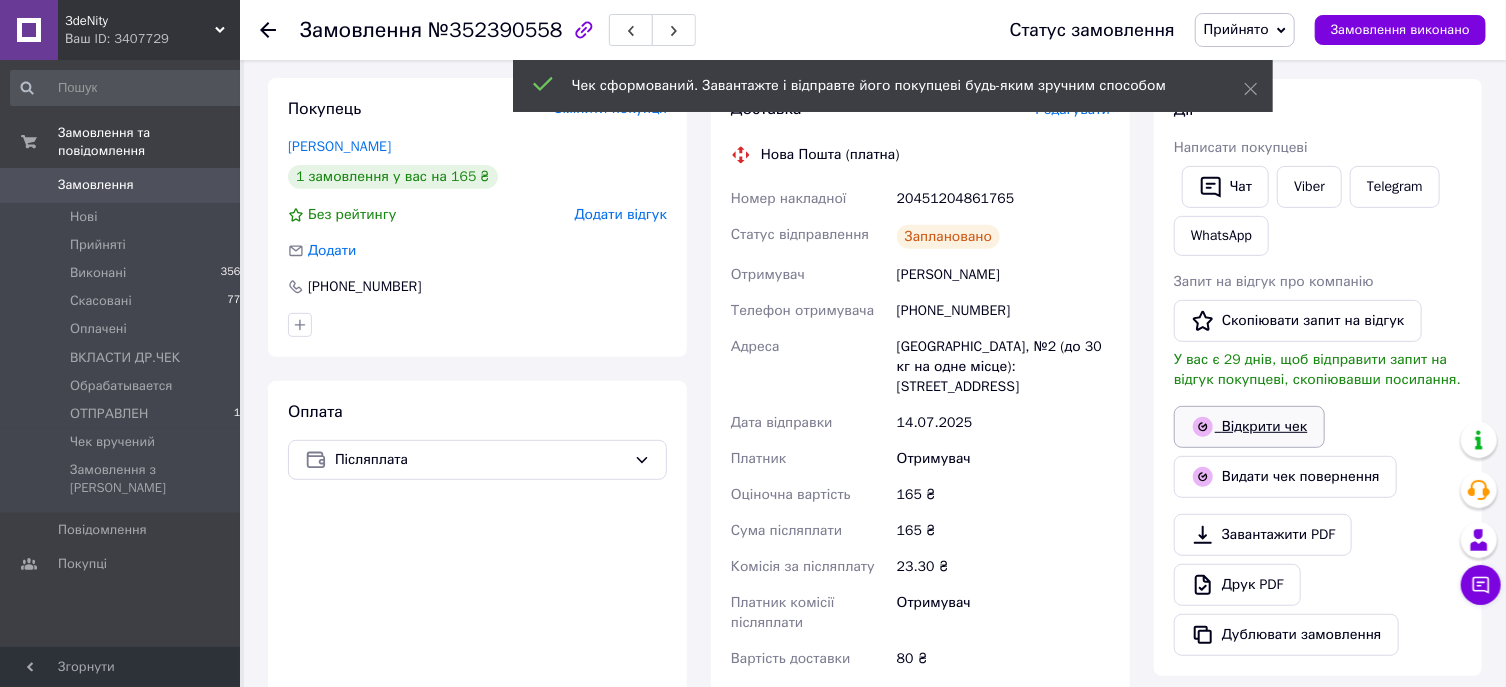 click on "Відкрити чек" at bounding box center [1249, 427] 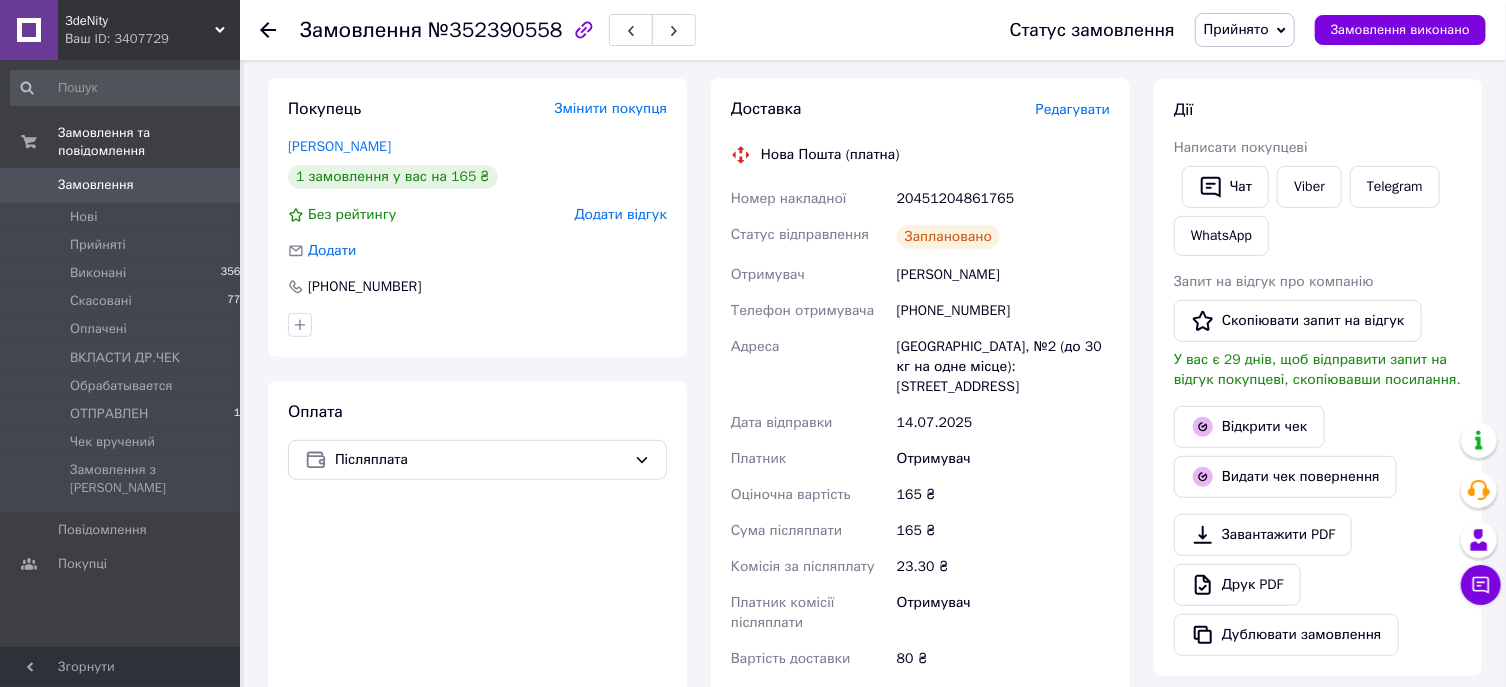 click on "Прийнято" at bounding box center (1236, 29) 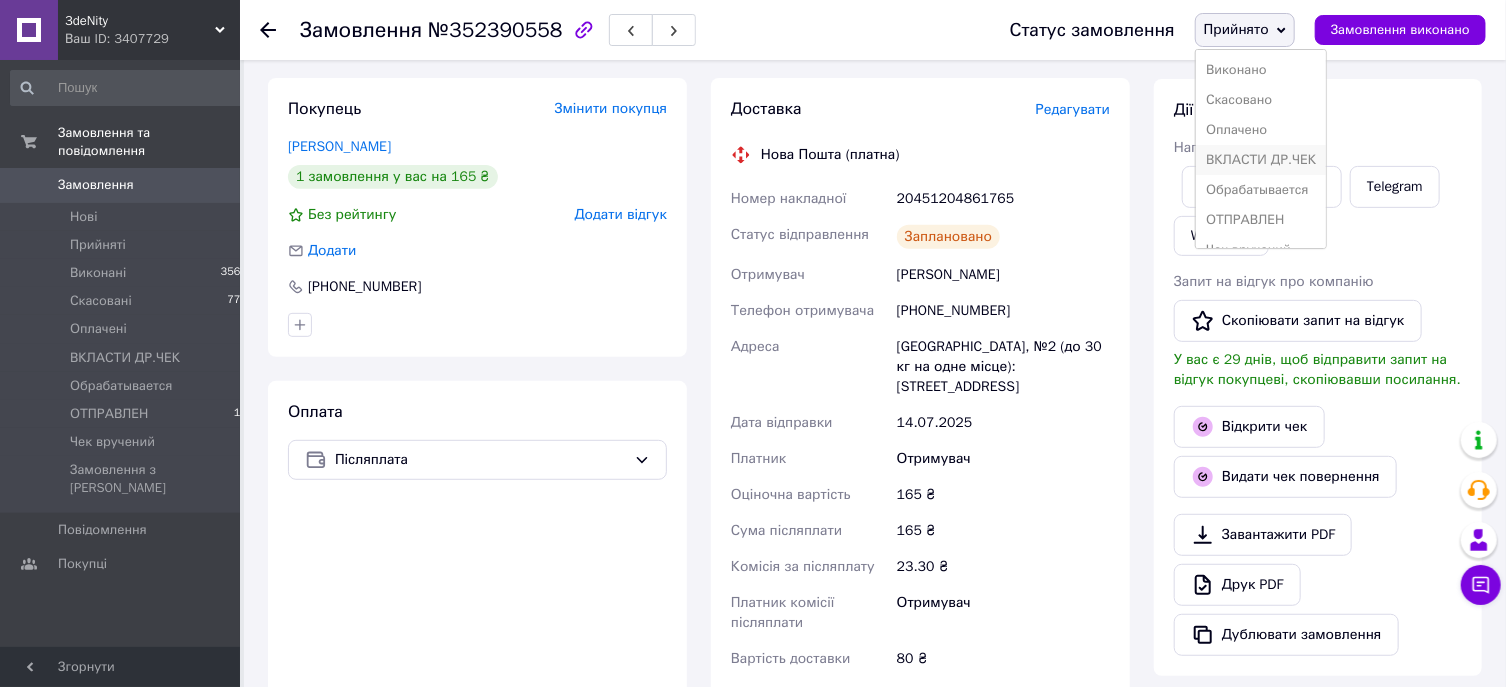 scroll, scrollTop: 41, scrollLeft: 0, axis: vertical 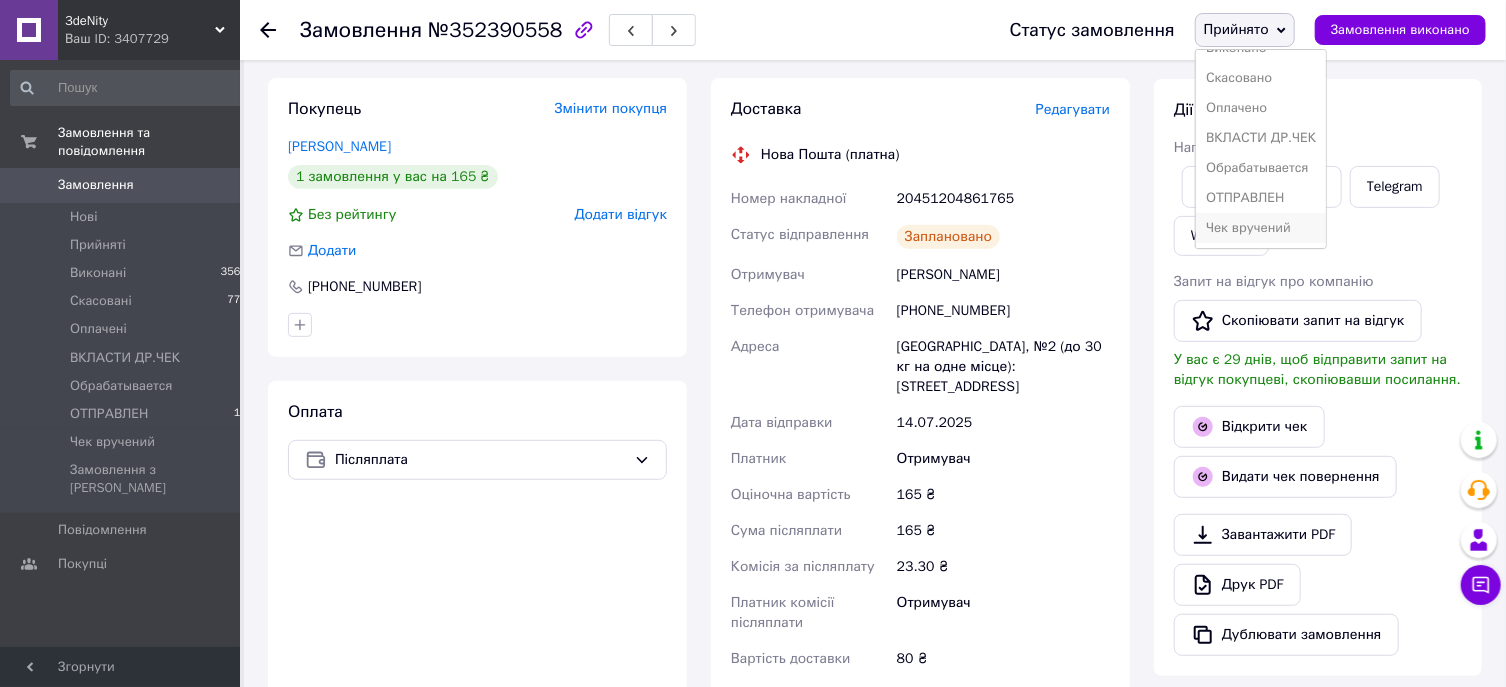 click on "Чек вручений" at bounding box center (1261, 228) 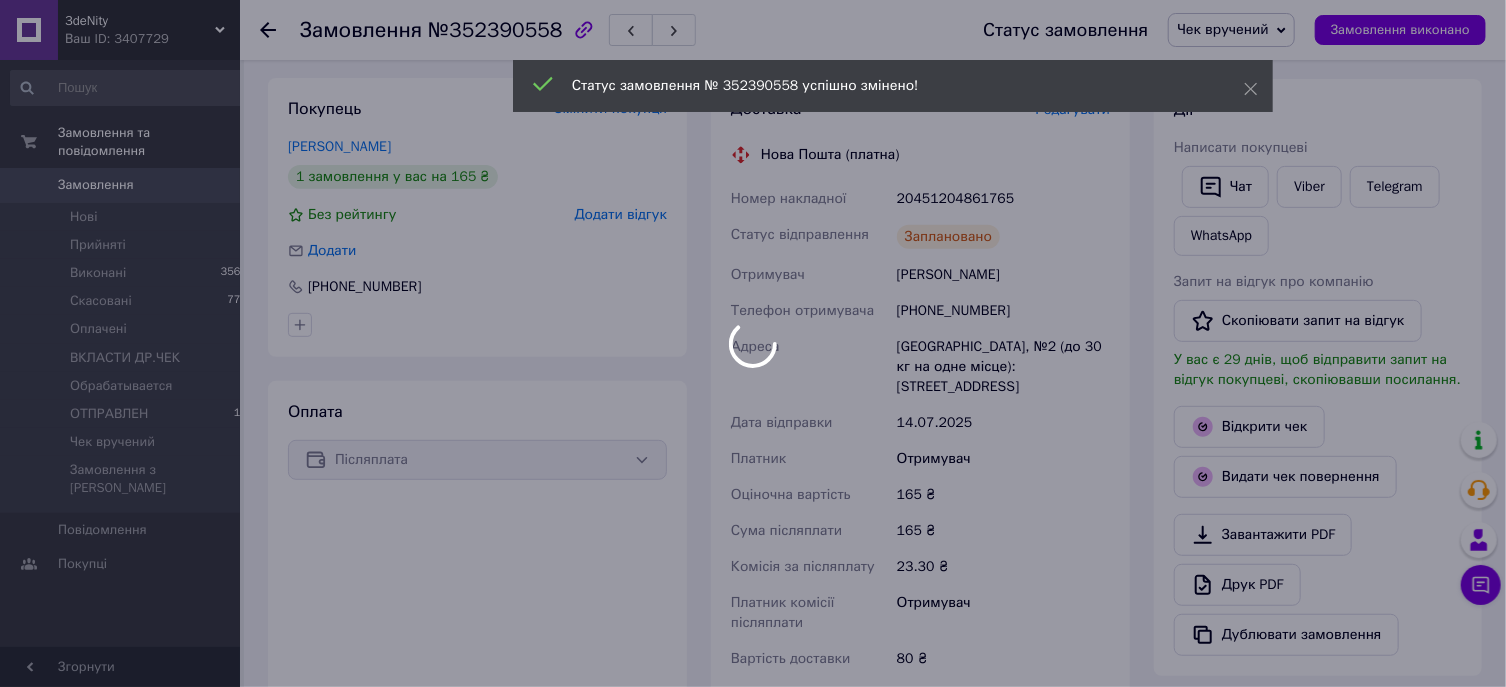 scroll, scrollTop: 0, scrollLeft: 0, axis: both 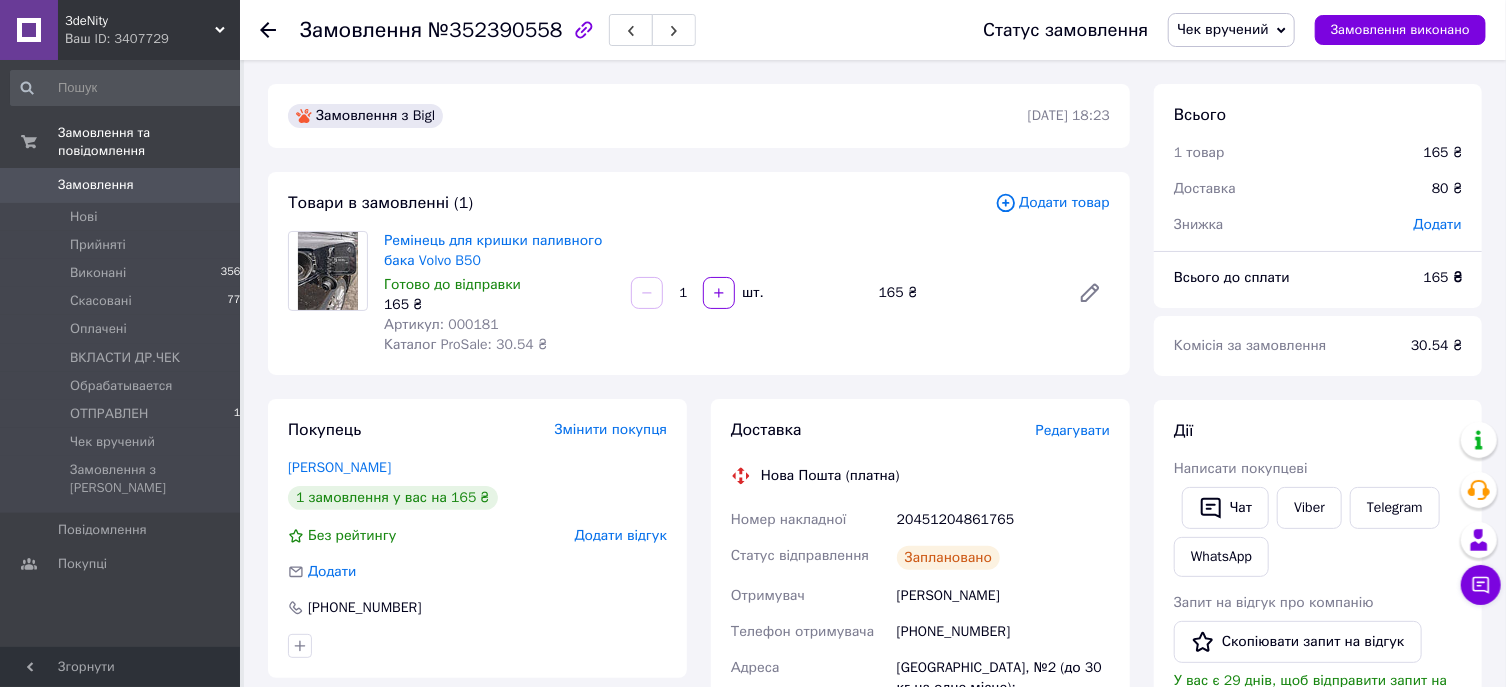 click on "20451204861765" at bounding box center (1003, 520) 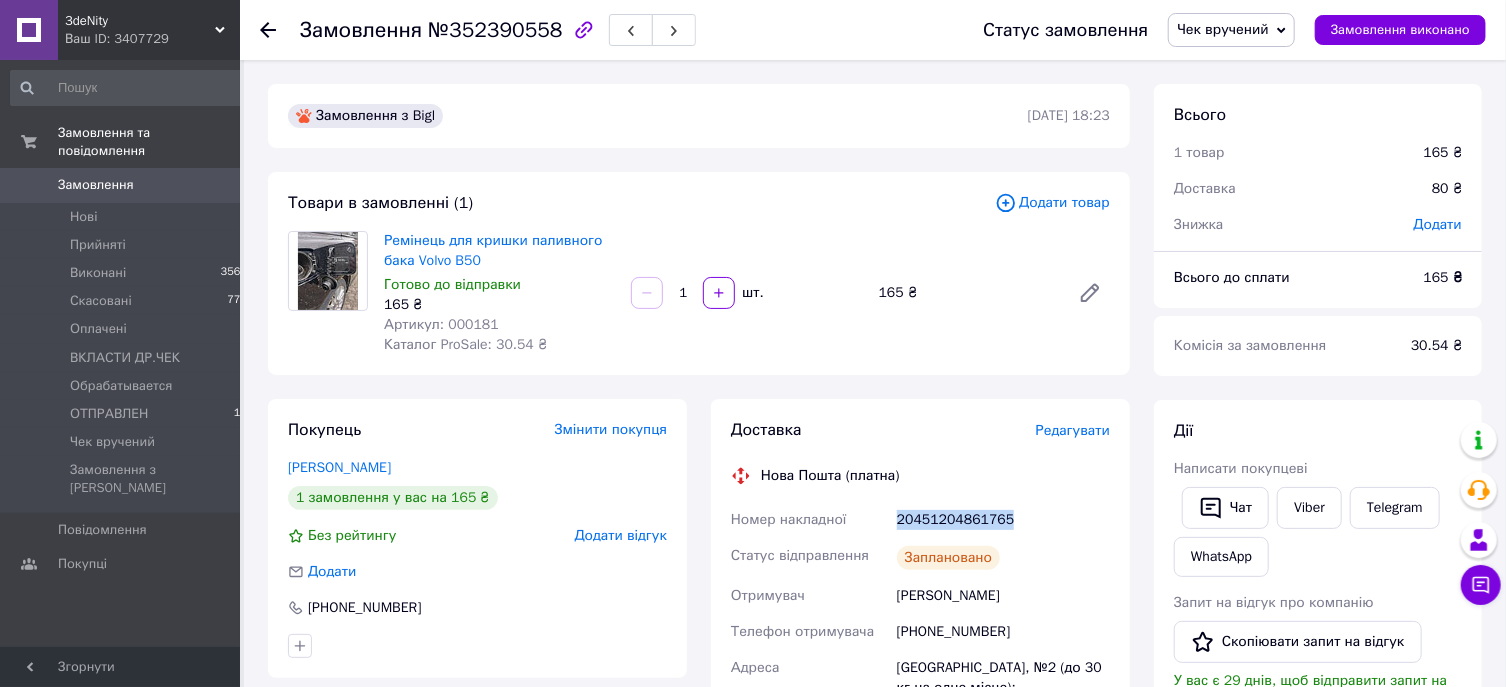 click on "20451204861765" at bounding box center [1003, 520] 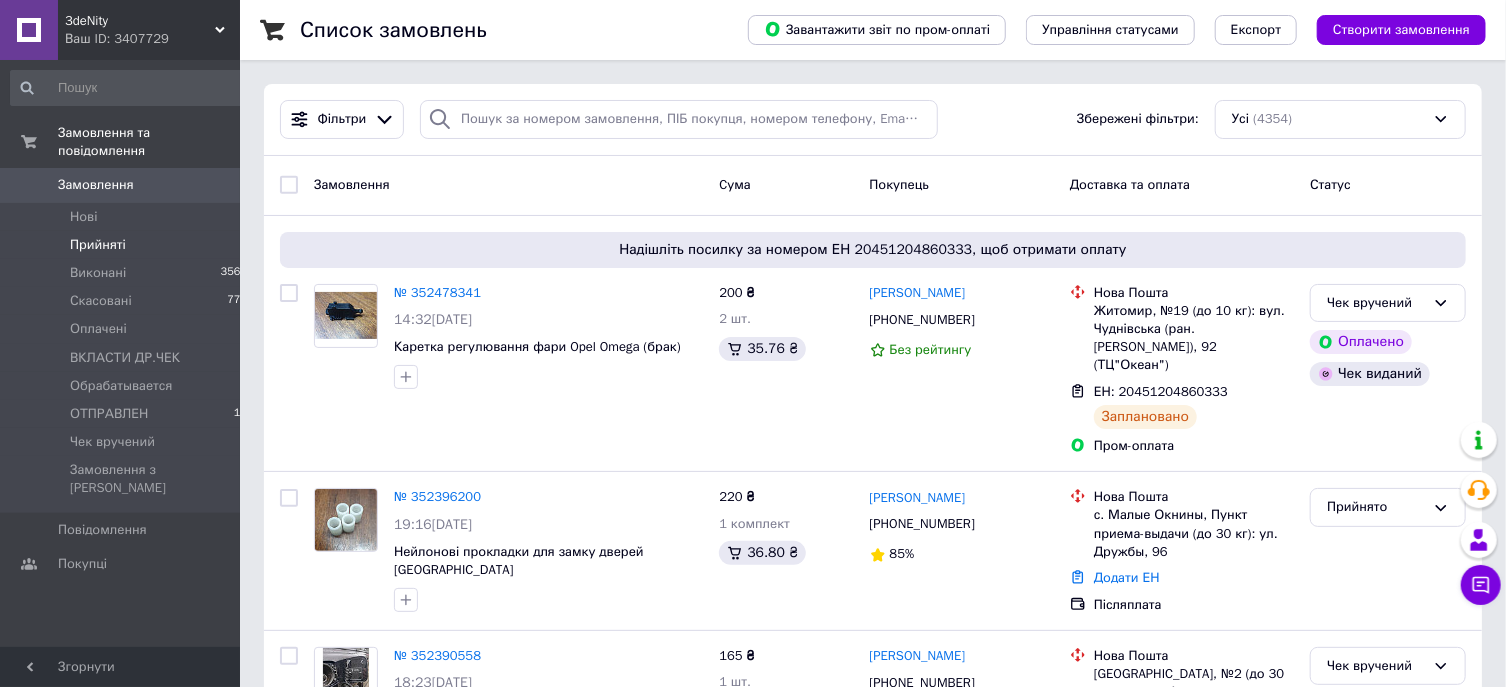 click on "Прийняті" at bounding box center [98, 245] 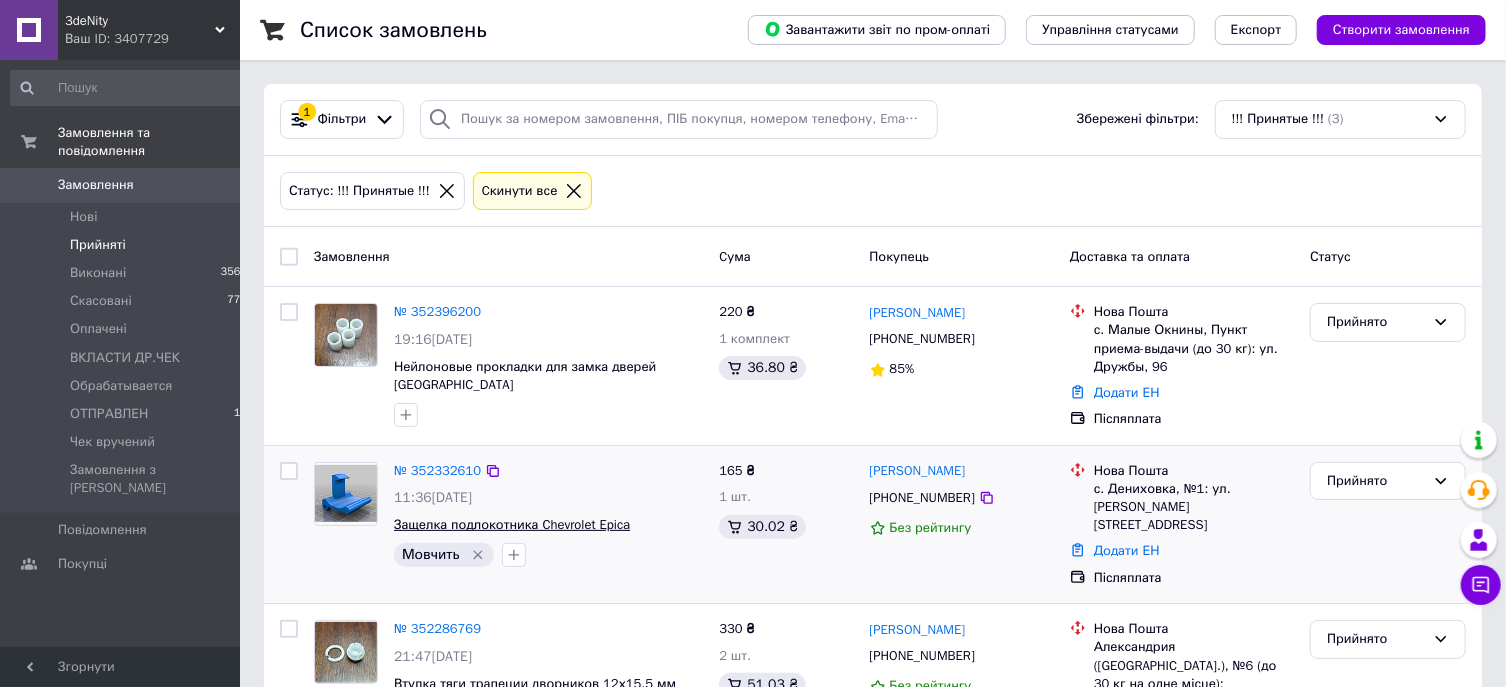 scroll, scrollTop: 81, scrollLeft: 0, axis: vertical 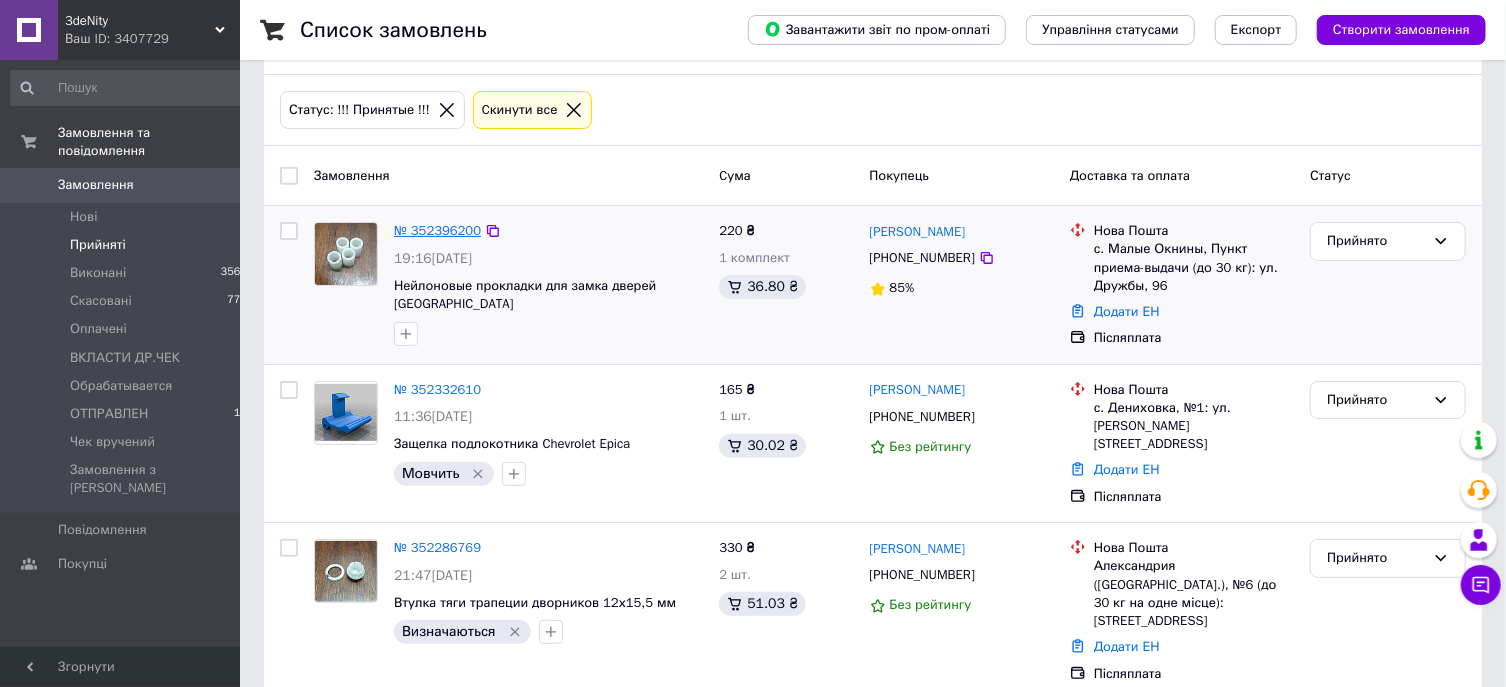 click on "№ 352396200" at bounding box center [437, 230] 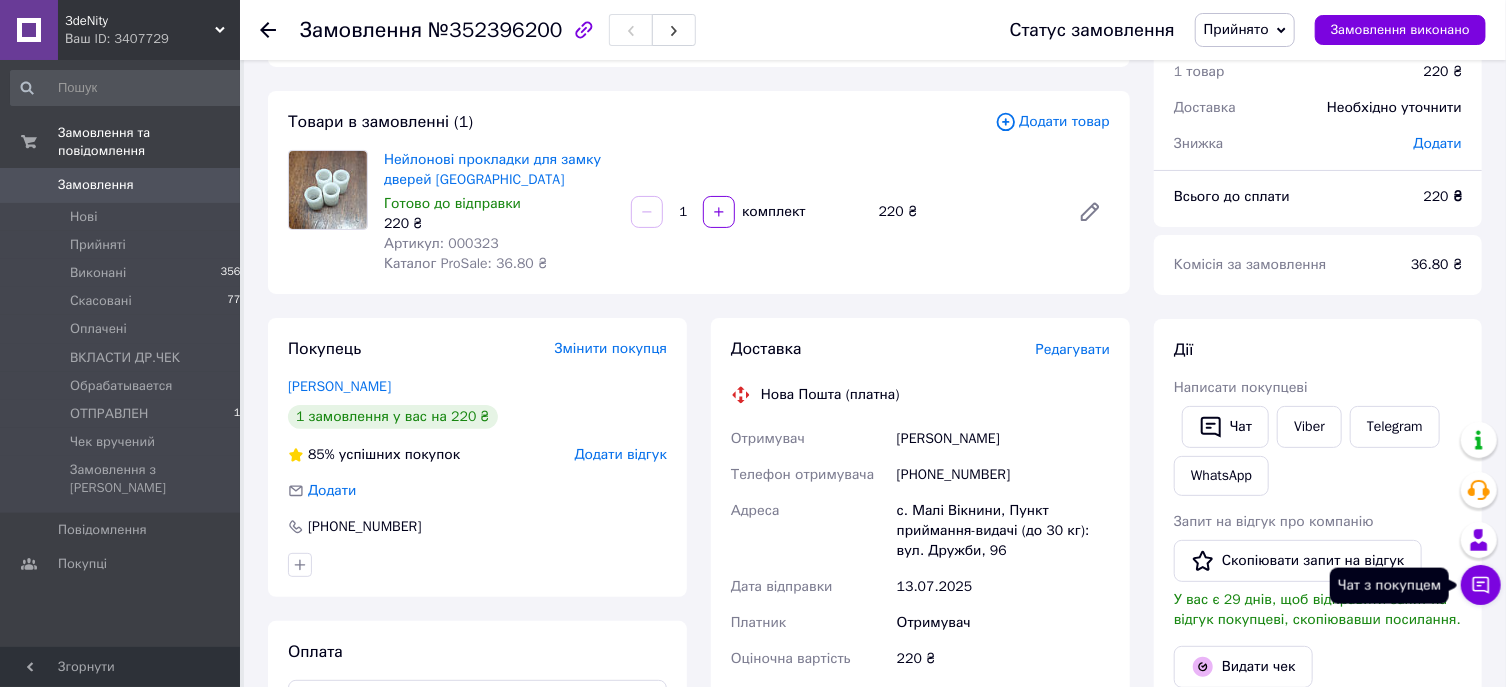 click 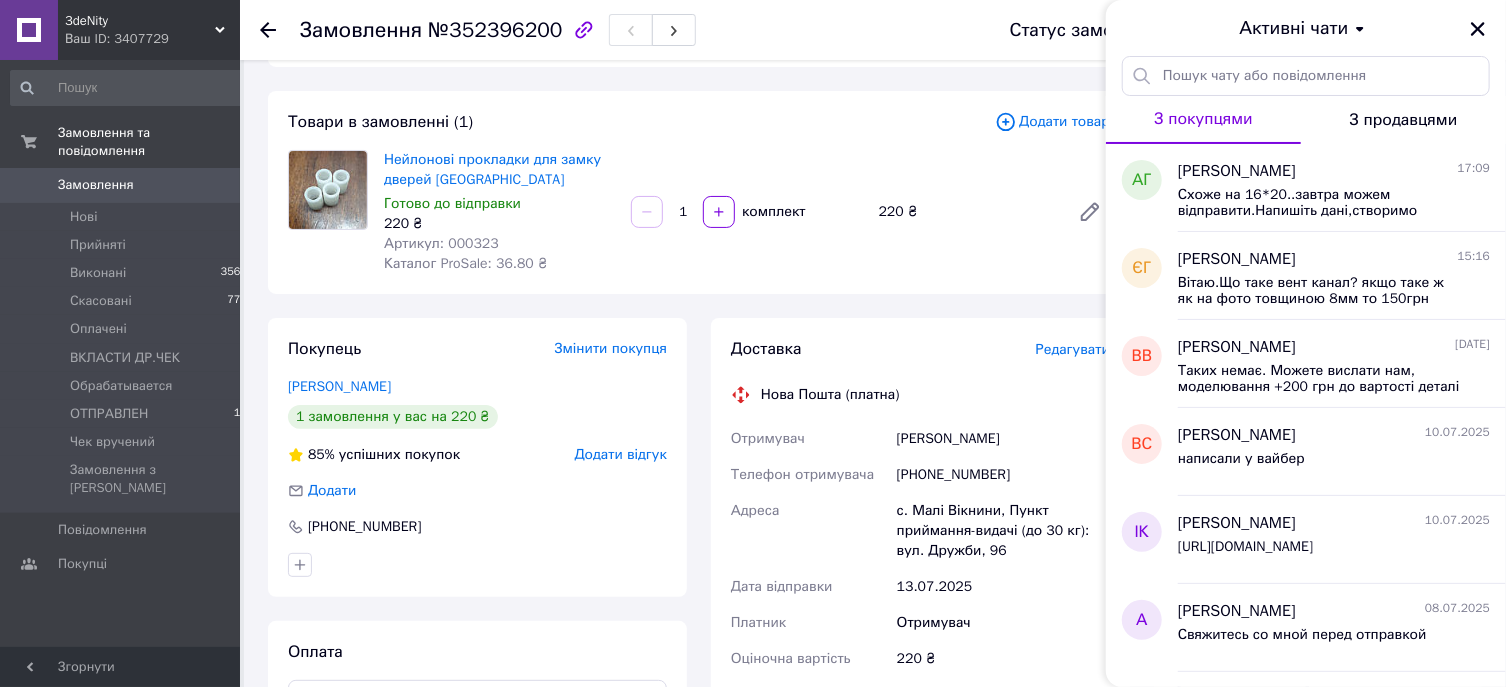 click on "Нейлонові прокладки для замку дверей Lada Priora Готово до відправки 220 ₴ Артикул: 000323 Каталог ProSale: 36.80 ₴  1   комплект 220 ₴" at bounding box center [747, 212] 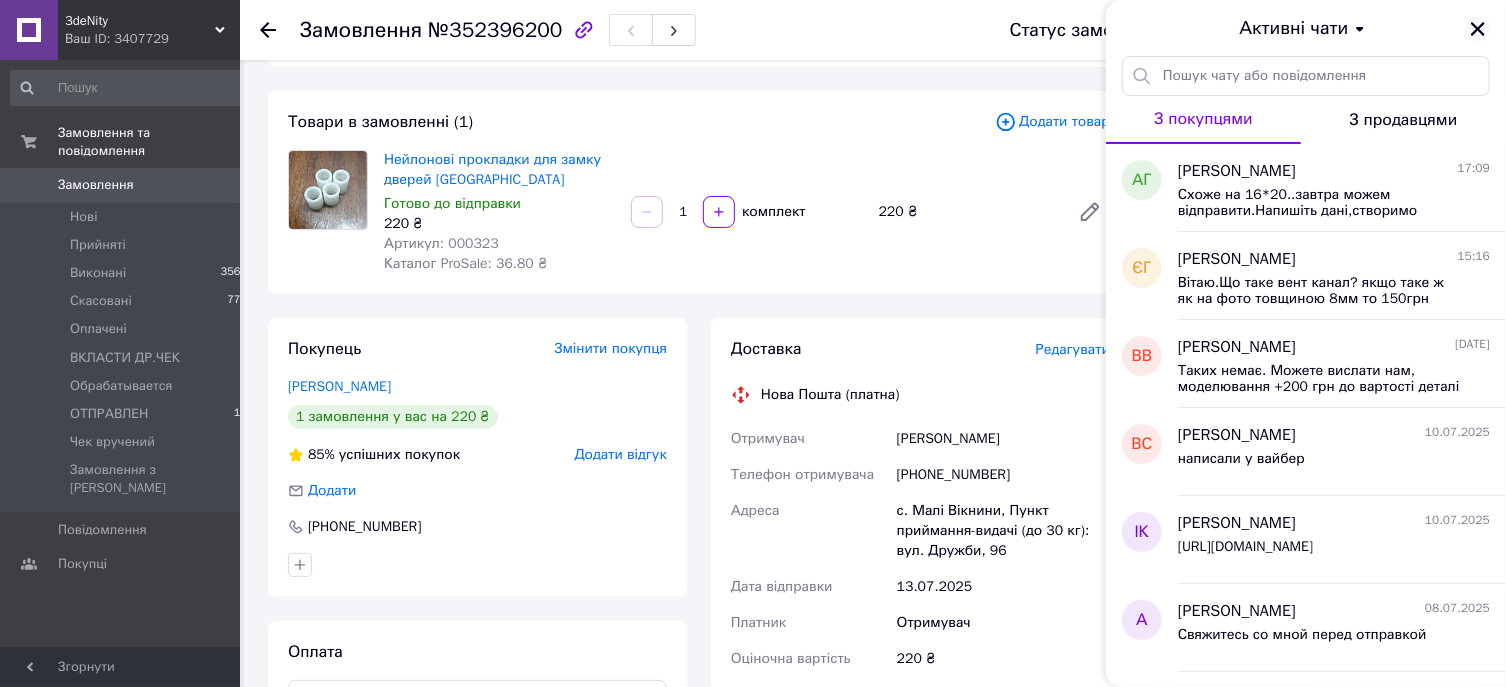 click 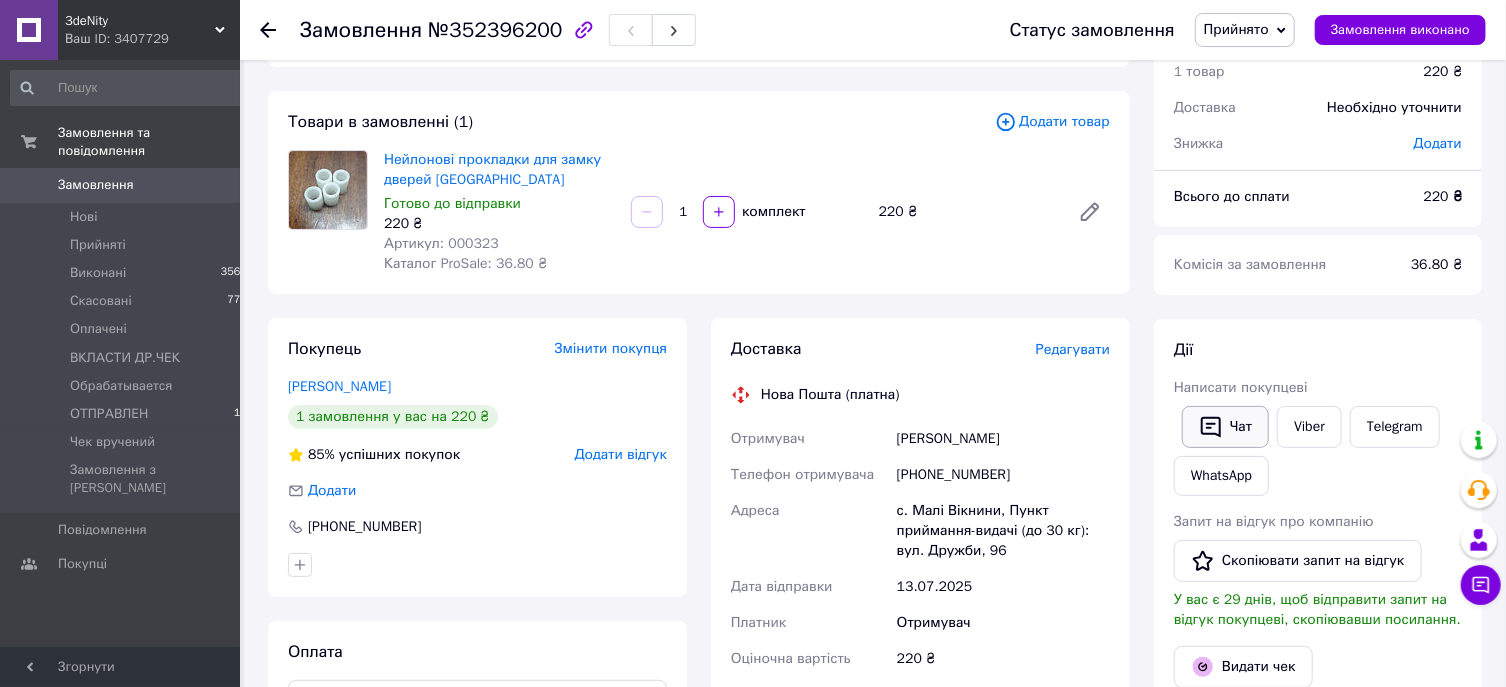 click on "Чат" at bounding box center (1225, 427) 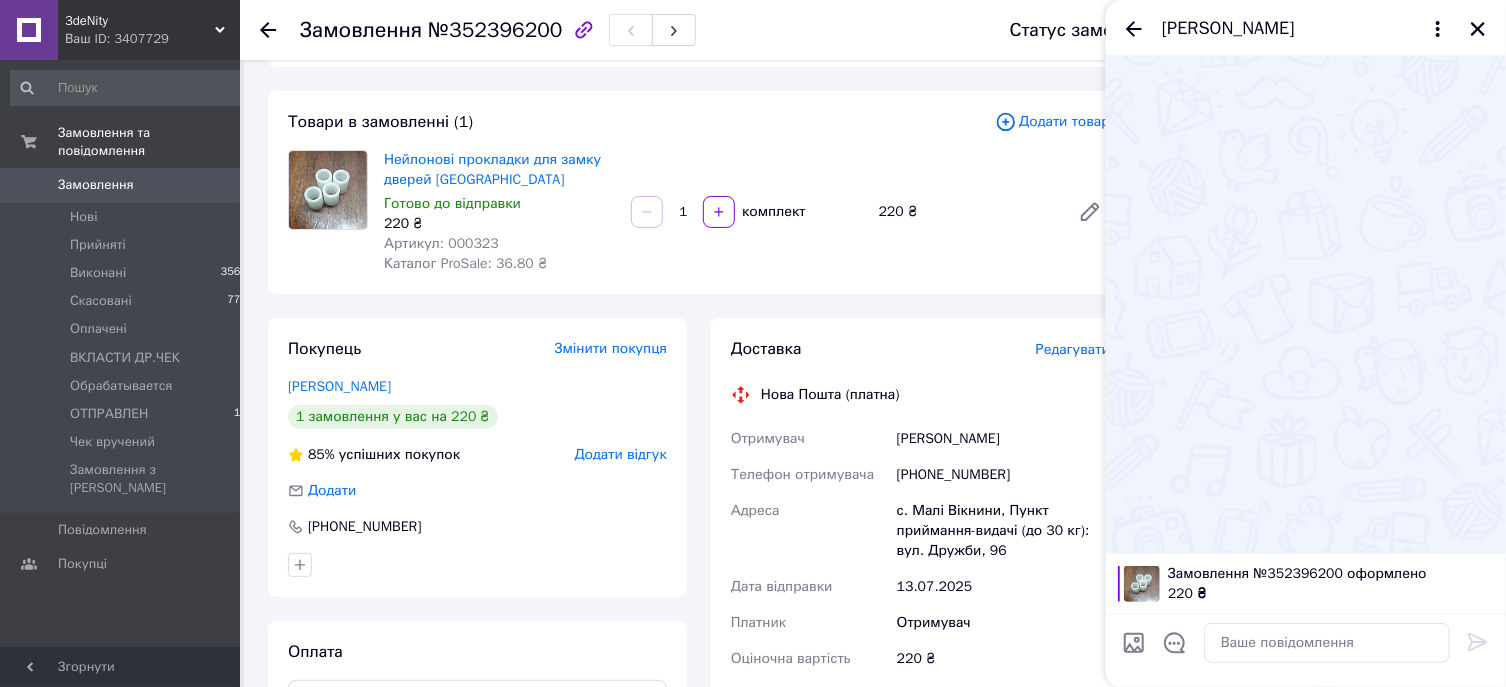 scroll, scrollTop: 672, scrollLeft: 0, axis: vertical 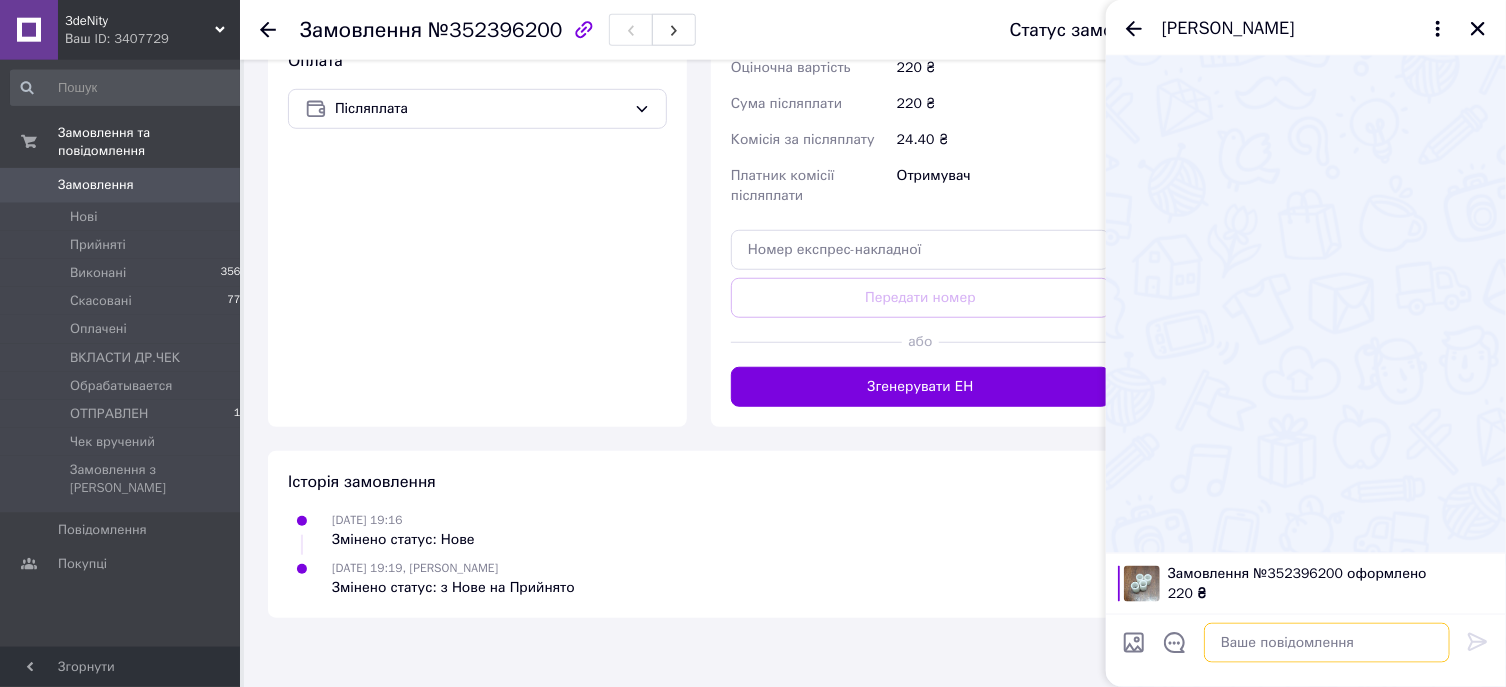 click at bounding box center (1327, 643) 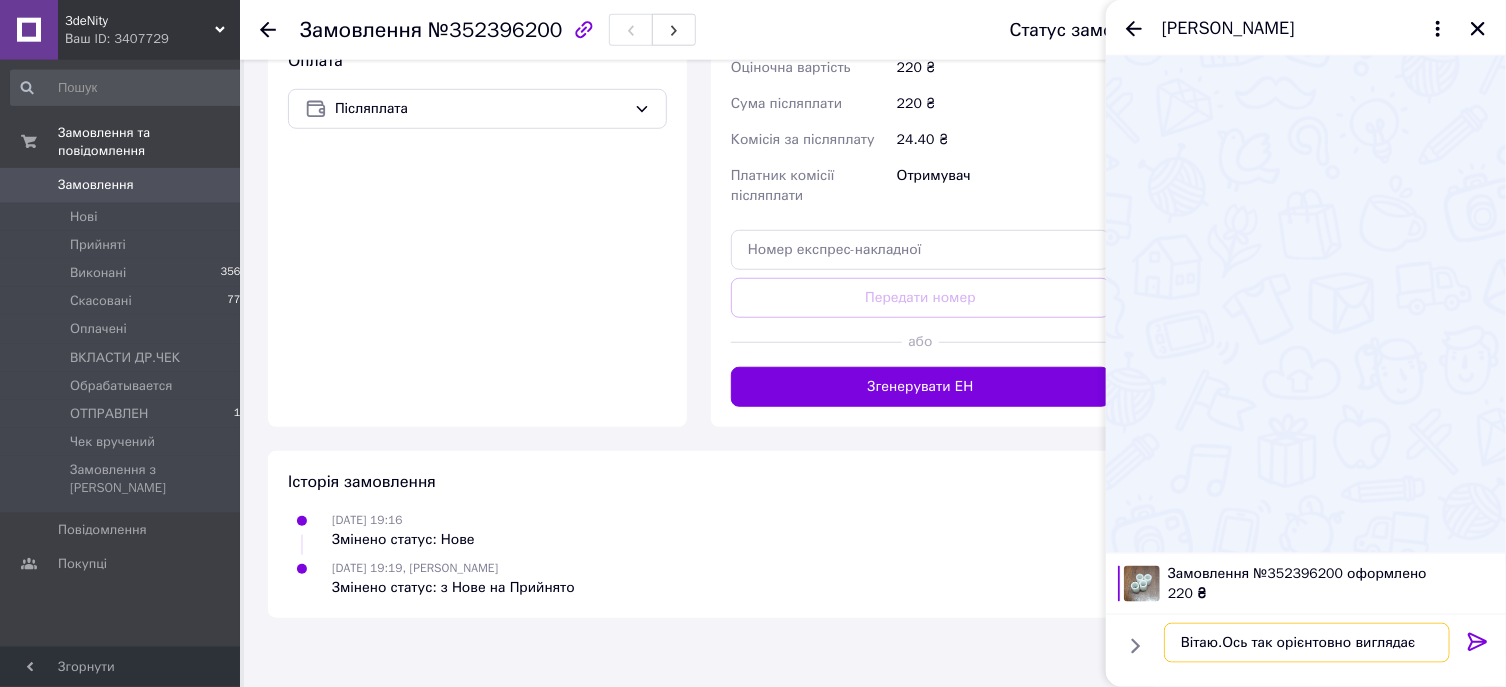 type on "Вітаю.Ось так орієнтовно виглядає" 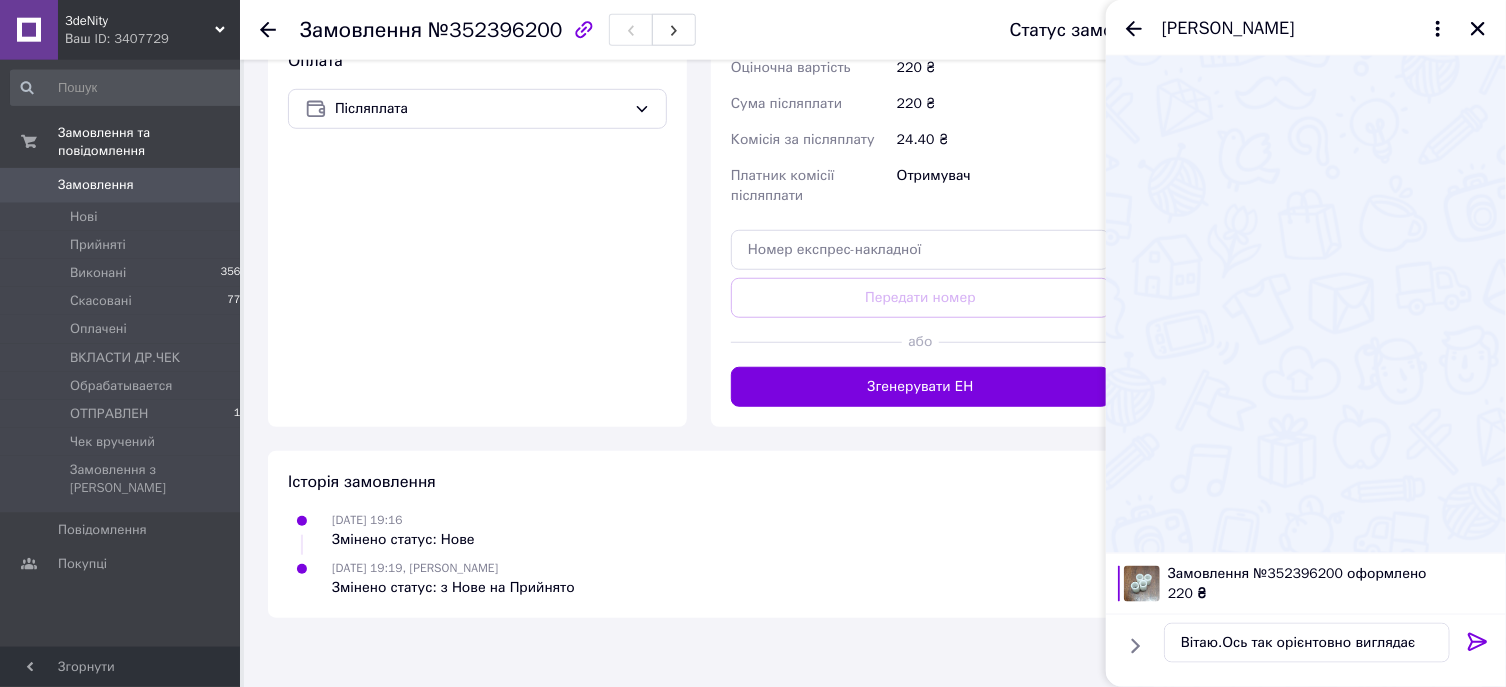 click 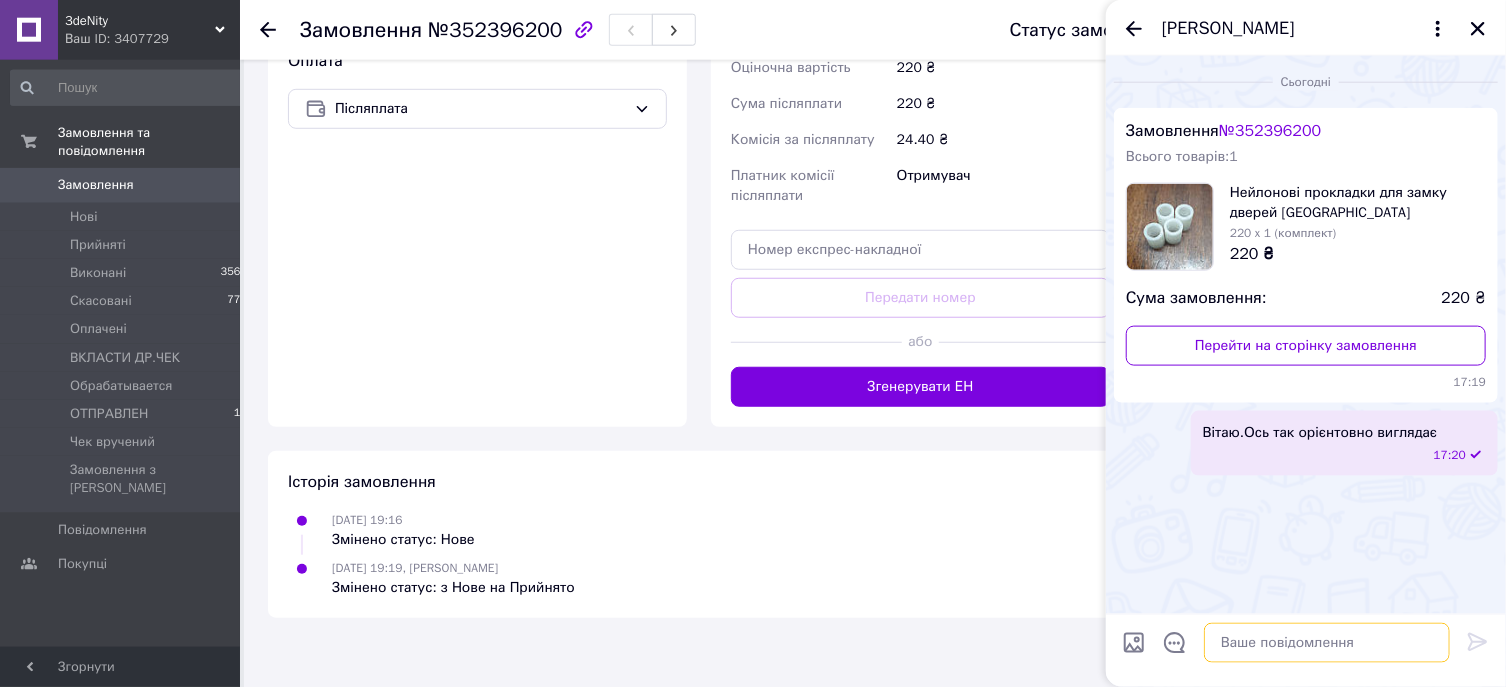 click at bounding box center (1327, 643) 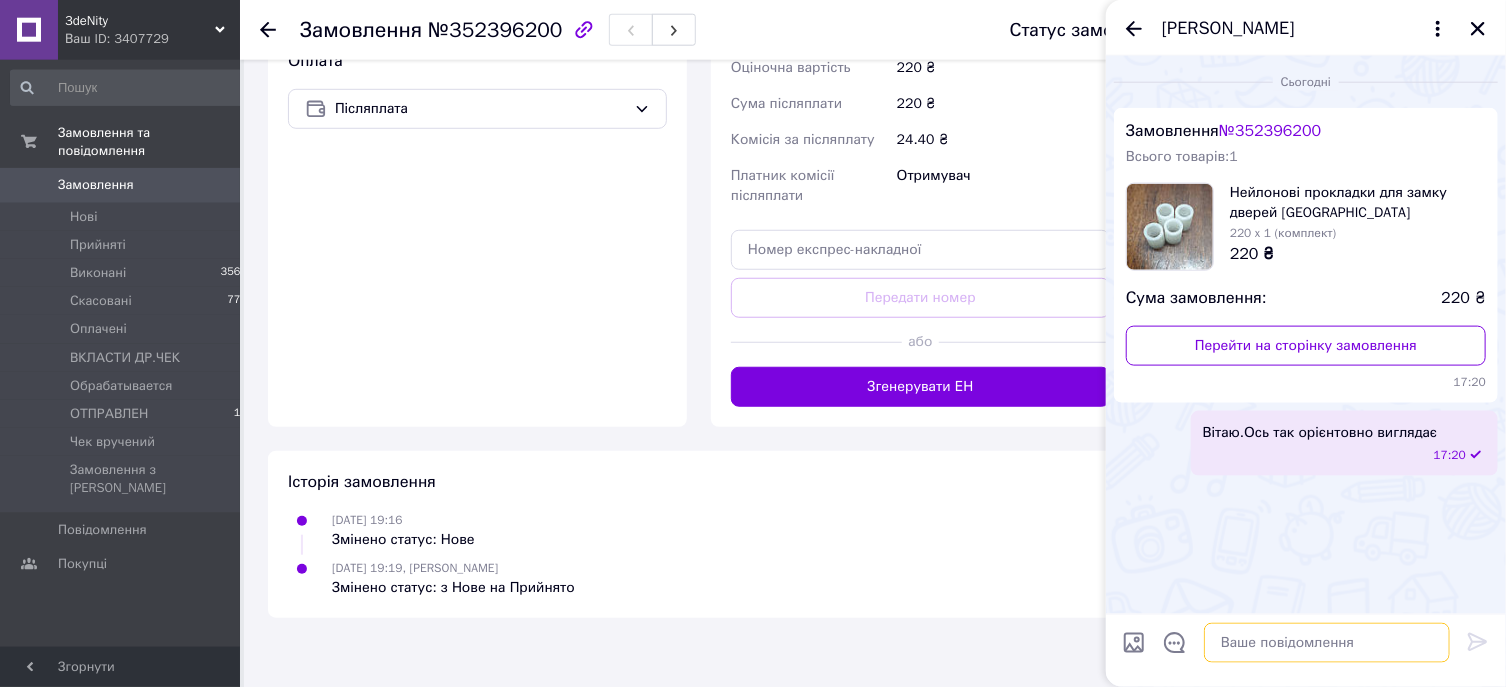 paste on "https://youtu.be/8pkNbmGtJbY" 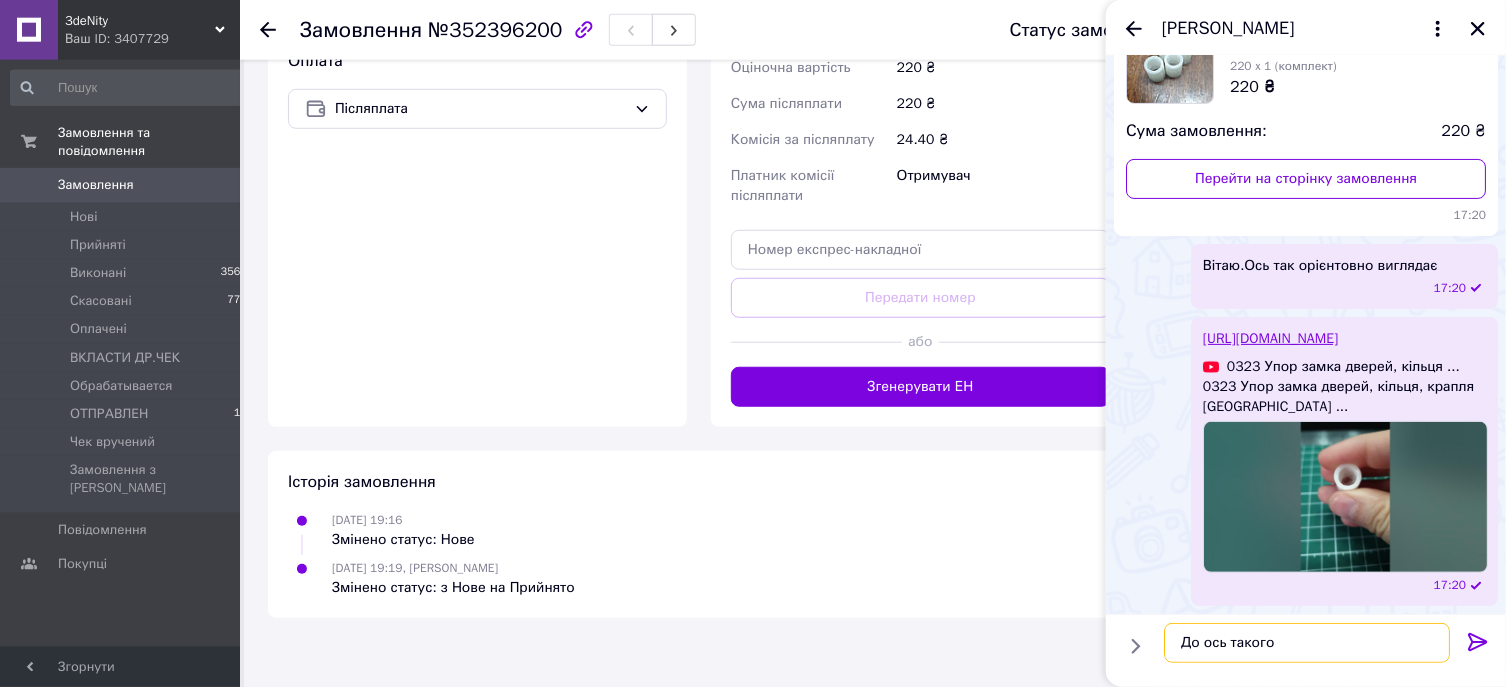 scroll, scrollTop: 189, scrollLeft: 0, axis: vertical 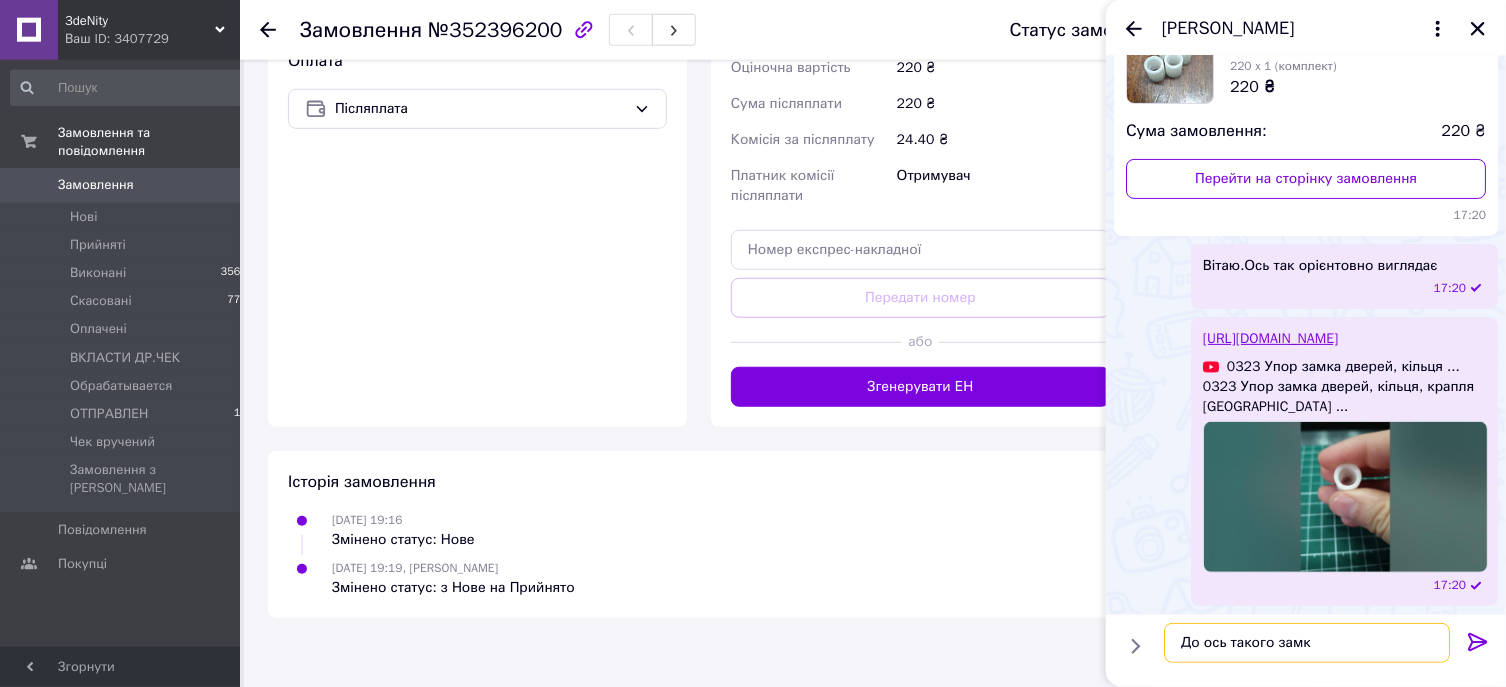 type on "До ось такого замка" 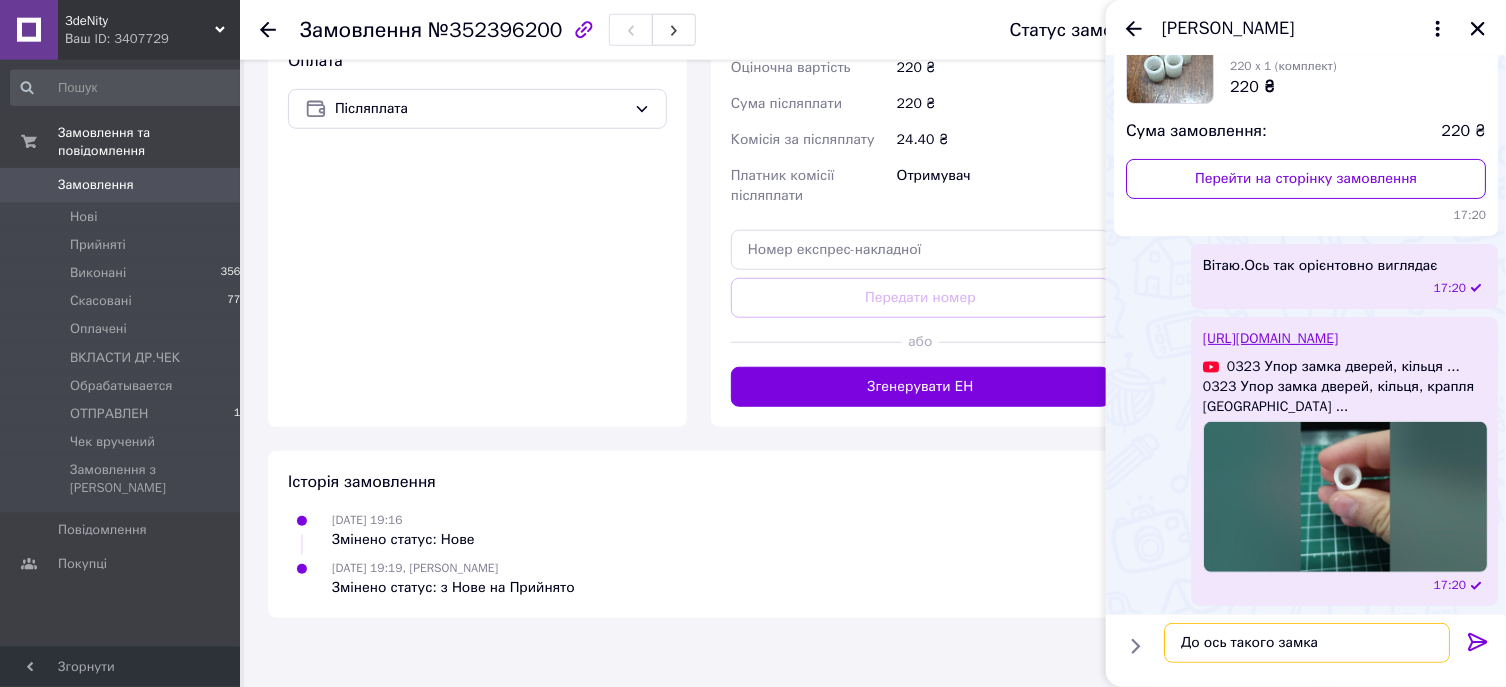type 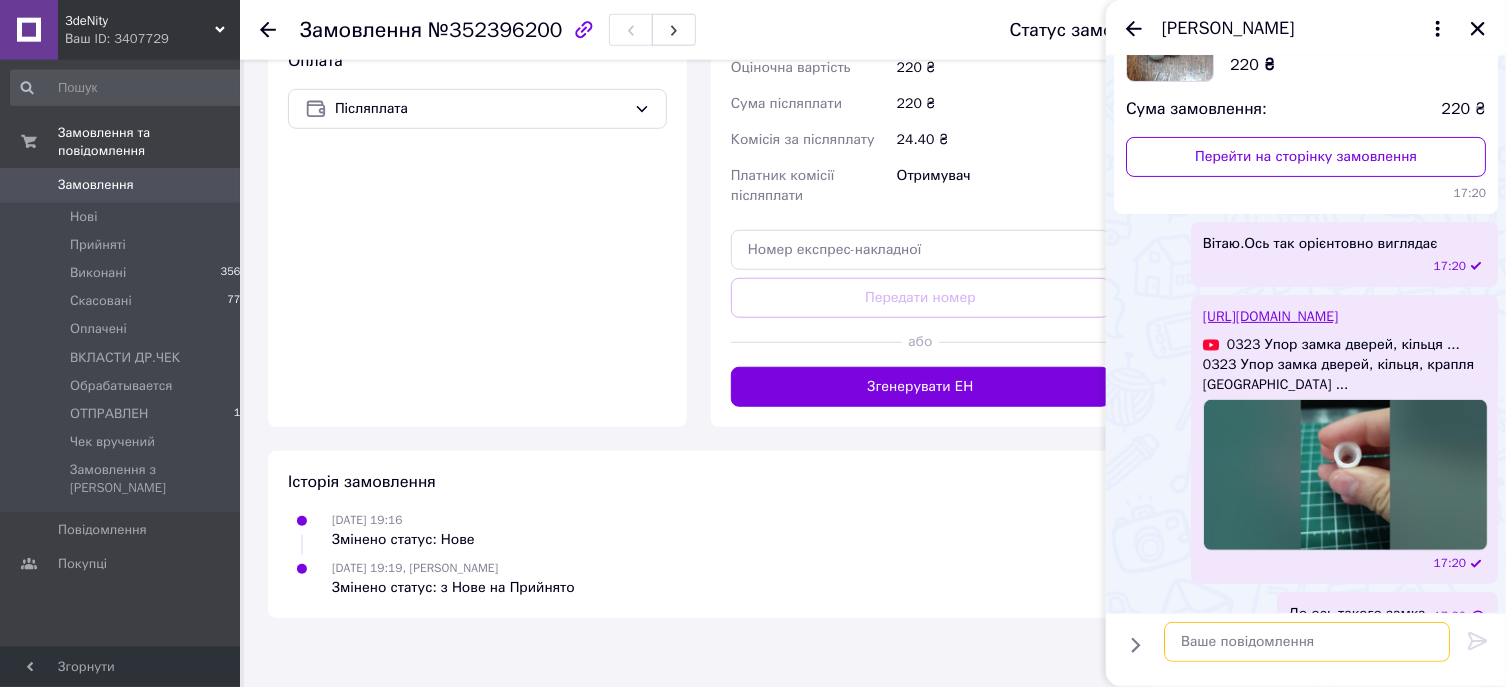 scroll, scrollTop: 242, scrollLeft: 0, axis: vertical 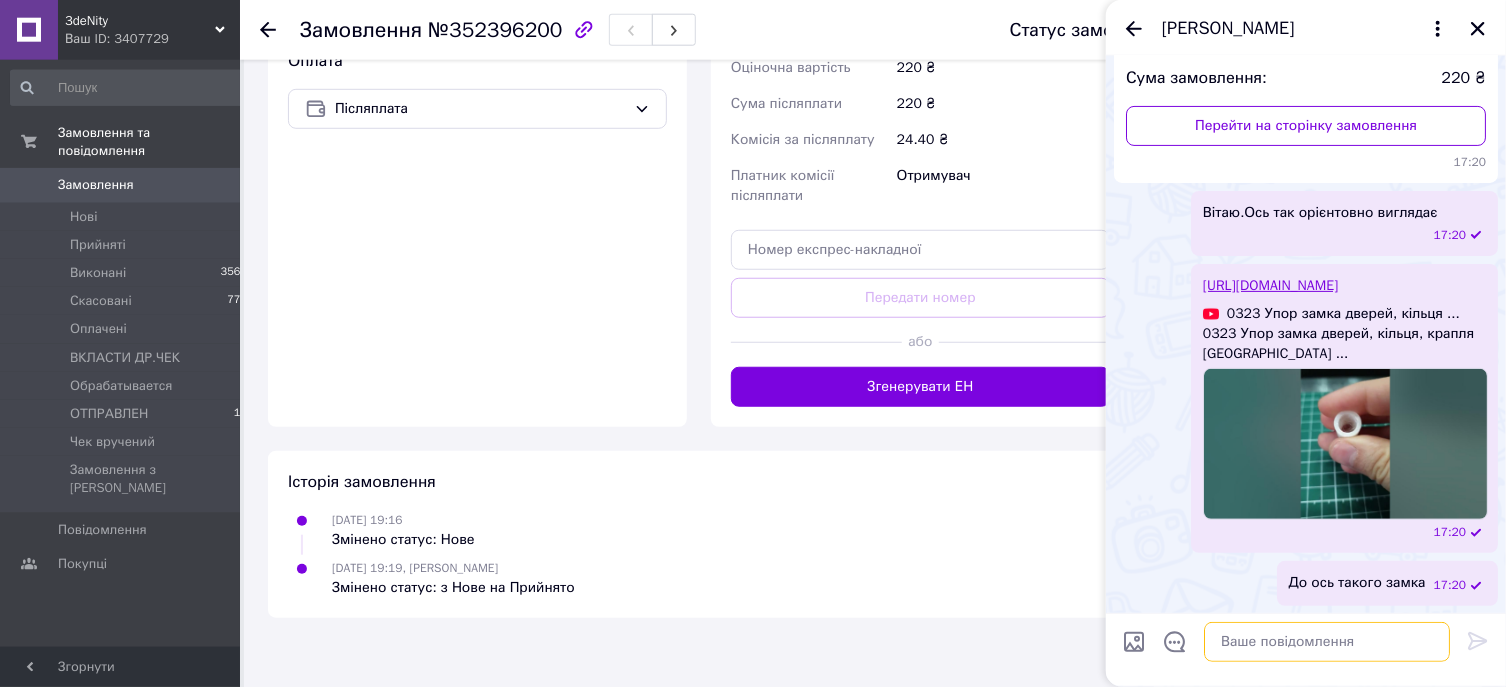 click at bounding box center [1327, 643] 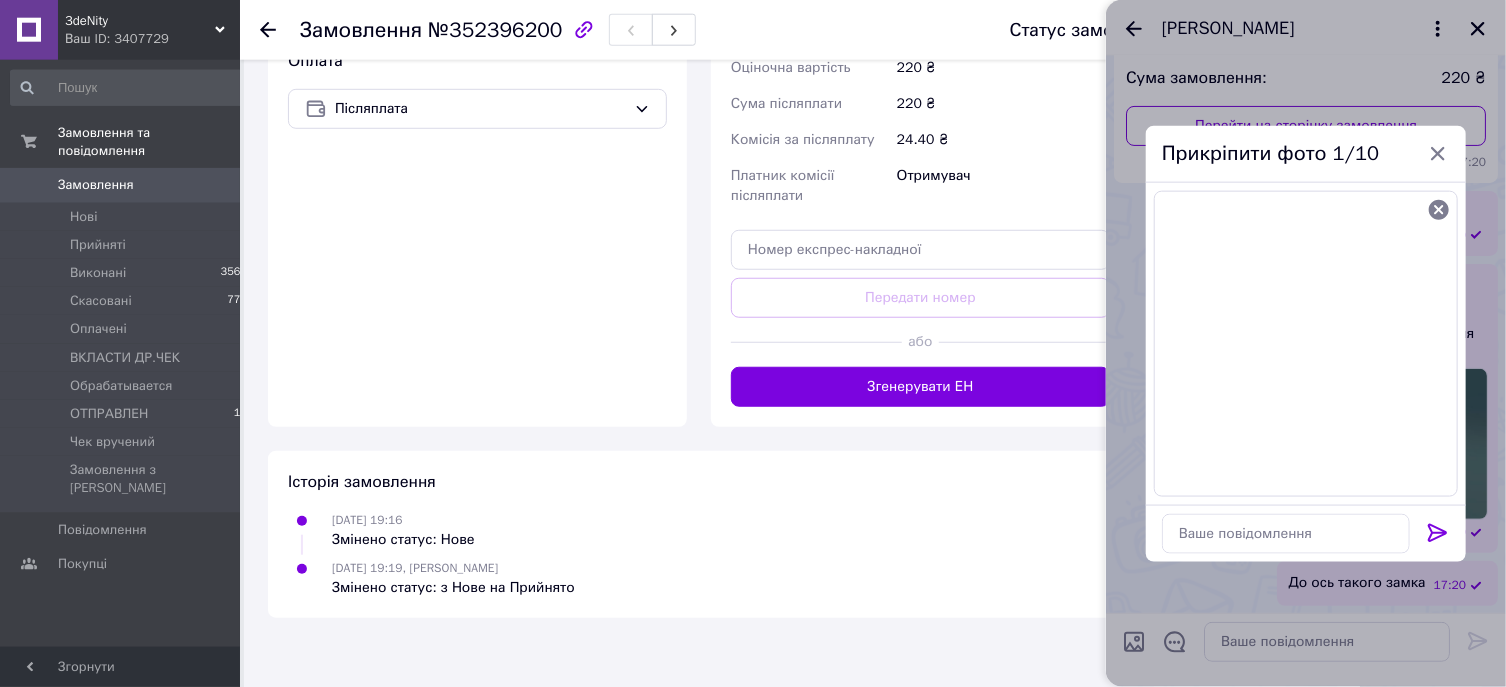 click 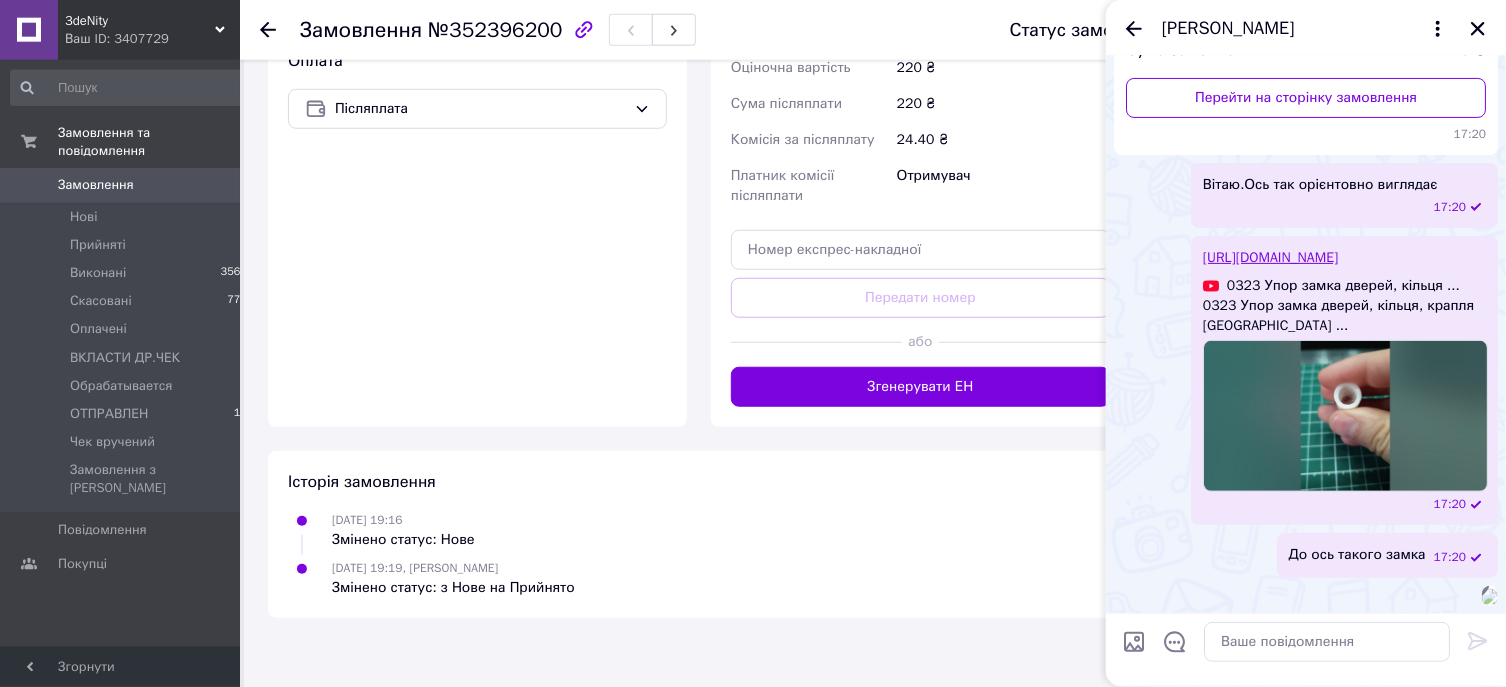 scroll, scrollTop: 417, scrollLeft: 0, axis: vertical 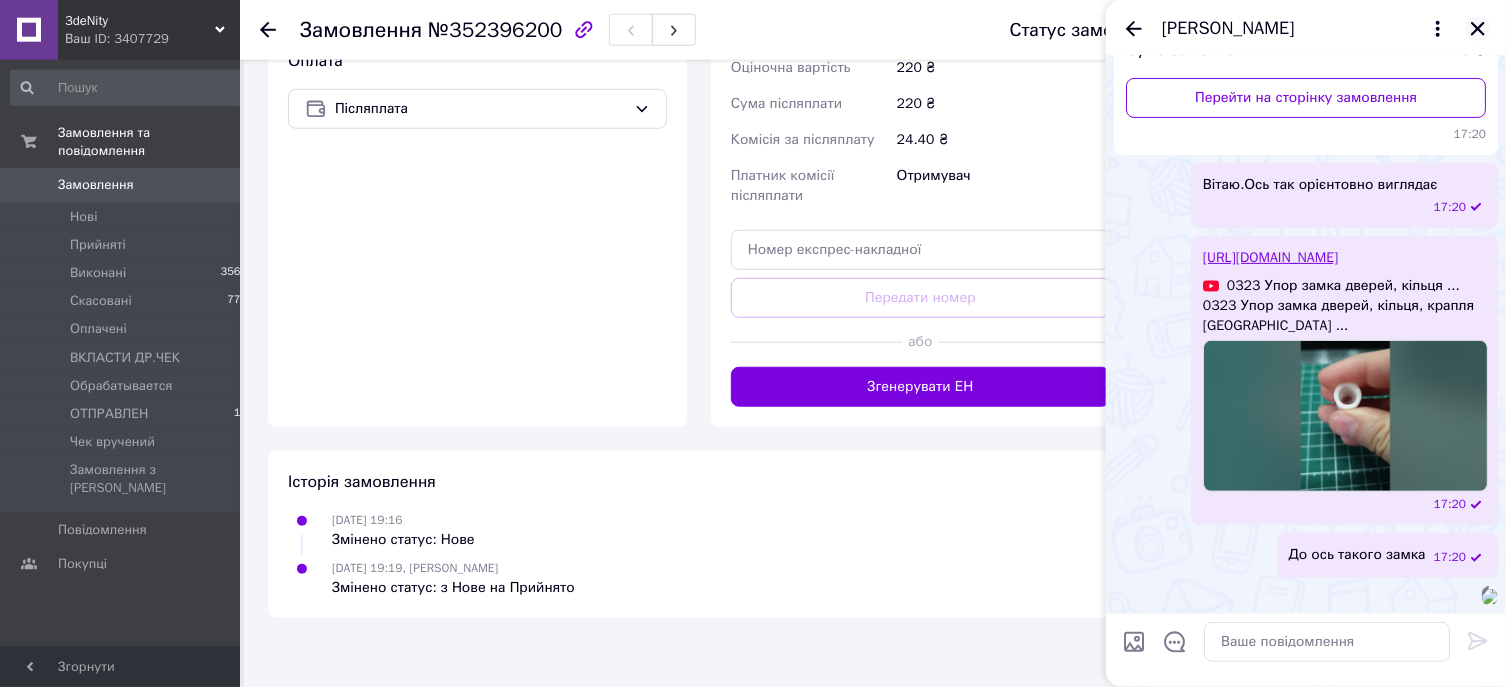 click 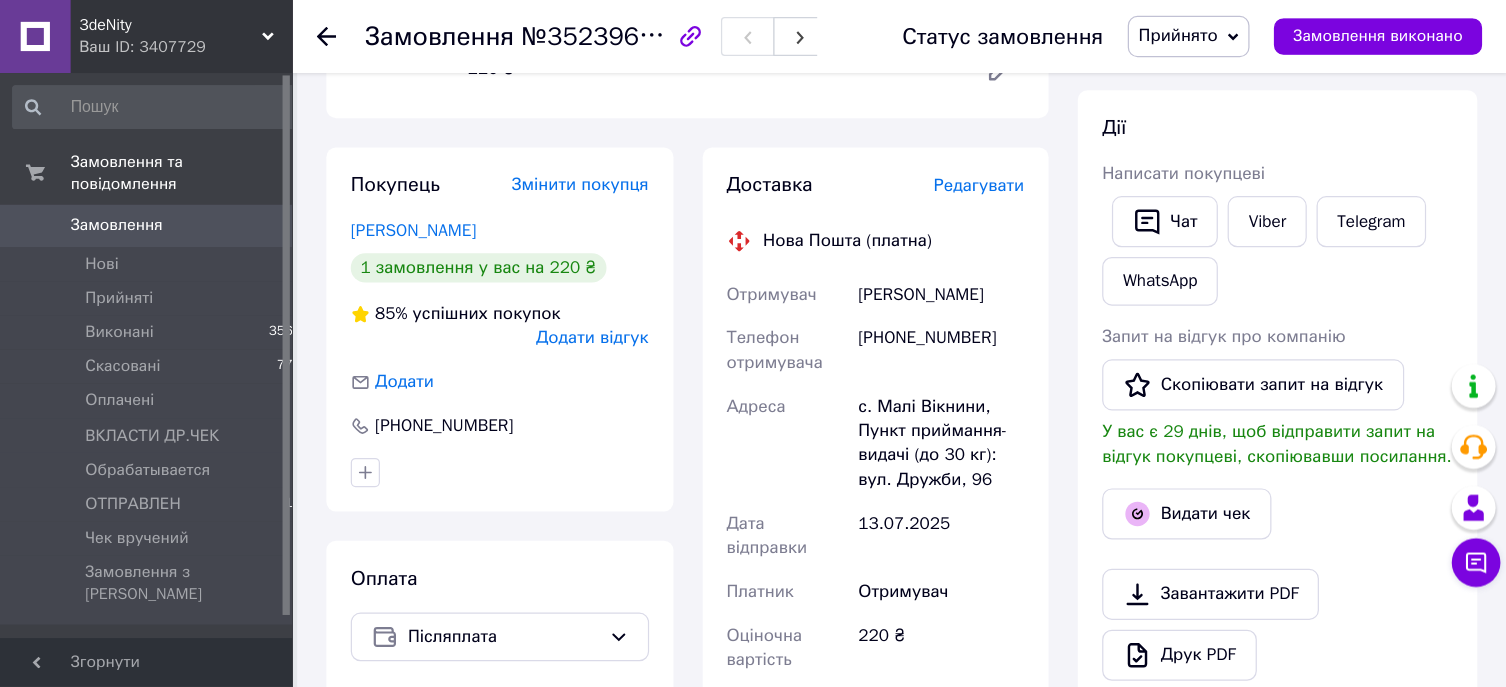 scroll, scrollTop: 359, scrollLeft: 0, axis: vertical 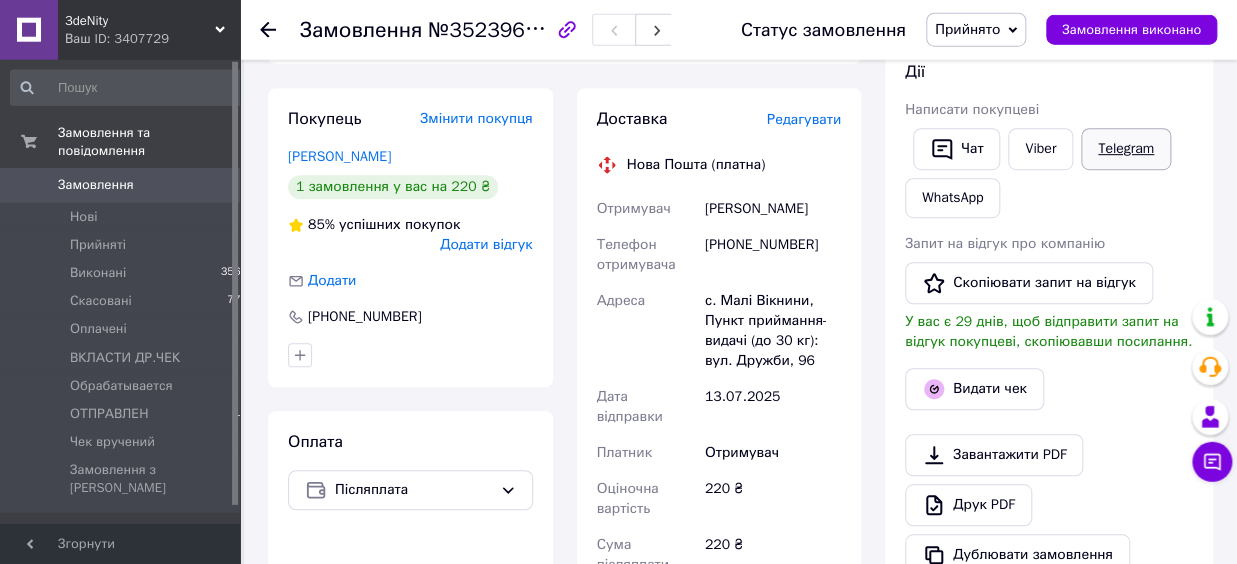 click on "Telegram" at bounding box center (1126, 149) 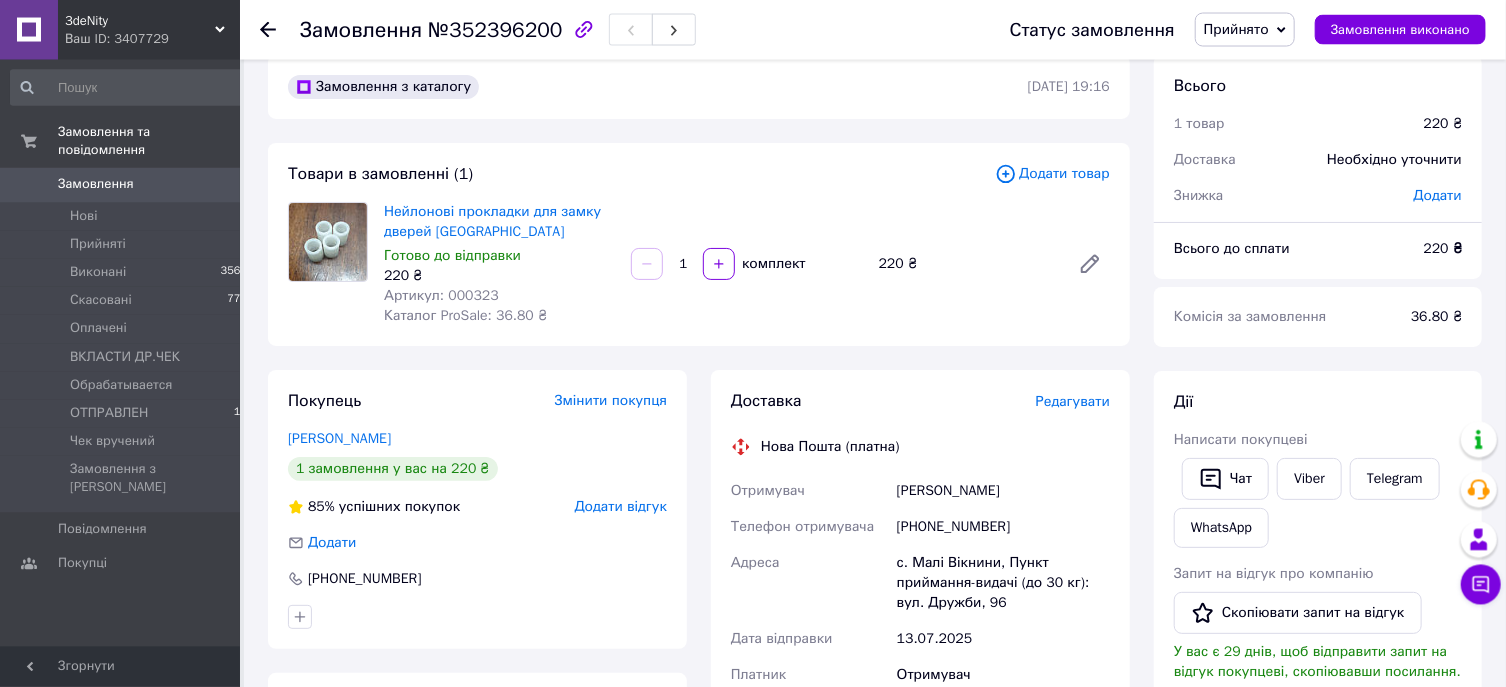 scroll, scrollTop: 0, scrollLeft: 0, axis: both 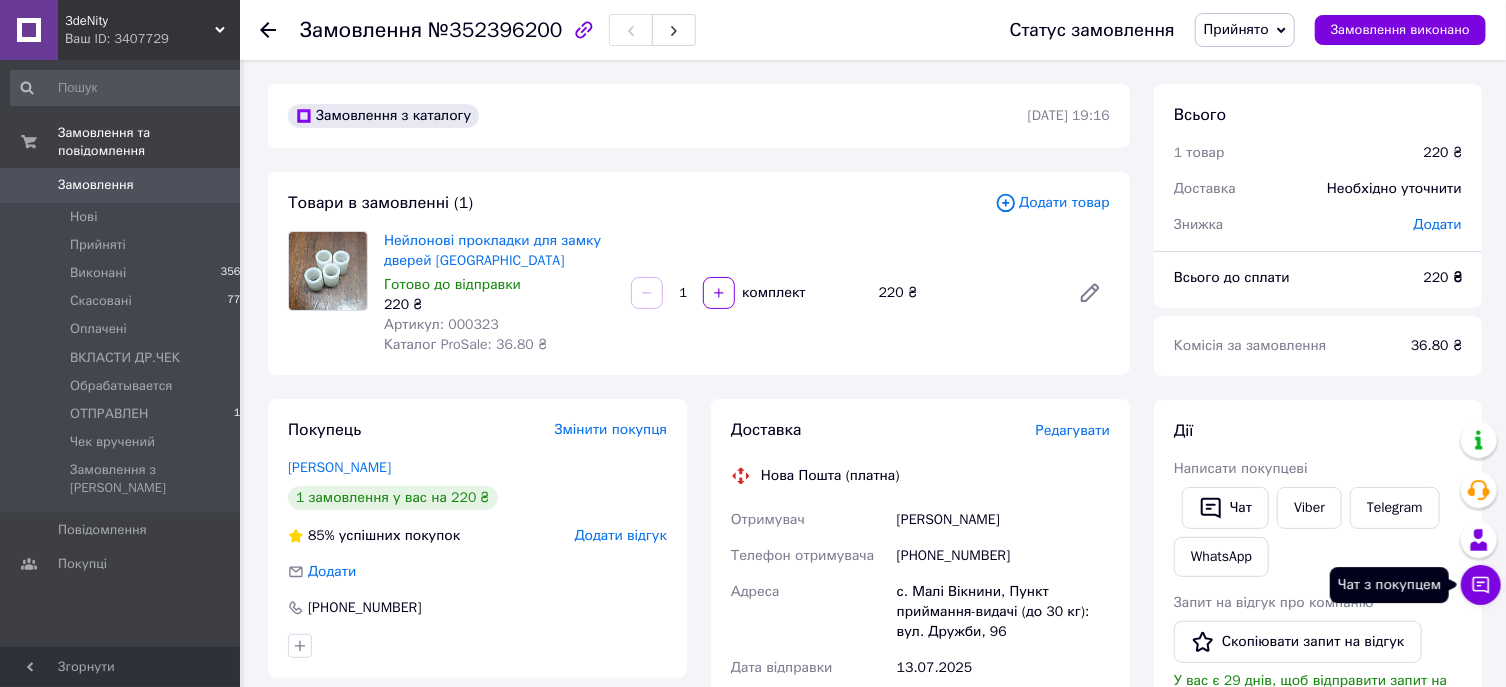 click on "Чат з покупцем" at bounding box center (1481, 585) 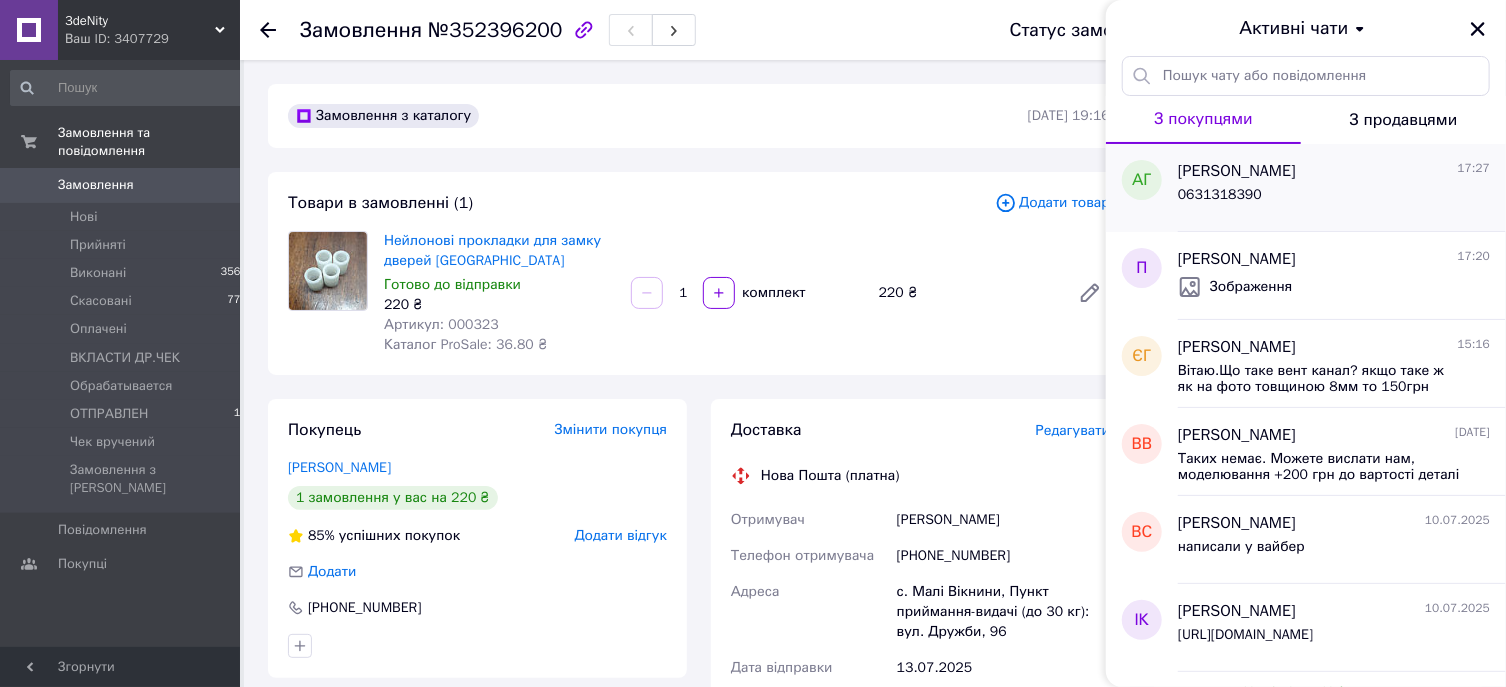 click on "0631318390" at bounding box center [1334, 199] 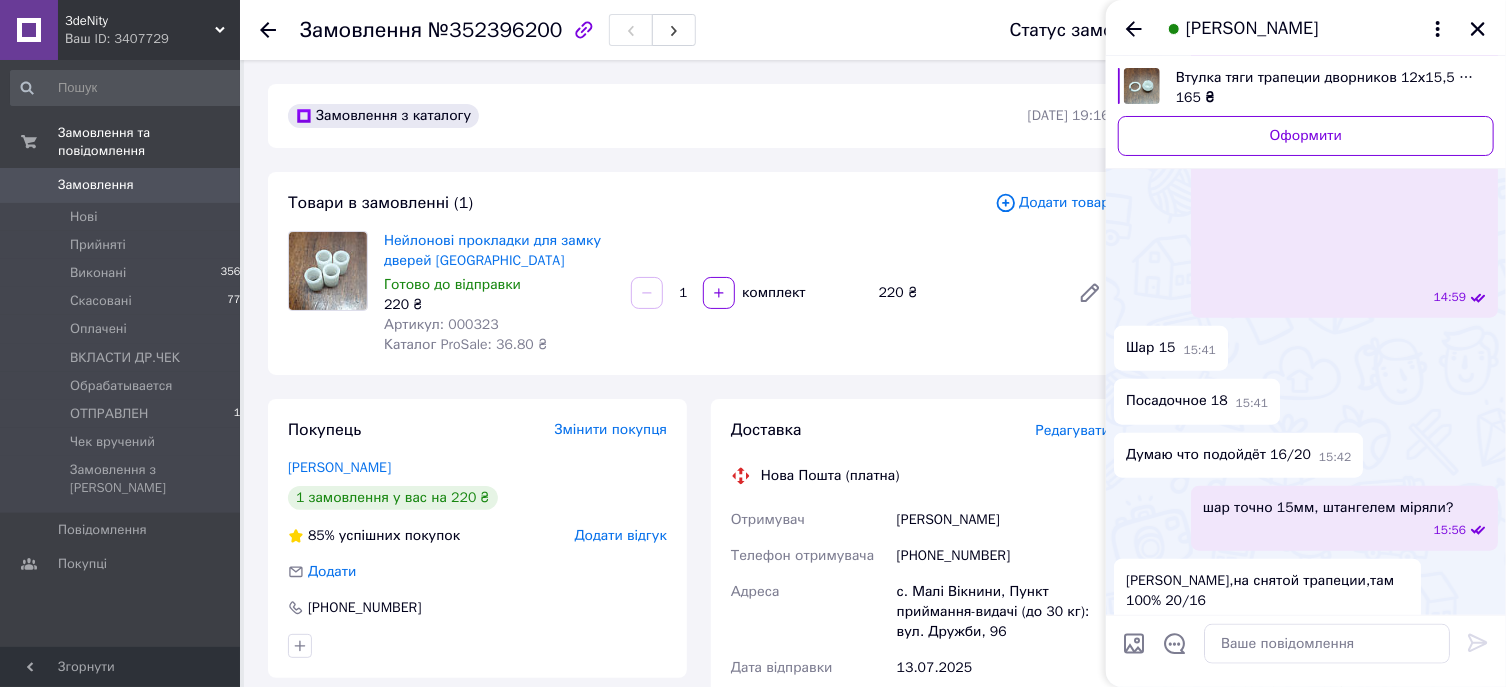 scroll, scrollTop: 1685, scrollLeft: 0, axis: vertical 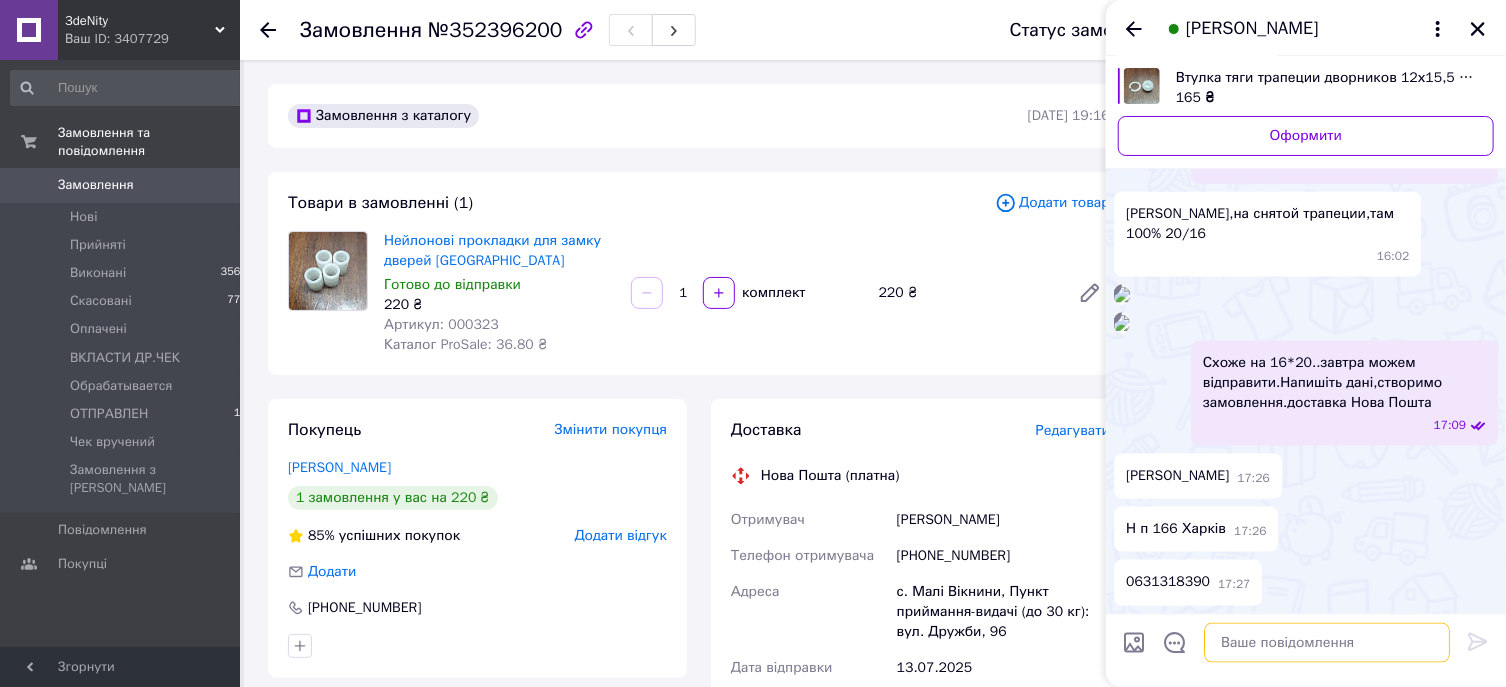 click at bounding box center (1327, 643) 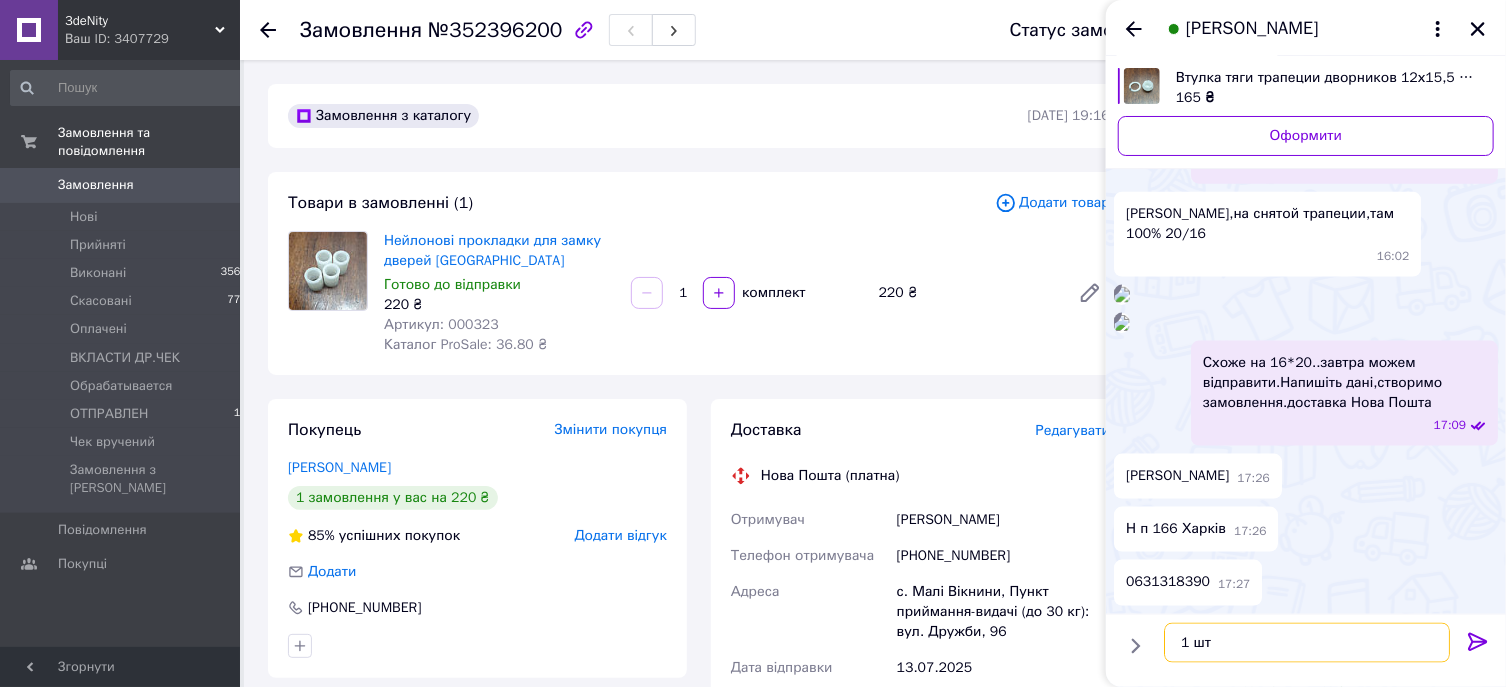 type on "1 шт ?" 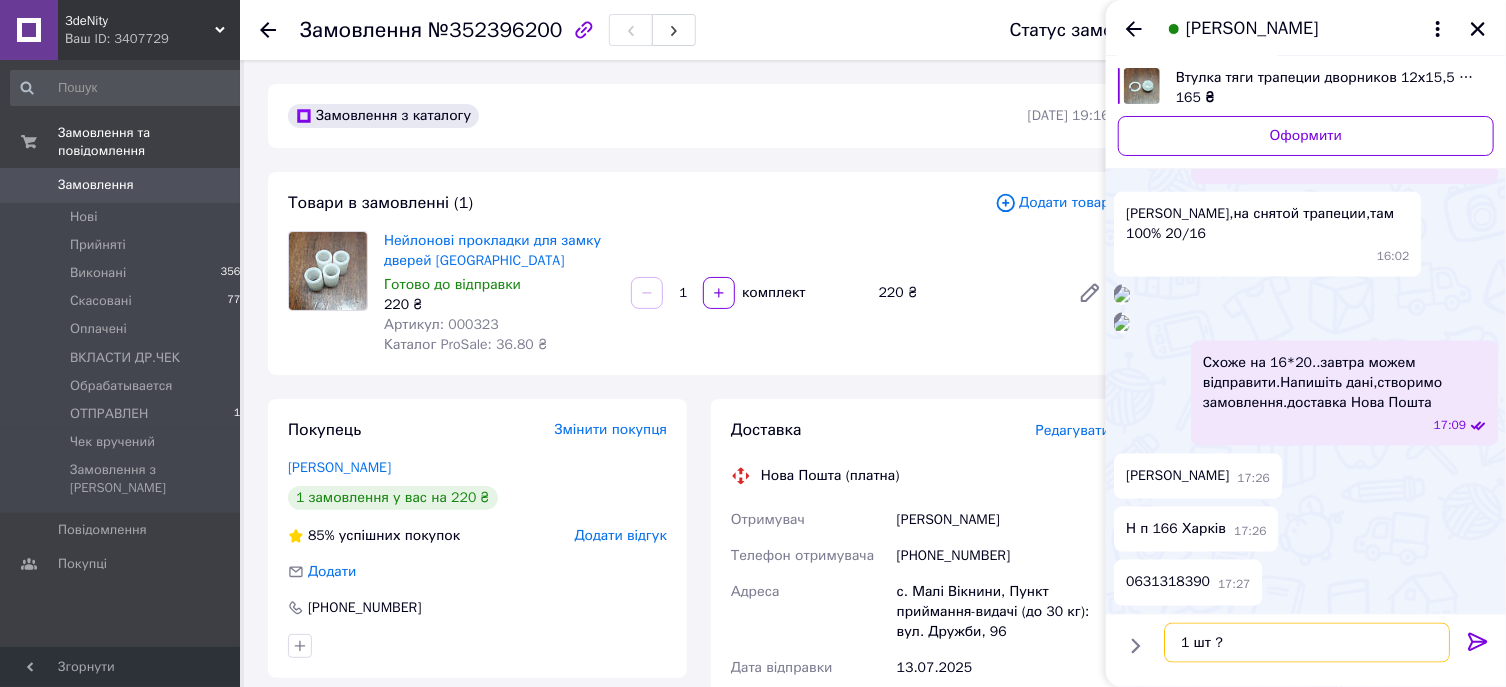 type 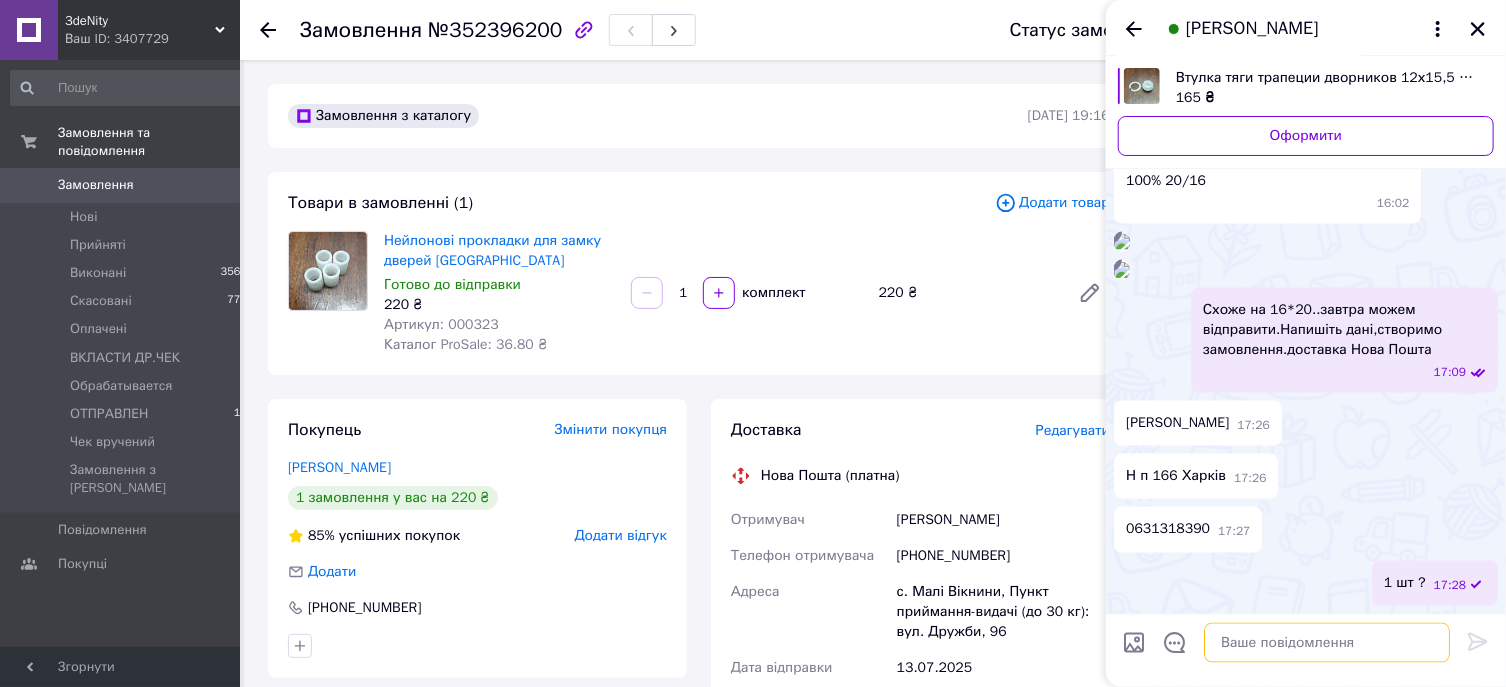 scroll, scrollTop: 1738, scrollLeft: 0, axis: vertical 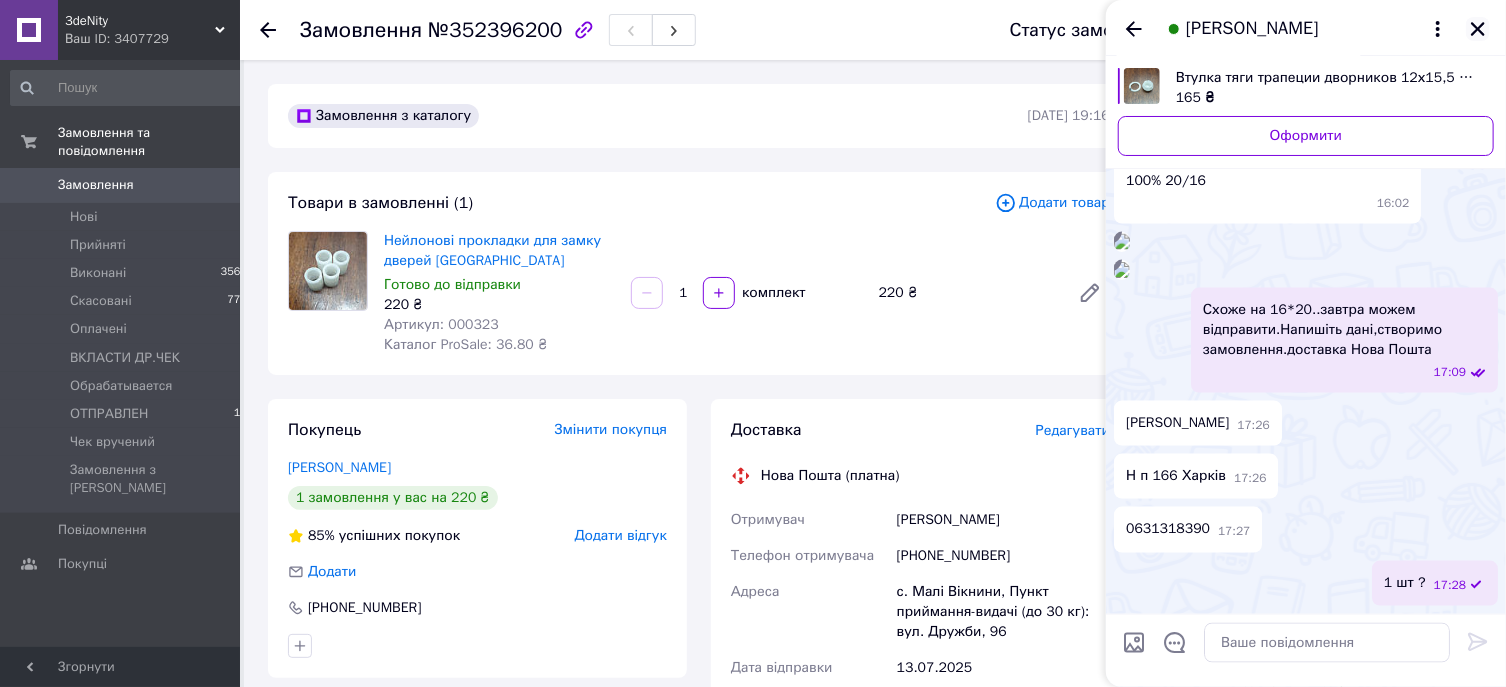 click 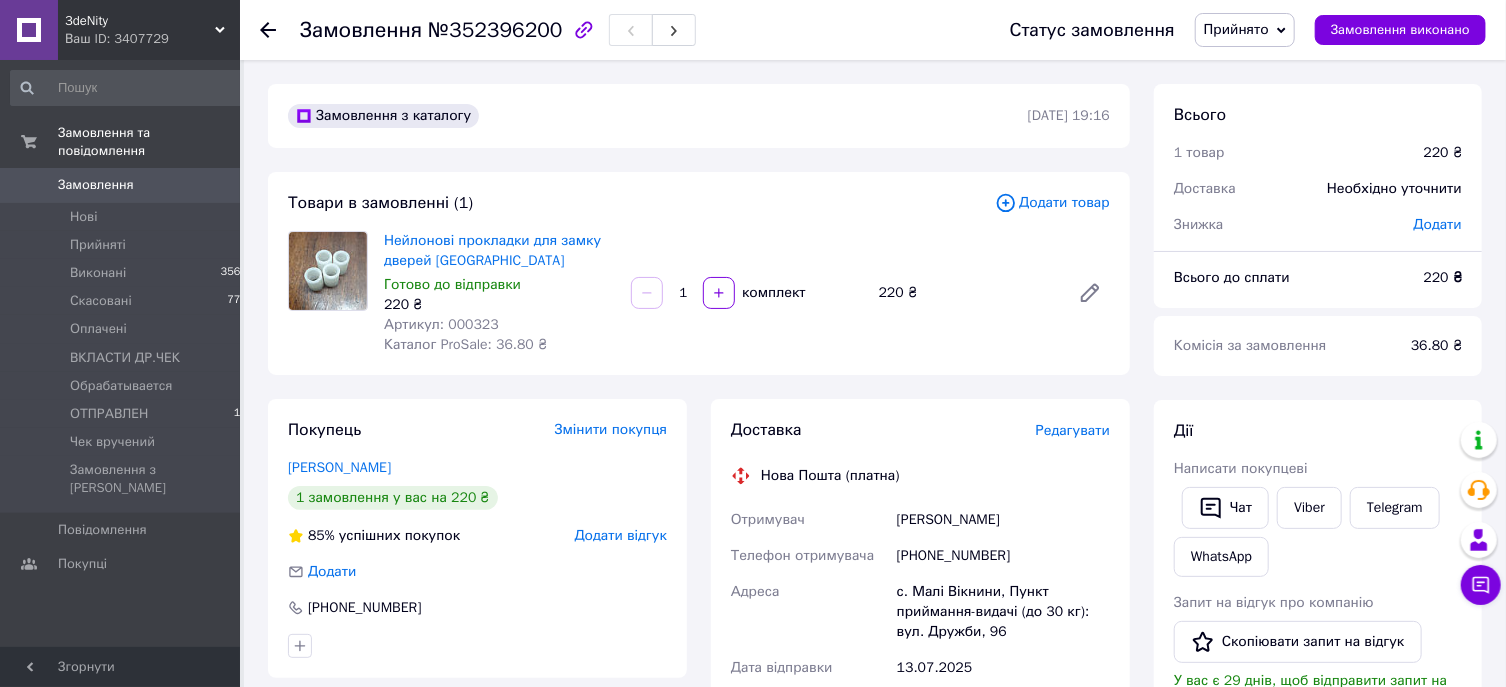 click on "Замовлення" at bounding box center (96, 185) 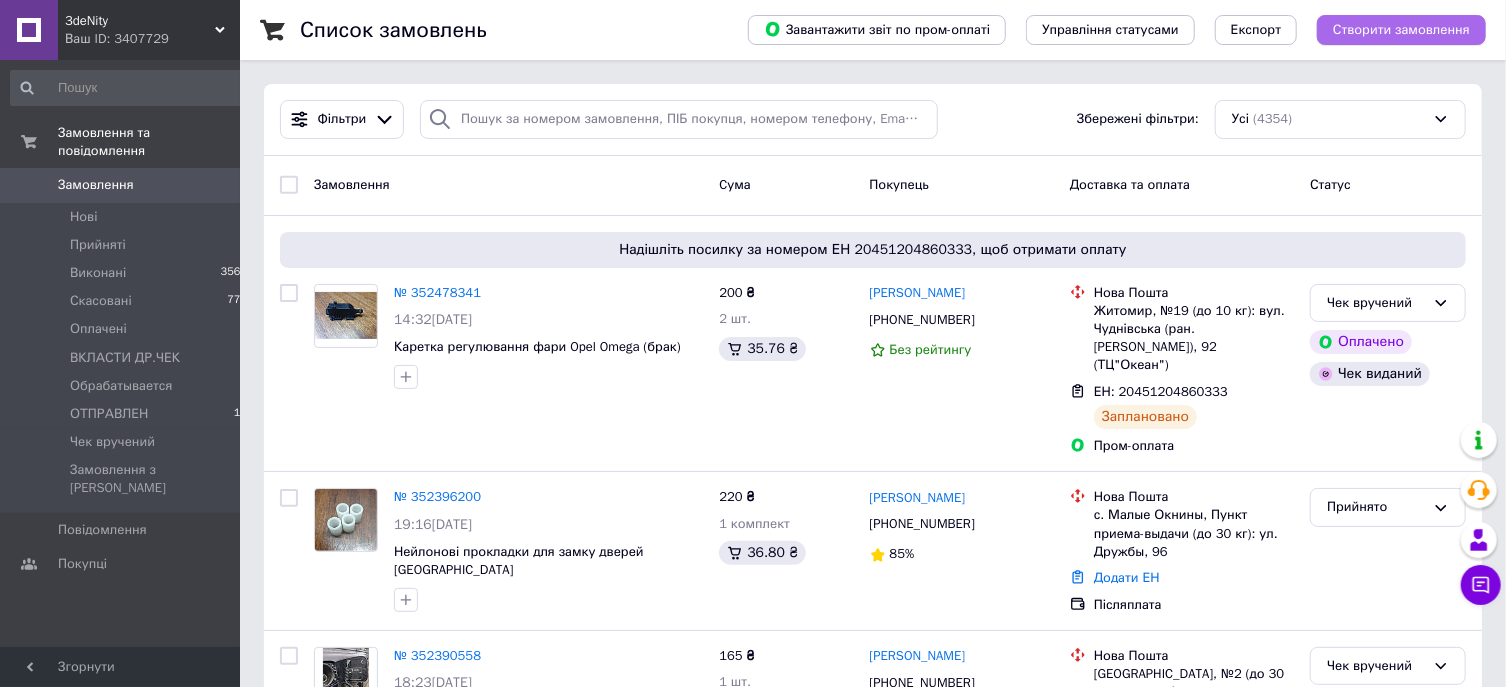 click on "Створити замовлення" at bounding box center [1401, 30] 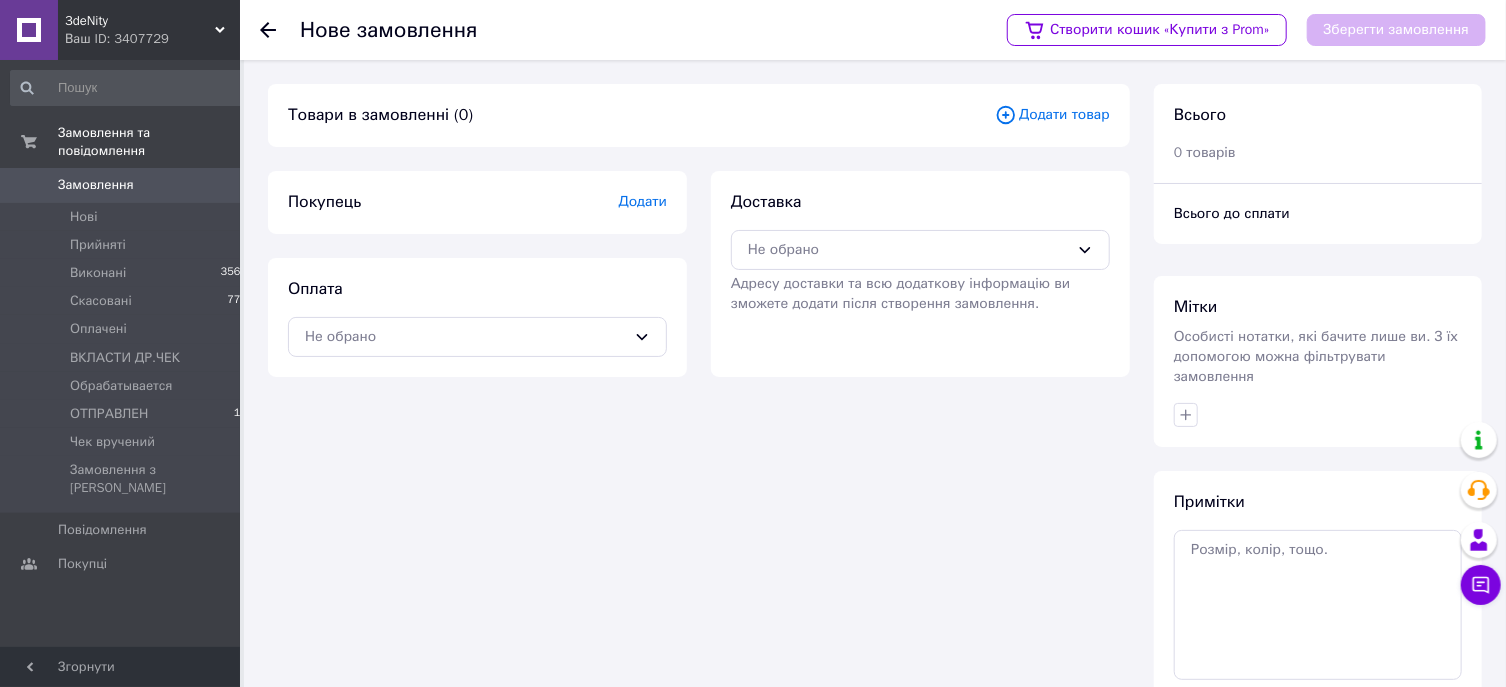 click on "Додати" at bounding box center (643, 201) 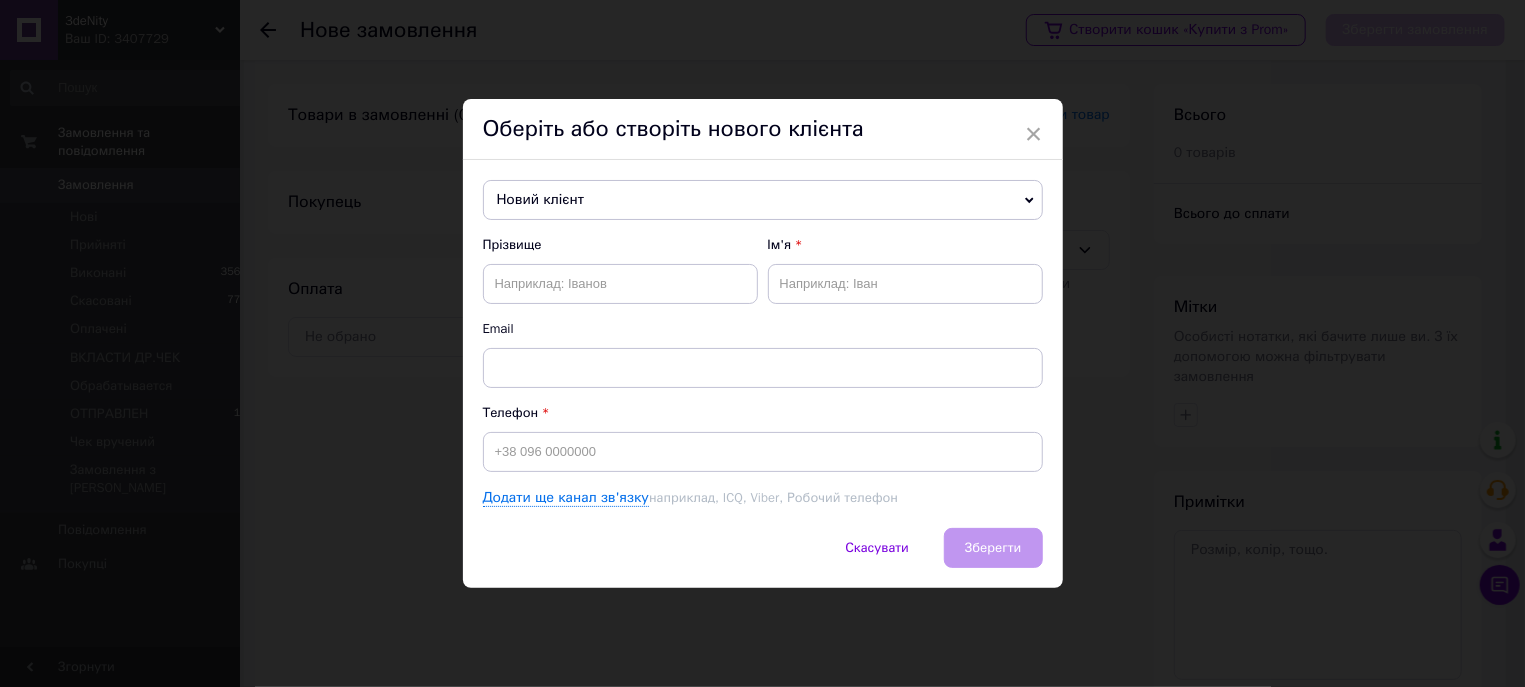 click on "Новий клієнт" at bounding box center [763, 200] 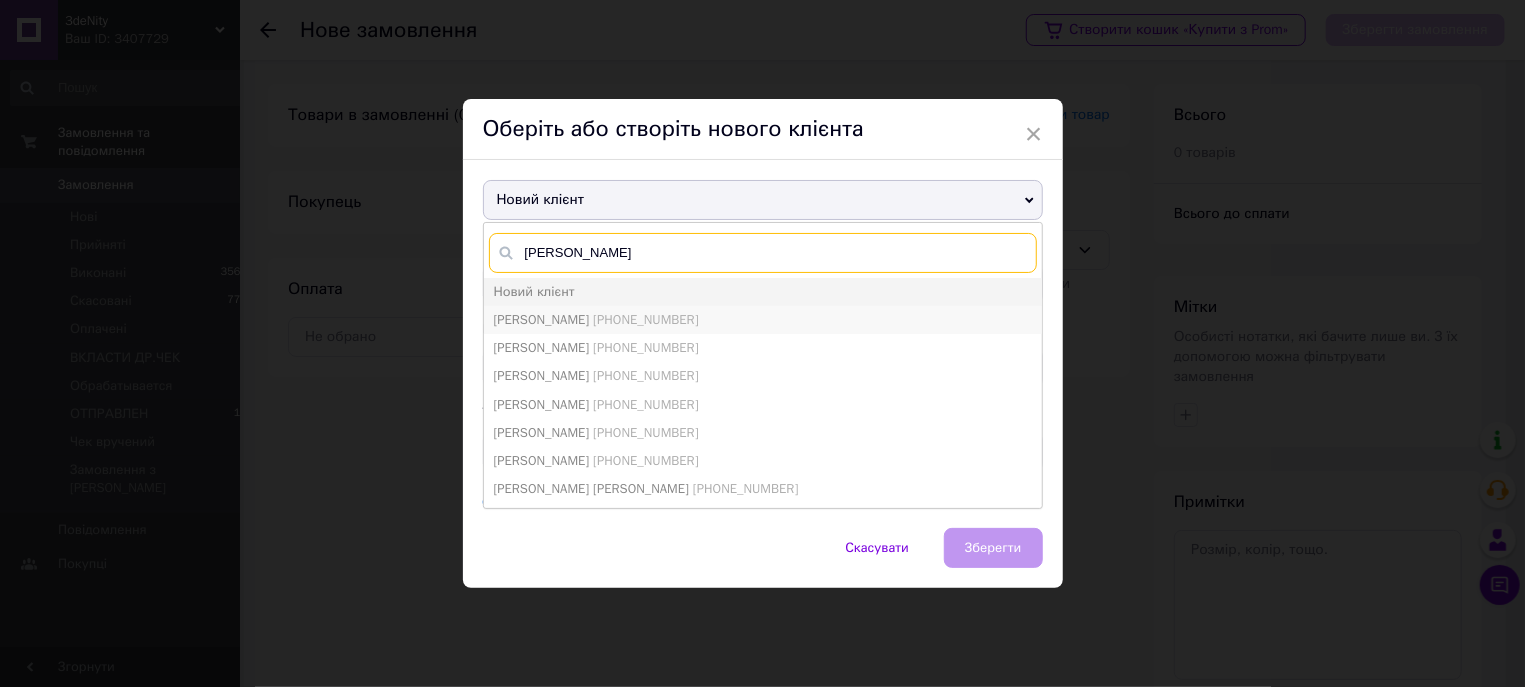 type on "гончаренко" 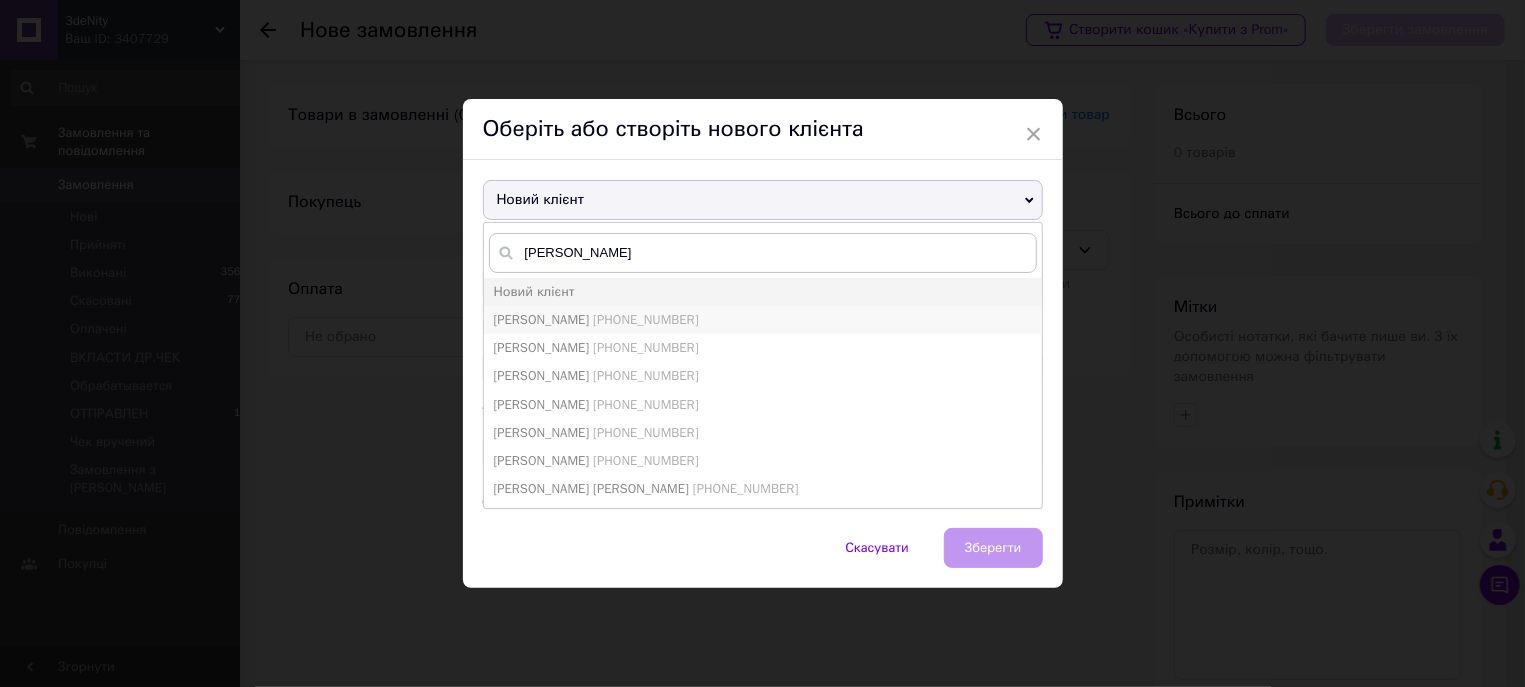 click on "Антон Гончаренко   +380631318390" at bounding box center (763, 320) 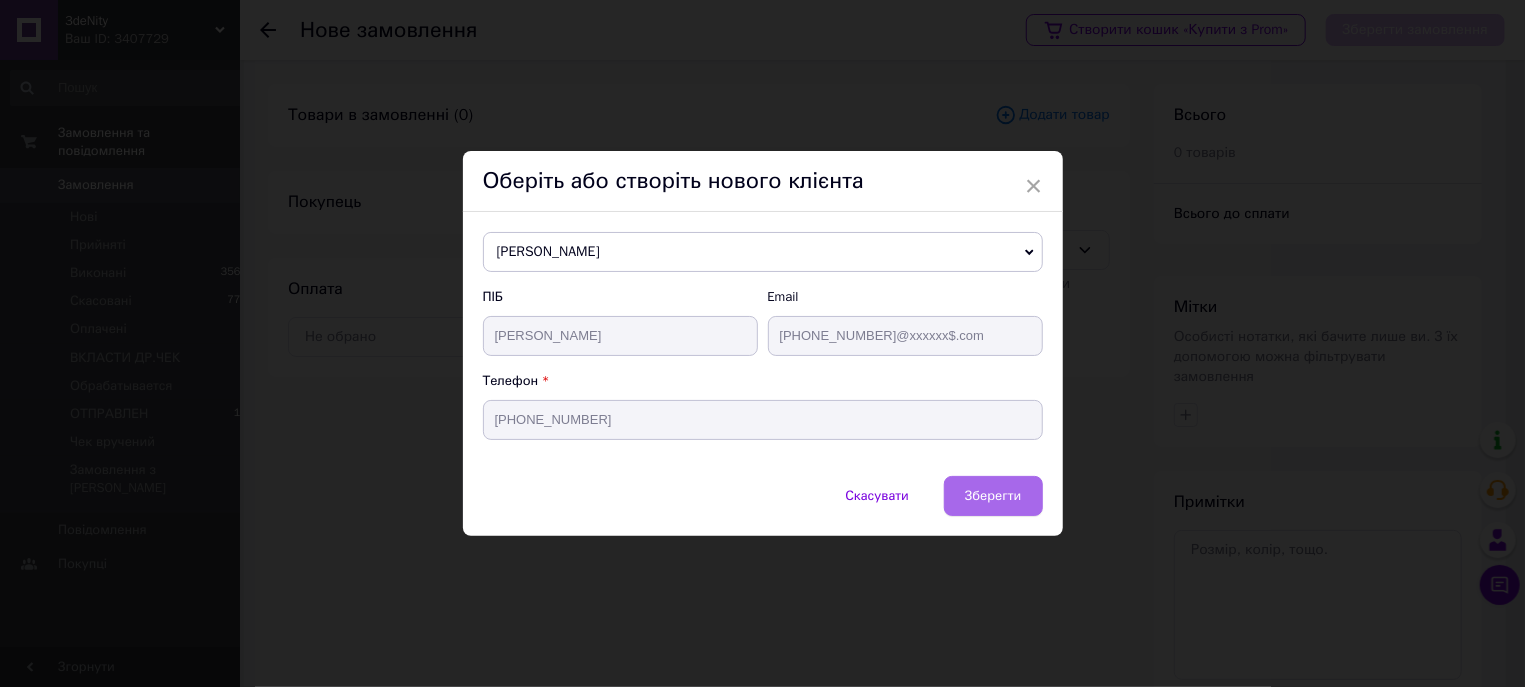 click on "Зберегти" at bounding box center (993, 495) 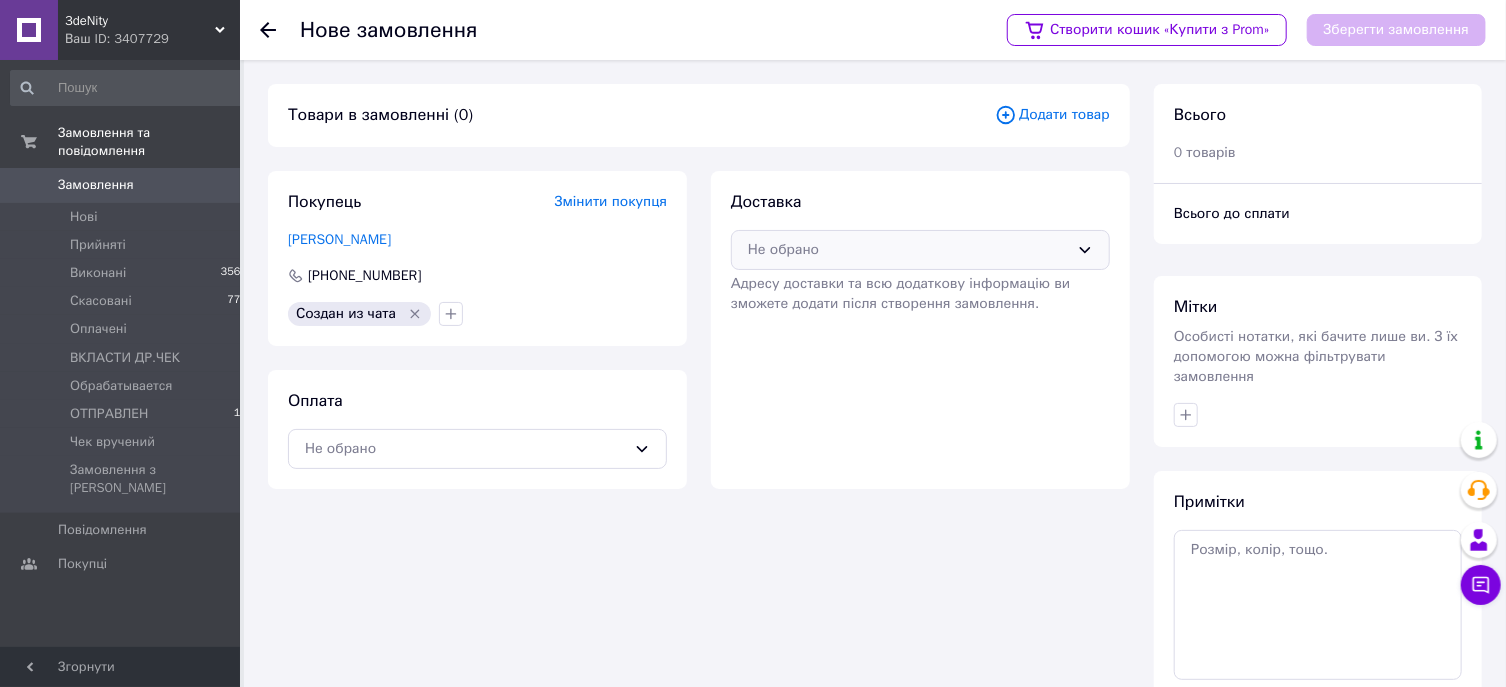 click on "Не обрано" at bounding box center (908, 250) 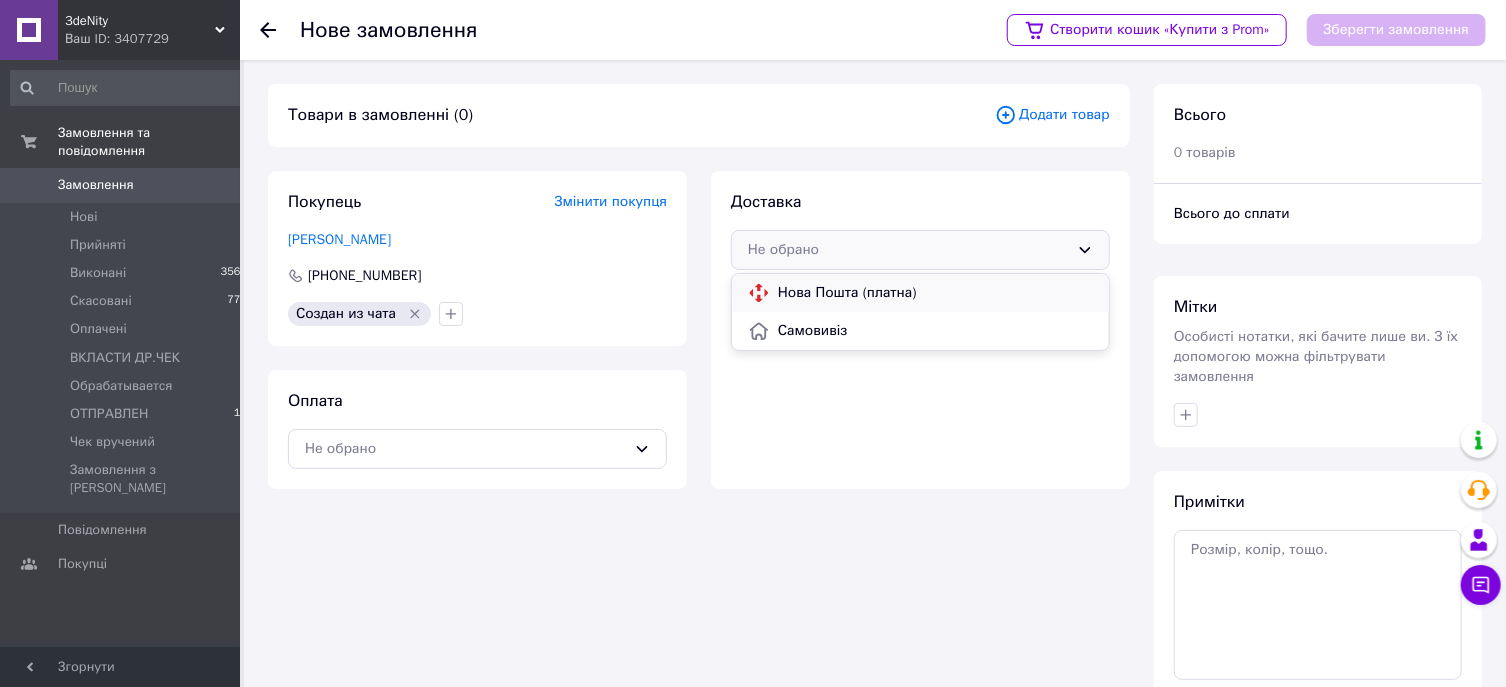 click on "Нова Пошта (платна)" at bounding box center (935, 293) 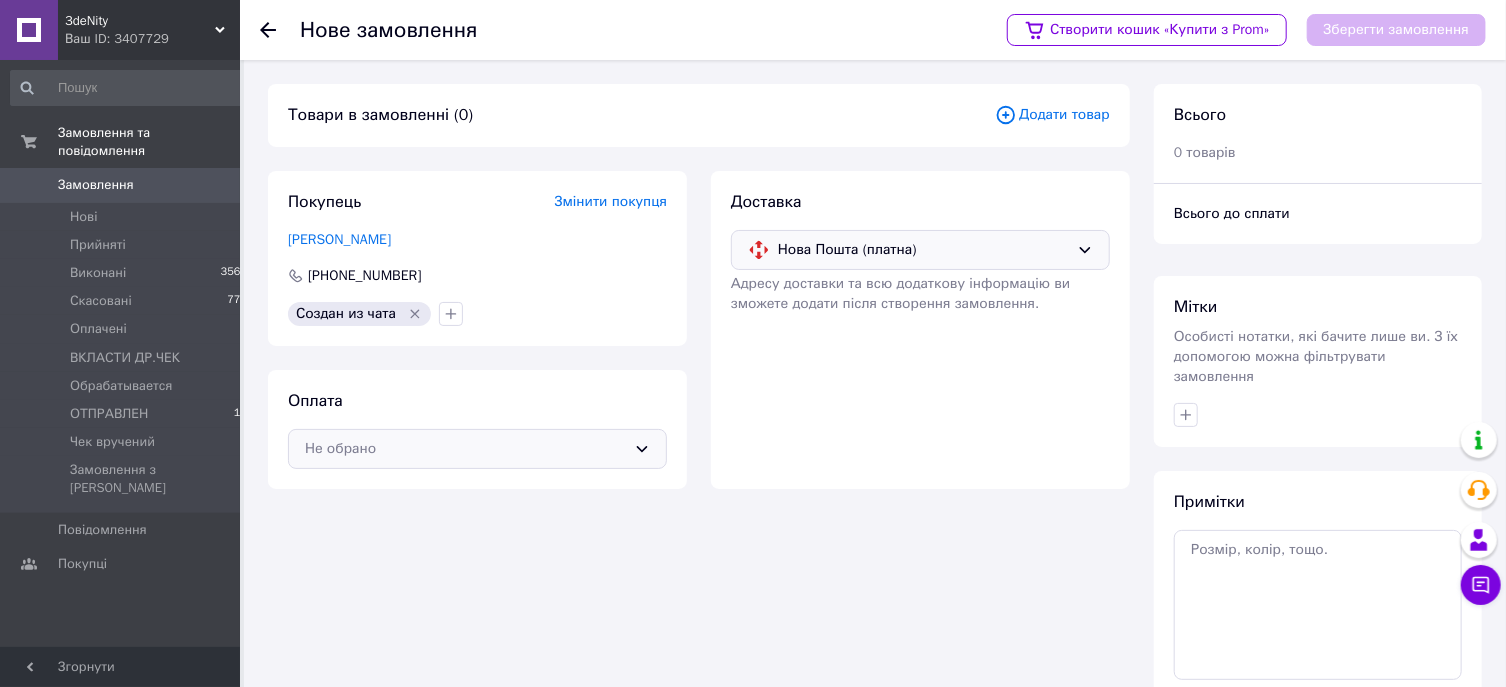click on "Не обрано" at bounding box center (465, 449) 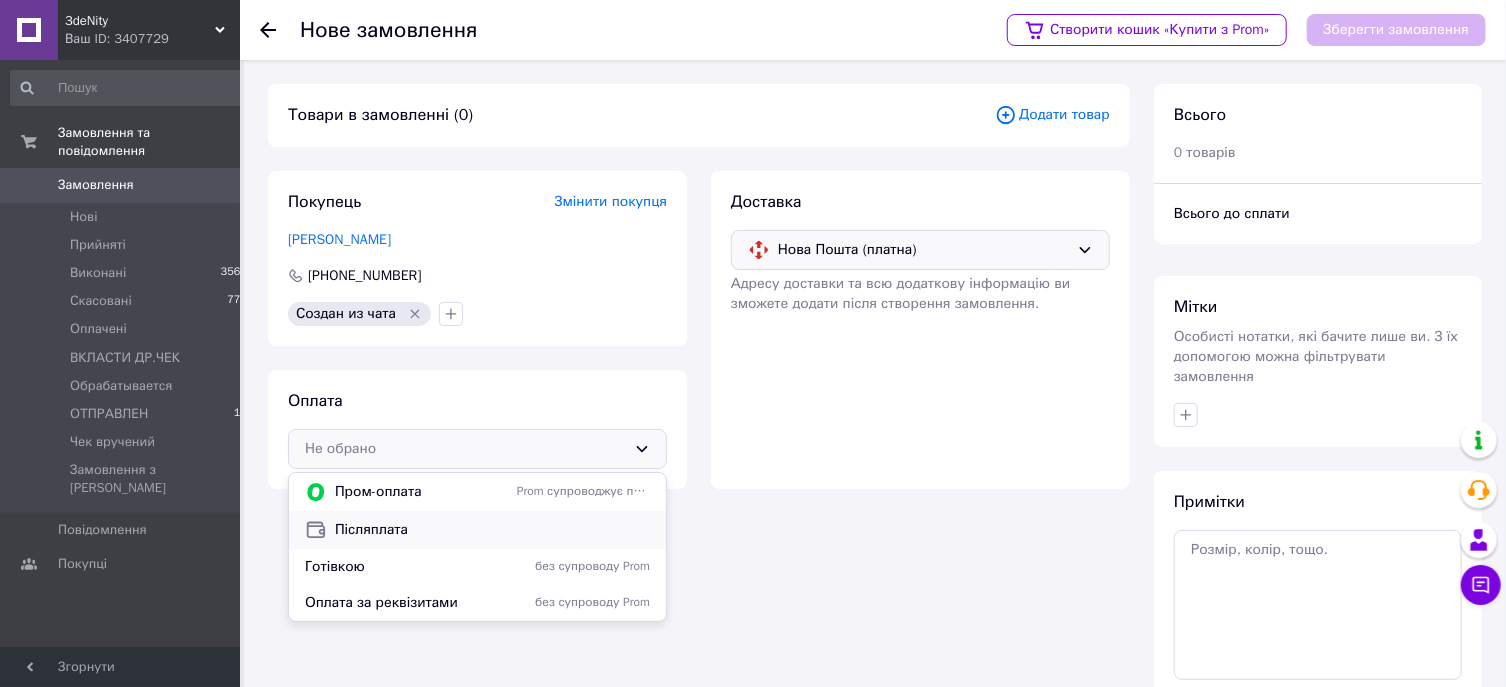 click on "Післяплата" at bounding box center (492, 530) 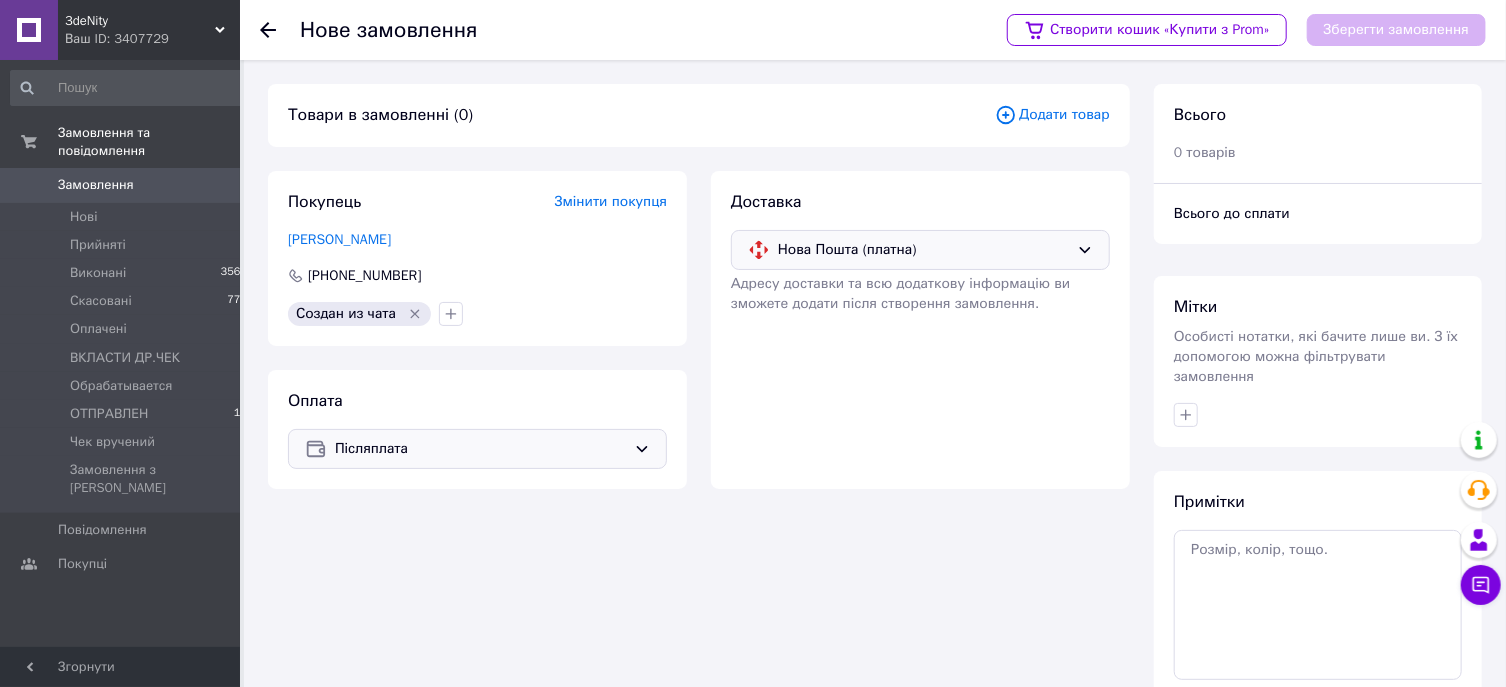 click on "Додати товар" at bounding box center (1052, 115) 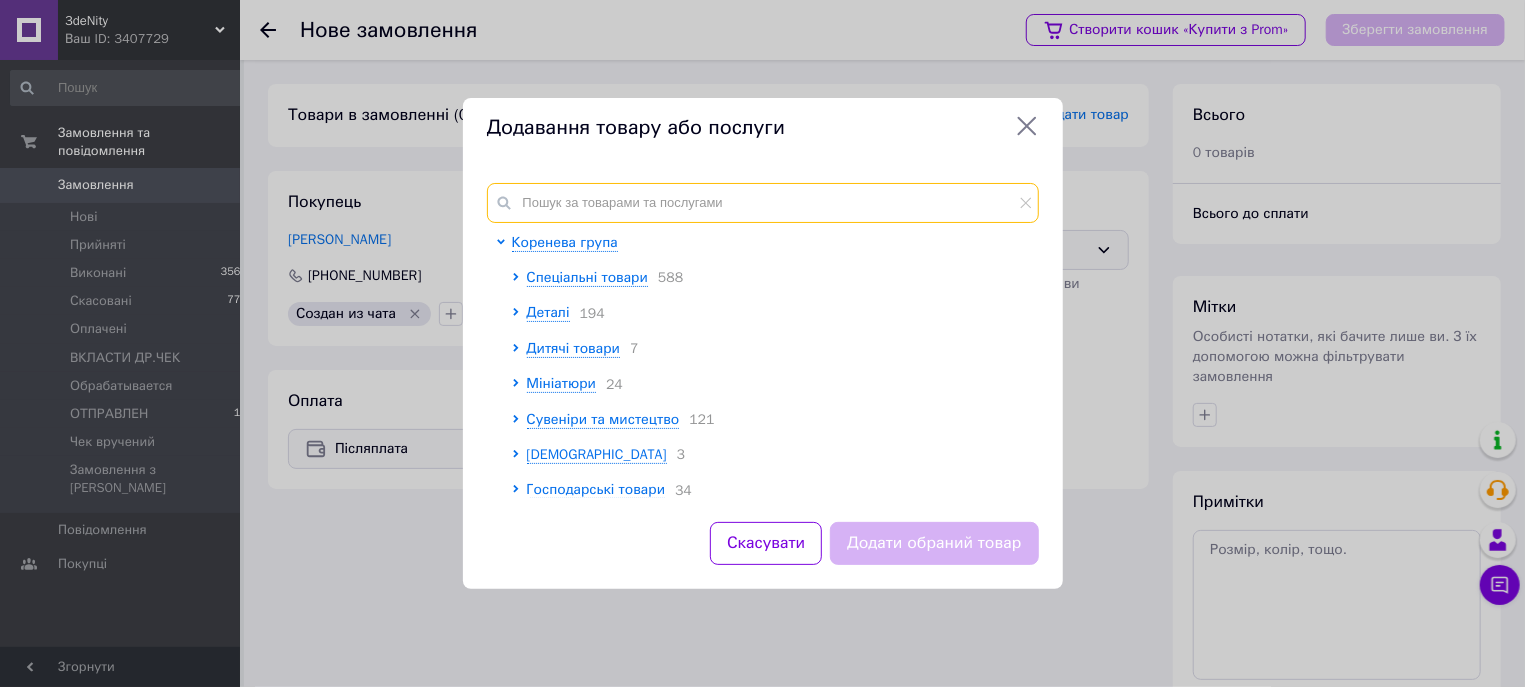 click at bounding box center (763, 203) 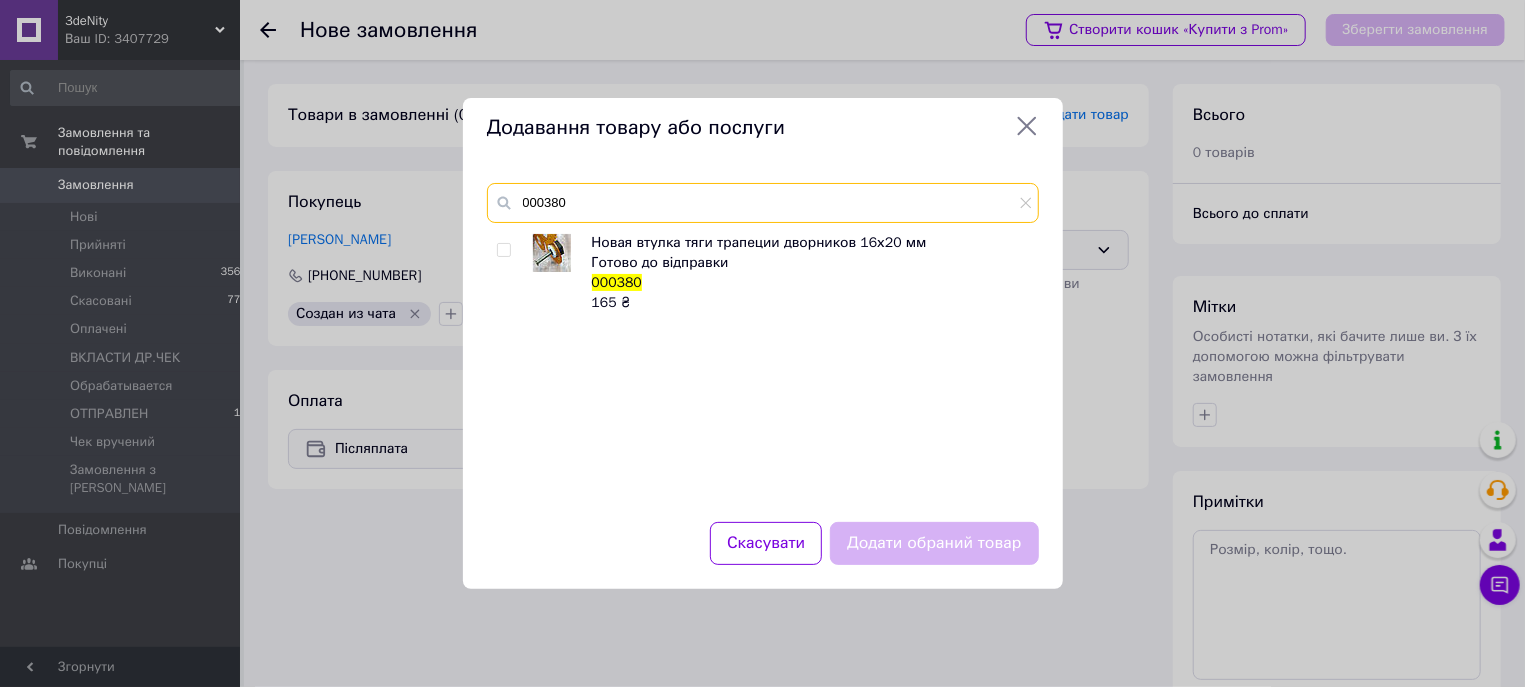 type on "000380" 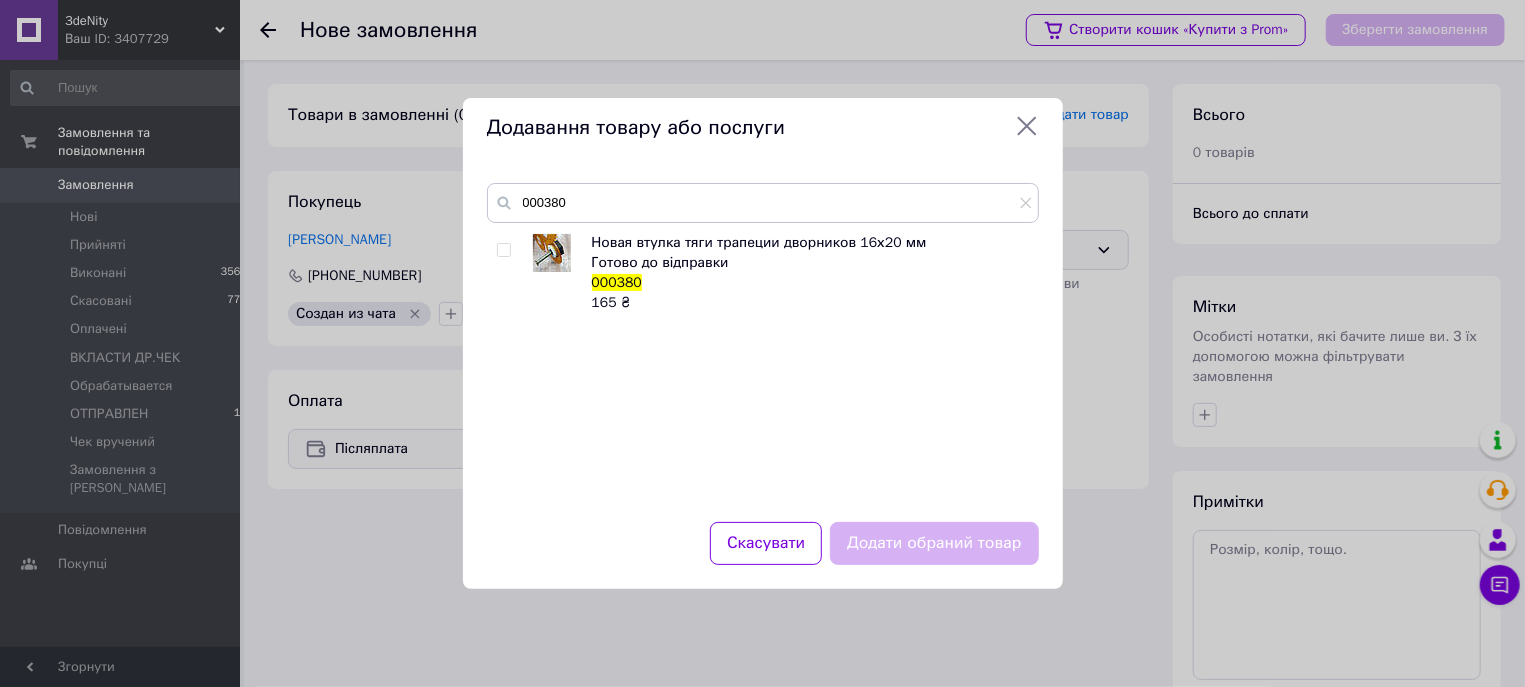click at bounding box center [503, 250] 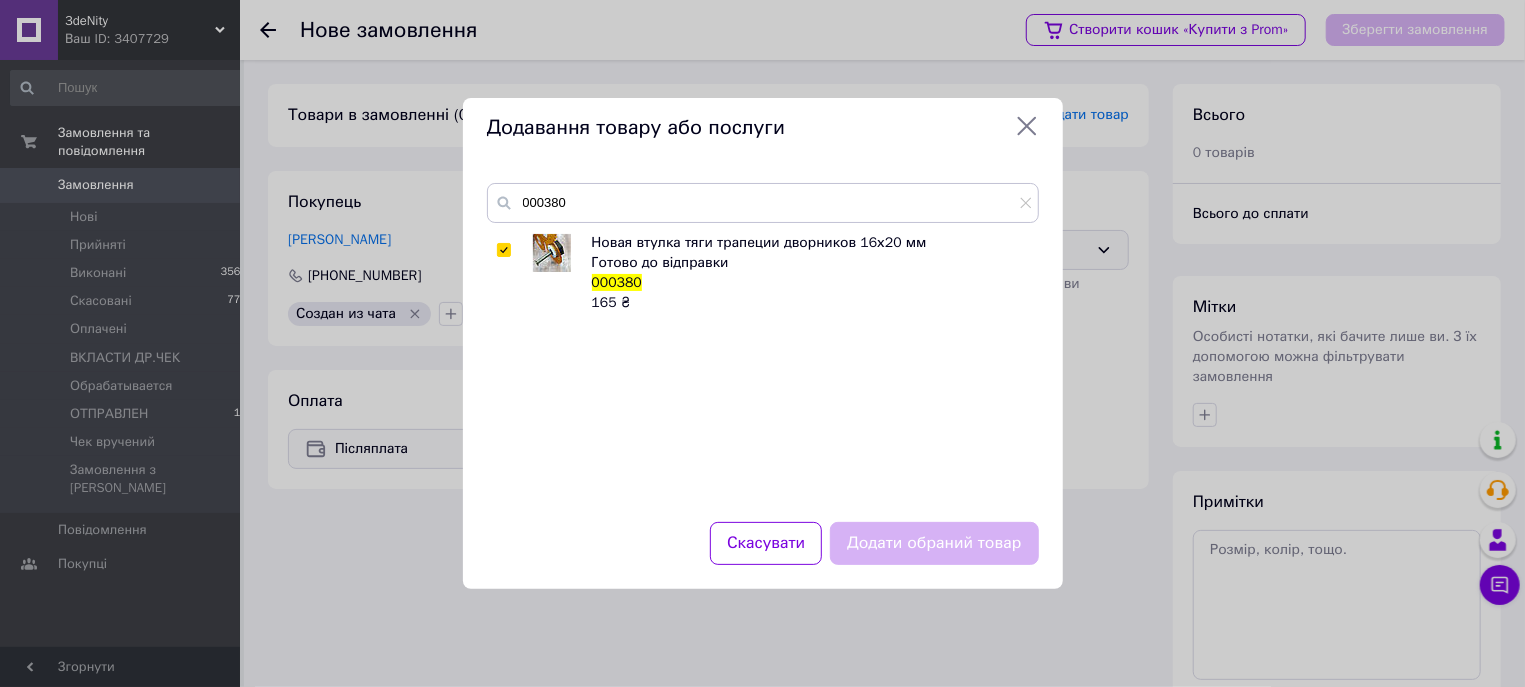 checkbox on "true" 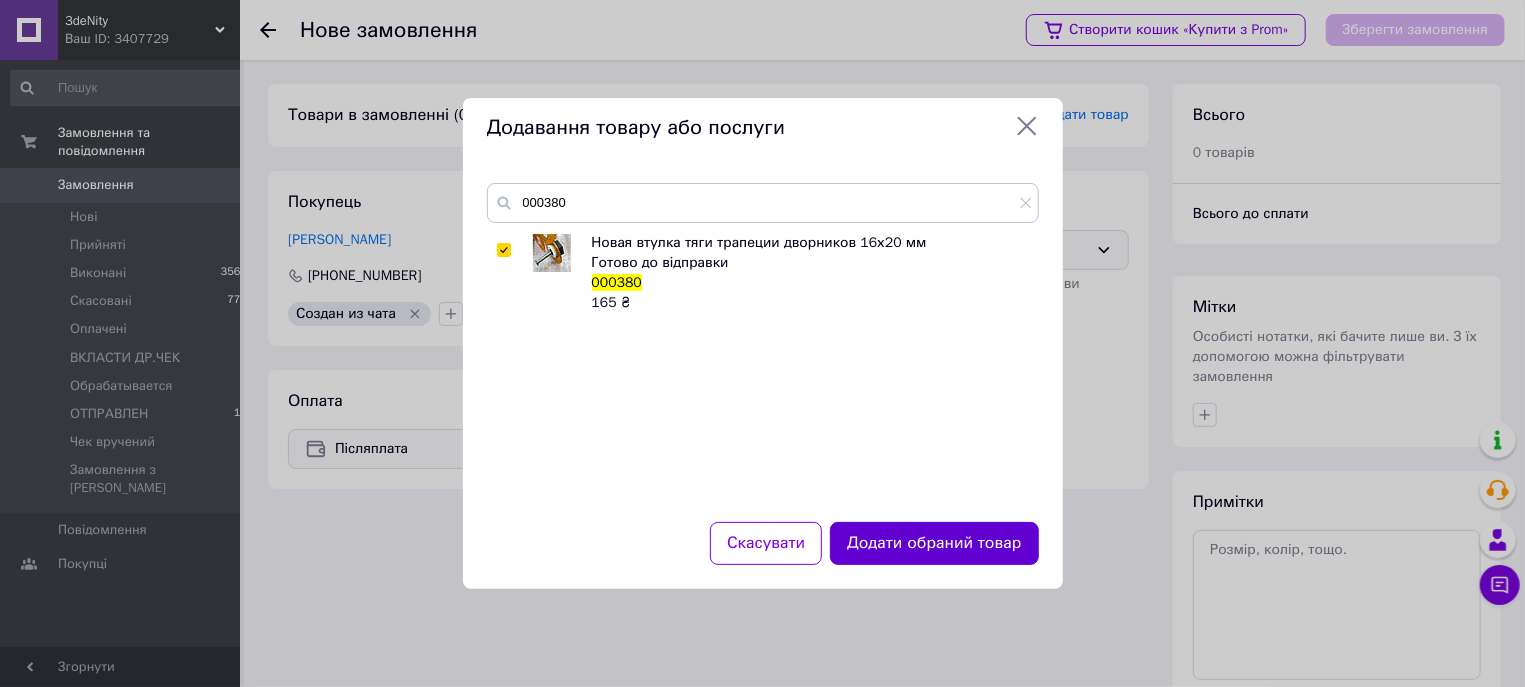 click on "Додати обраний товар" at bounding box center (934, 543) 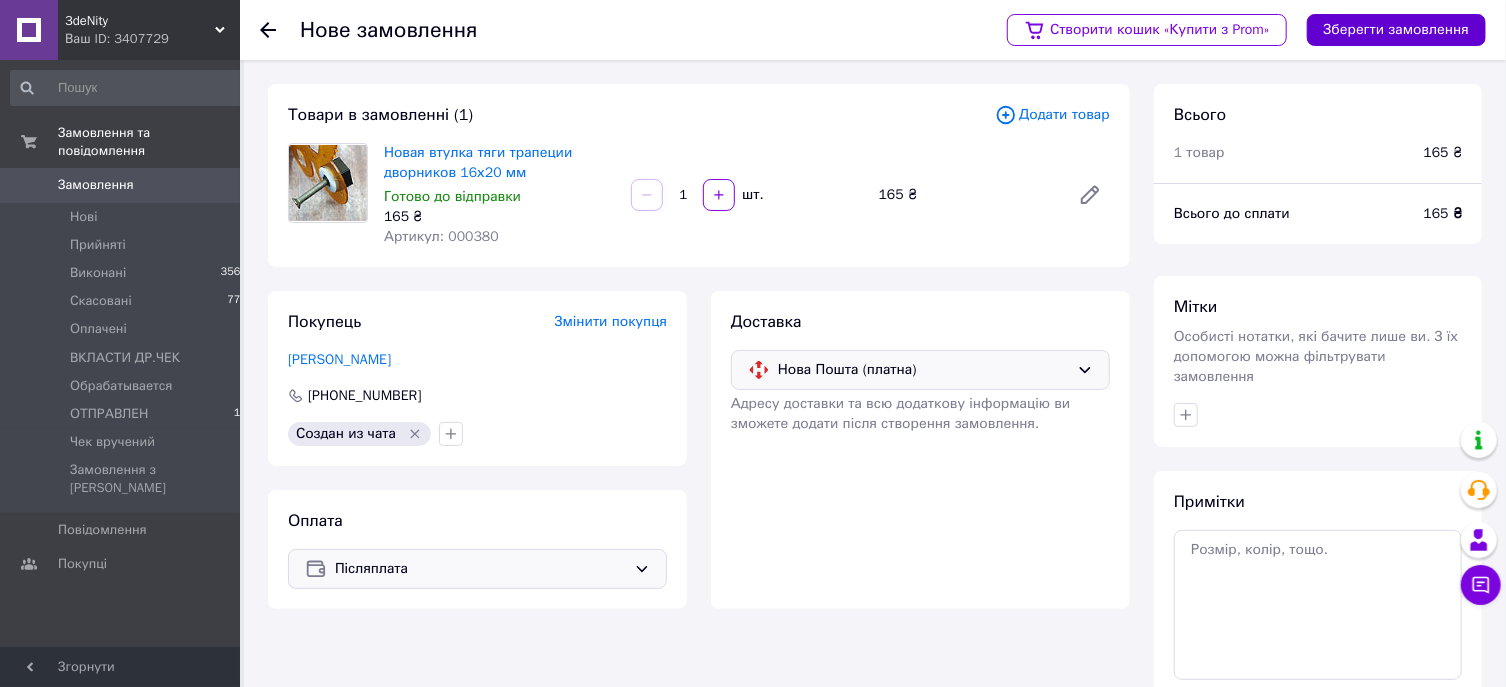 click on "Зберегти замовлення" at bounding box center [1396, 30] 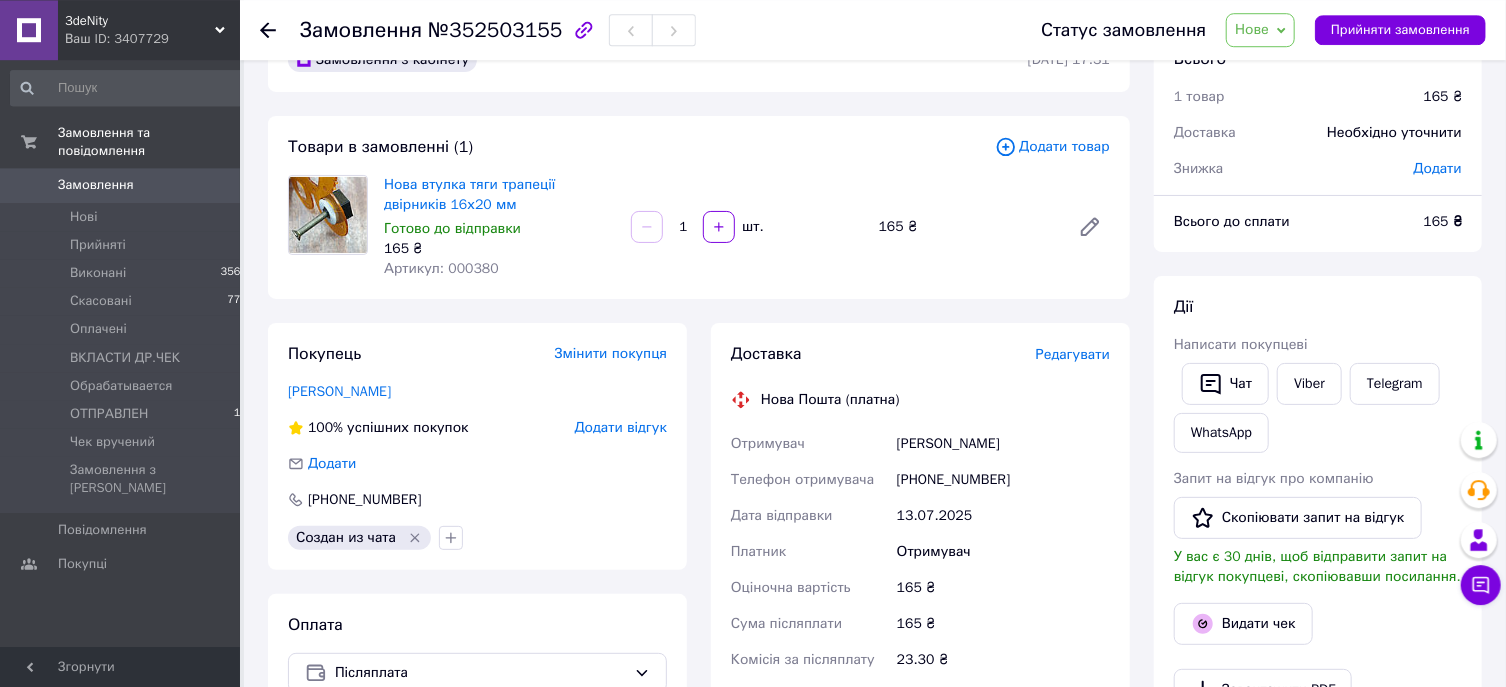 scroll, scrollTop: 107, scrollLeft: 0, axis: vertical 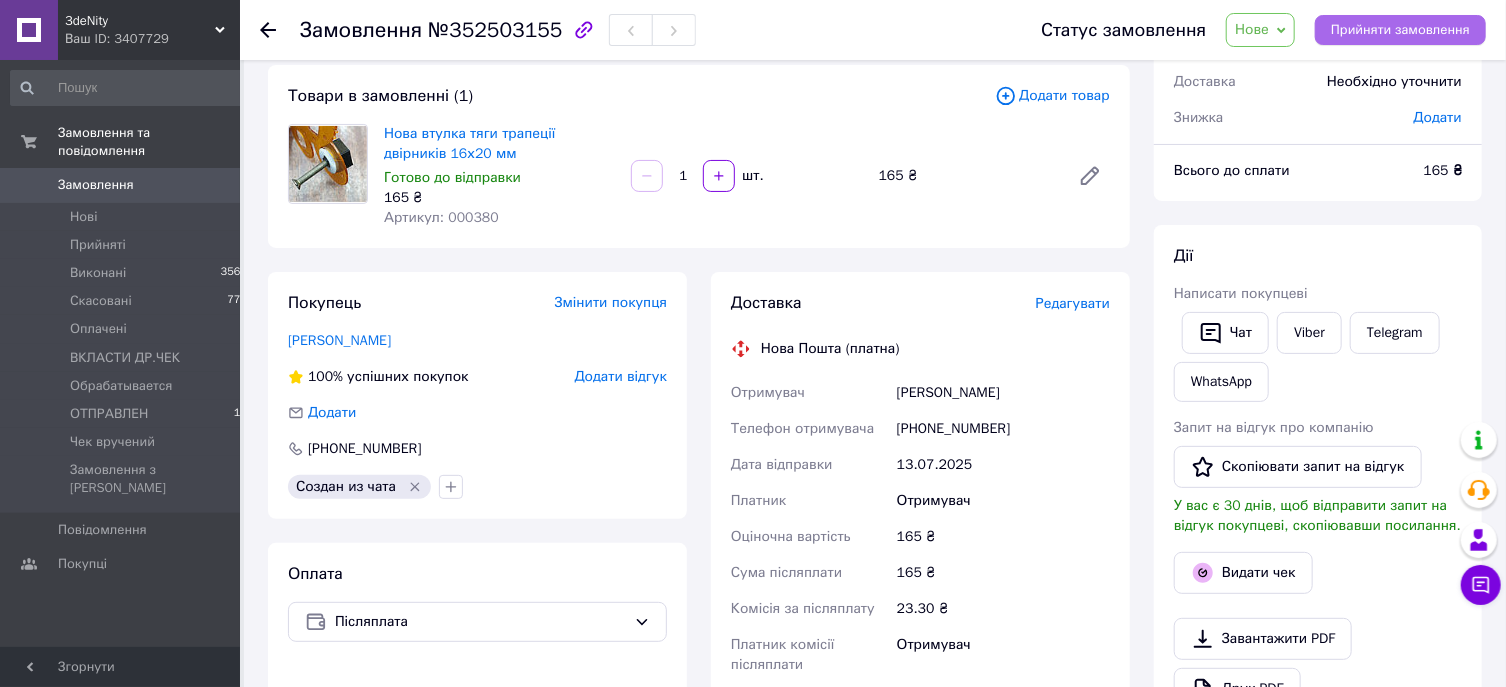 click on "Прийняти замовлення" at bounding box center [1400, 30] 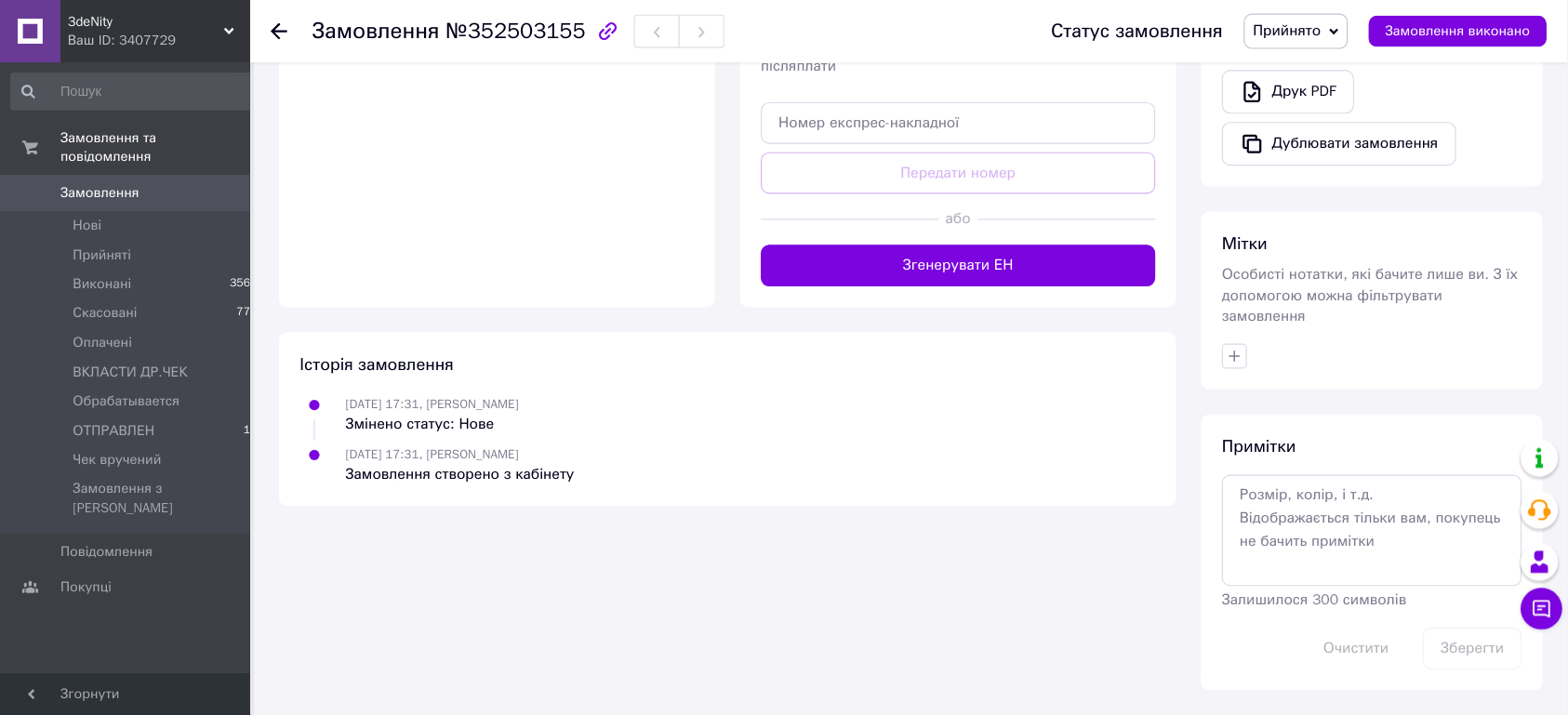 scroll, scrollTop: 0, scrollLeft: 0, axis: both 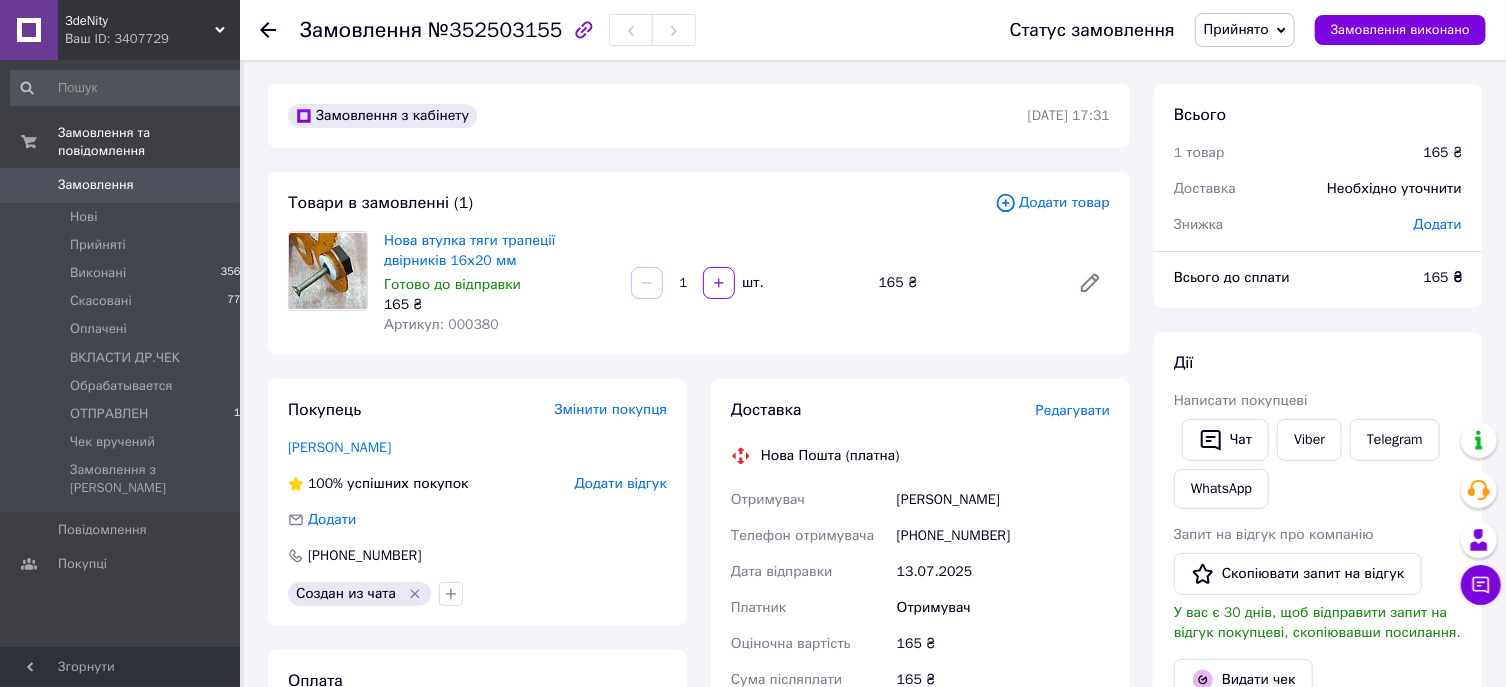 type 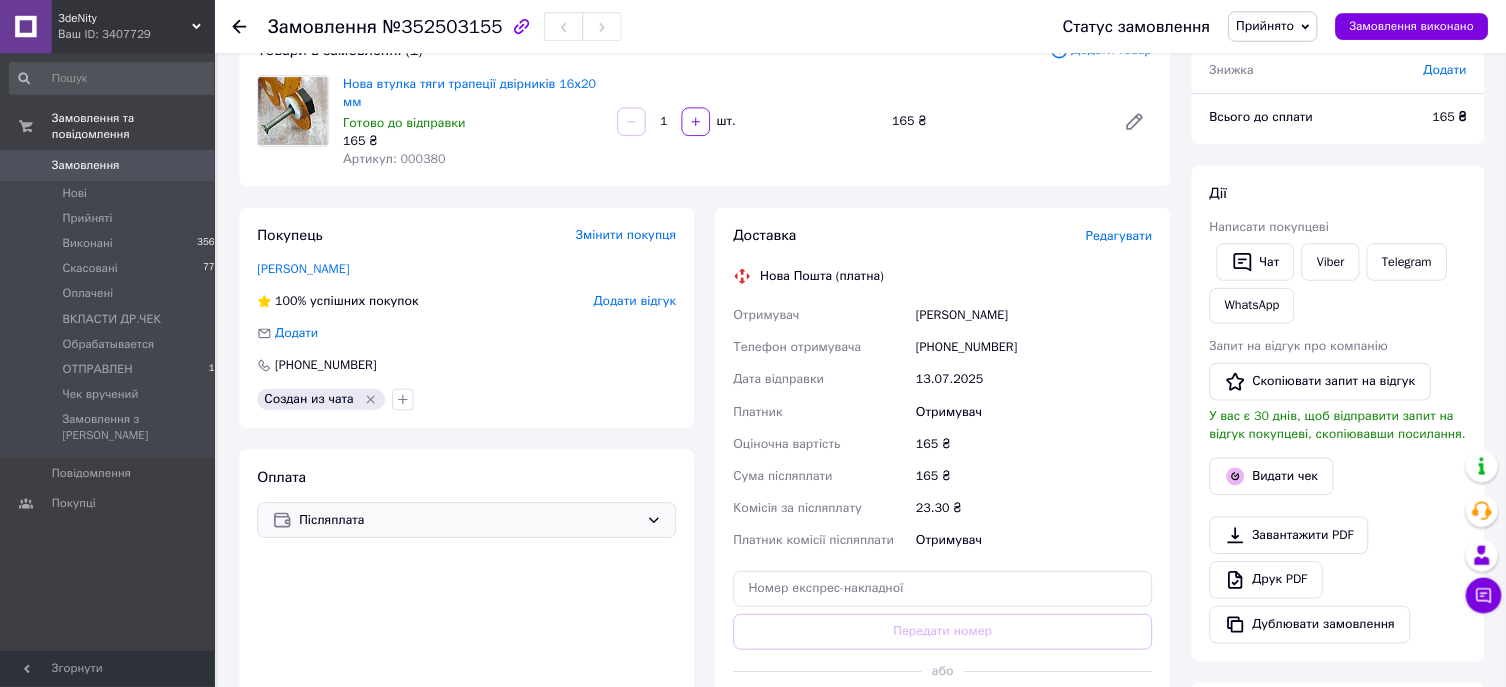 scroll, scrollTop: 105, scrollLeft: 0, axis: vertical 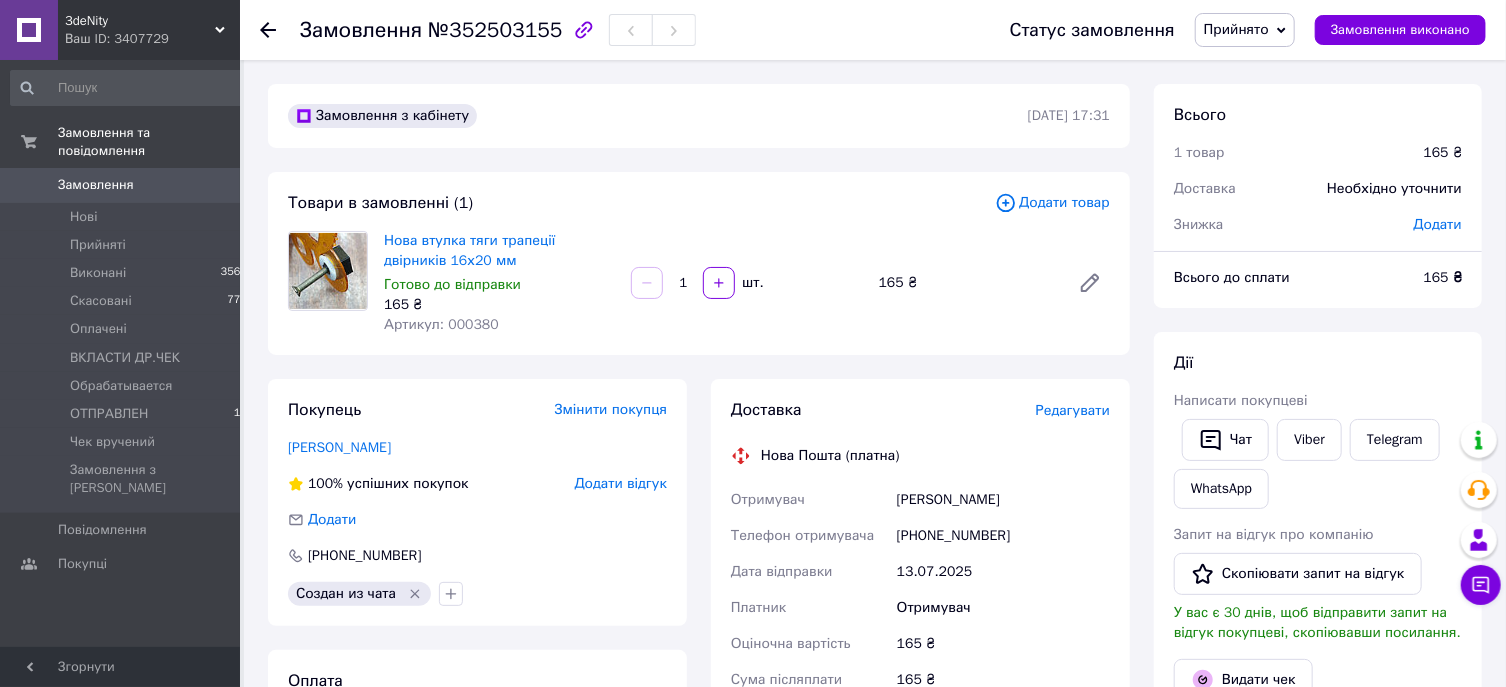 click on "Замовлення" at bounding box center [96, 185] 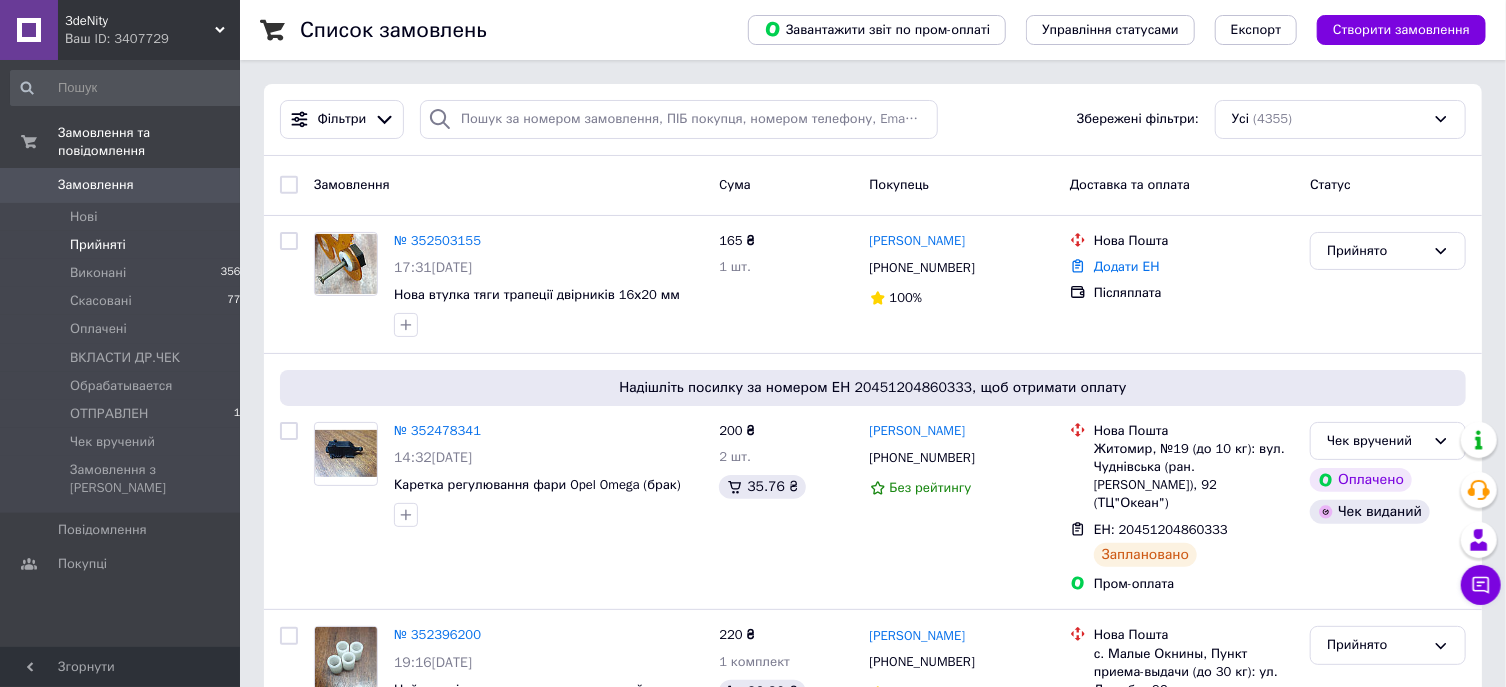 click on "Прийняті" at bounding box center (98, 245) 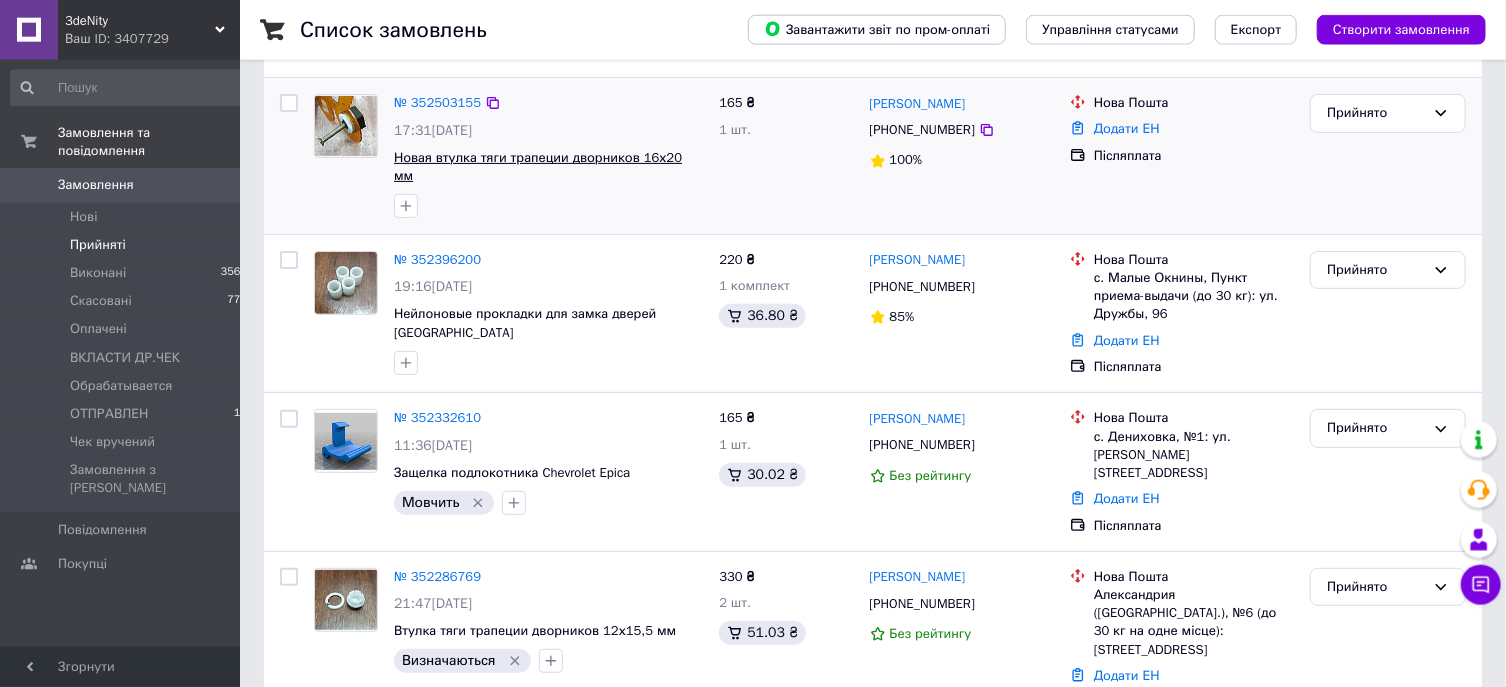 scroll, scrollTop: 219, scrollLeft: 0, axis: vertical 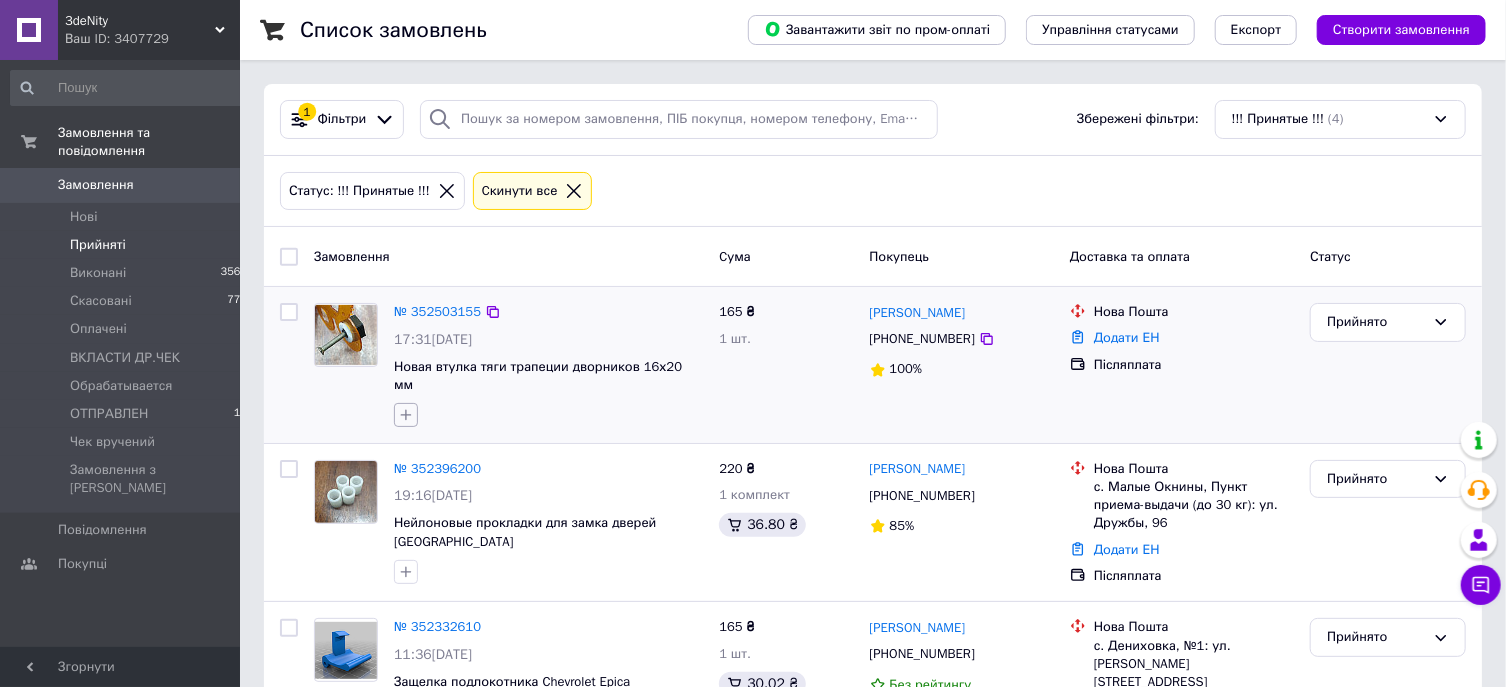 click at bounding box center (406, 415) 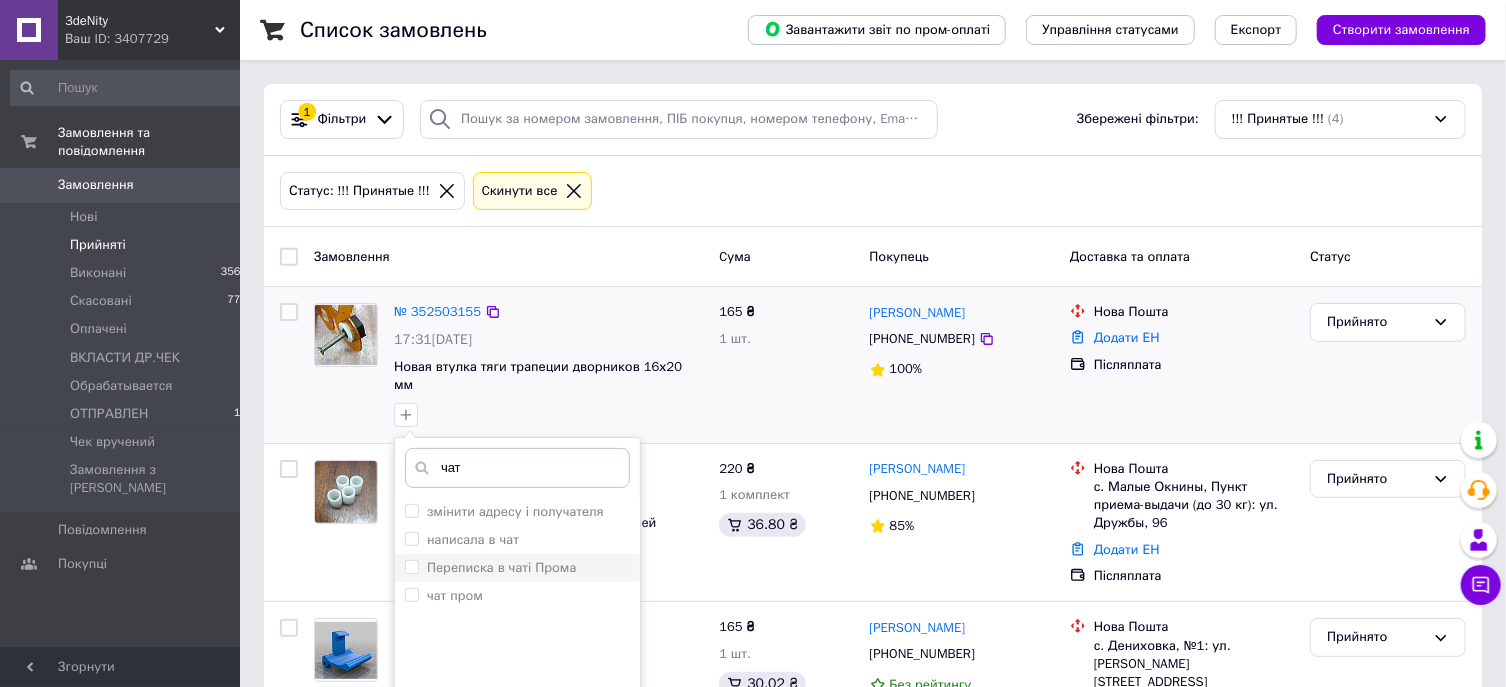 type on "чат" 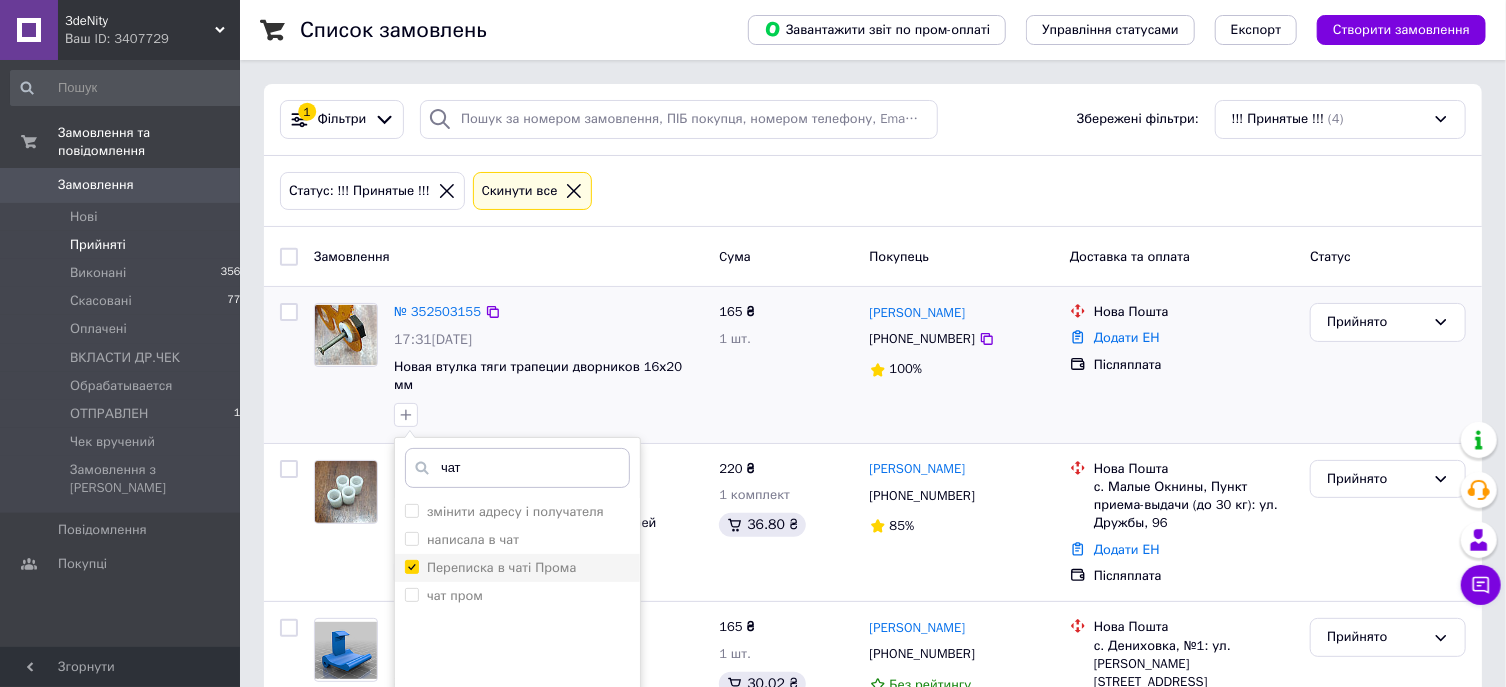 checkbox on "true" 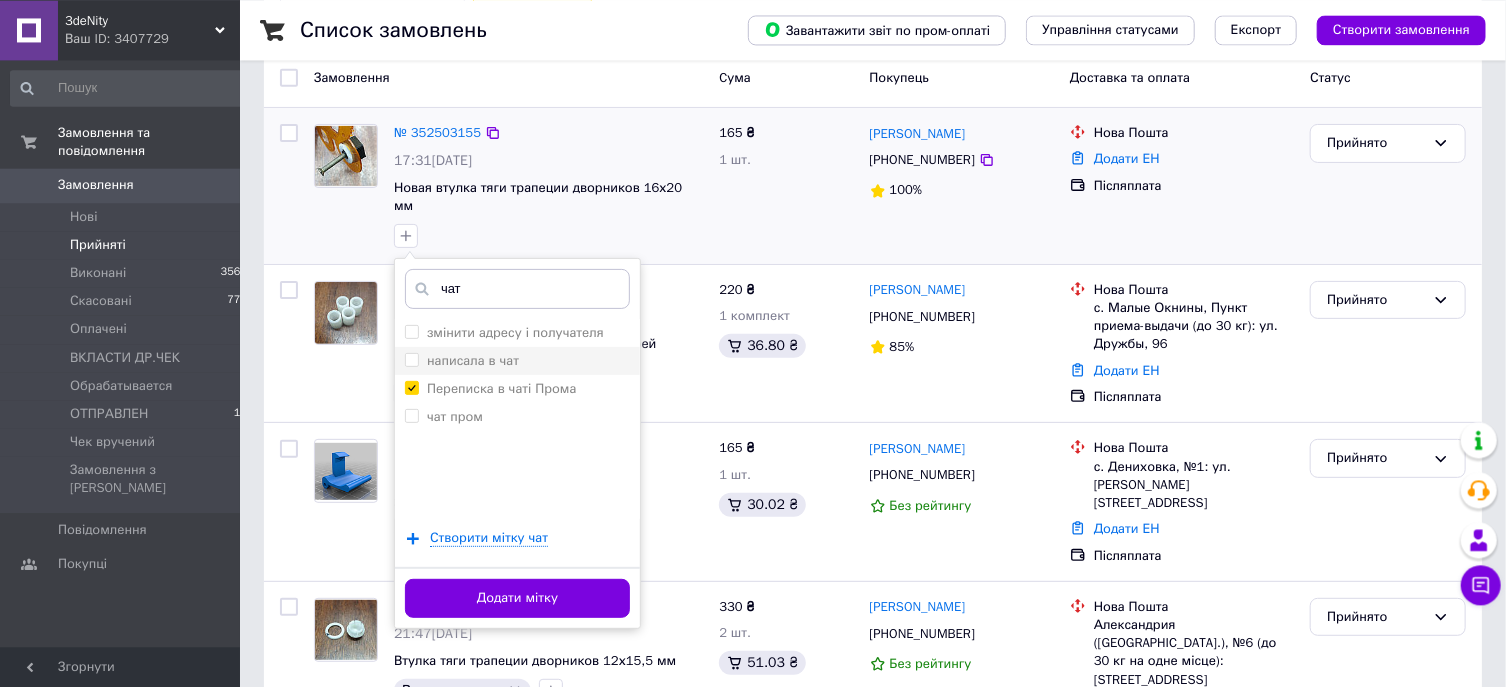 scroll, scrollTop: 219, scrollLeft: 0, axis: vertical 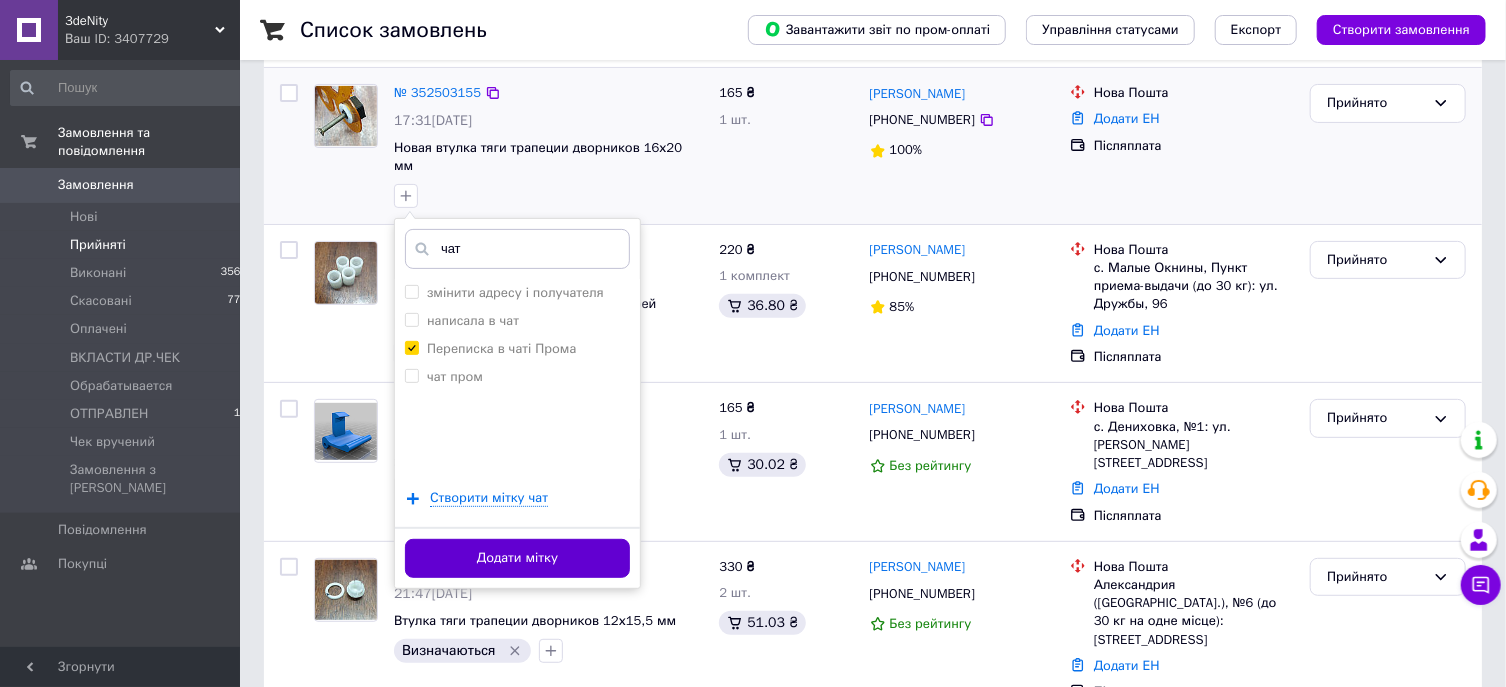 click on "Додати мітку" at bounding box center [517, 558] 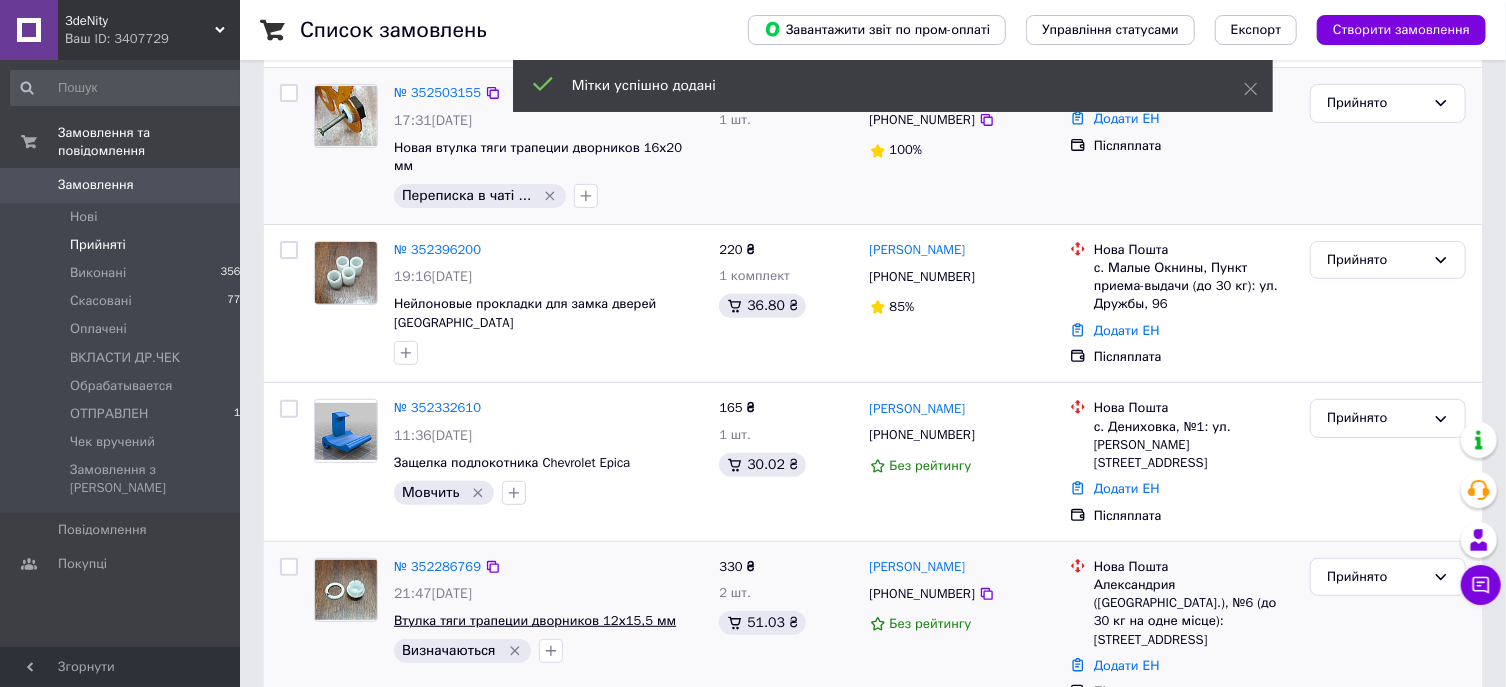 scroll, scrollTop: 0, scrollLeft: 0, axis: both 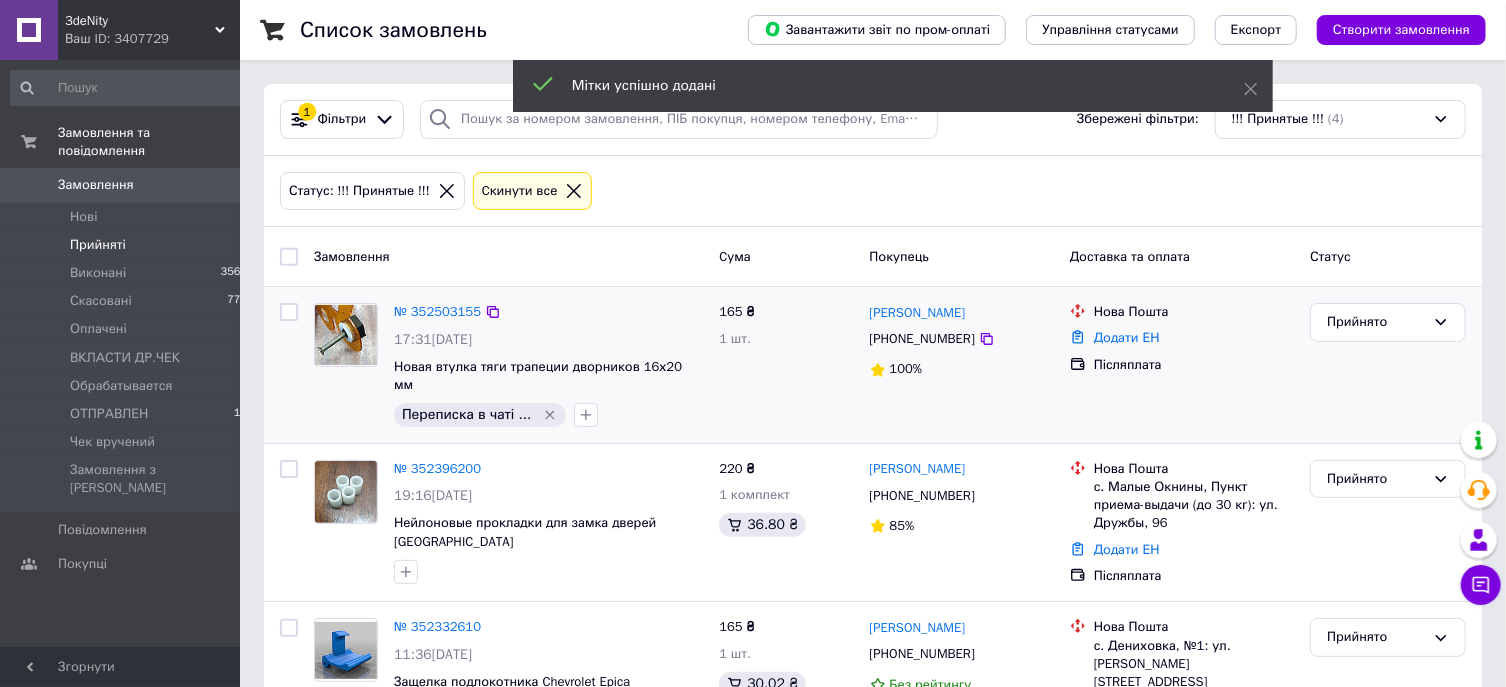 click on "Замовлення" at bounding box center (96, 185) 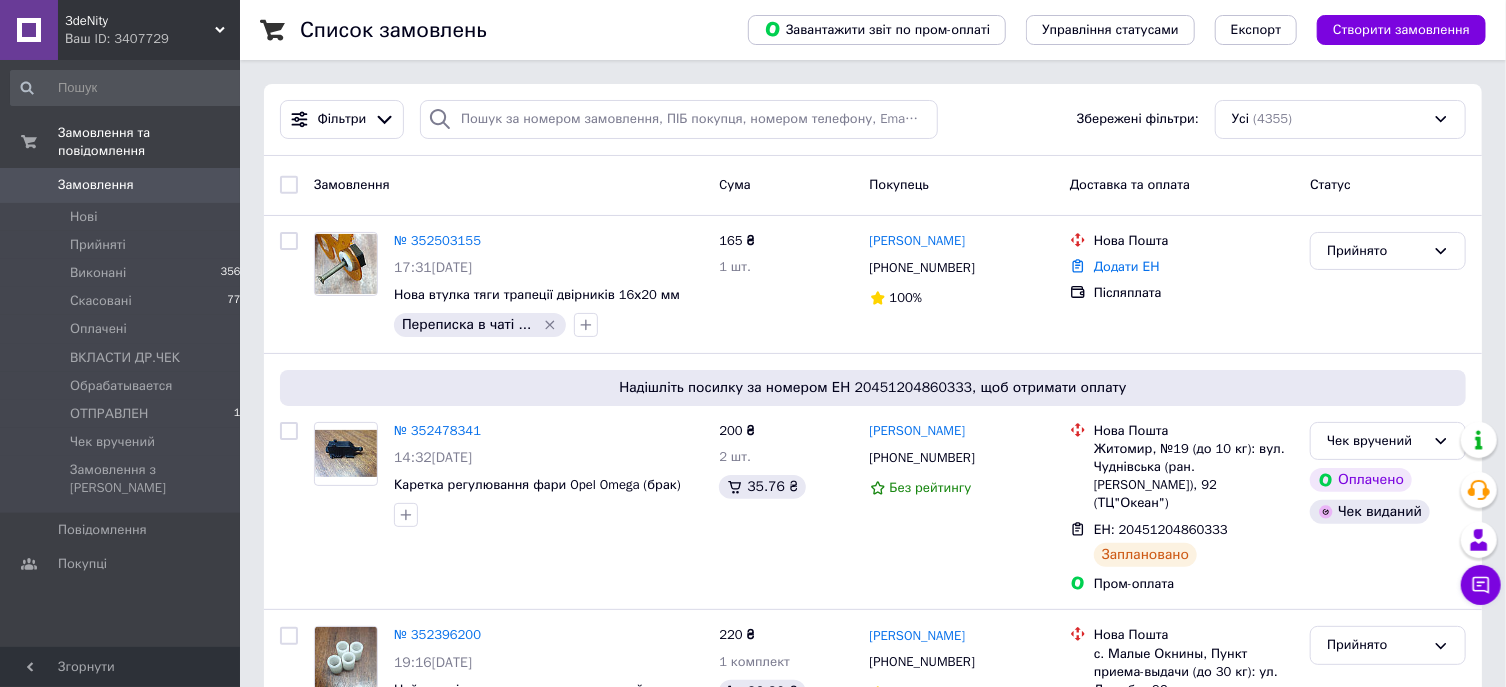 click on "Фільтри Збережені фільтри: Усі (4355)" at bounding box center [873, 120] 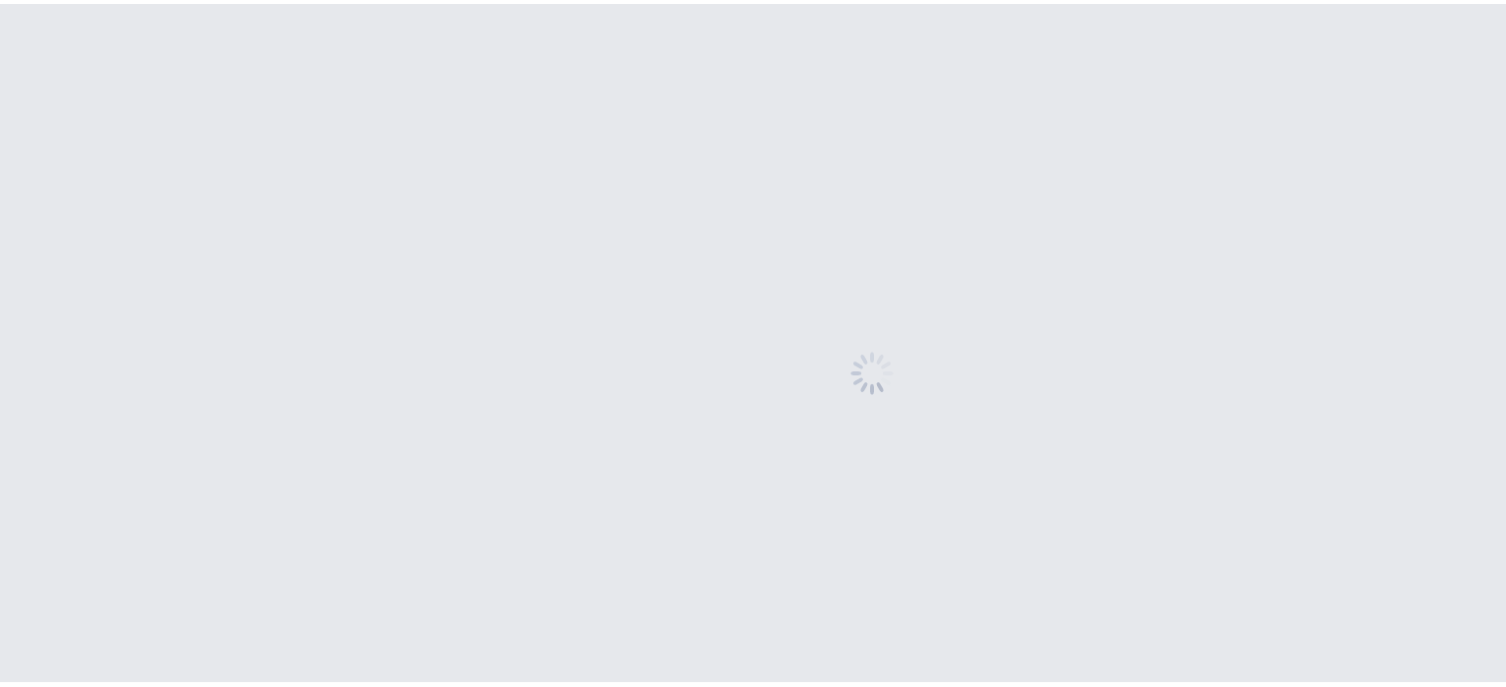 scroll, scrollTop: 0, scrollLeft: 0, axis: both 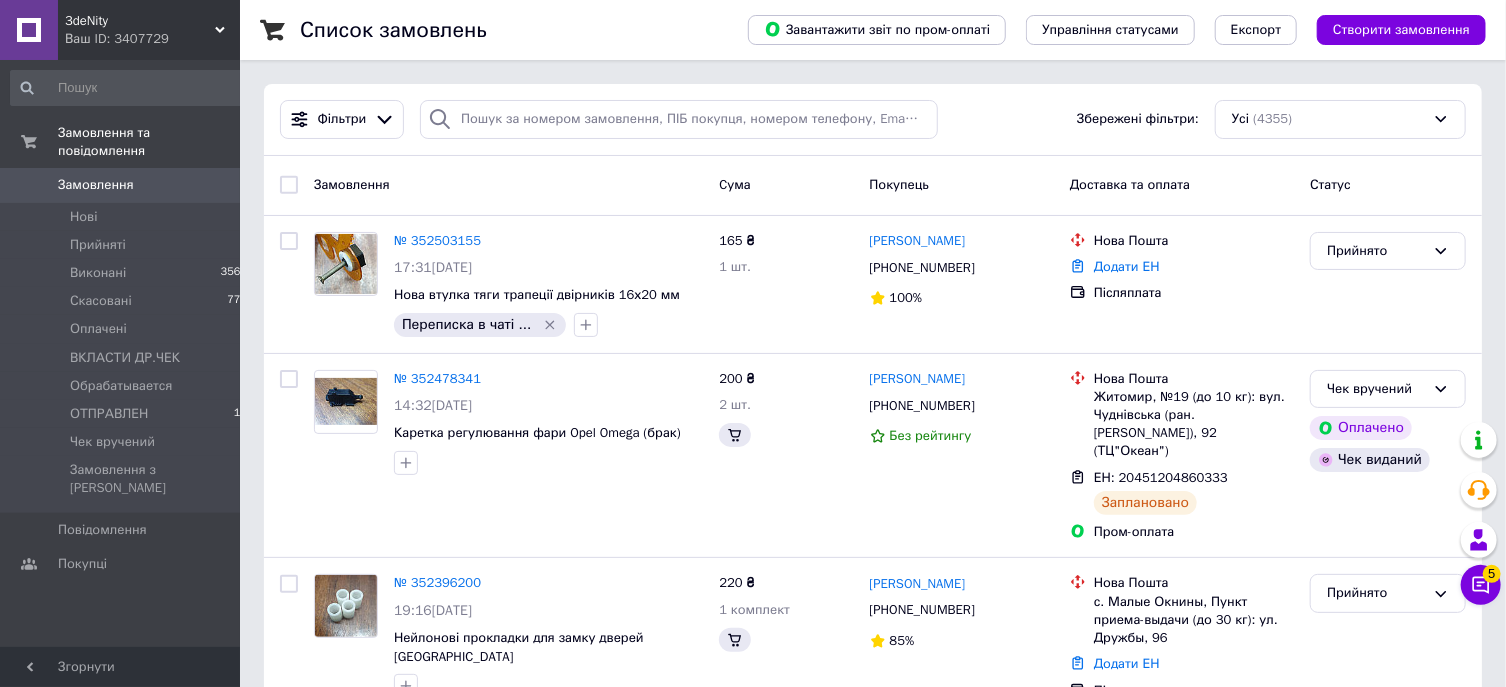 click 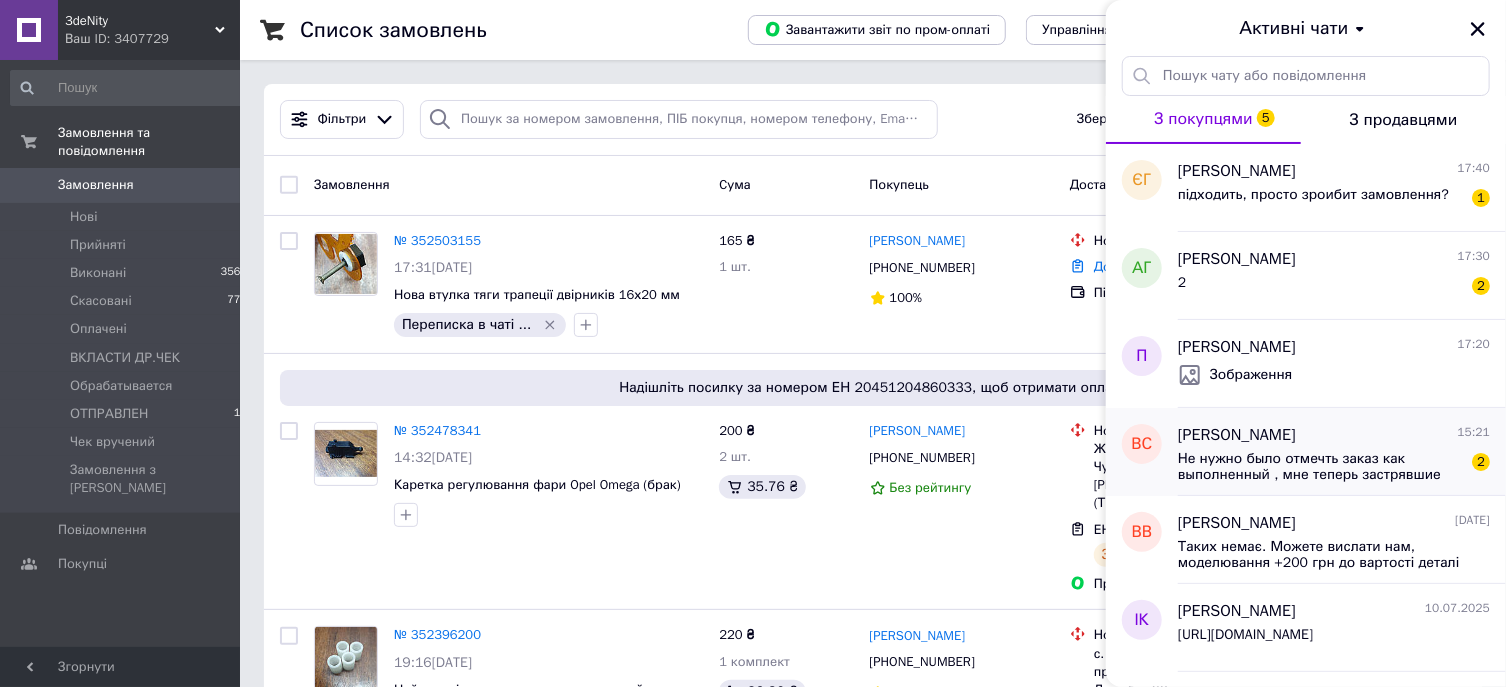 click on "Не нужно было отмечть заказ как выполненный , мне теперь застрявшие деньги не возвращаются ,а еартинка оплата не прошла исчезла , как будто я купил по пром оплате . 2" at bounding box center [1334, 465] 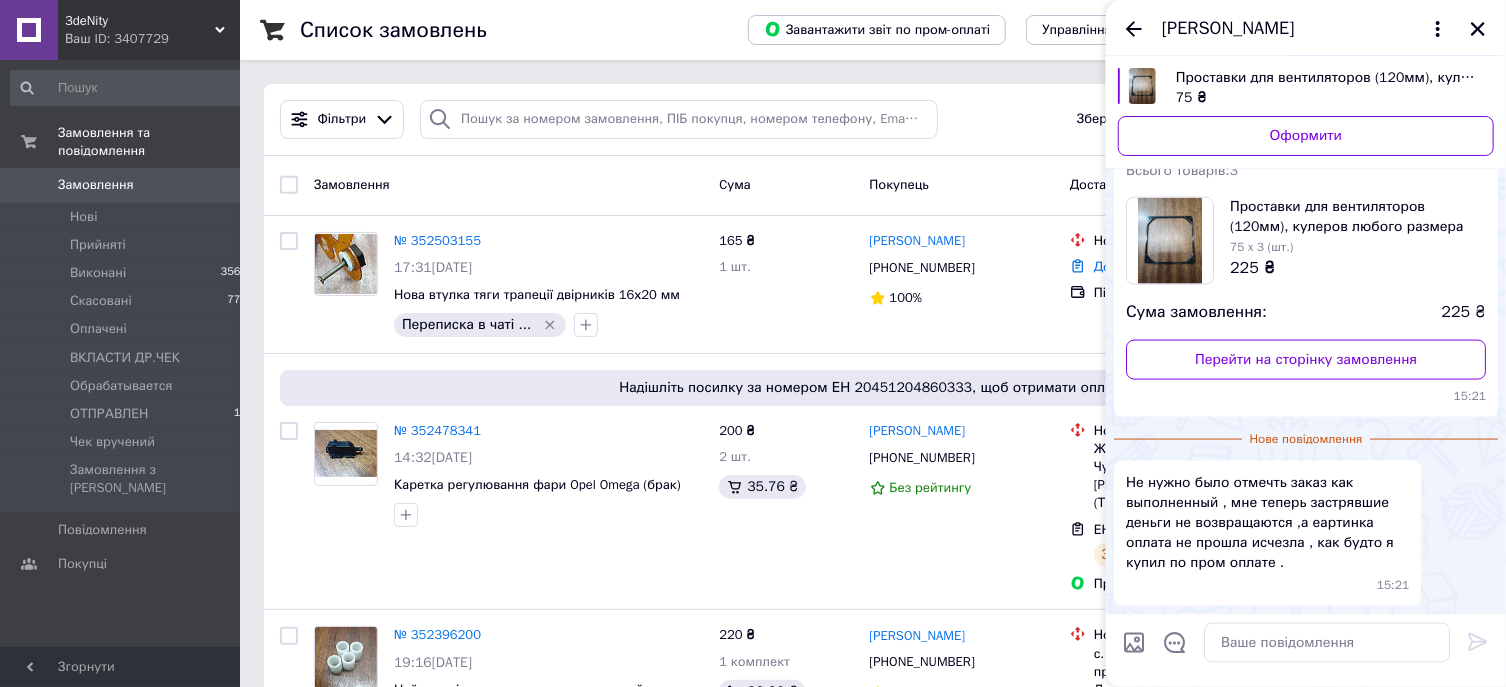 scroll, scrollTop: 1913, scrollLeft: 0, axis: vertical 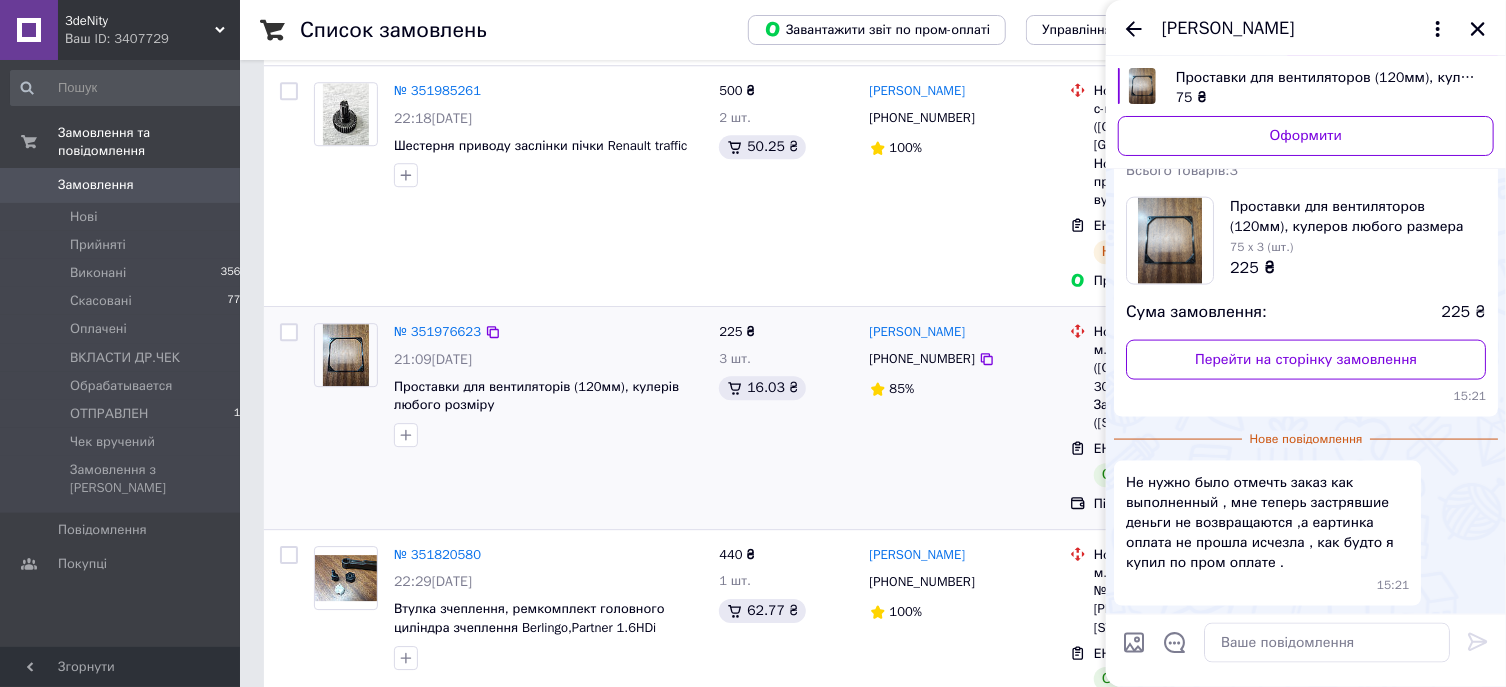 click on "Владимир Седунов +380990948389 85%" at bounding box center [962, 418] 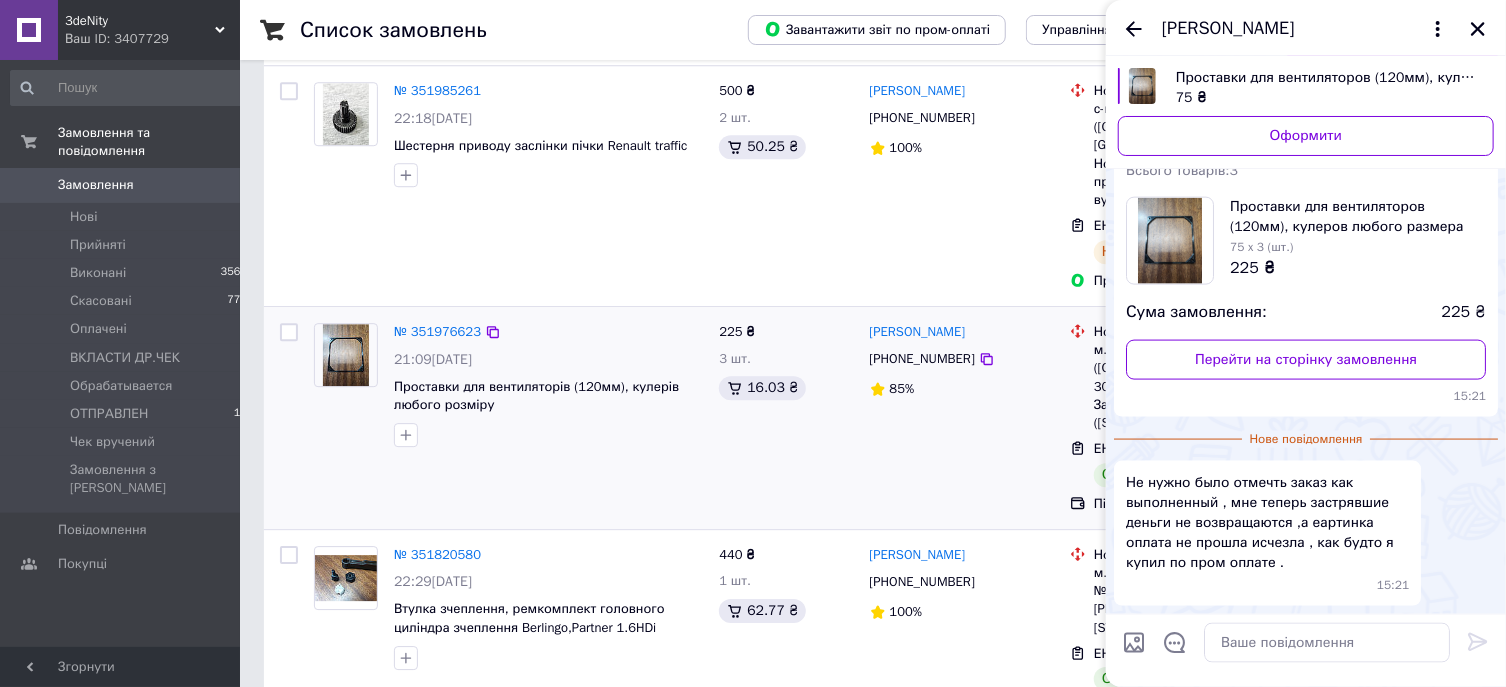 click on "225 ₴ 3 шт. 16.03 ₴" at bounding box center (786, 418) 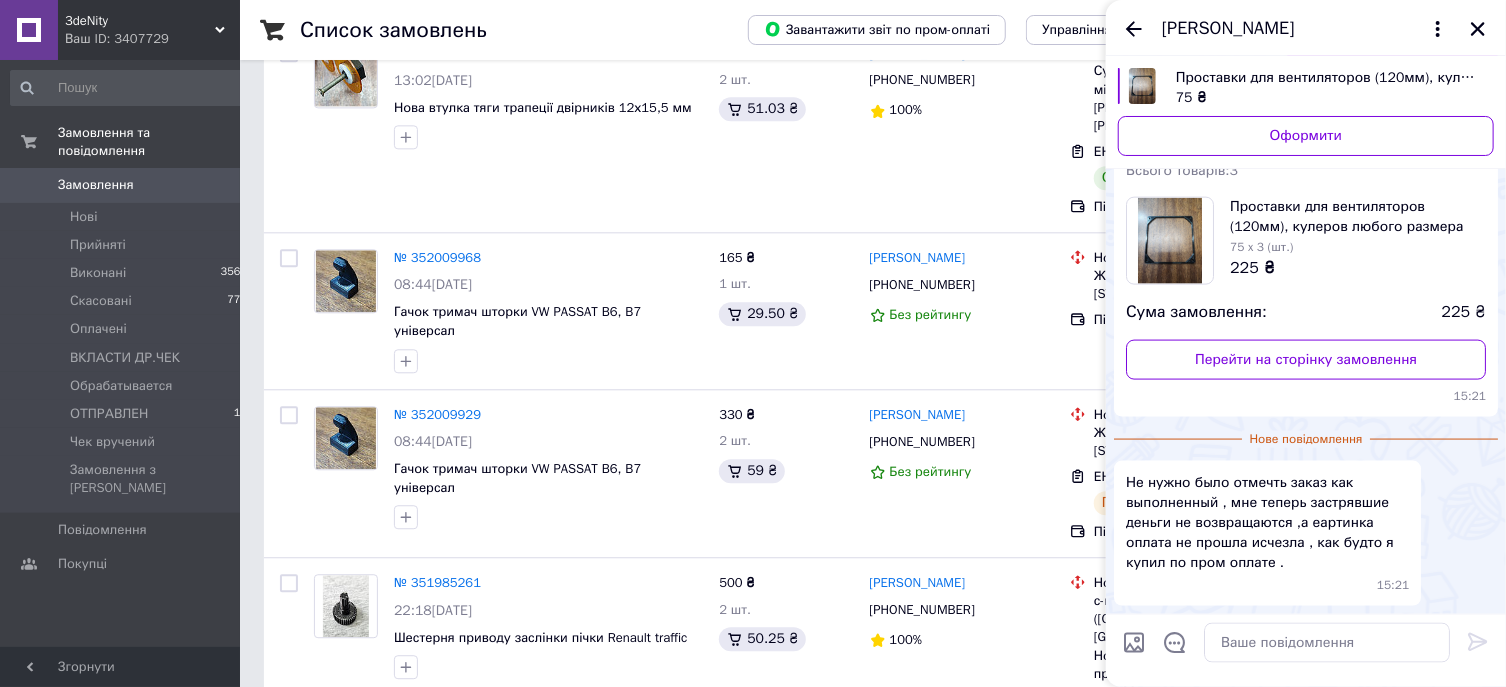 scroll, scrollTop: 2081, scrollLeft: 0, axis: vertical 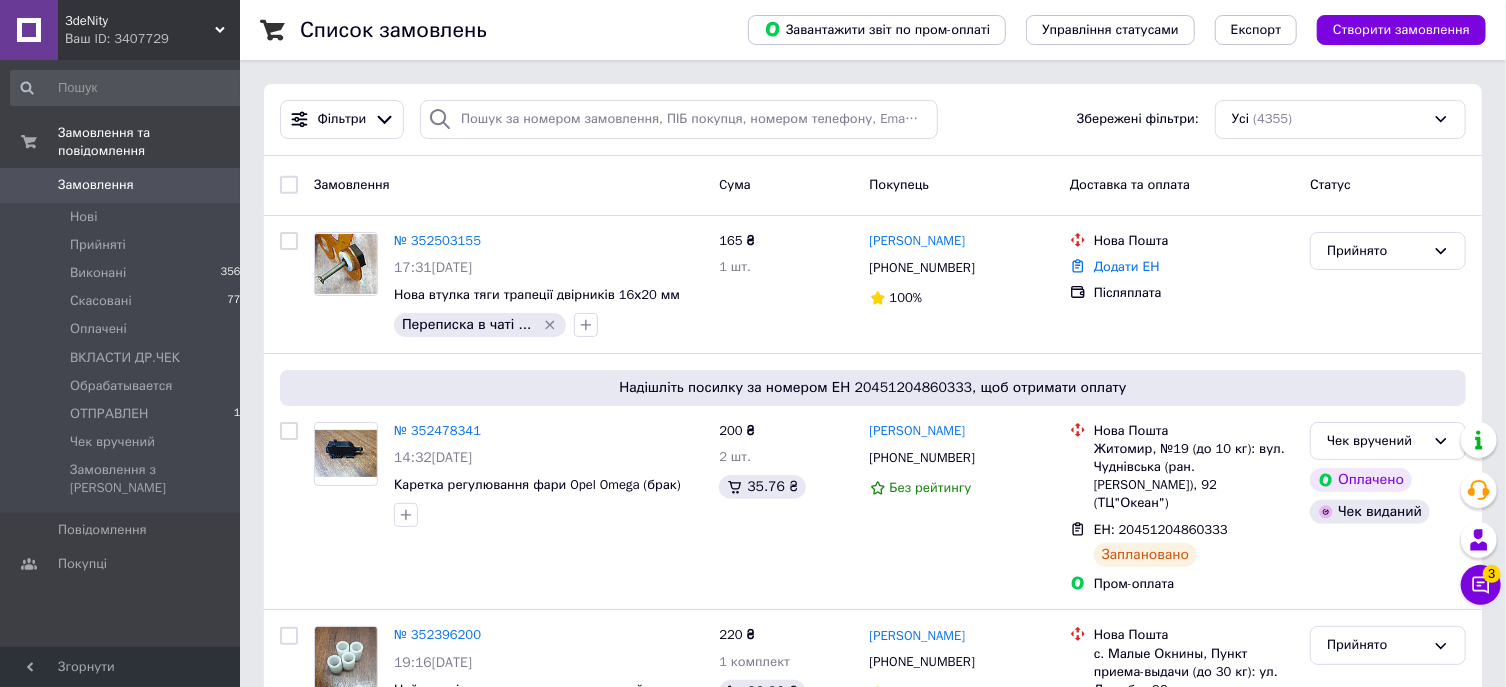 click 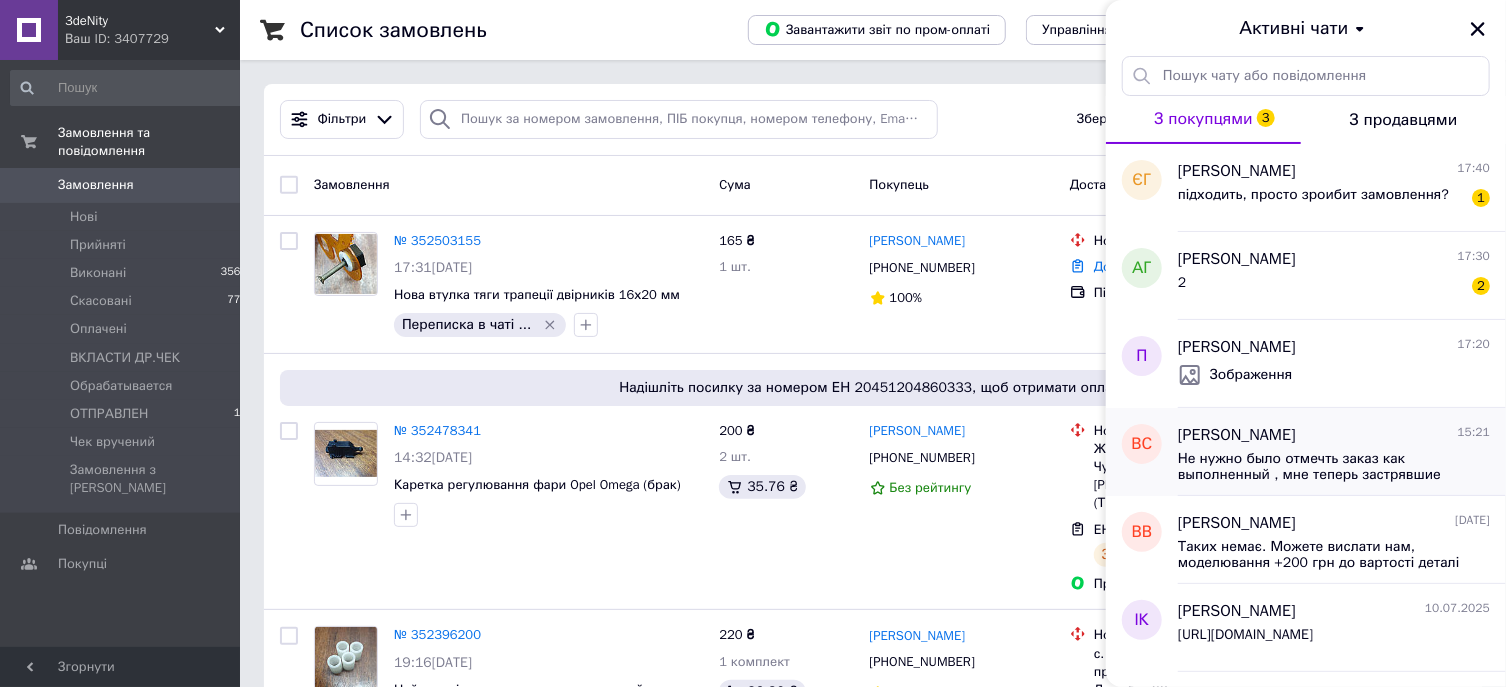 click on "Не нужно было отмечть заказ как выполненный , мне теперь застрявшие деньги не возвращаются ,а еартинка оплата не прошла исчезла , как будто я купил по пром оплате ." at bounding box center (1320, 467) 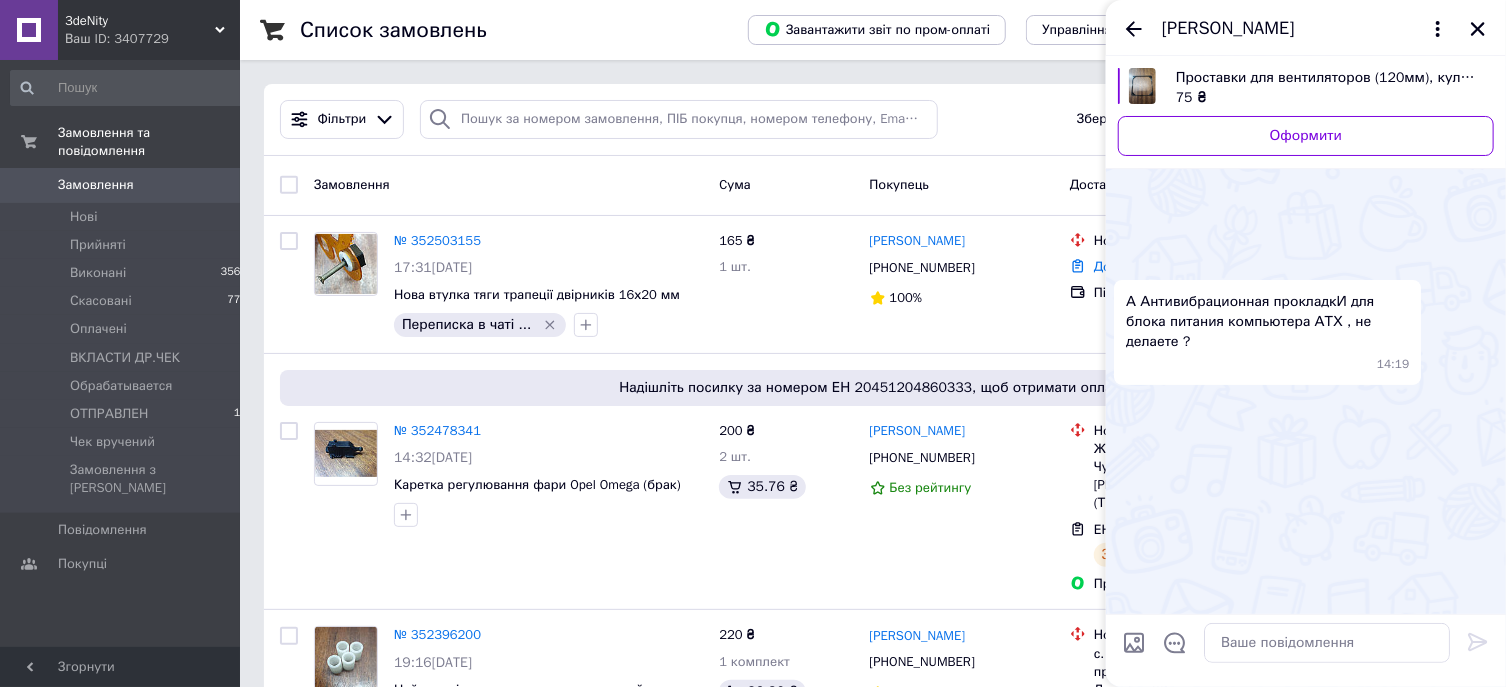 scroll, scrollTop: 1876, scrollLeft: 0, axis: vertical 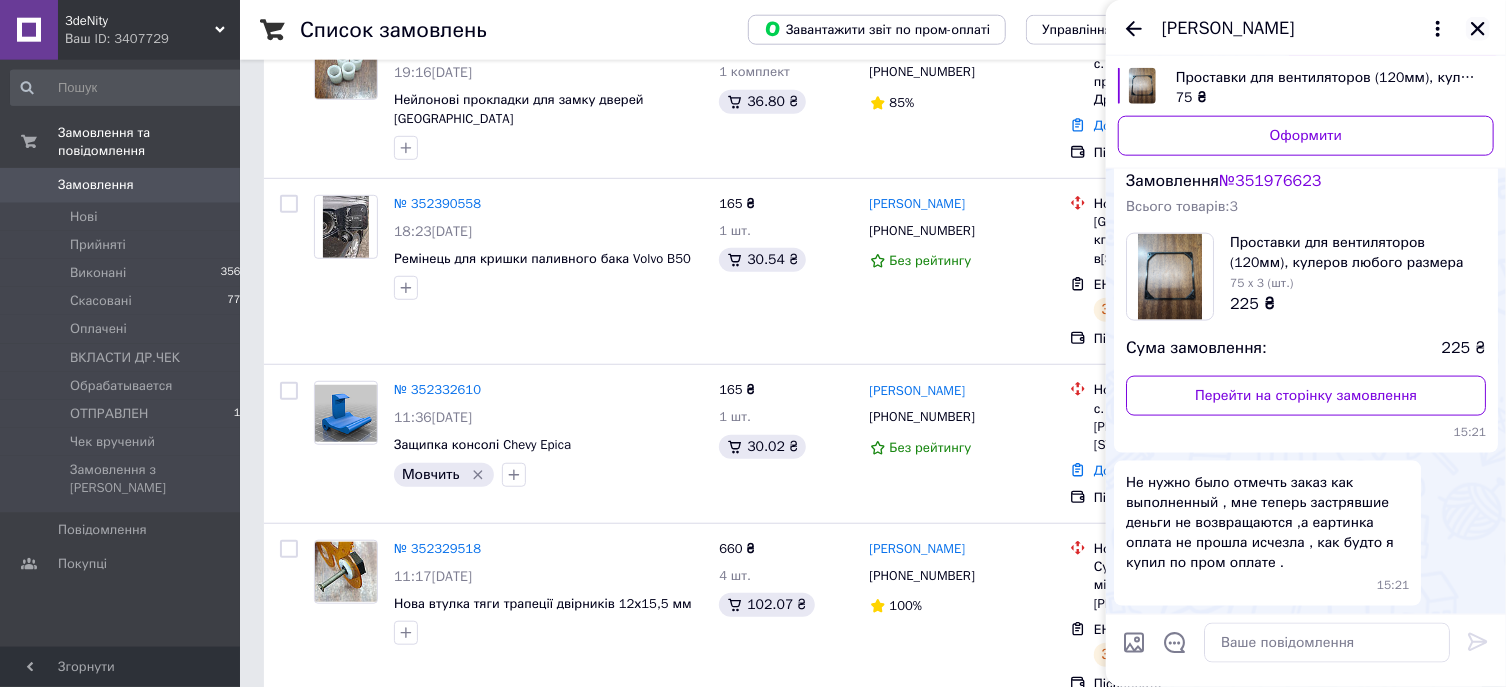 click 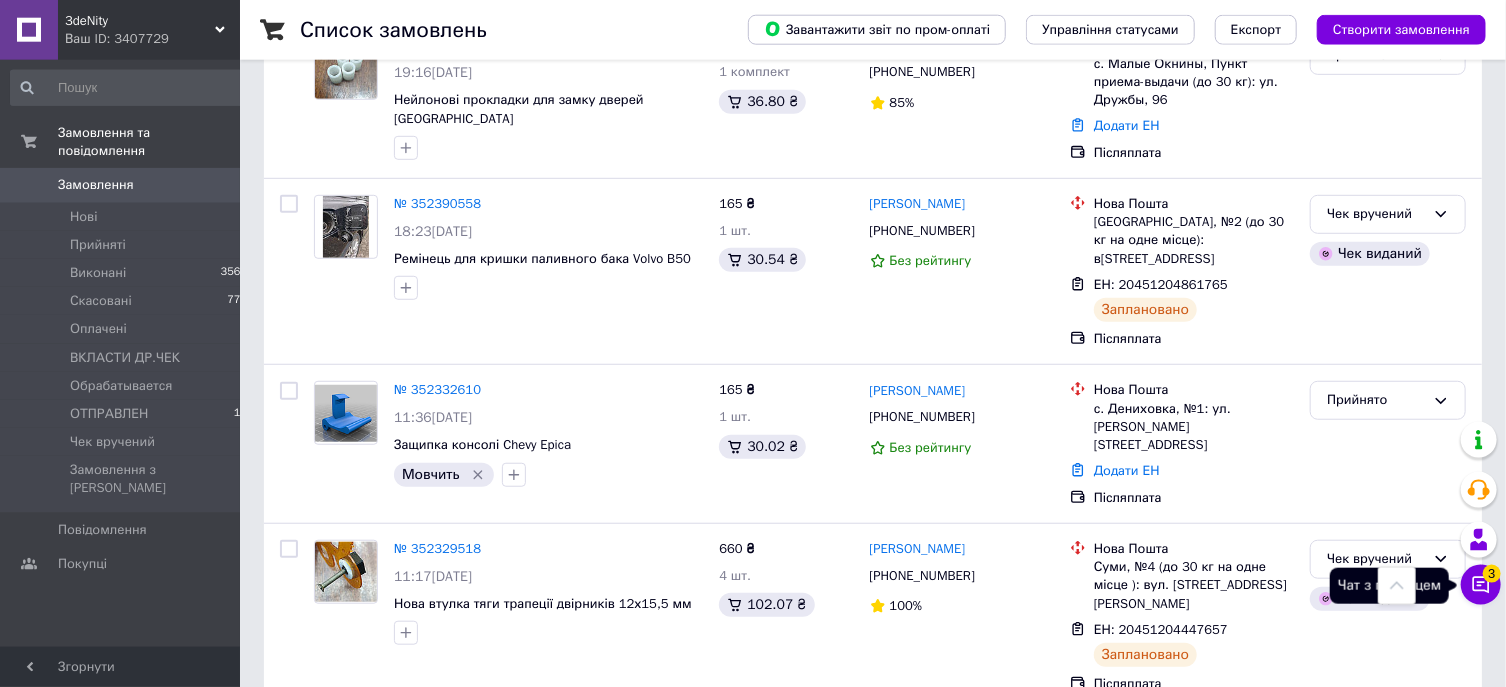 click 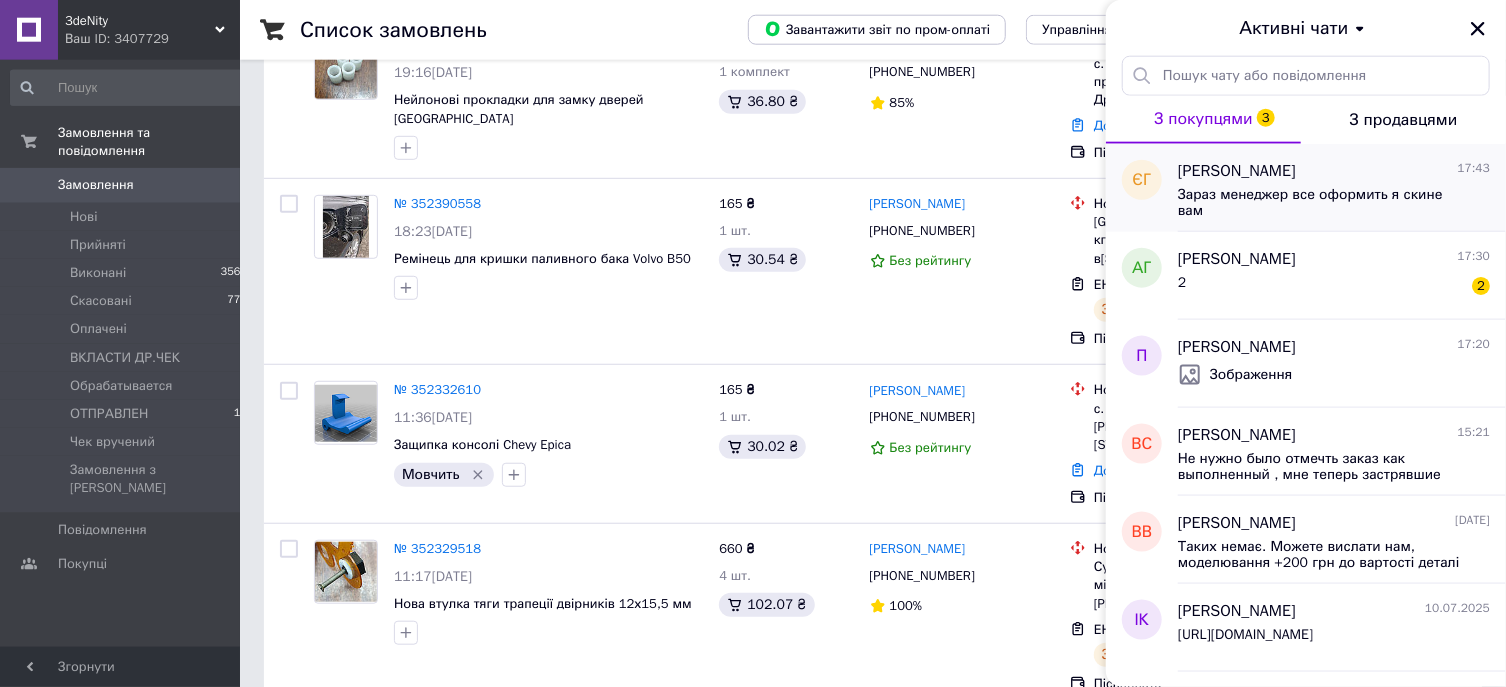 click on "Євген Гаврилюк 17:43" at bounding box center (1334, 171) 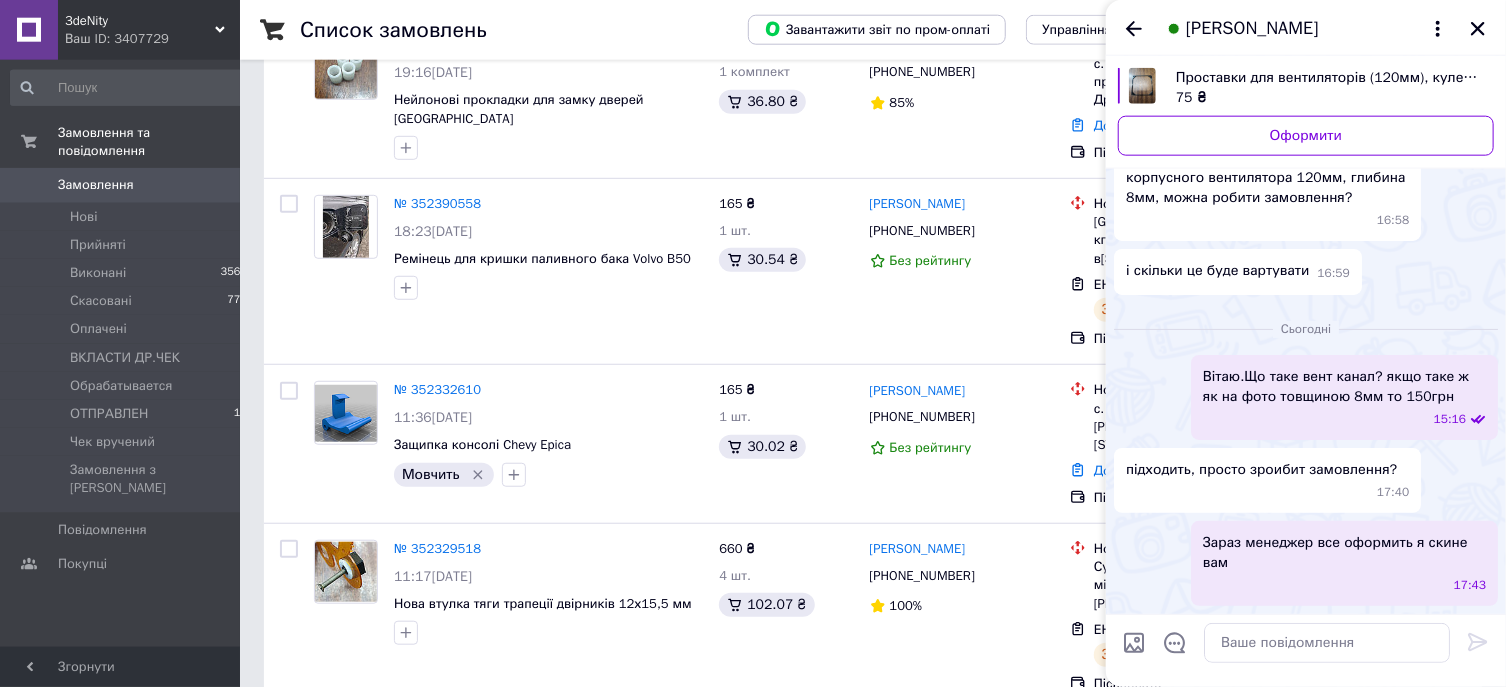 scroll, scrollTop: 134, scrollLeft: 0, axis: vertical 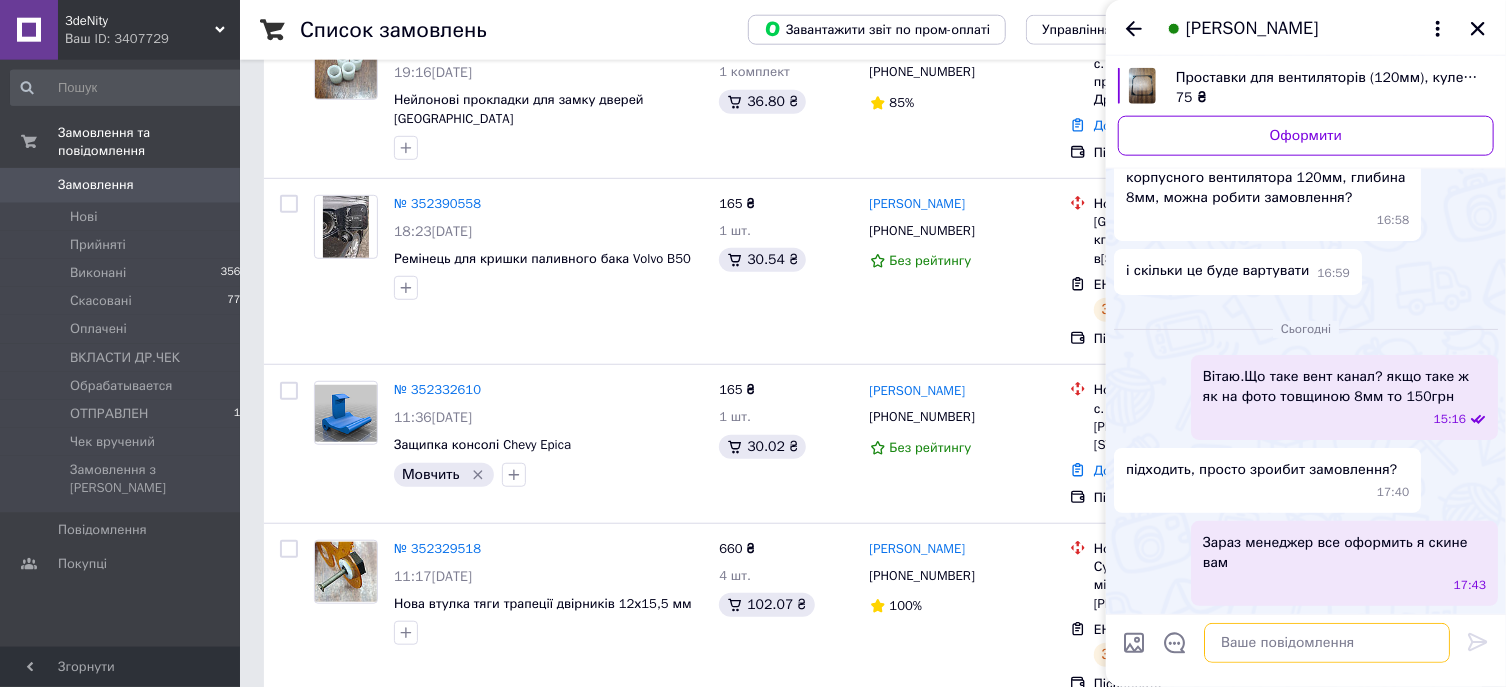 click at bounding box center [1327, 643] 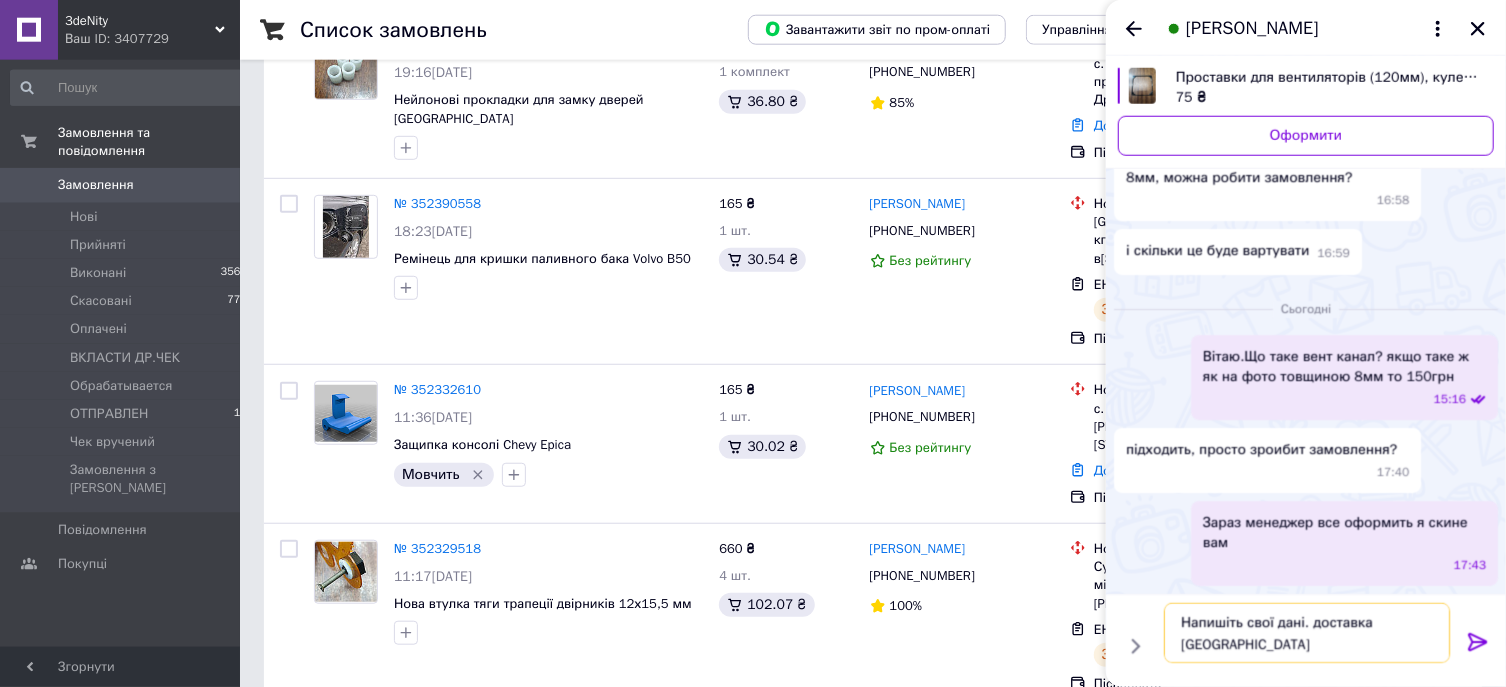 type on "Напишіть свої дані. доставка Нова Пошта" 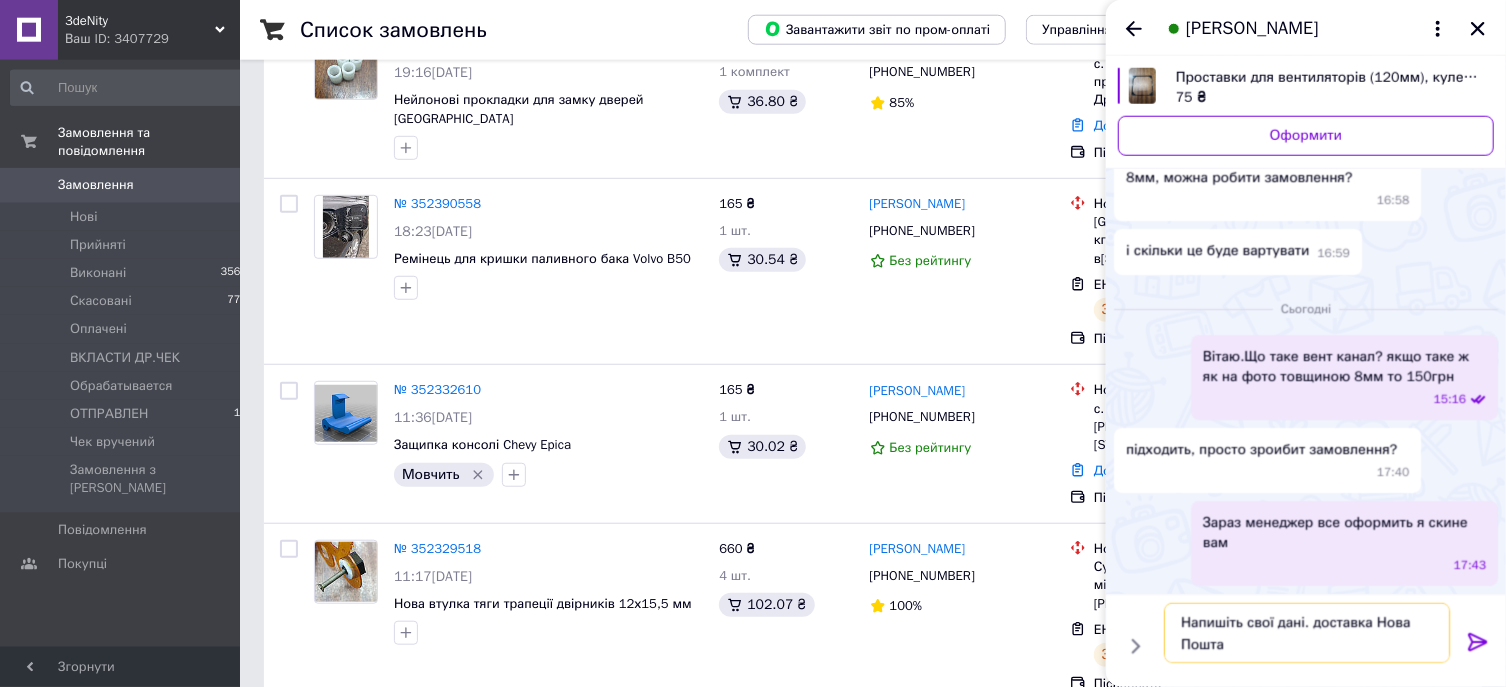 type 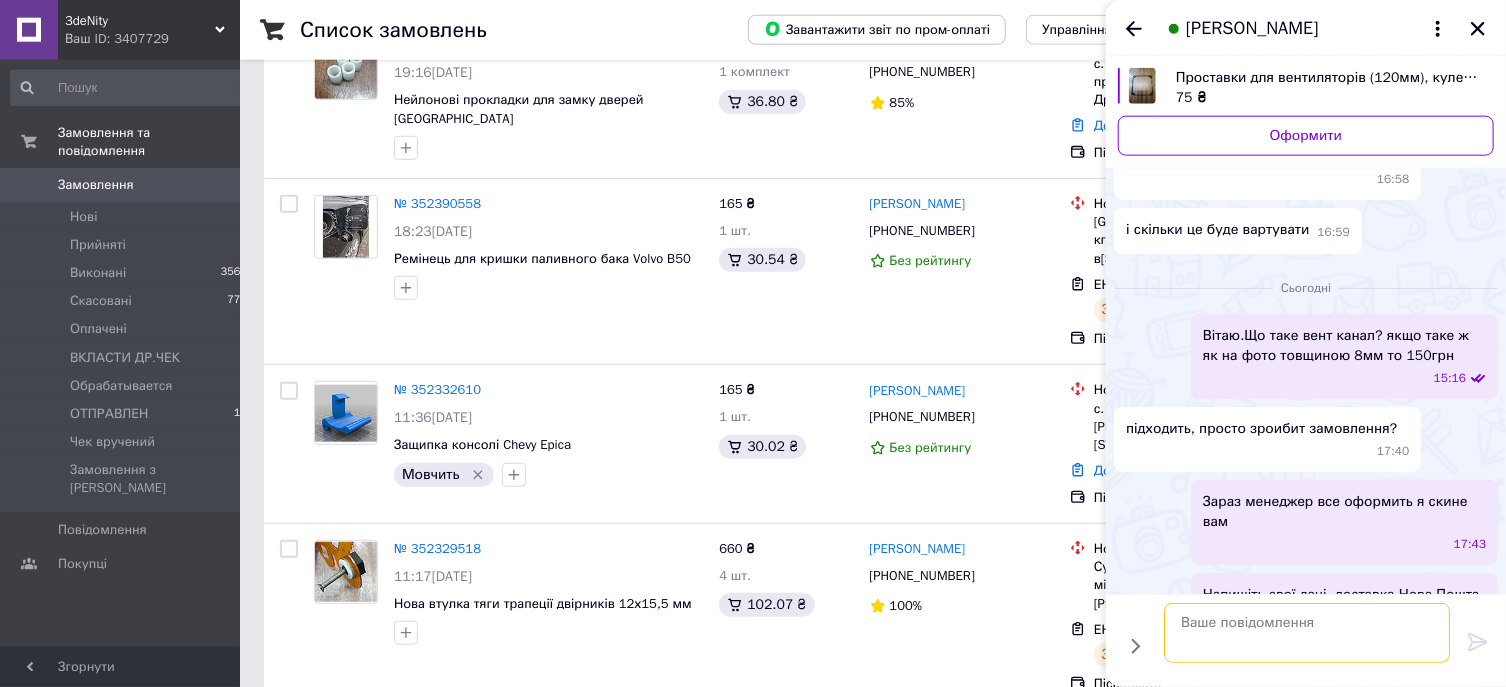 scroll, scrollTop: 227, scrollLeft: 0, axis: vertical 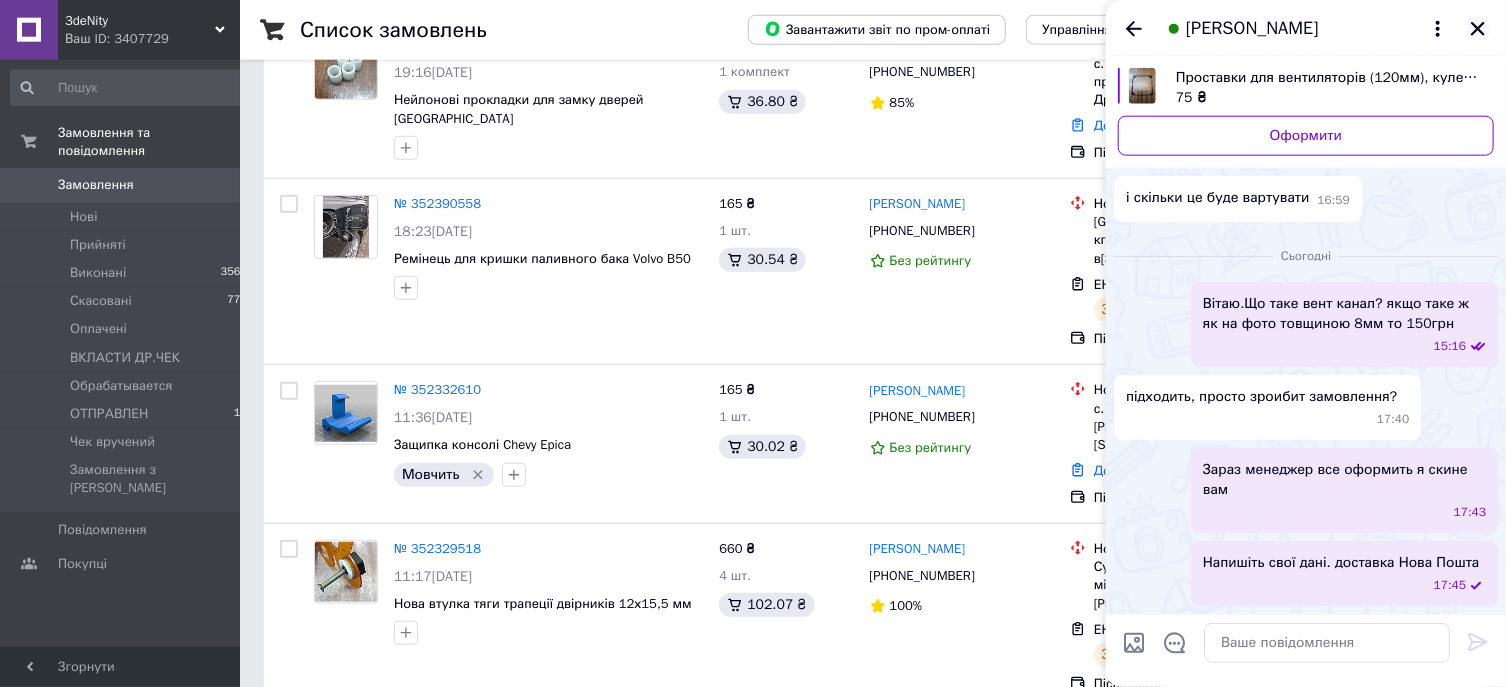 click 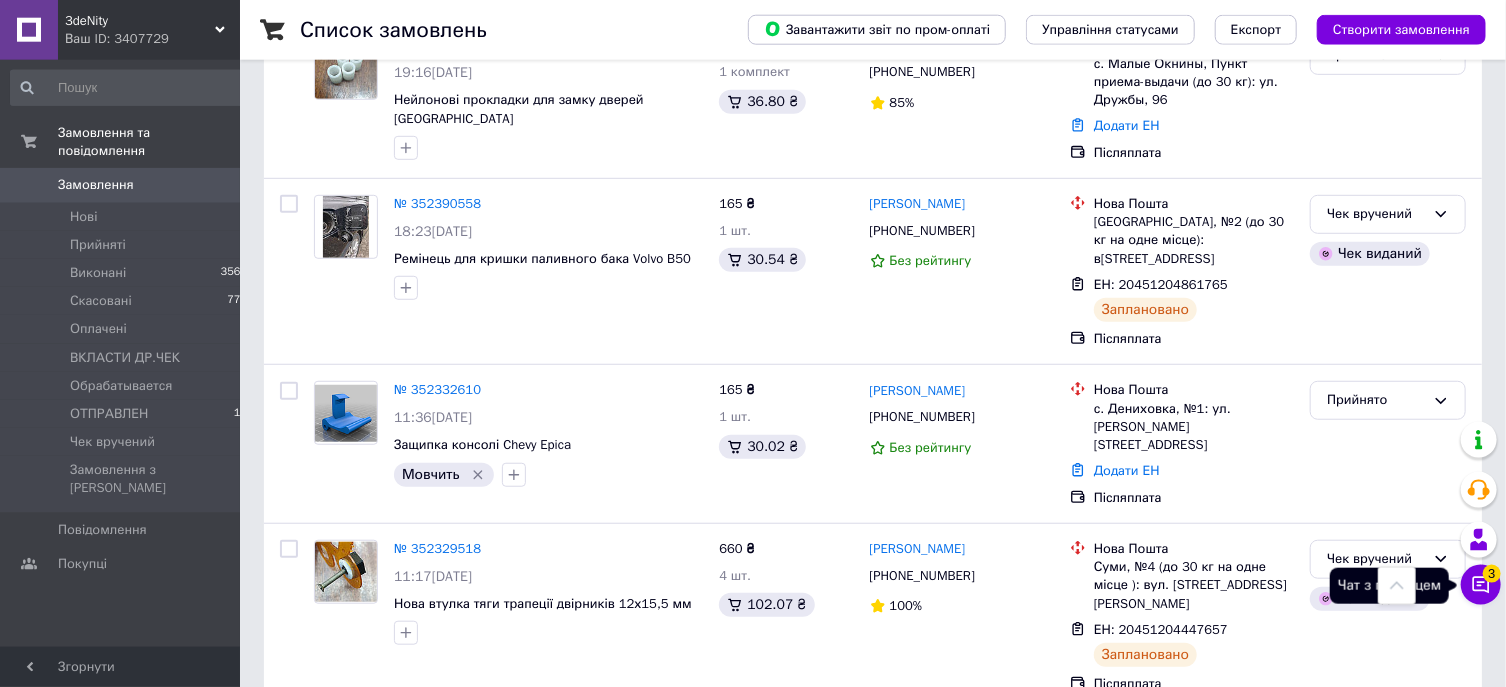 click 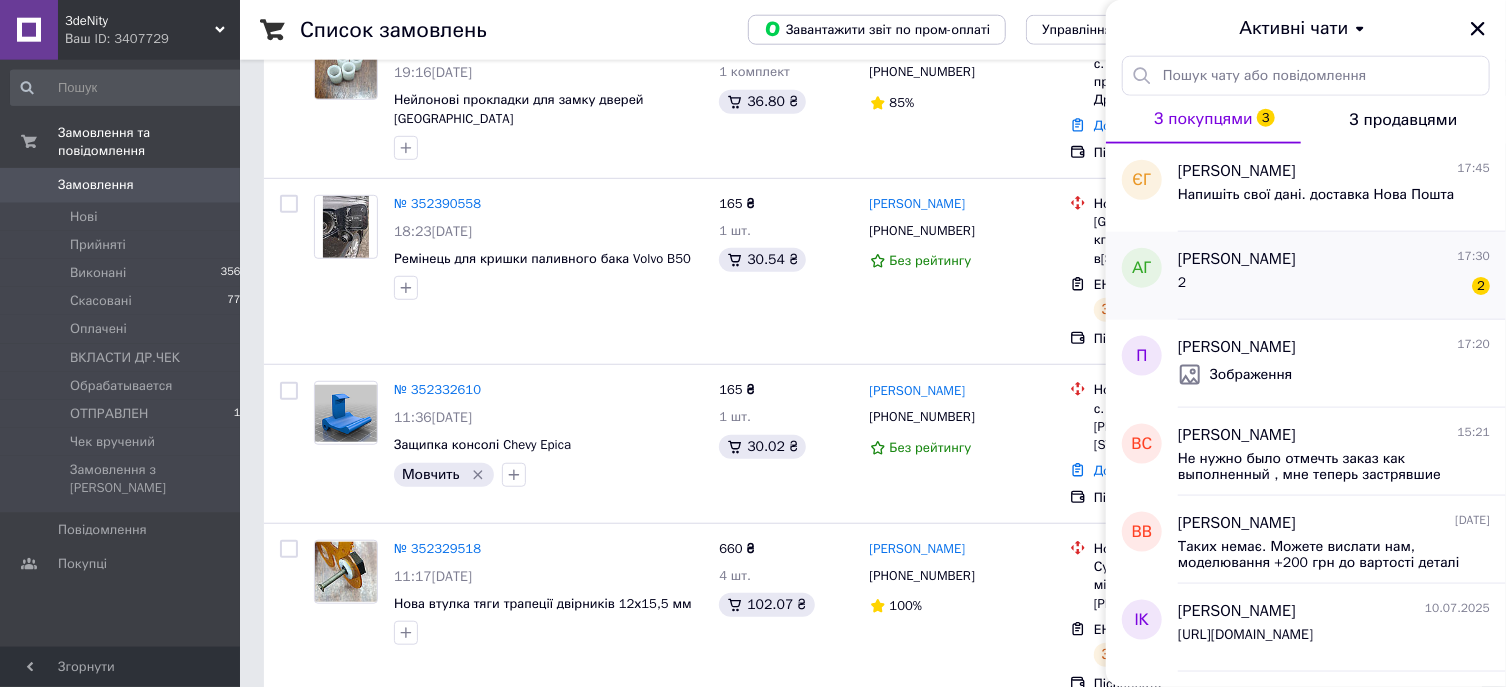 click on "Антон Гончаренко 17:30" at bounding box center [1334, 259] 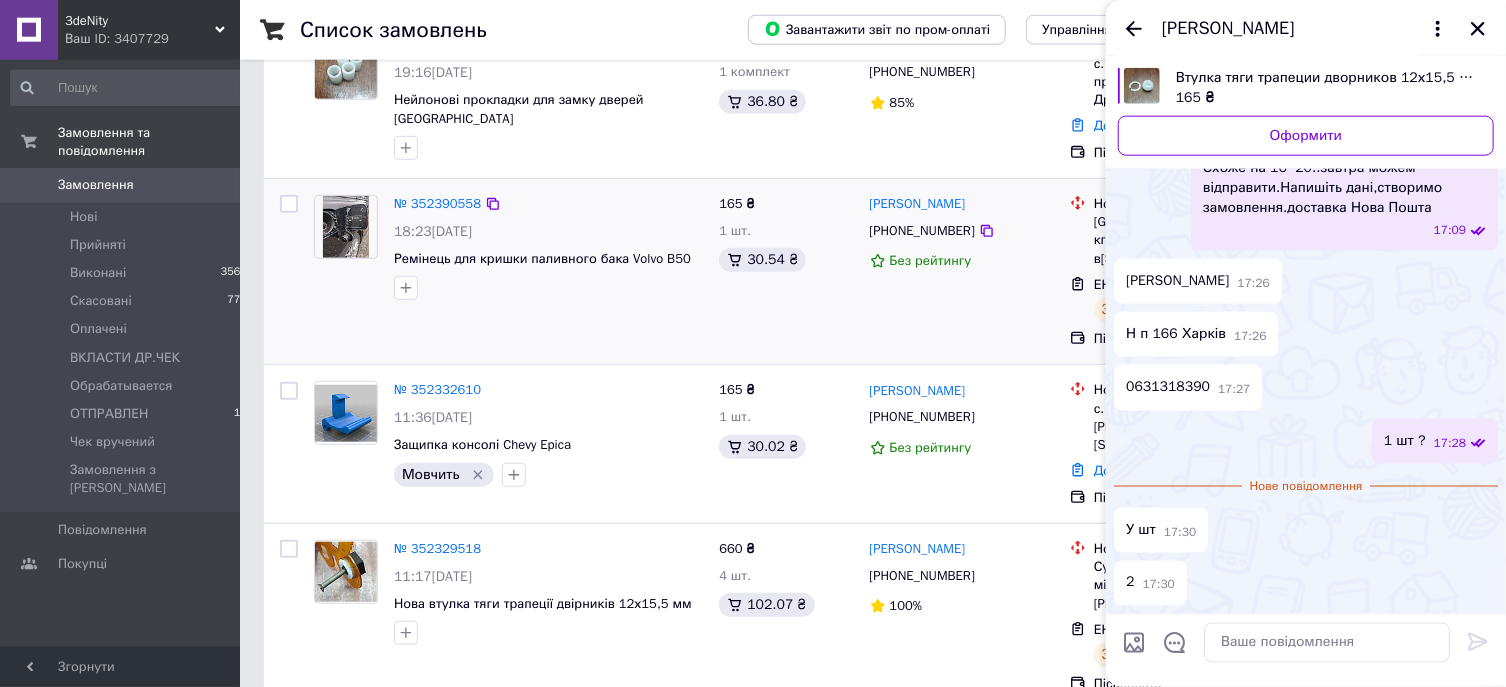 scroll, scrollTop: 1880, scrollLeft: 0, axis: vertical 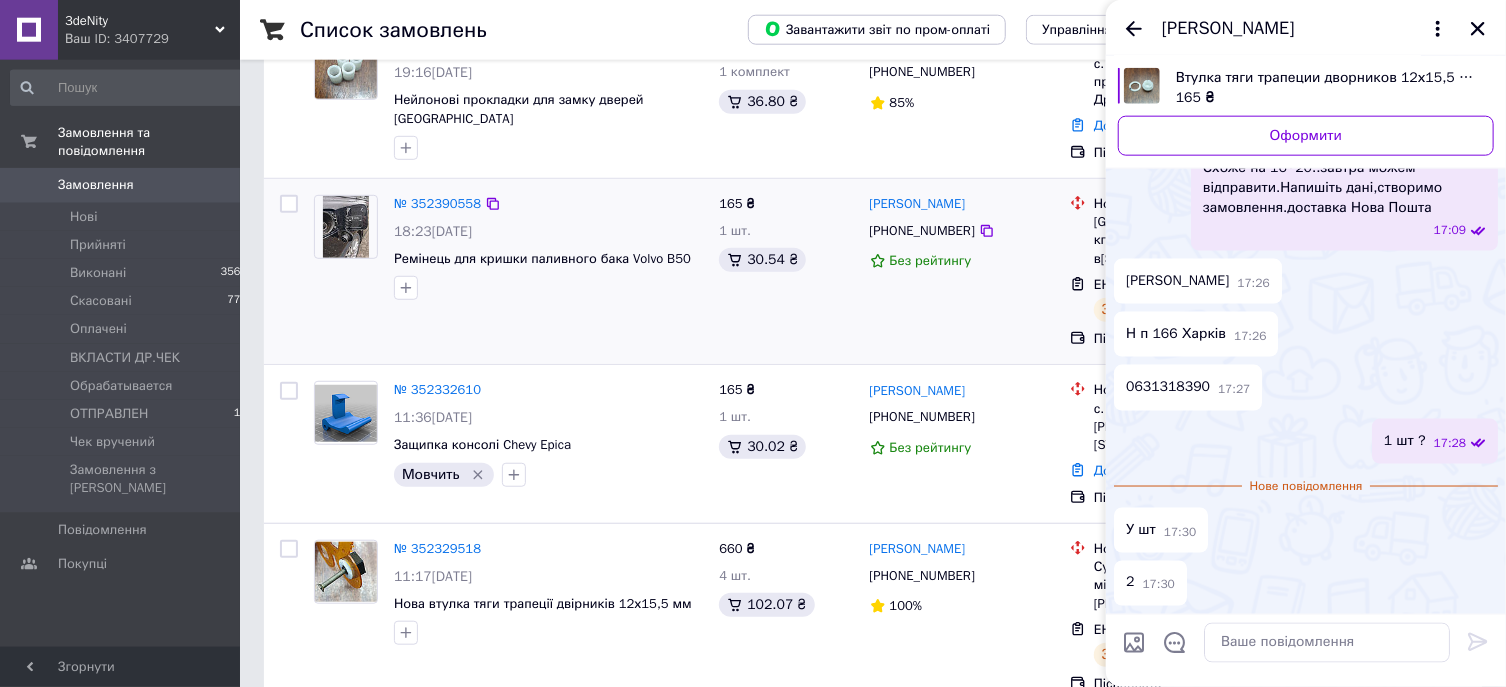 click on "№ 352390558 18:23, 12.07.2025 Ремінець для кришки паливного бака Volvo B50" at bounding box center (508, 272) 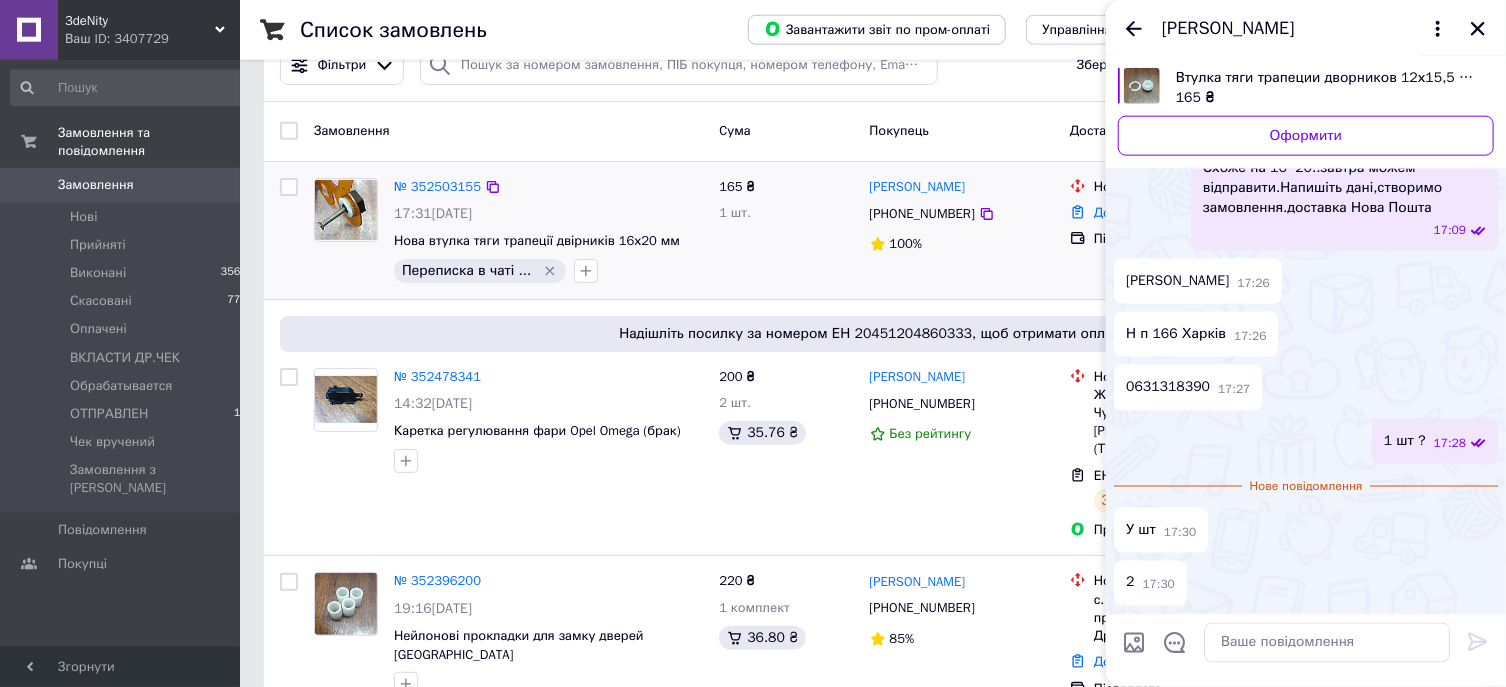 scroll, scrollTop: 0, scrollLeft: 0, axis: both 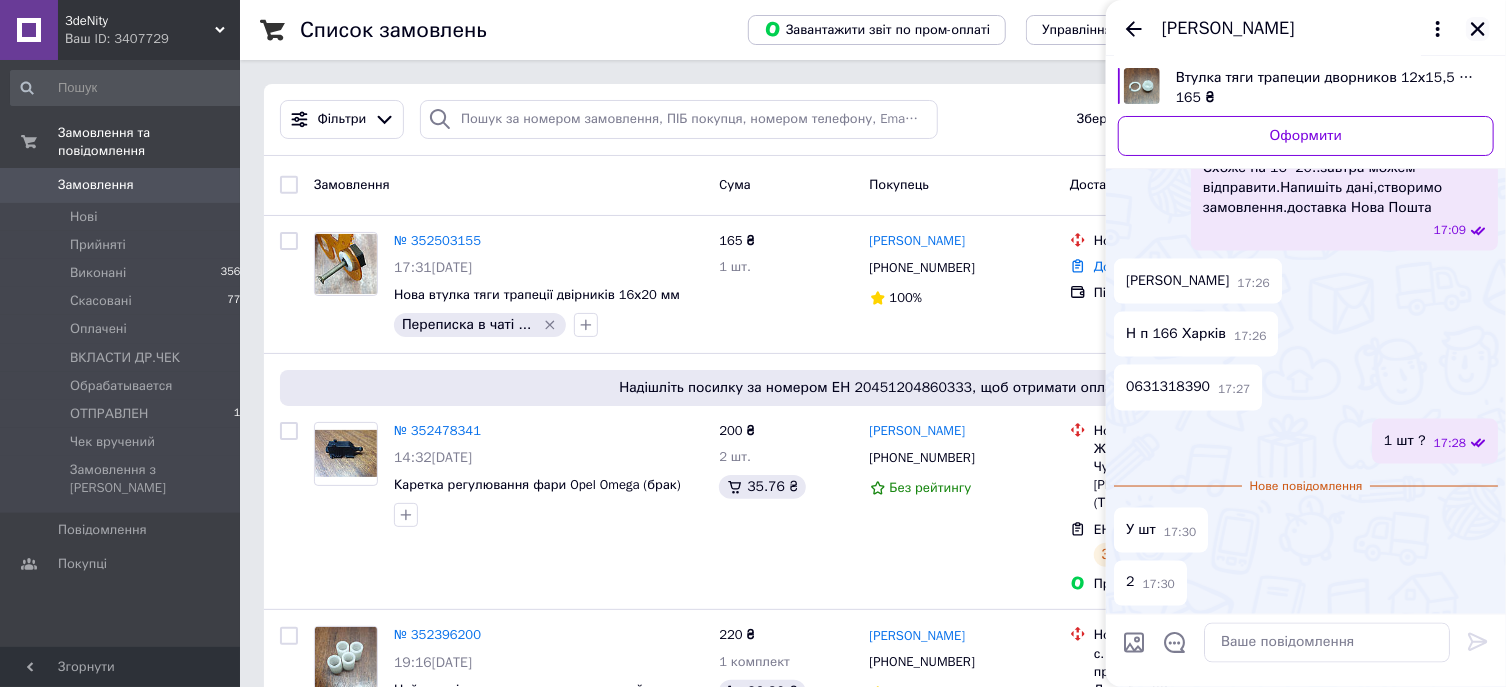click 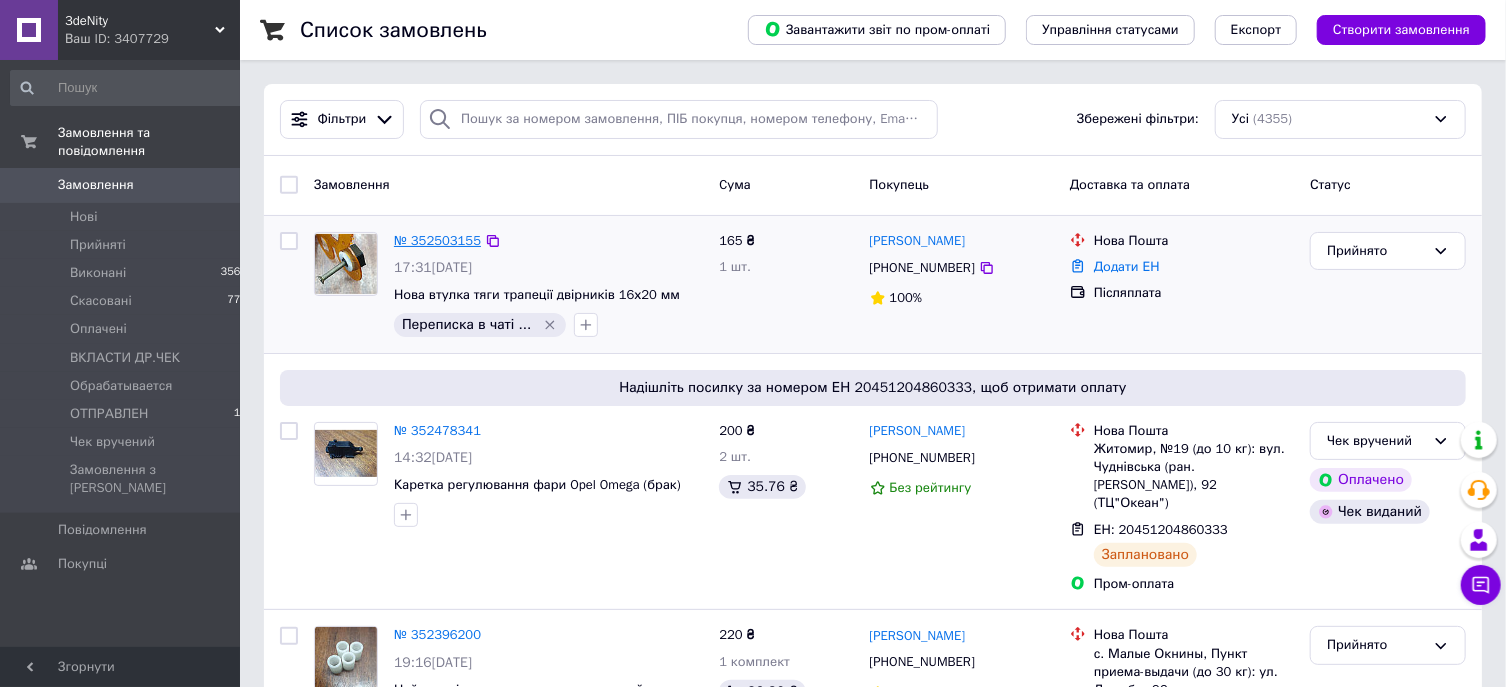 click on "№ 352503155" at bounding box center [437, 240] 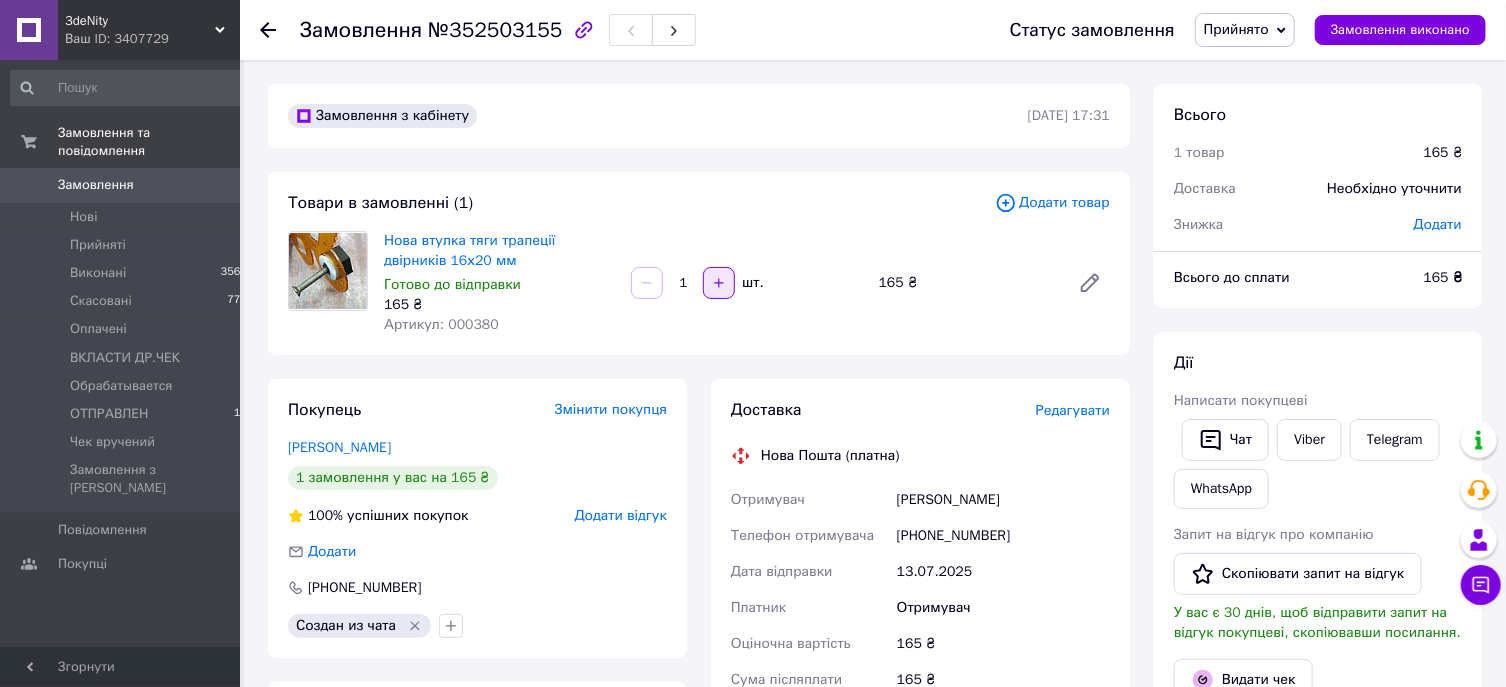 click 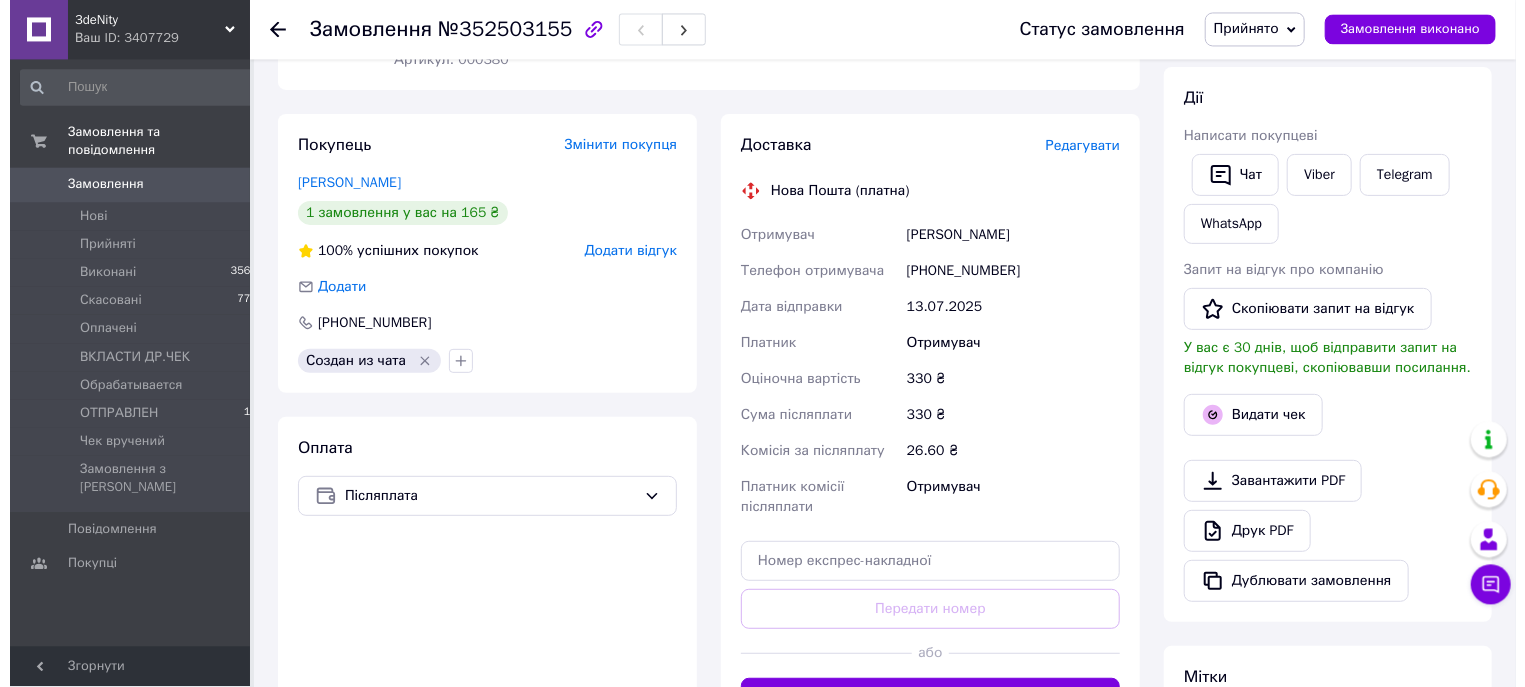 scroll, scrollTop: 321, scrollLeft: 0, axis: vertical 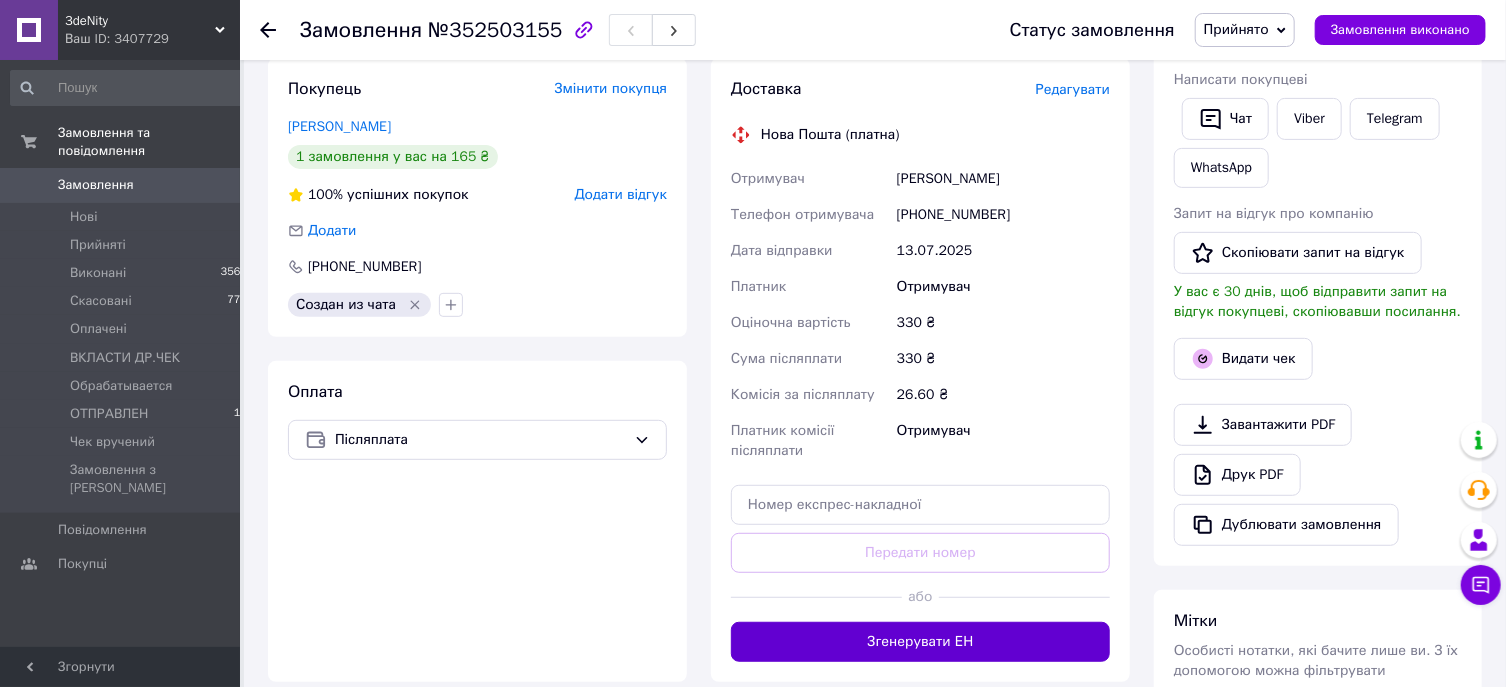 click on "Згенерувати ЕН" at bounding box center (920, 642) 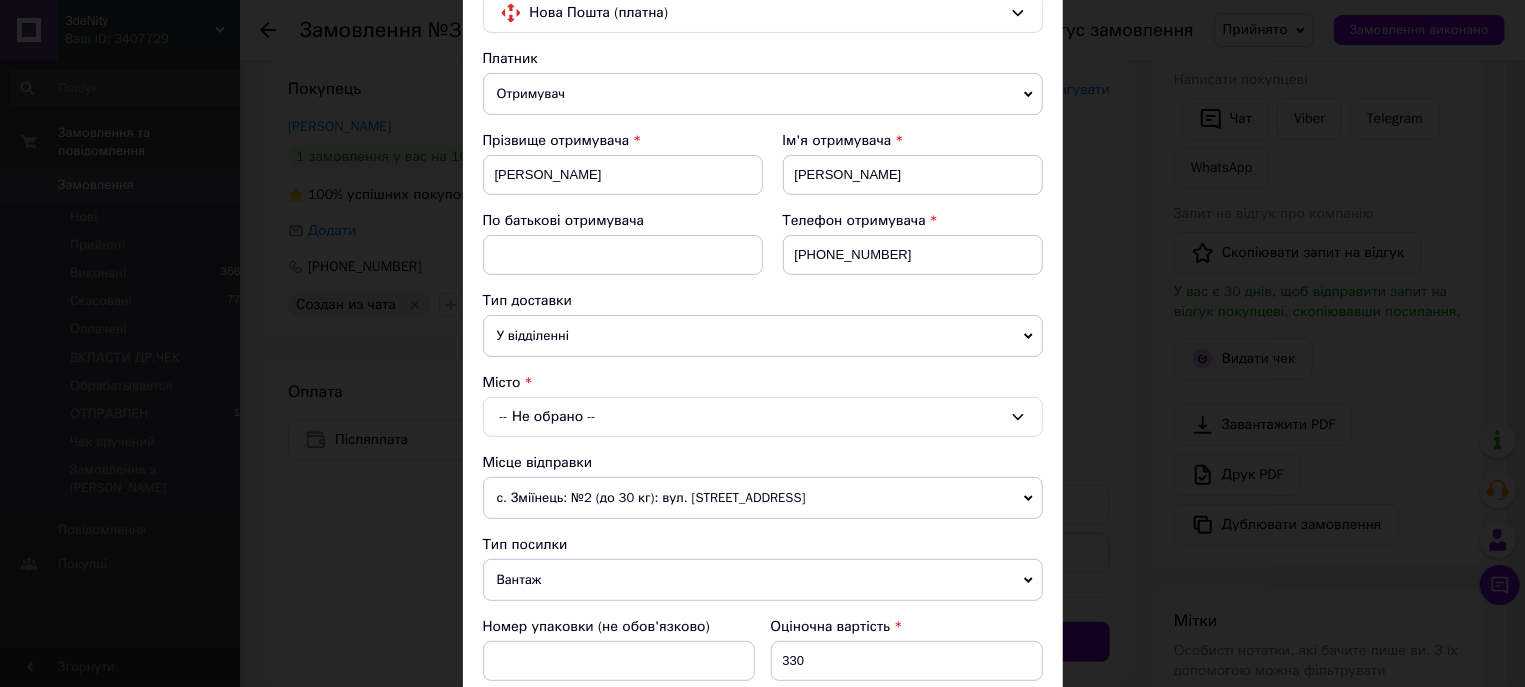 scroll, scrollTop: 228, scrollLeft: 0, axis: vertical 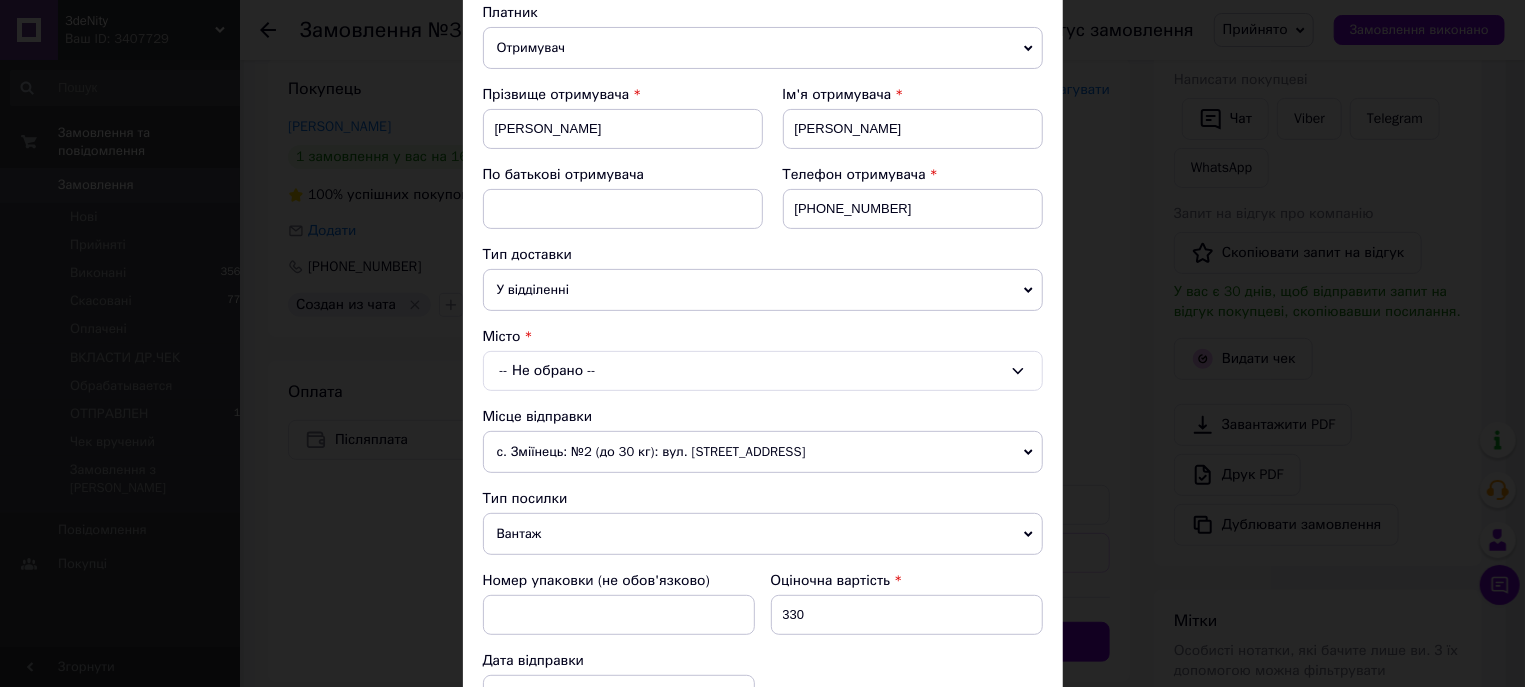 click on "-- Не обрано --" at bounding box center [763, 371] 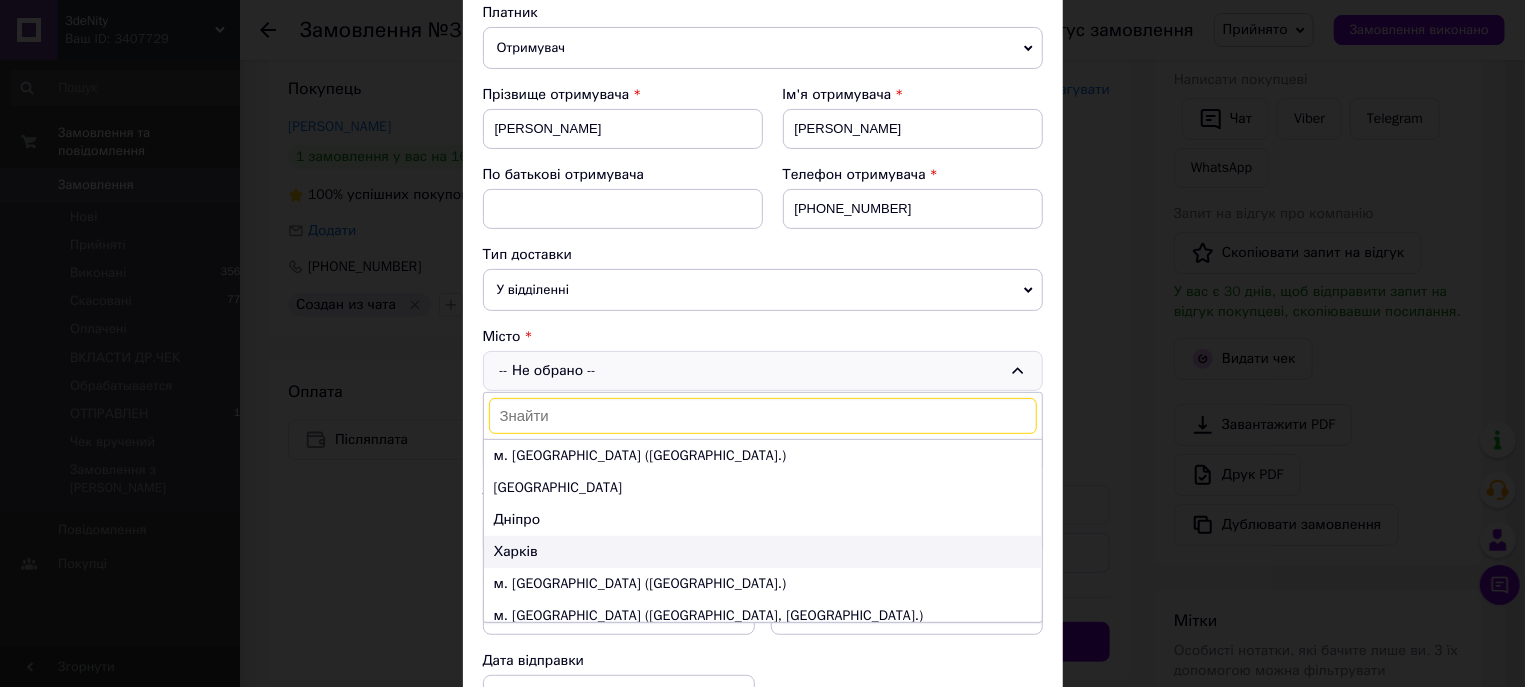click on "Харків" at bounding box center [763, 552] 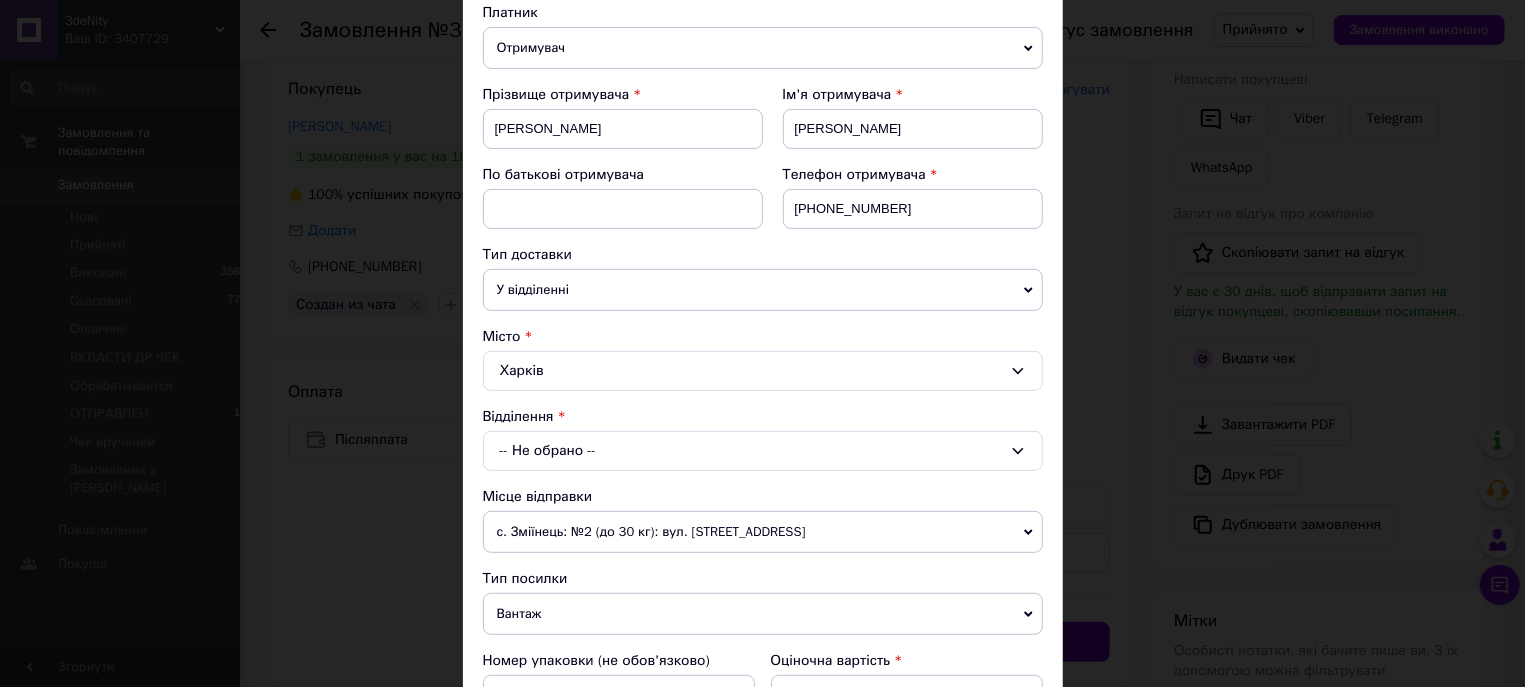 click on "-- Не обрано --" at bounding box center (763, 451) 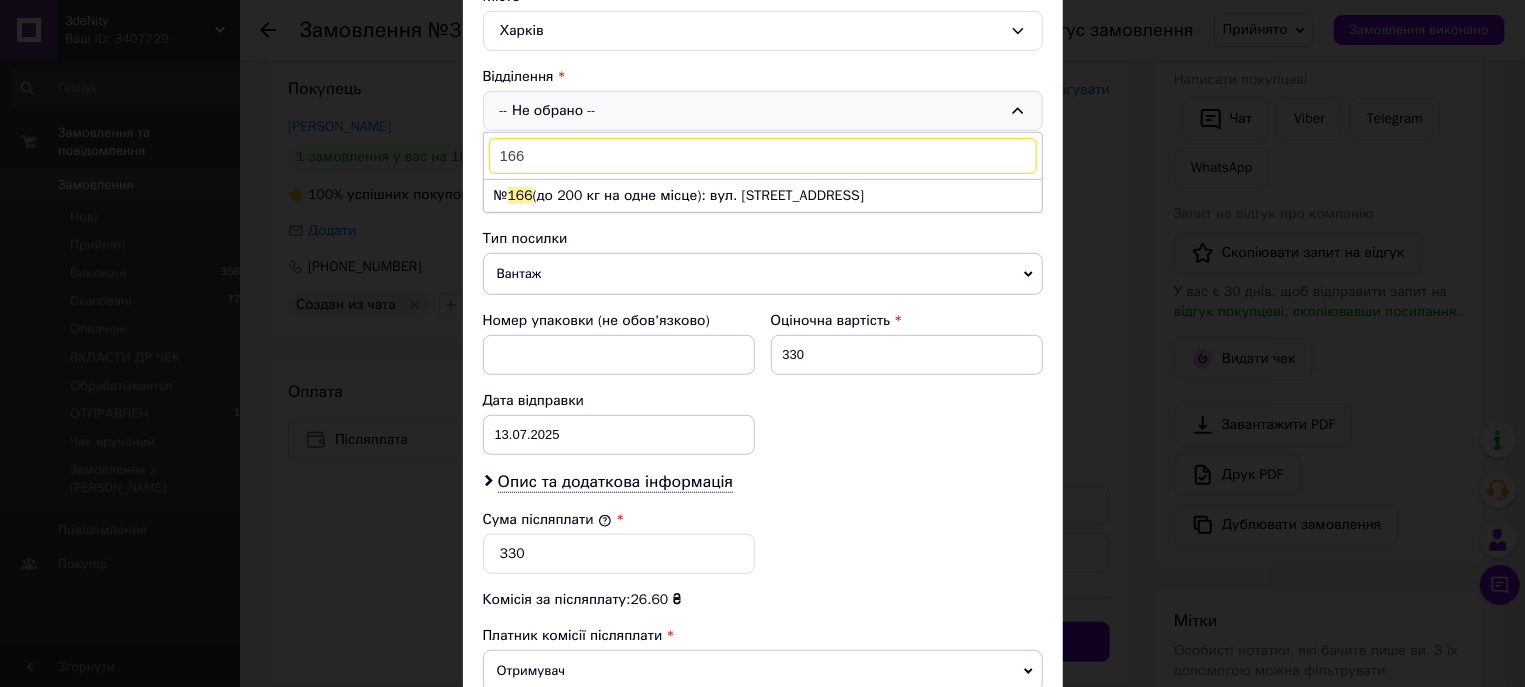 scroll, scrollTop: 570, scrollLeft: 0, axis: vertical 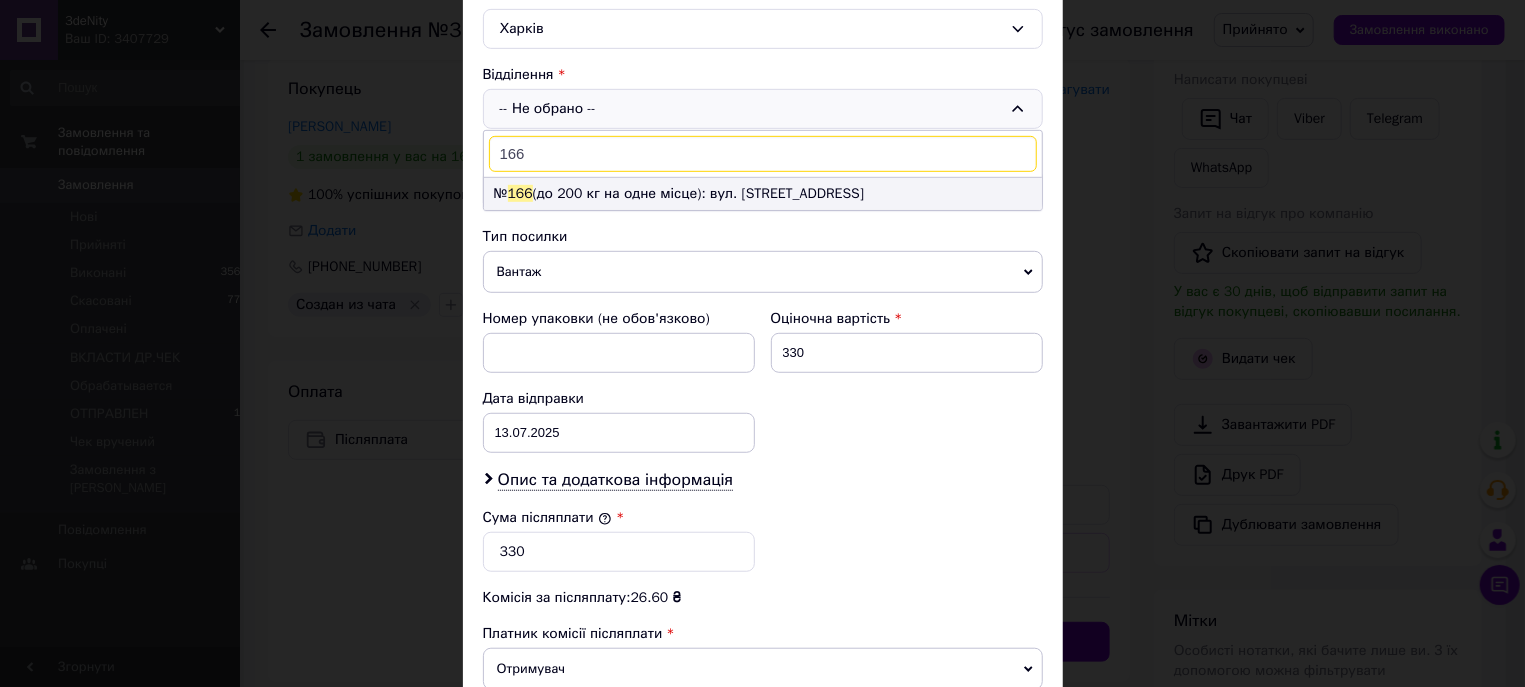 type on "166" 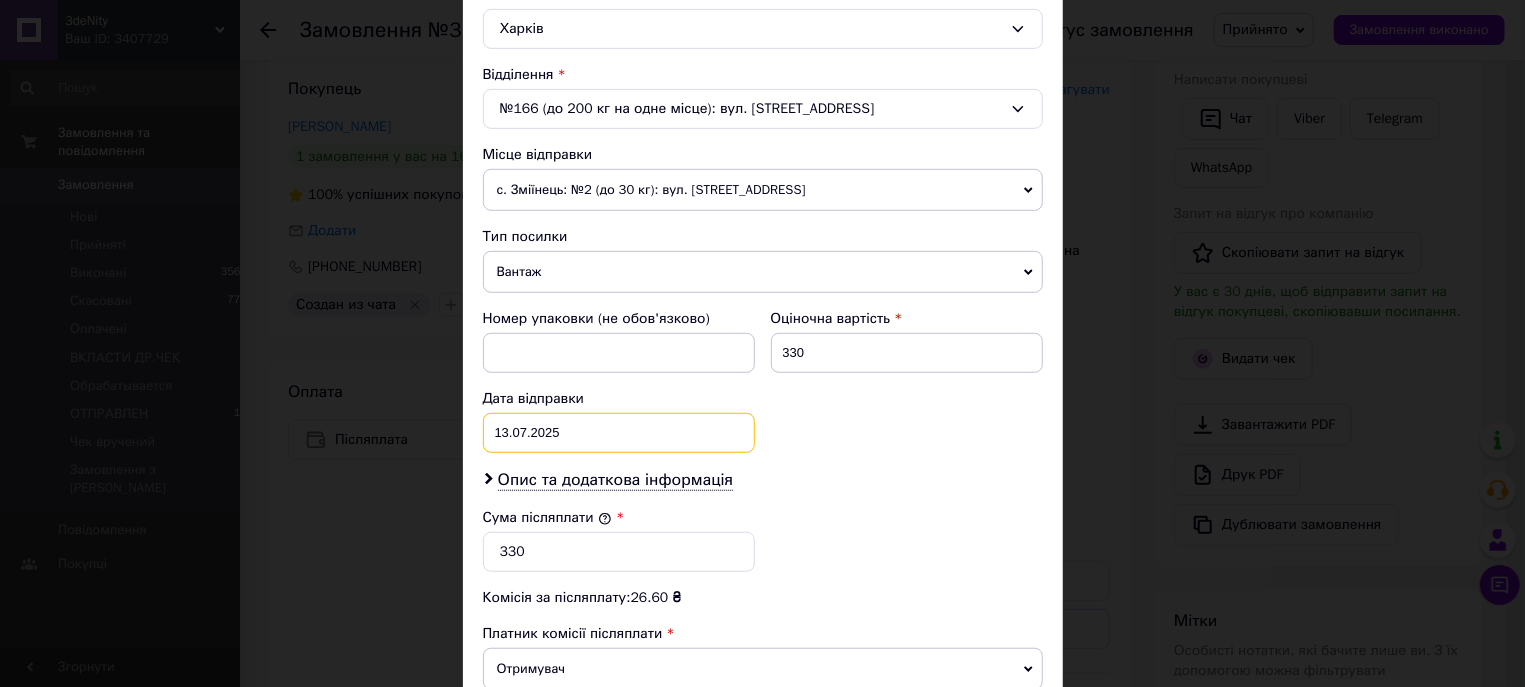 click on "13.07.2025" at bounding box center (619, 433) 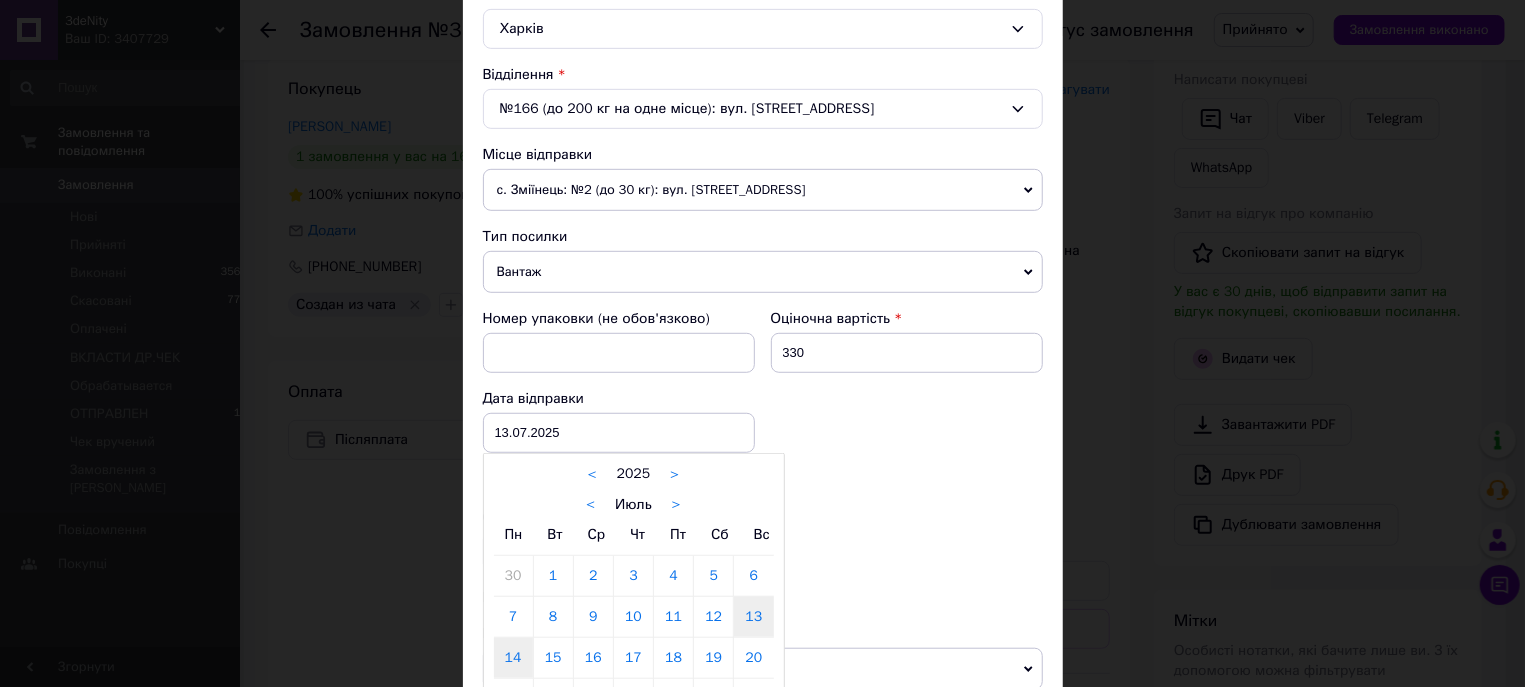 click on "14" at bounding box center (513, 658) 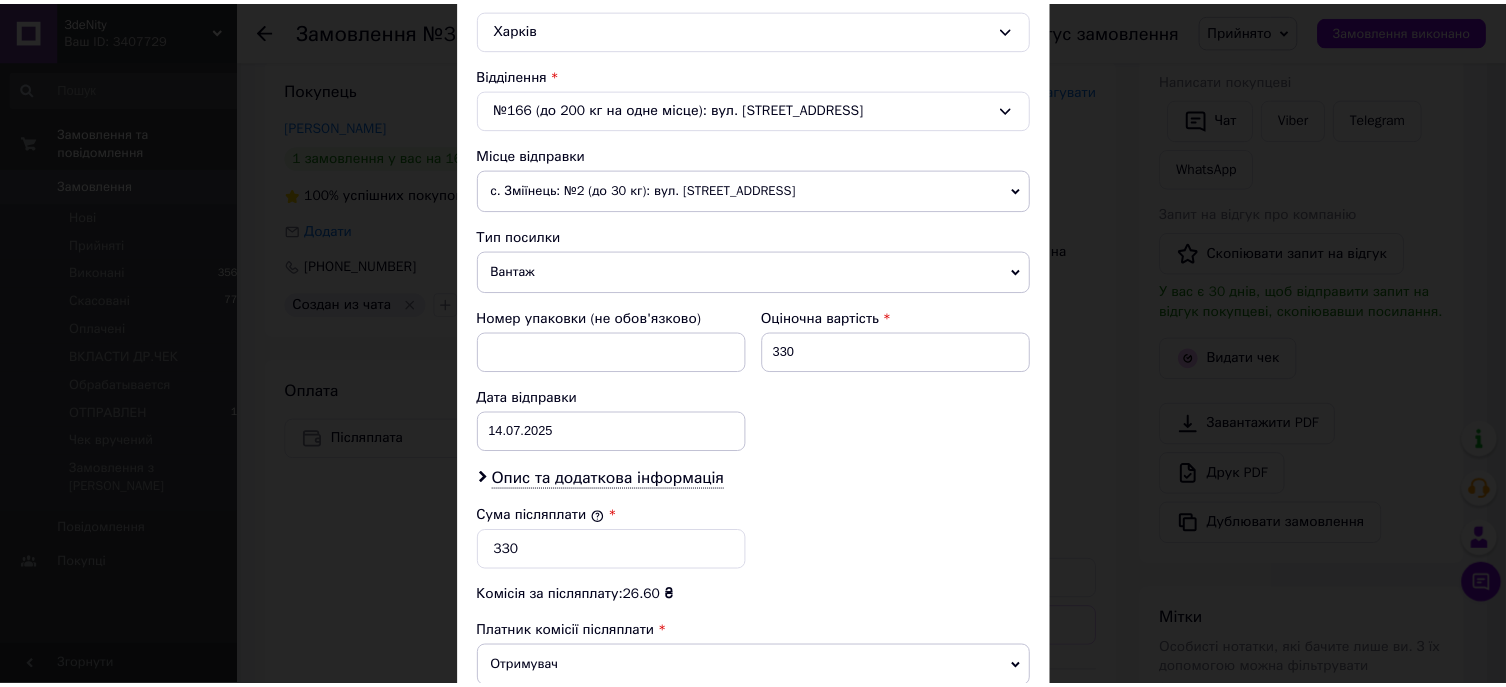 scroll, scrollTop: 843, scrollLeft: 0, axis: vertical 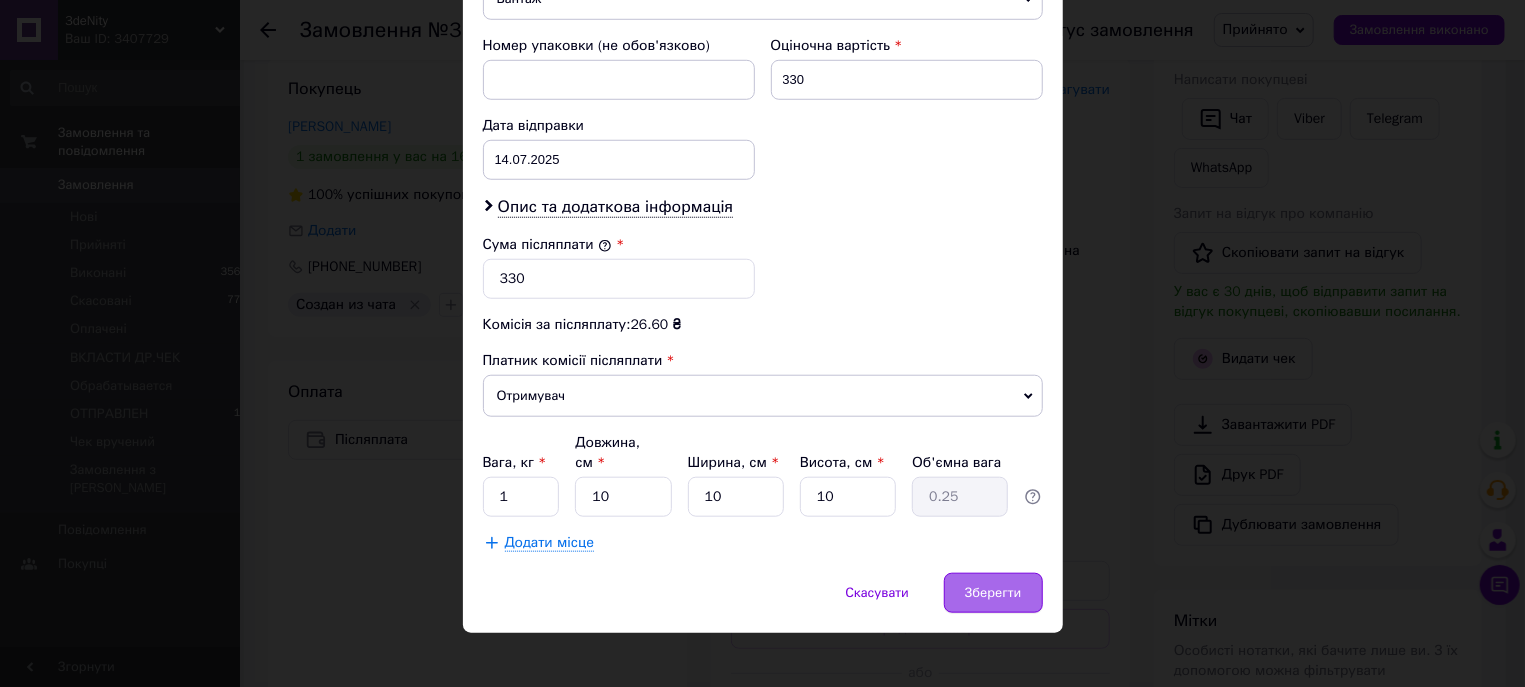 click on "Зберегти" at bounding box center (993, 593) 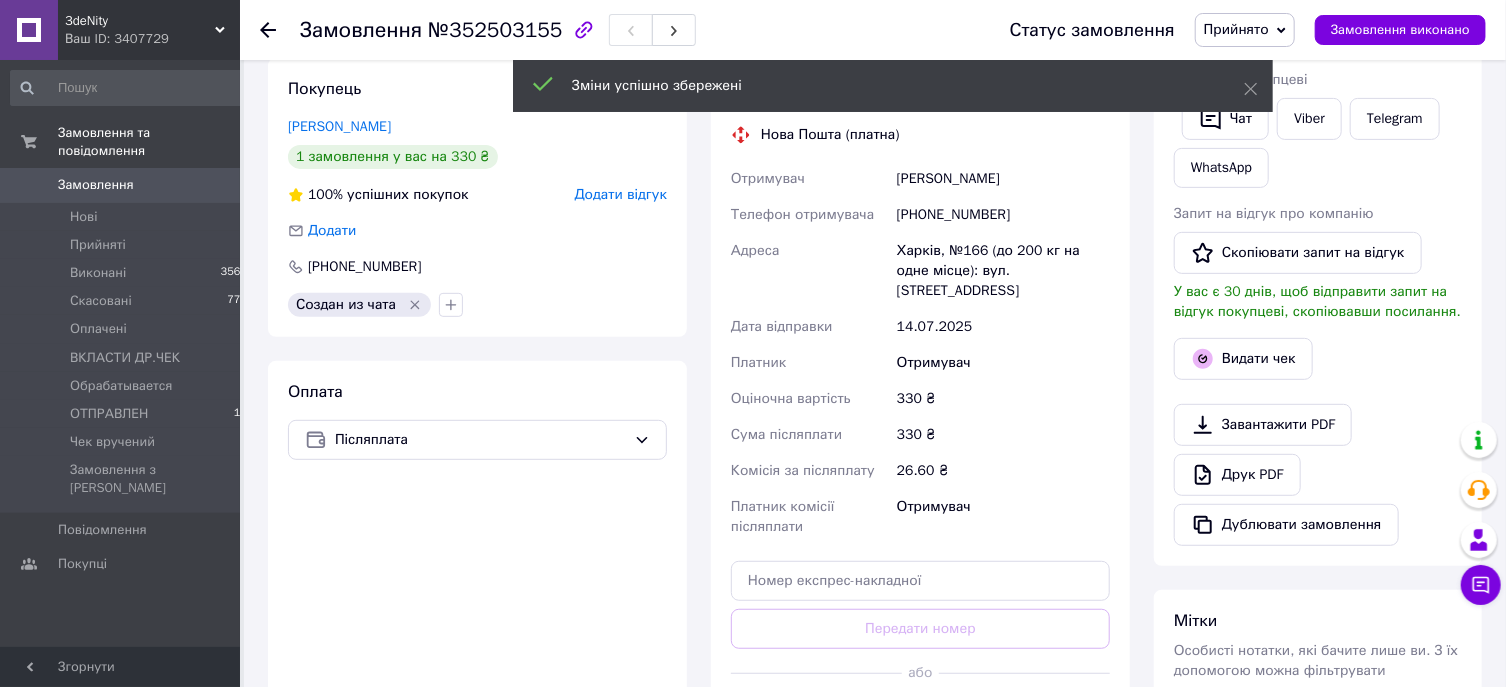 scroll, scrollTop: 750, scrollLeft: 0, axis: vertical 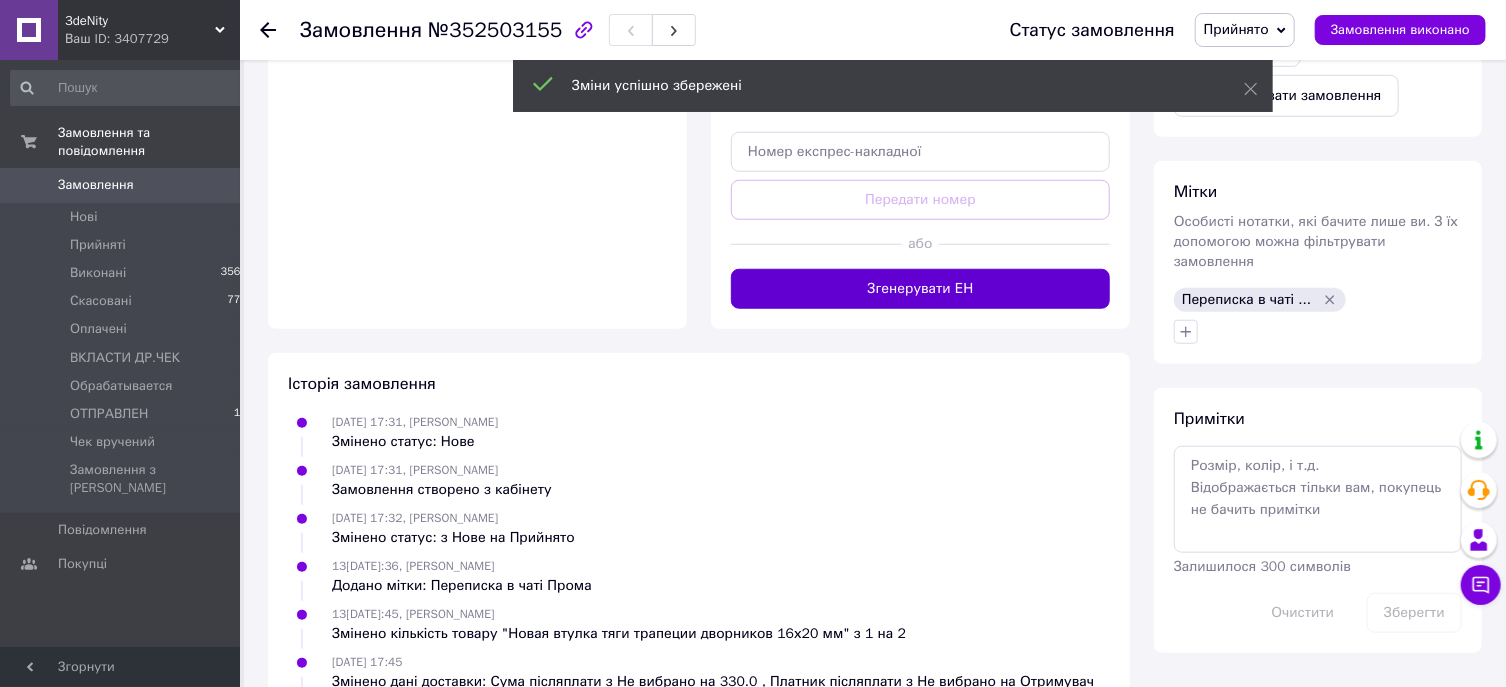 click on "Згенерувати ЕН" at bounding box center [920, 289] 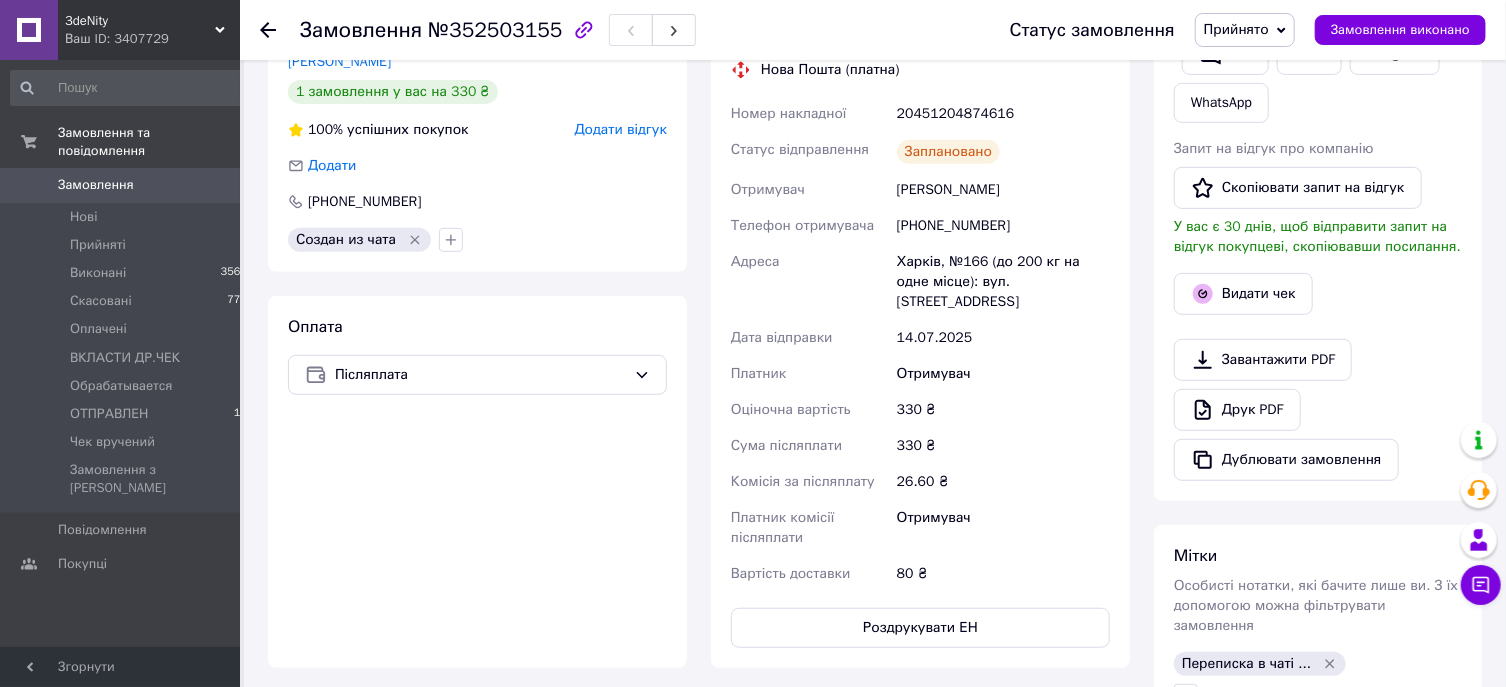 scroll, scrollTop: 355, scrollLeft: 0, axis: vertical 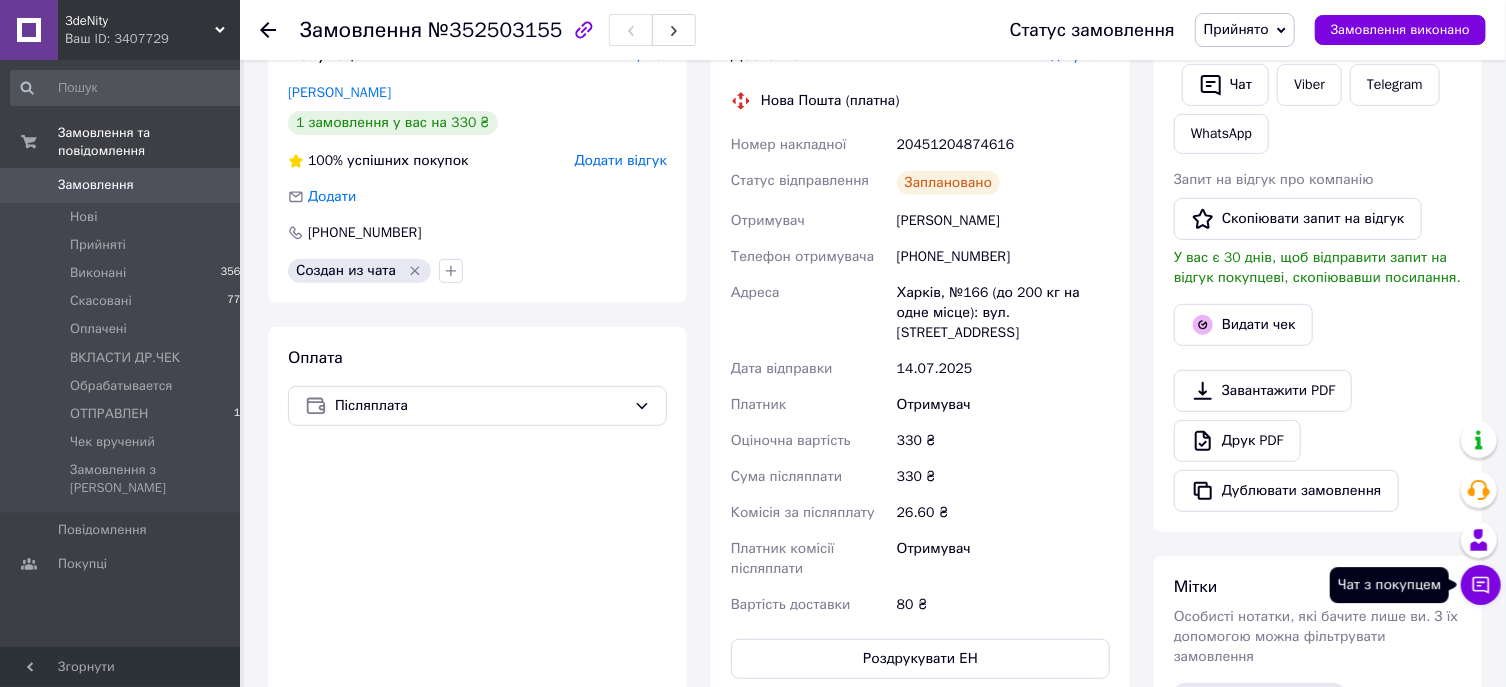 click 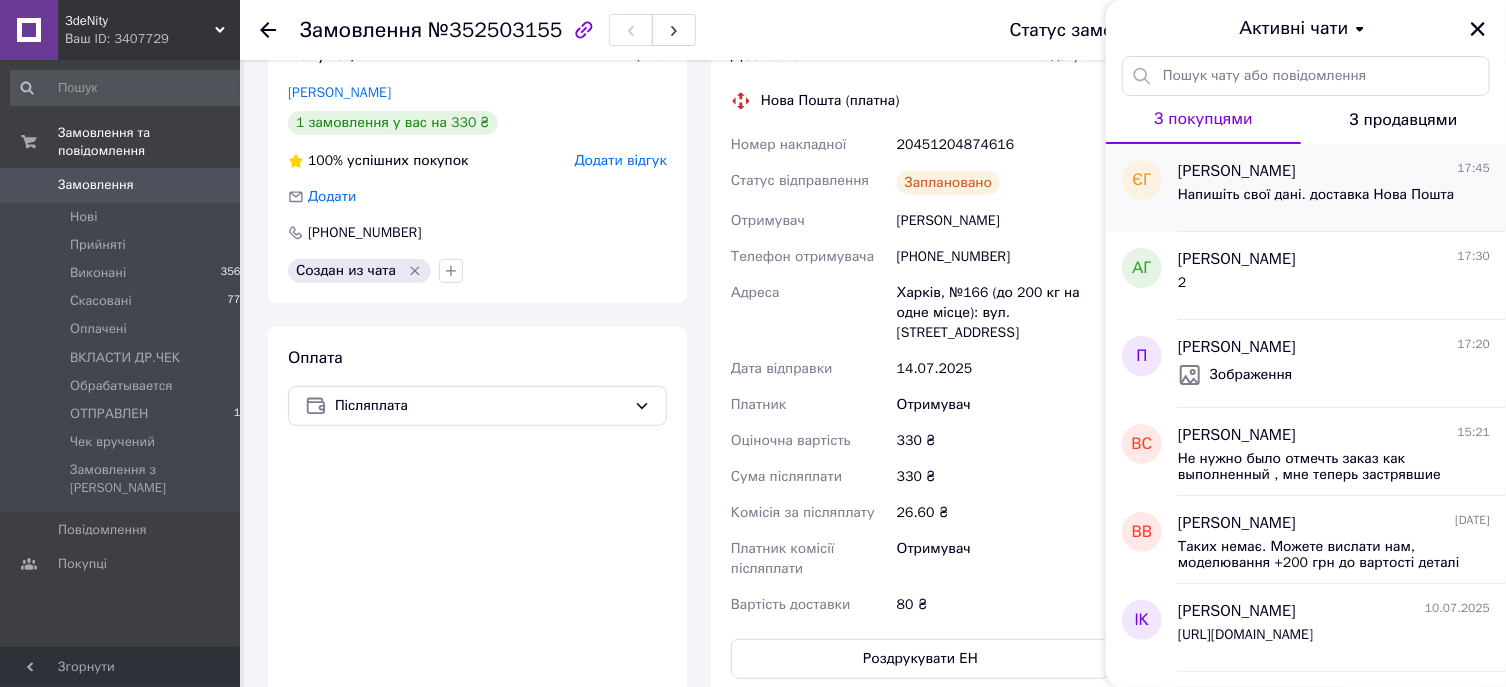 click on "Напишіть свої дані. доставка Нова Пошта" at bounding box center (1316, 195) 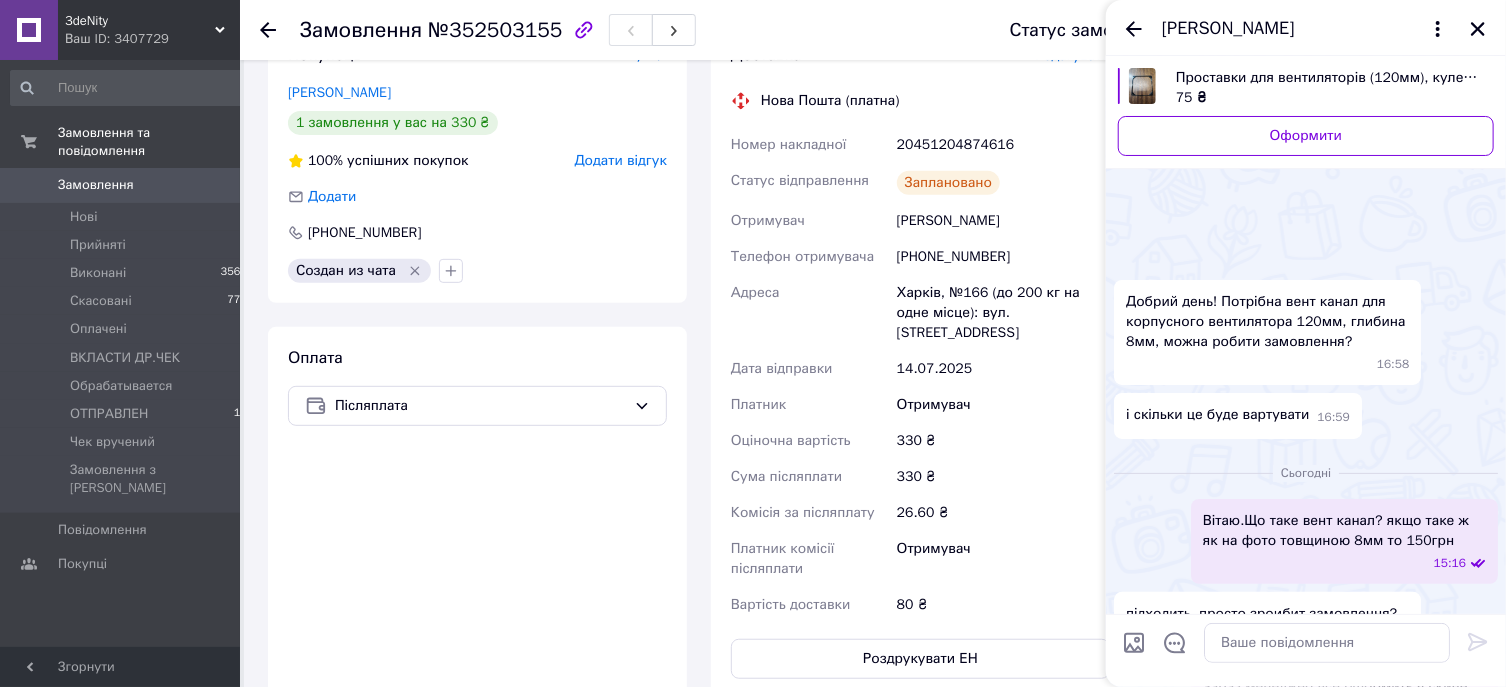 scroll, scrollTop: 278, scrollLeft: 0, axis: vertical 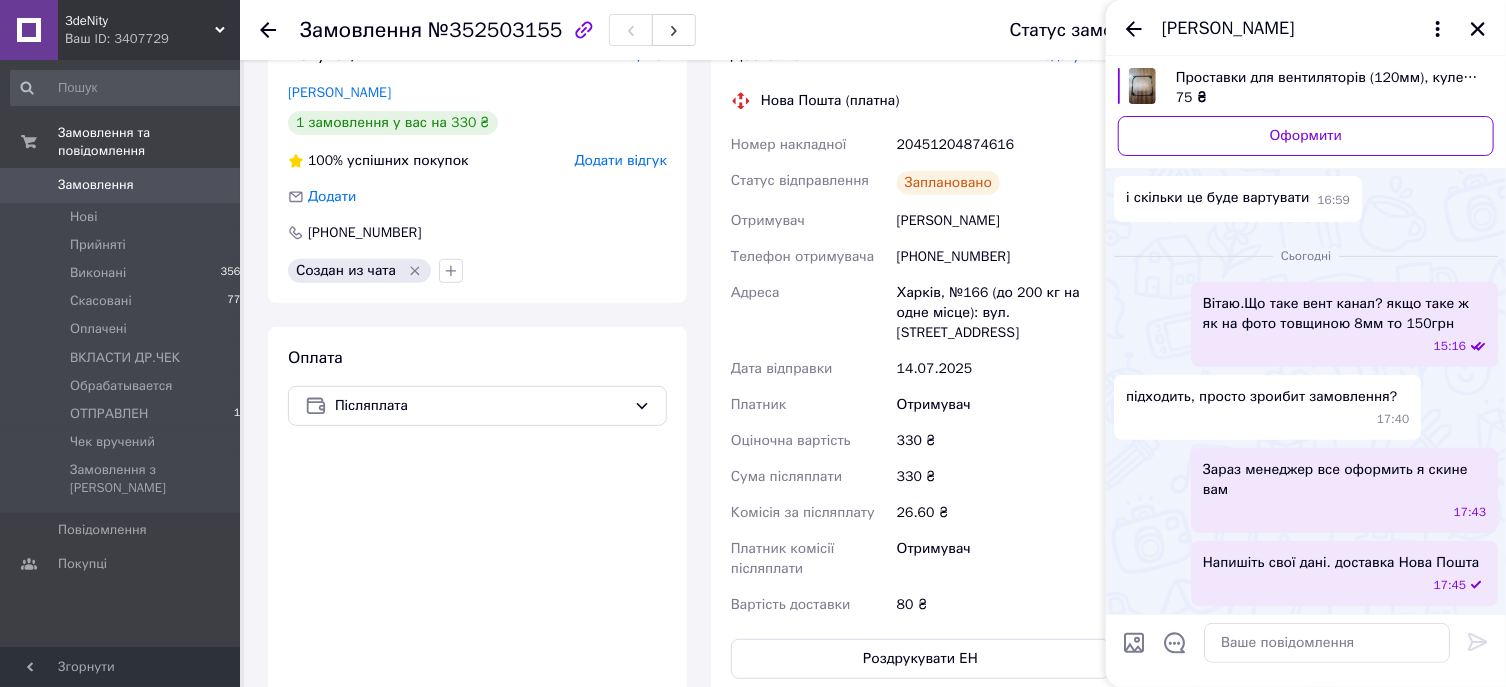 click at bounding box center [1134, 29] 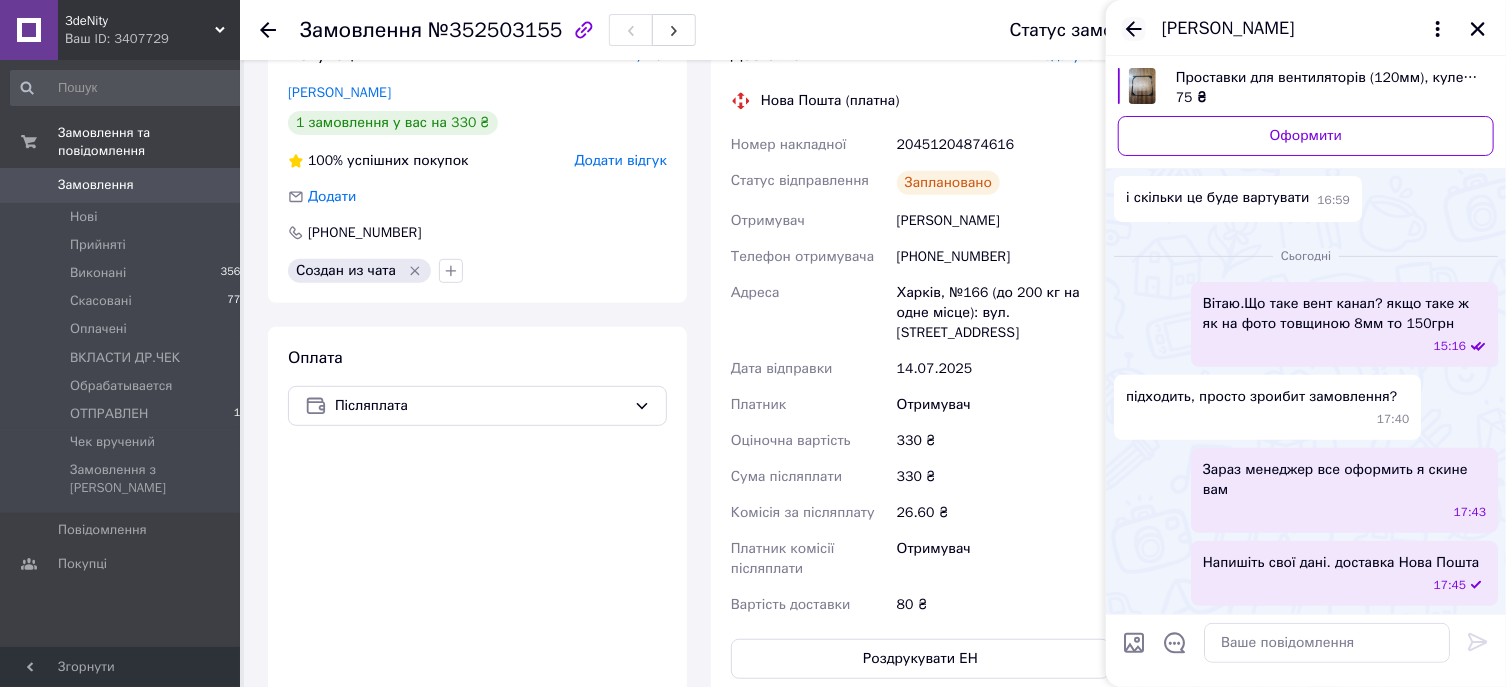 click 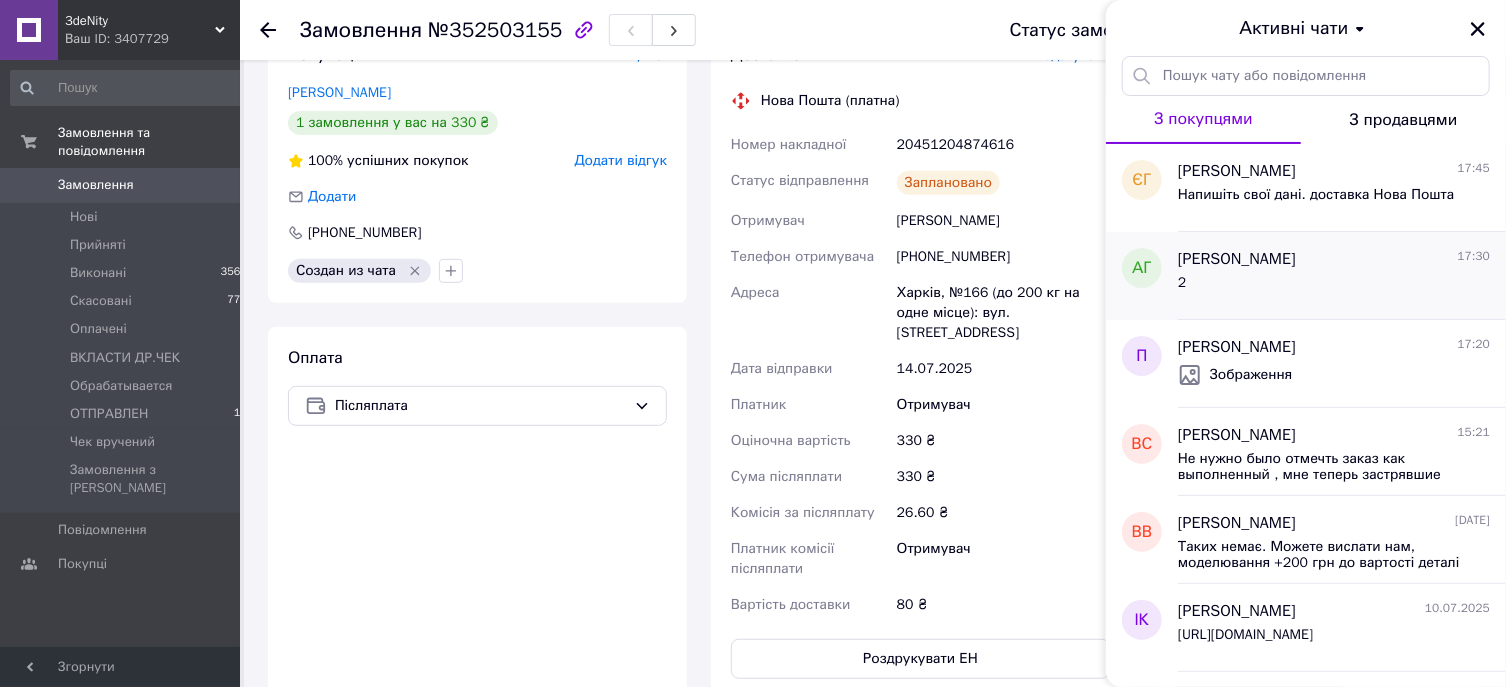 click on "2" at bounding box center [1334, 287] 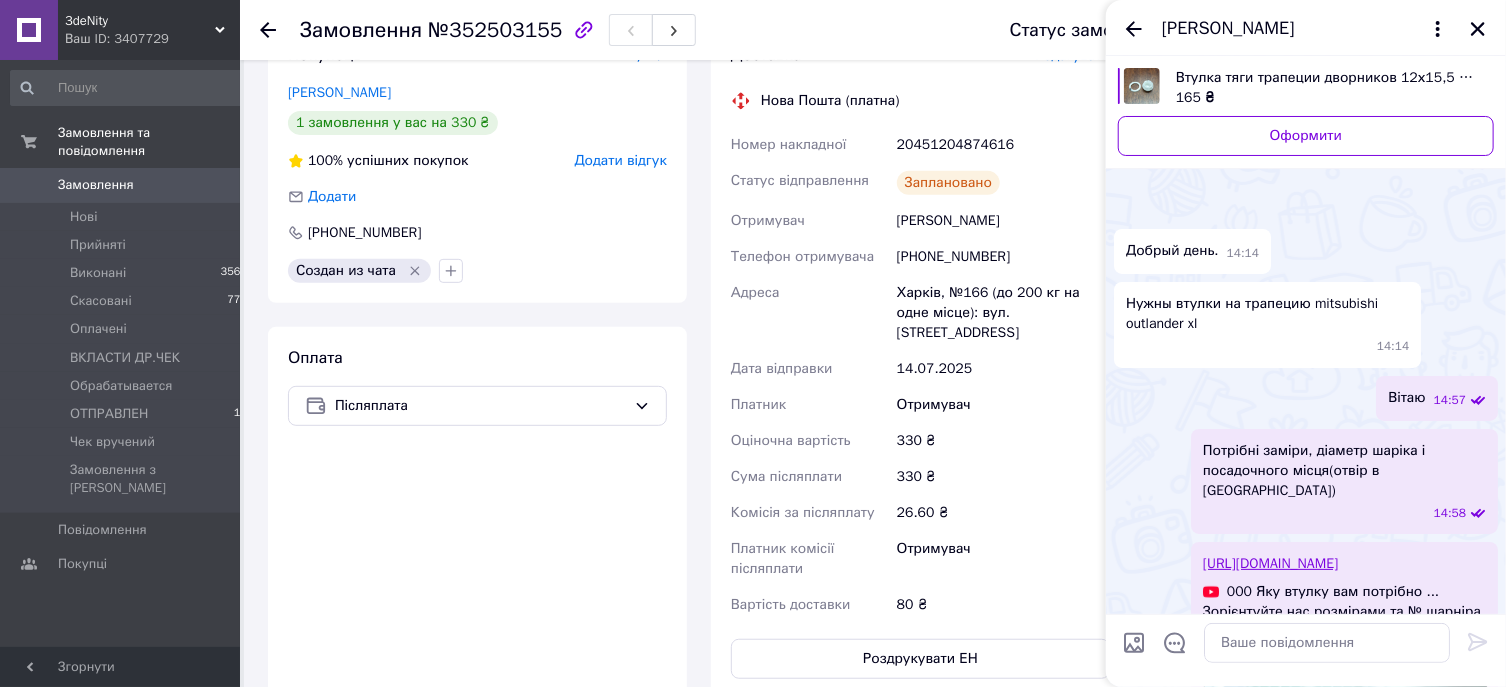 scroll, scrollTop: 1844, scrollLeft: 0, axis: vertical 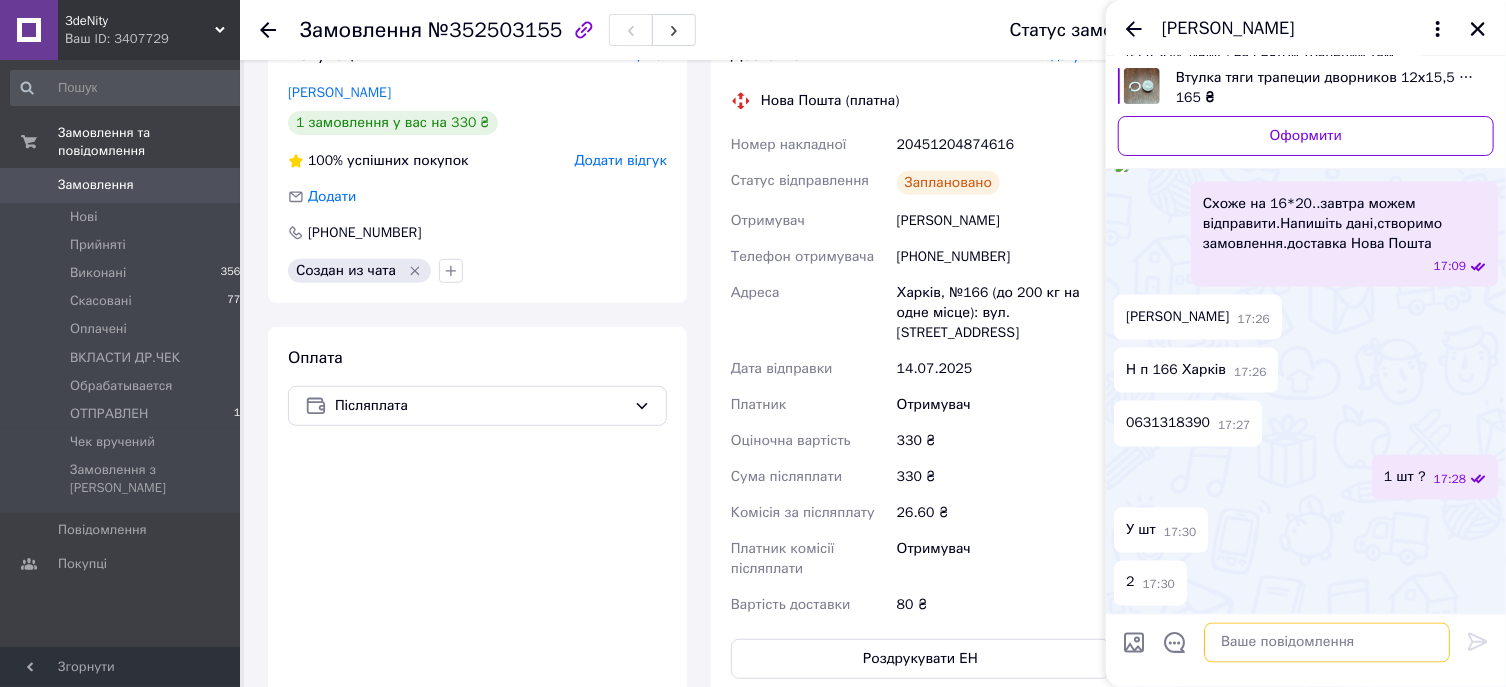 click at bounding box center (1327, 643) 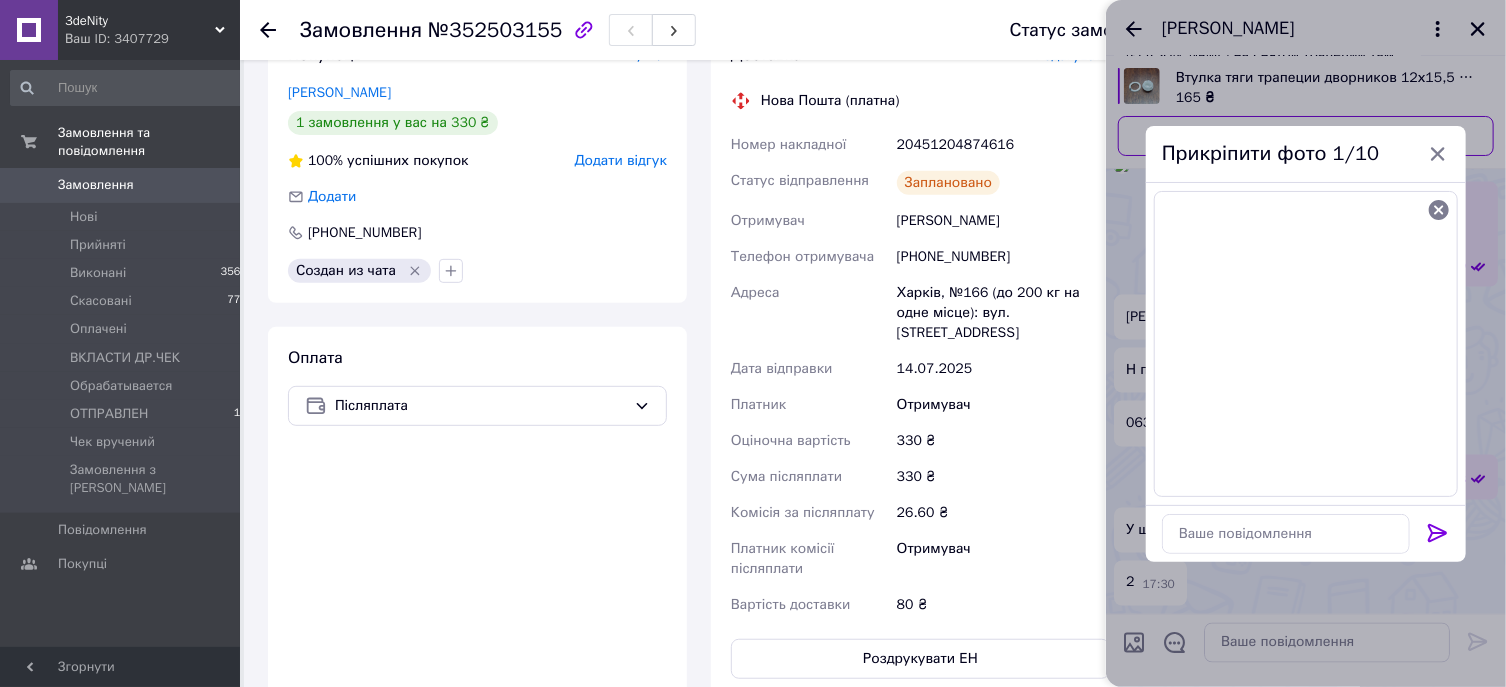 click 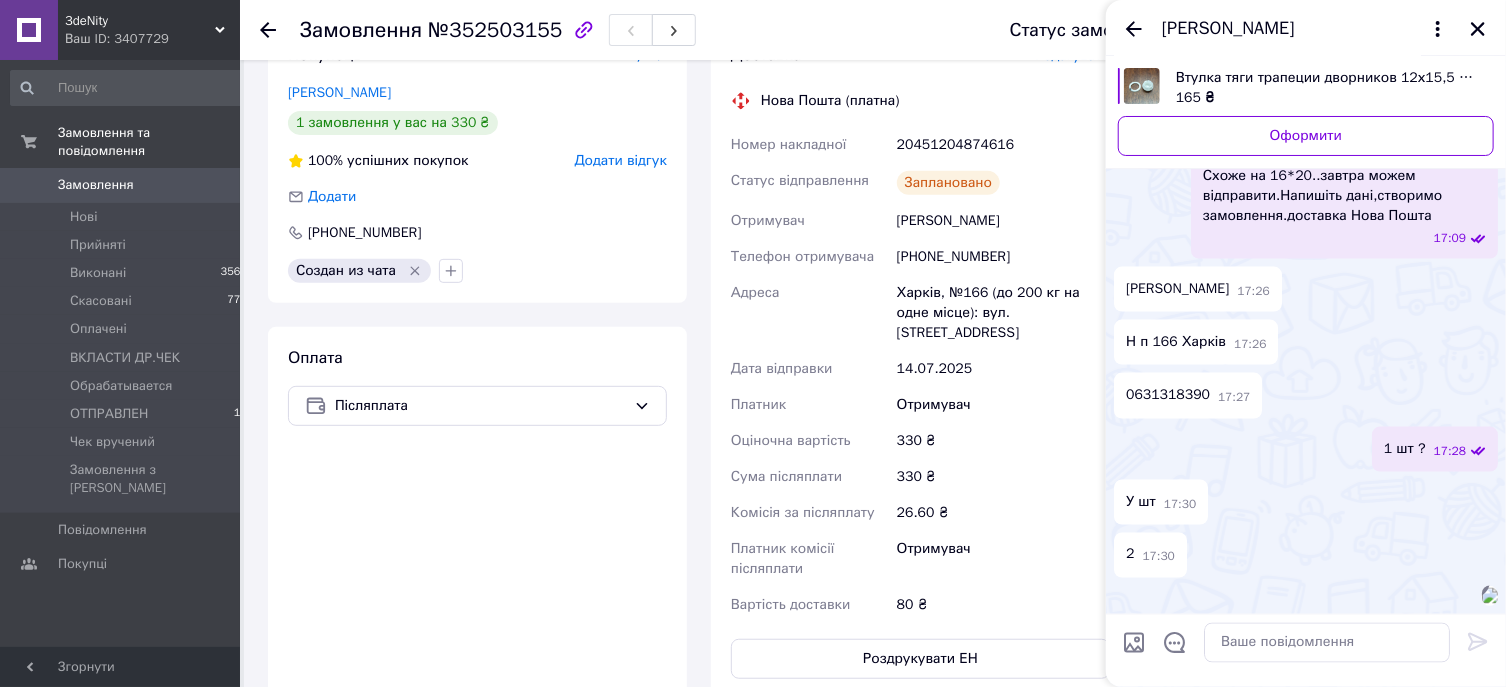 scroll, scrollTop: 2152, scrollLeft: 0, axis: vertical 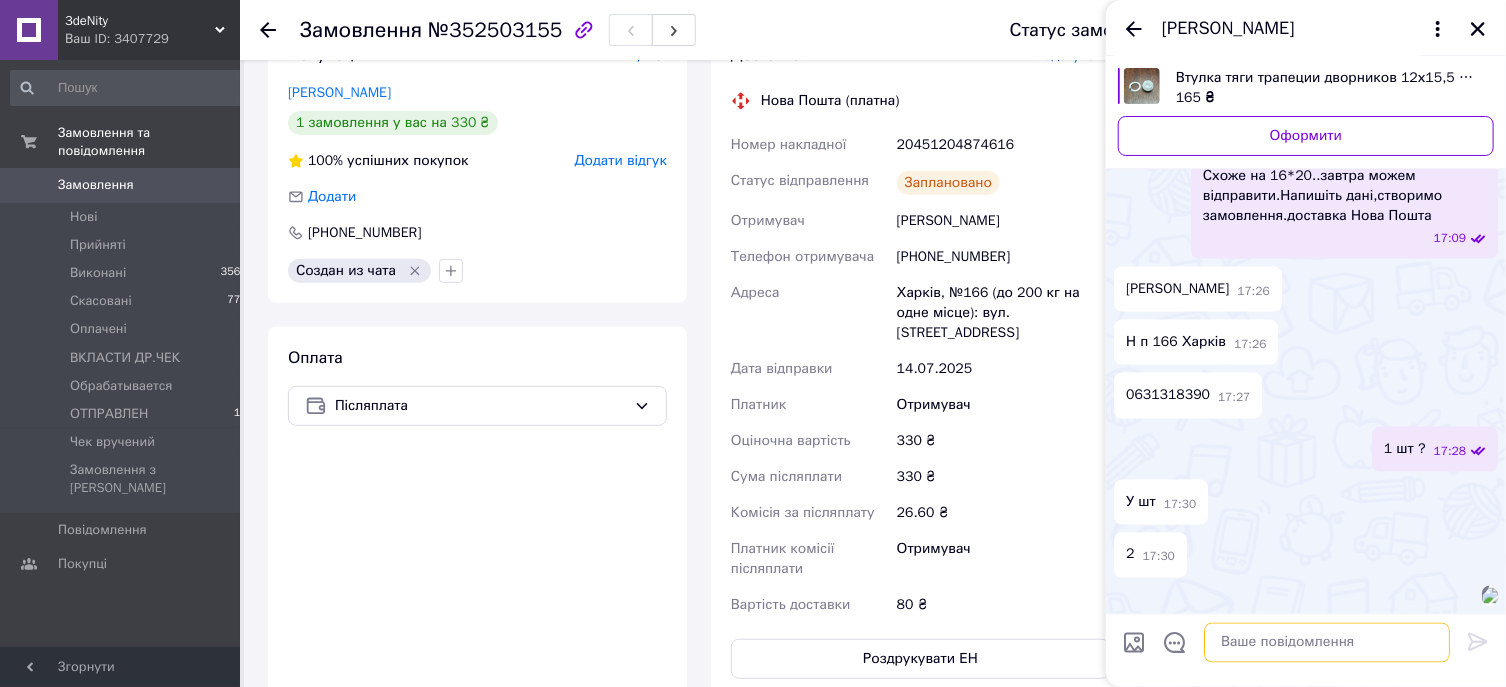 click at bounding box center [1327, 643] 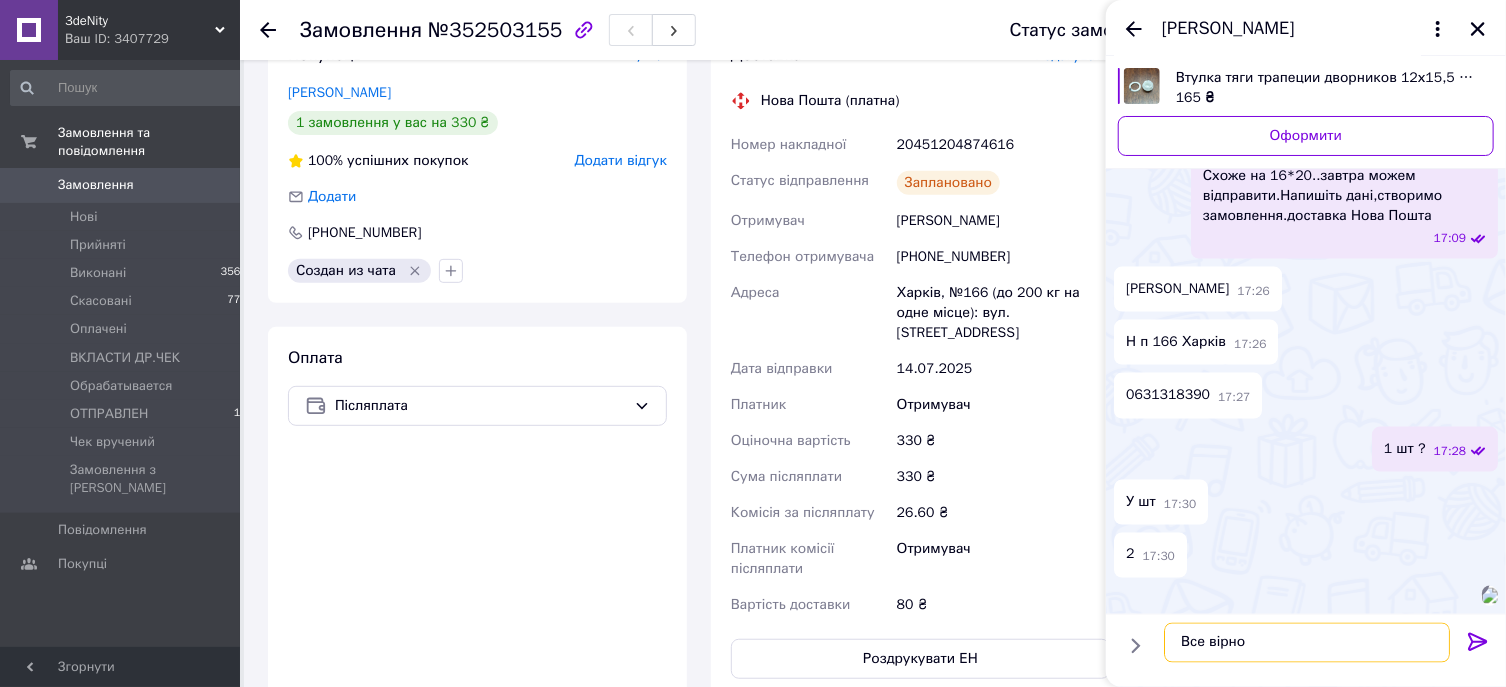 type on "Все вірно?" 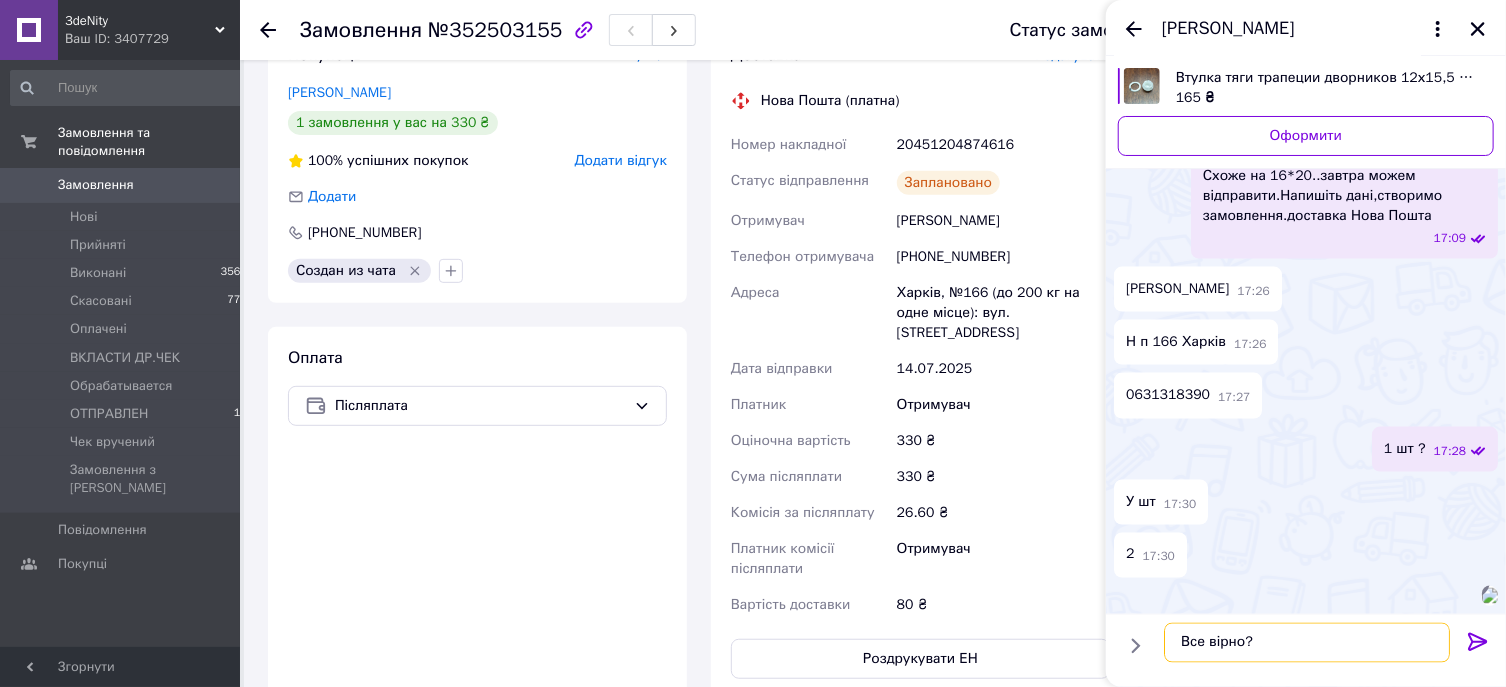 type 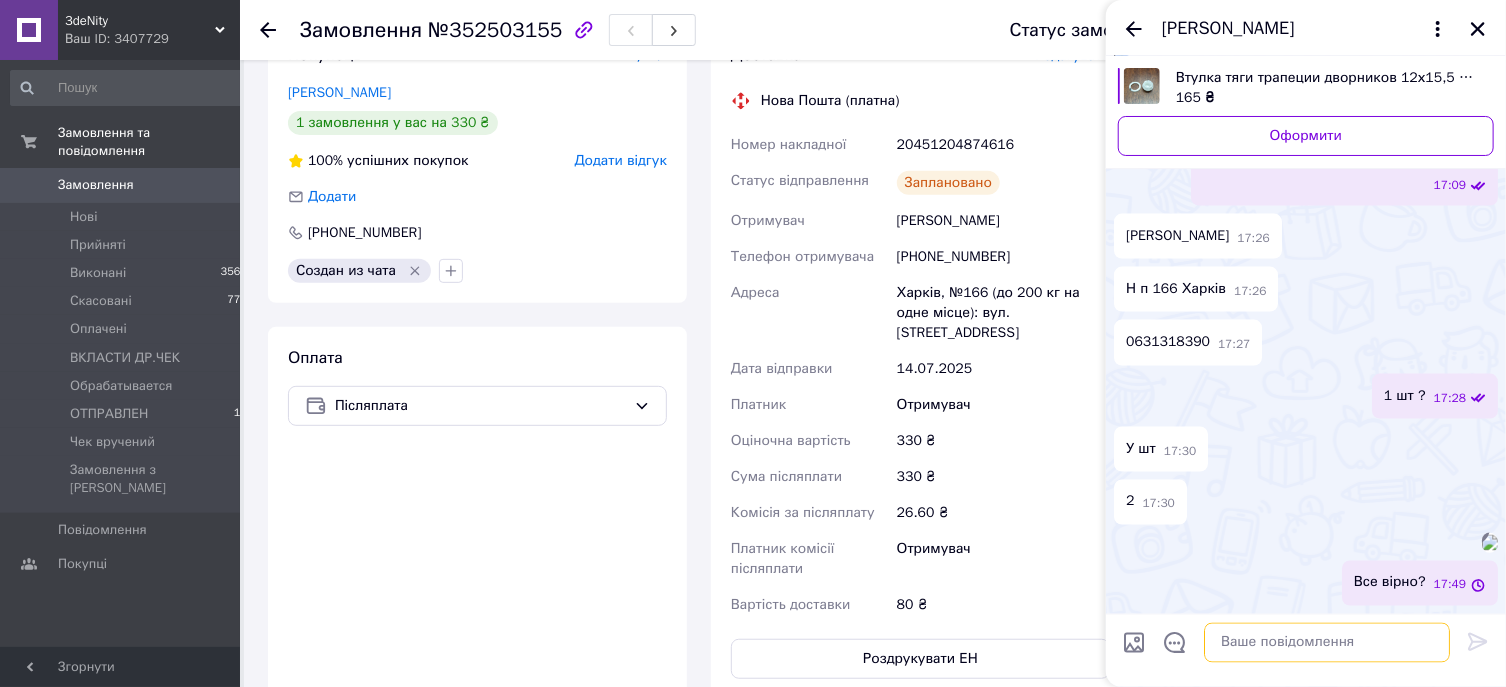 scroll, scrollTop: 2205, scrollLeft: 0, axis: vertical 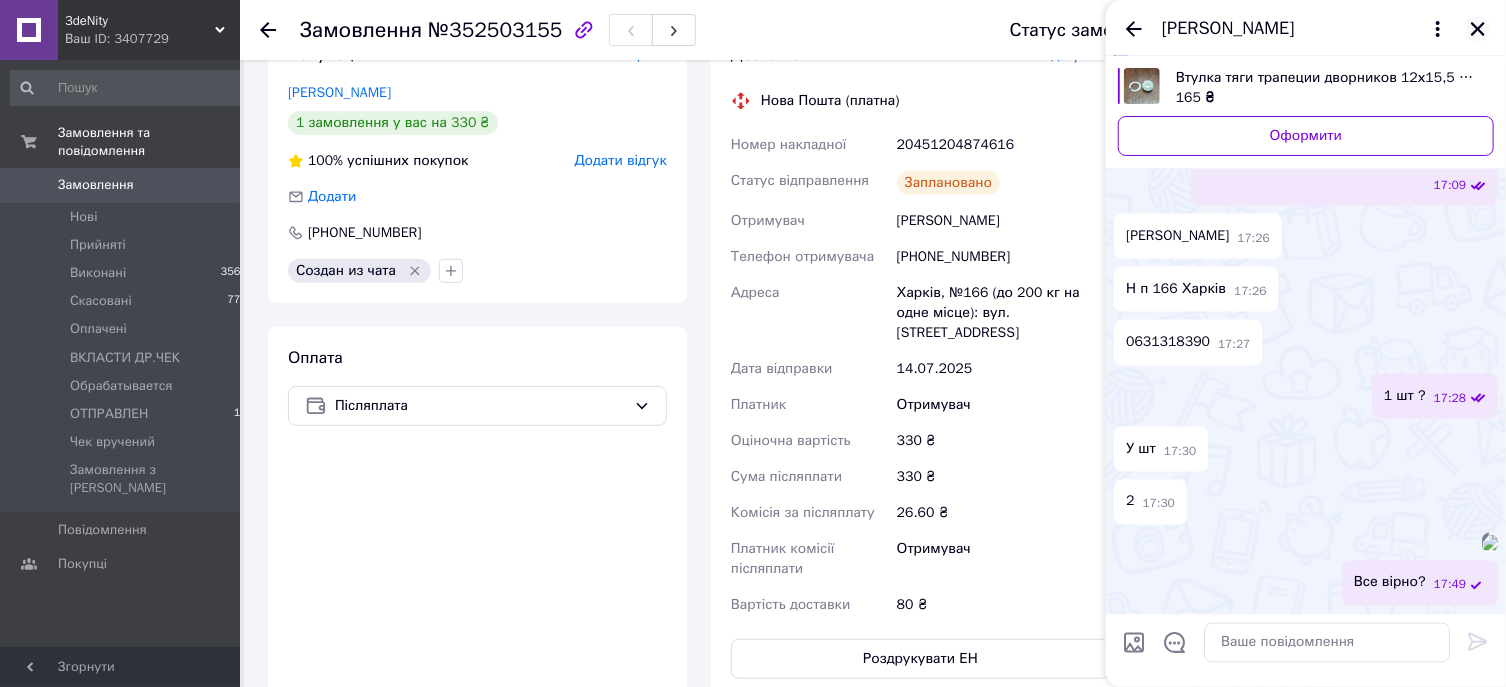 click 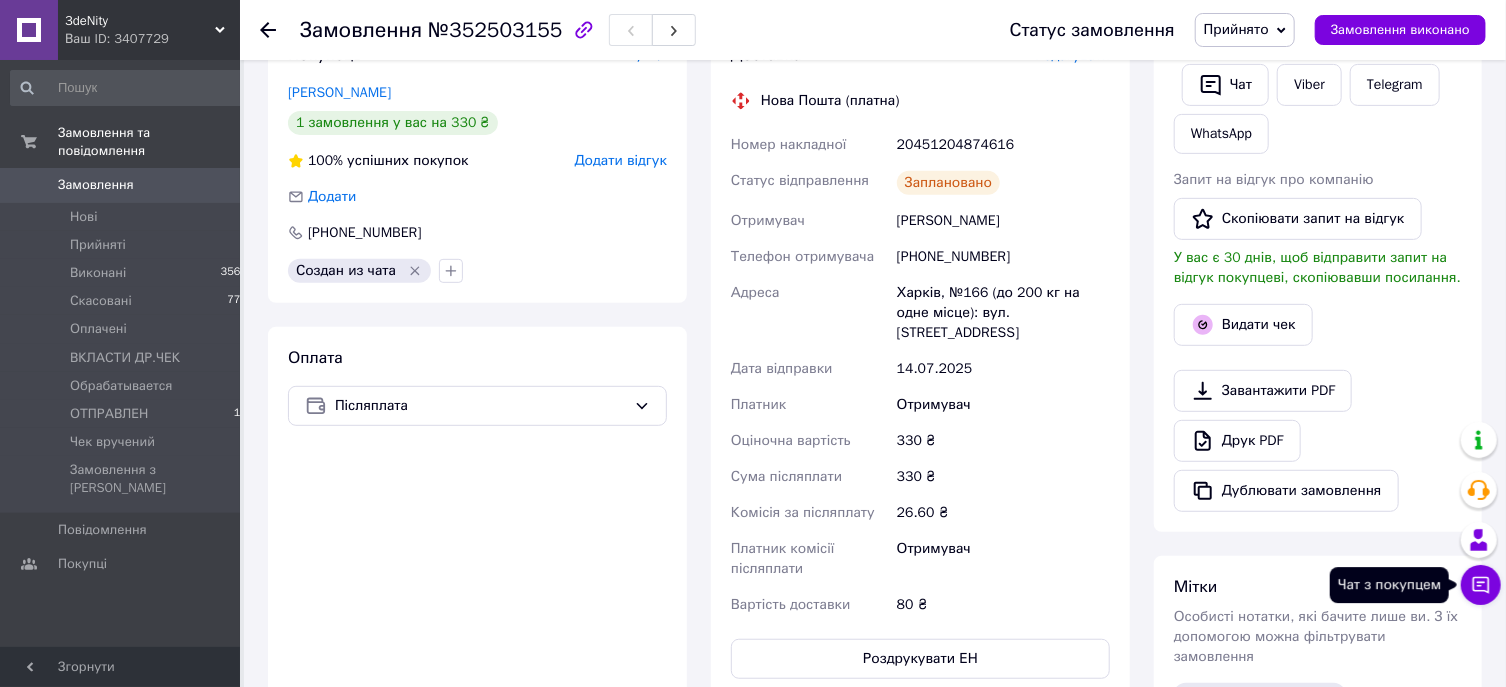 click 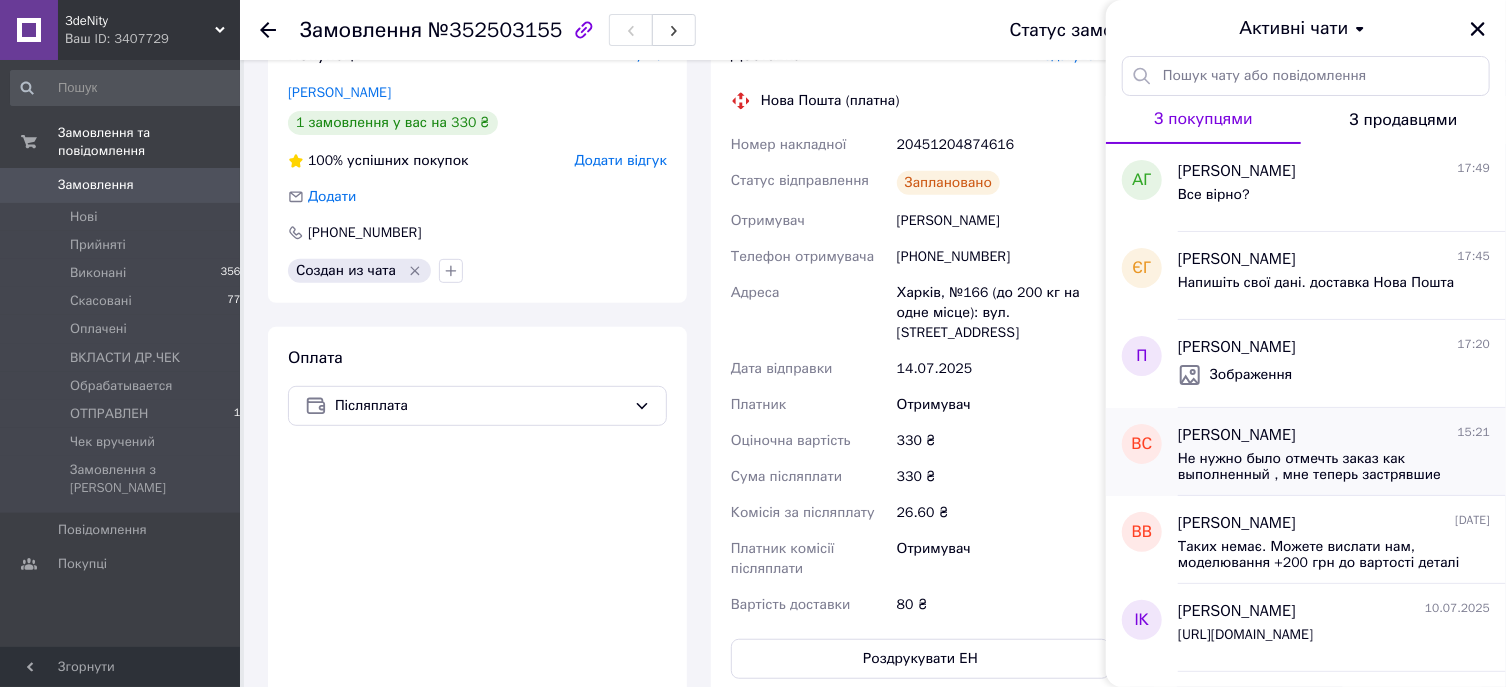 click on "Не нужно было отмечть заказ как выполненный , мне теперь застрявшие деньги не возвращаются ,а еартинка оплата не прошла исчезла , как будто я купил по пром оплате ." at bounding box center [1320, 467] 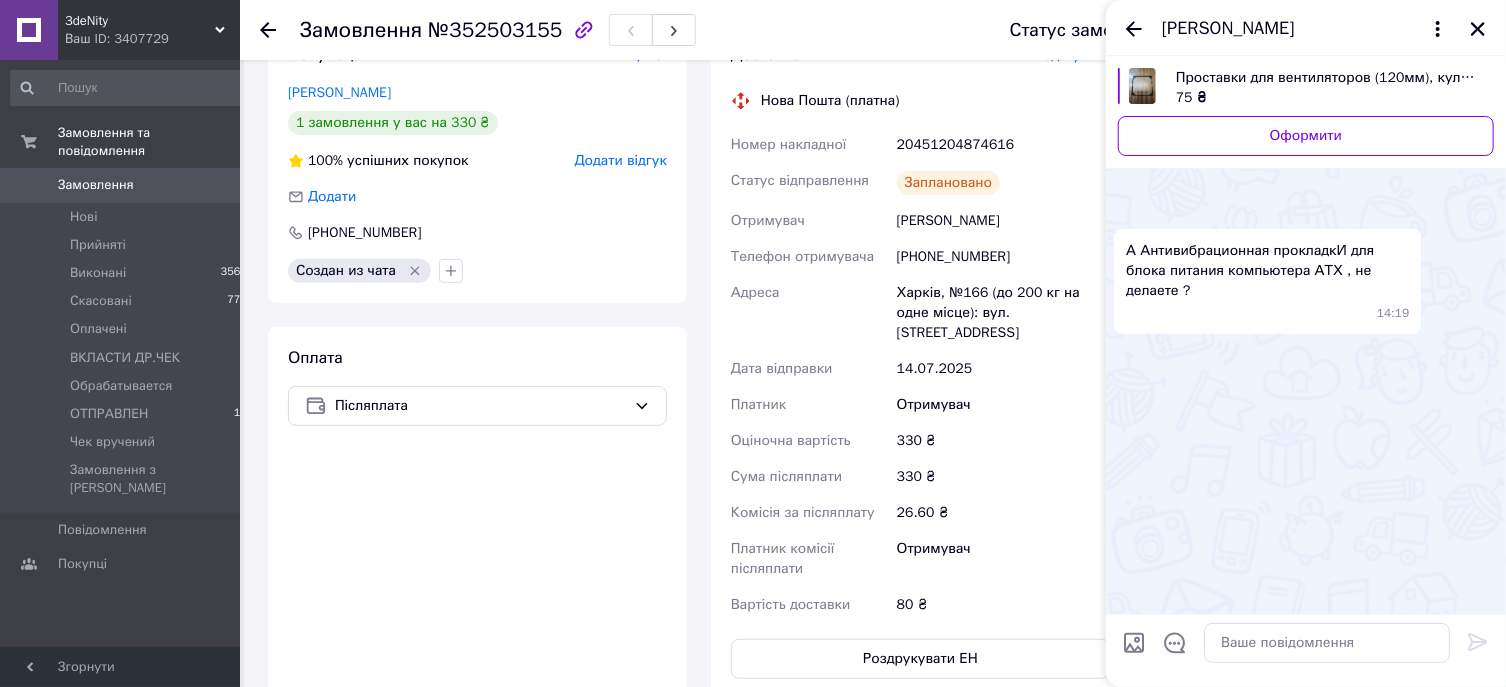 scroll, scrollTop: 1877, scrollLeft: 0, axis: vertical 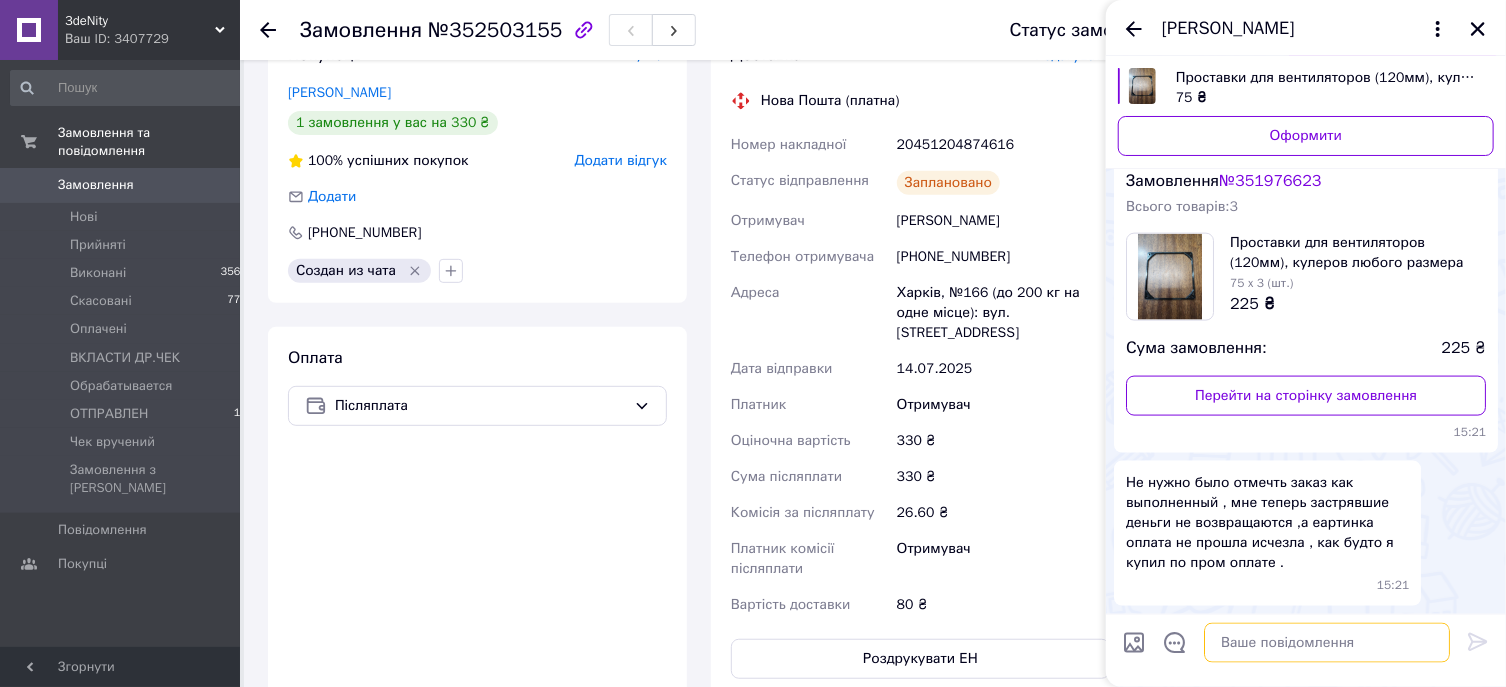 click at bounding box center (1327, 643) 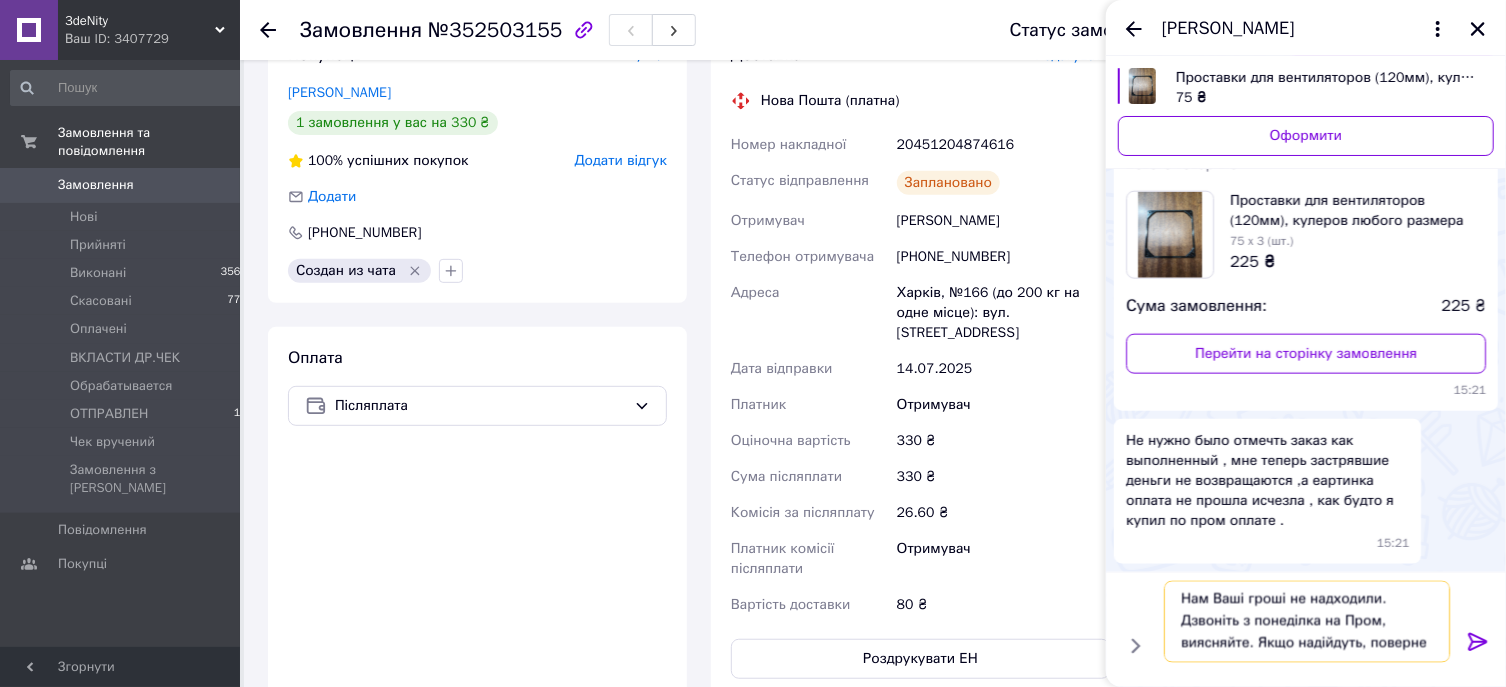 scroll, scrollTop: 2, scrollLeft: 0, axis: vertical 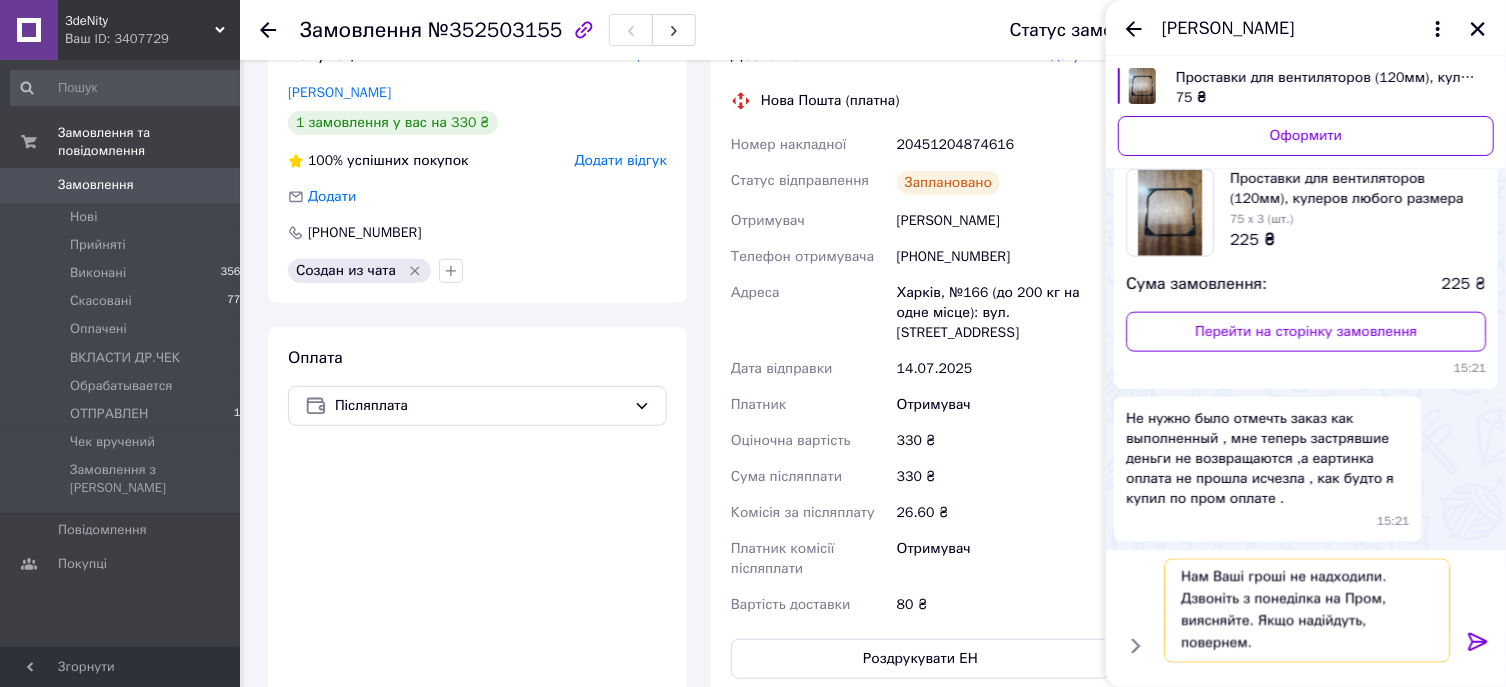 type on "Нам Ваші гроші не надходили. Дзвоніть з понеділка на Пром, виясняйте. Якщо надійдуть, повернем." 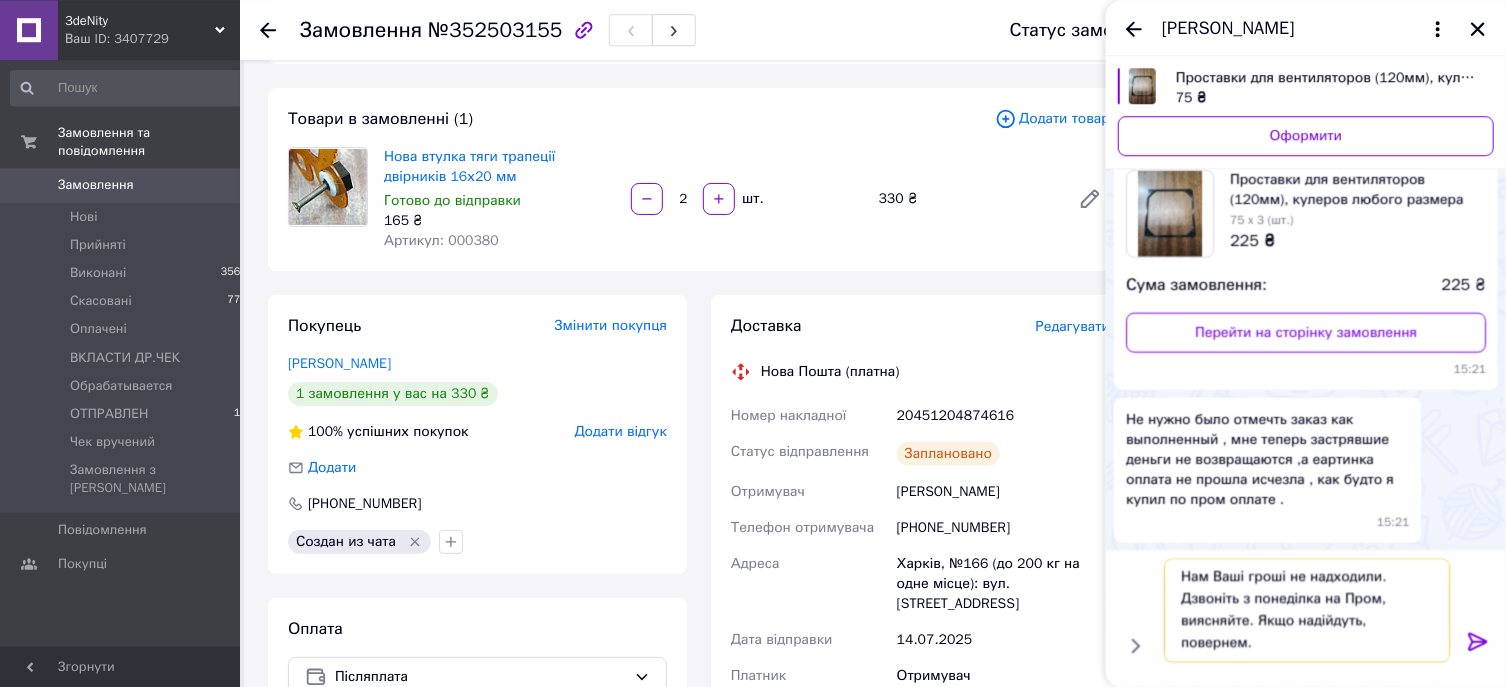 scroll, scrollTop: 33, scrollLeft: 0, axis: vertical 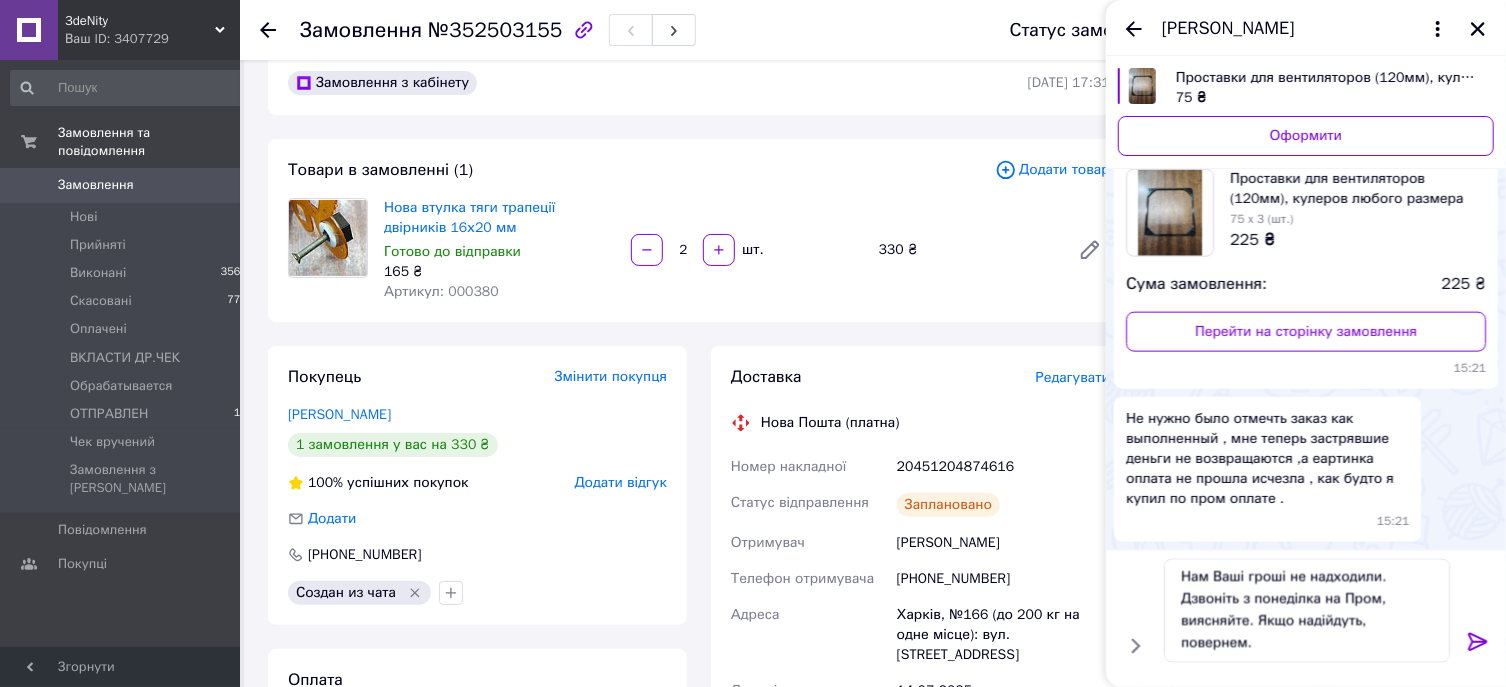 click on "Замовлення 0" at bounding box center (129, 185) 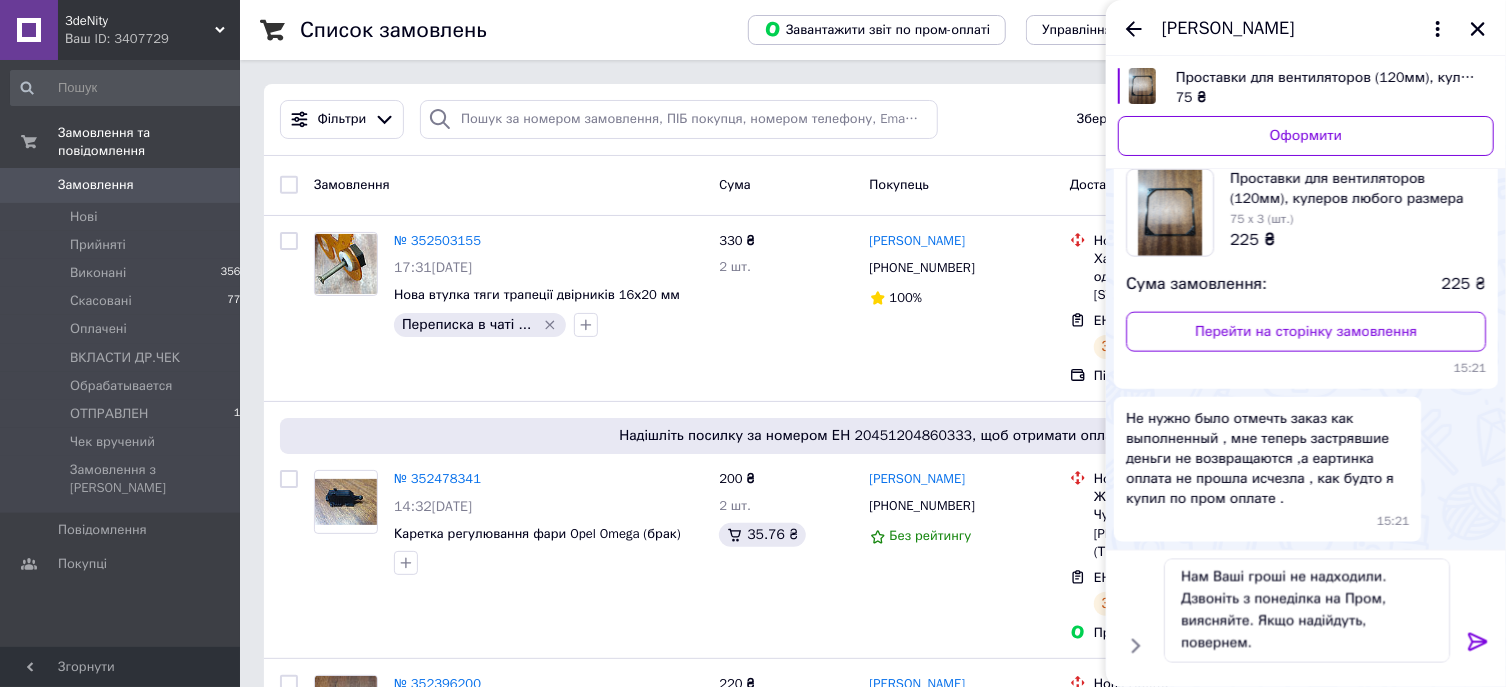 click 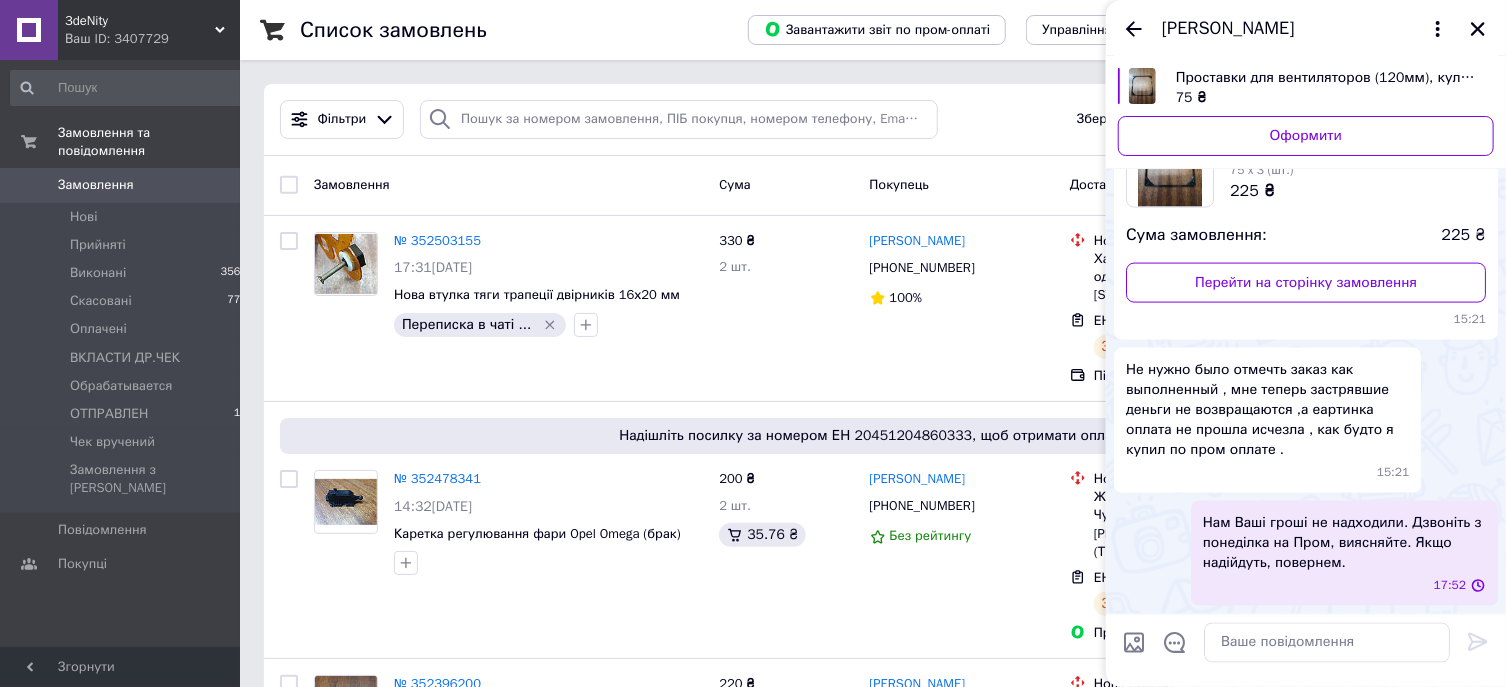 scroll, scrollTop: 0, scrollLeft: 0, axis: both 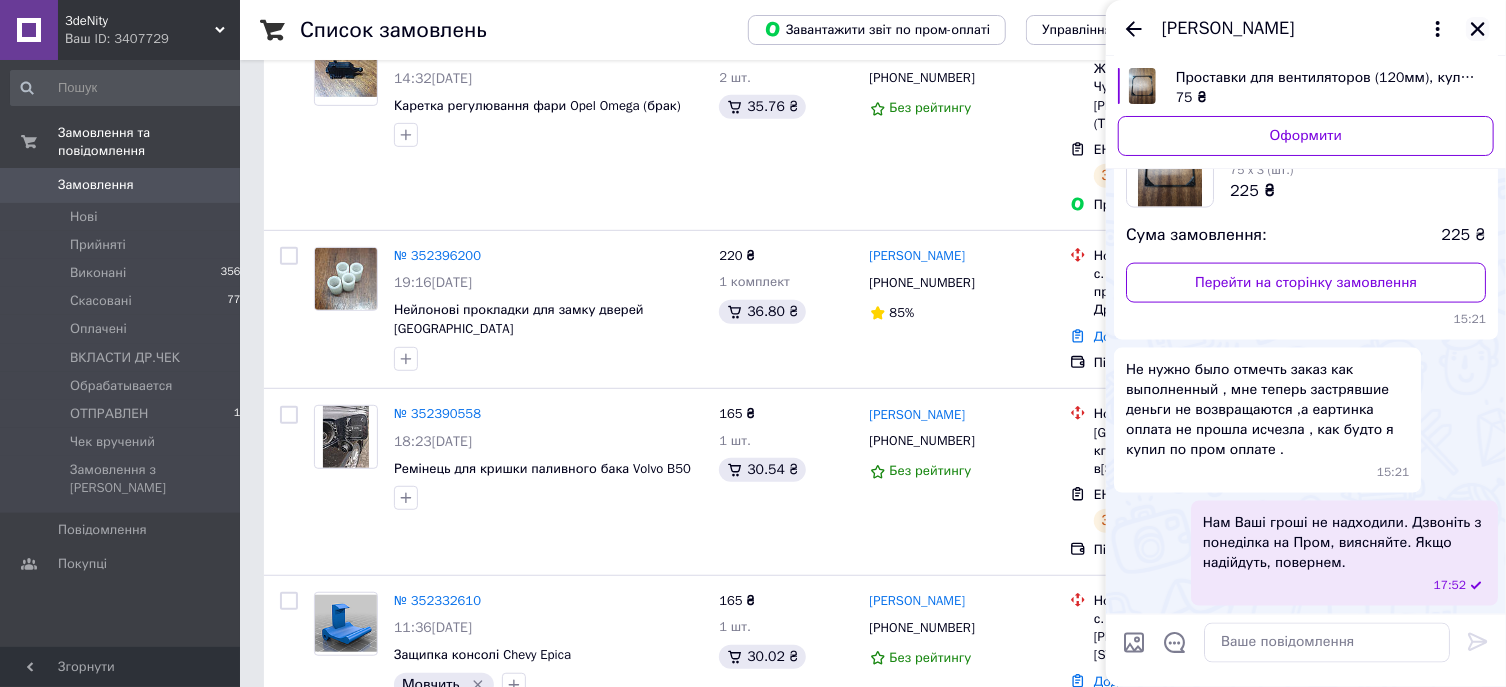 click 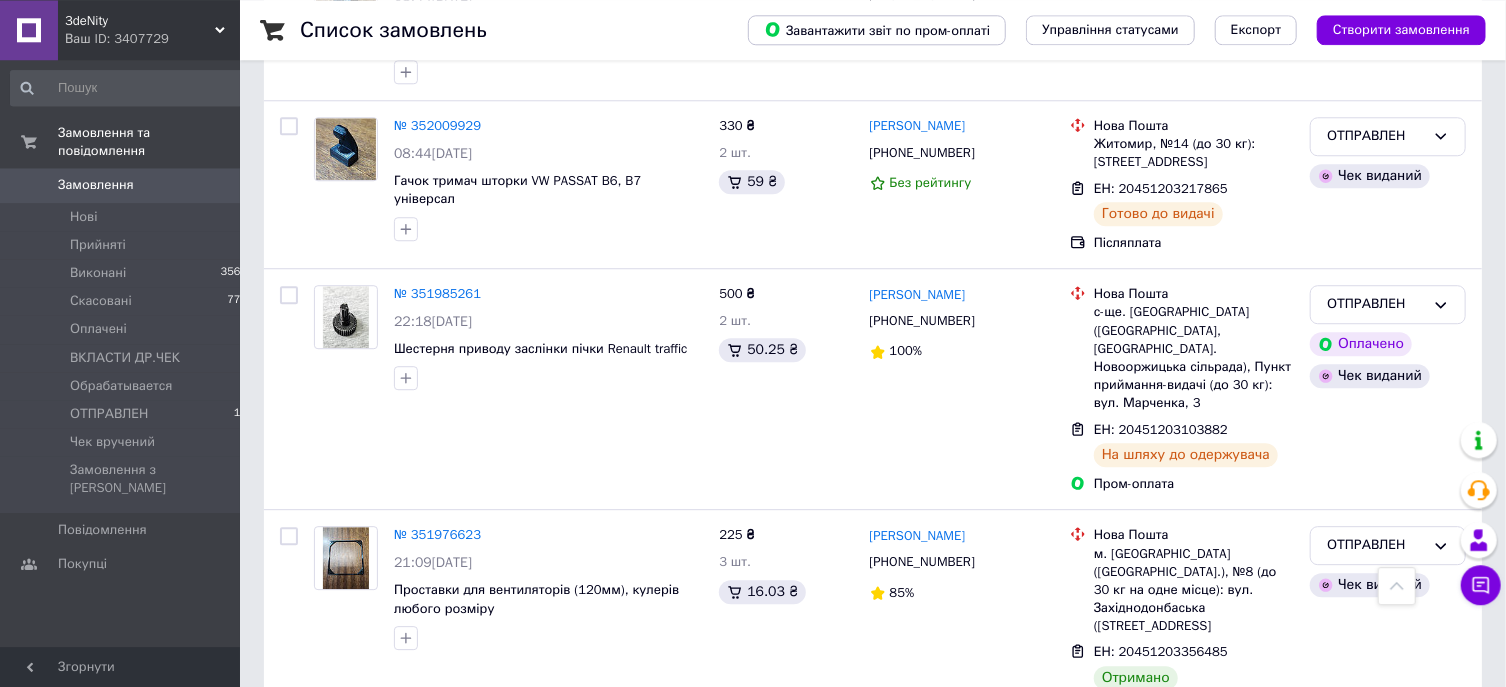 scroll, scrollTop: 2787, scrollLeft: 0, axis: vertical 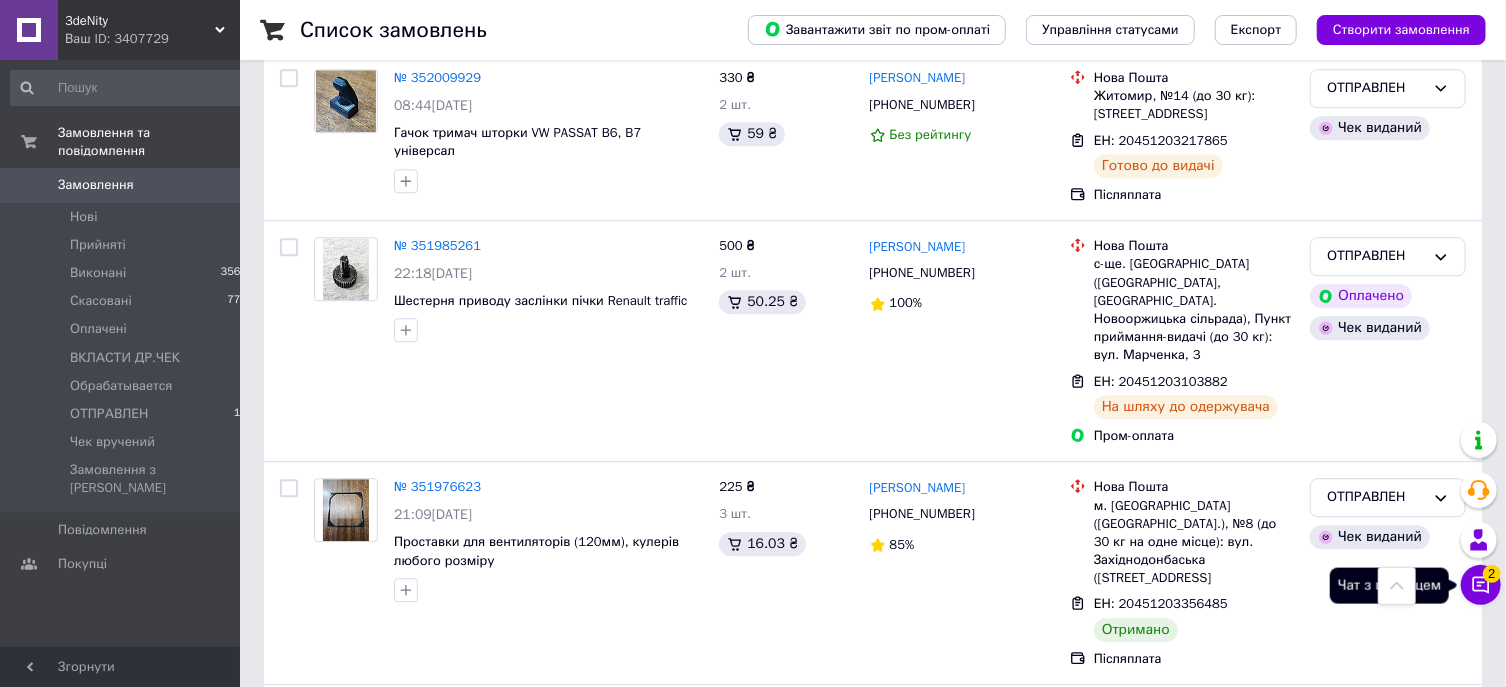 click on "2" at bounding box center [1492, 574] 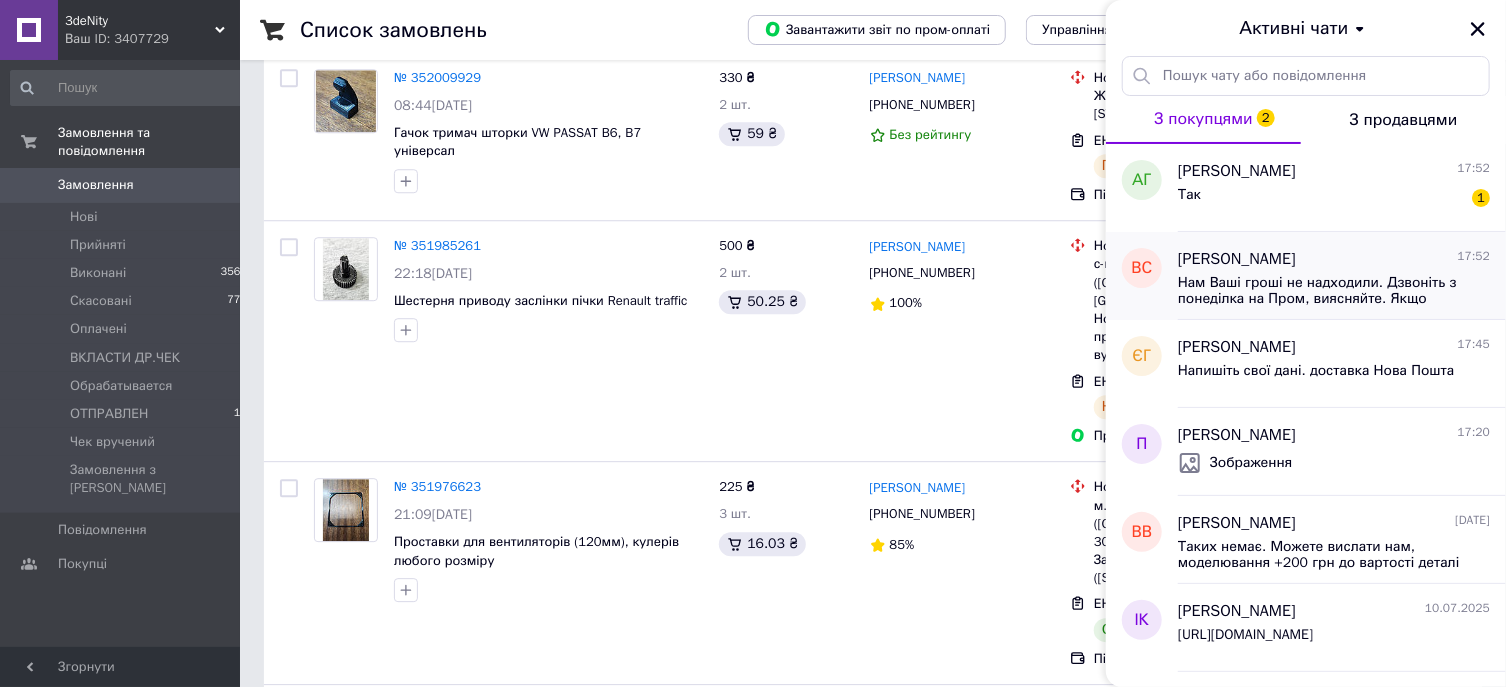click on "Нам Ваші гроші не надходили. Дзвоніть з понеділка на Пром, виясняйте. Якщо надійдуть, повернем." at bounding box center (1320, 291) 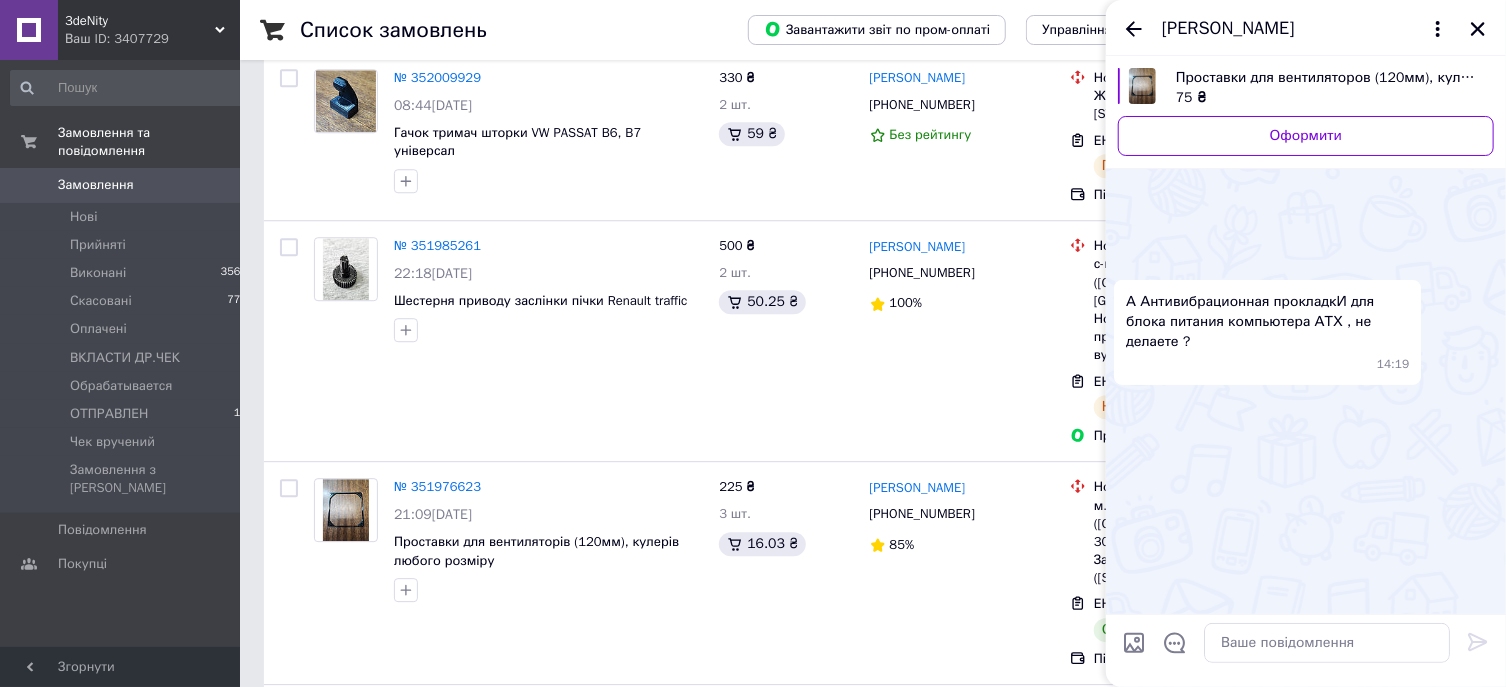 scroll, scrollTop: 1990, scrollLeft: 0, axis: vertical 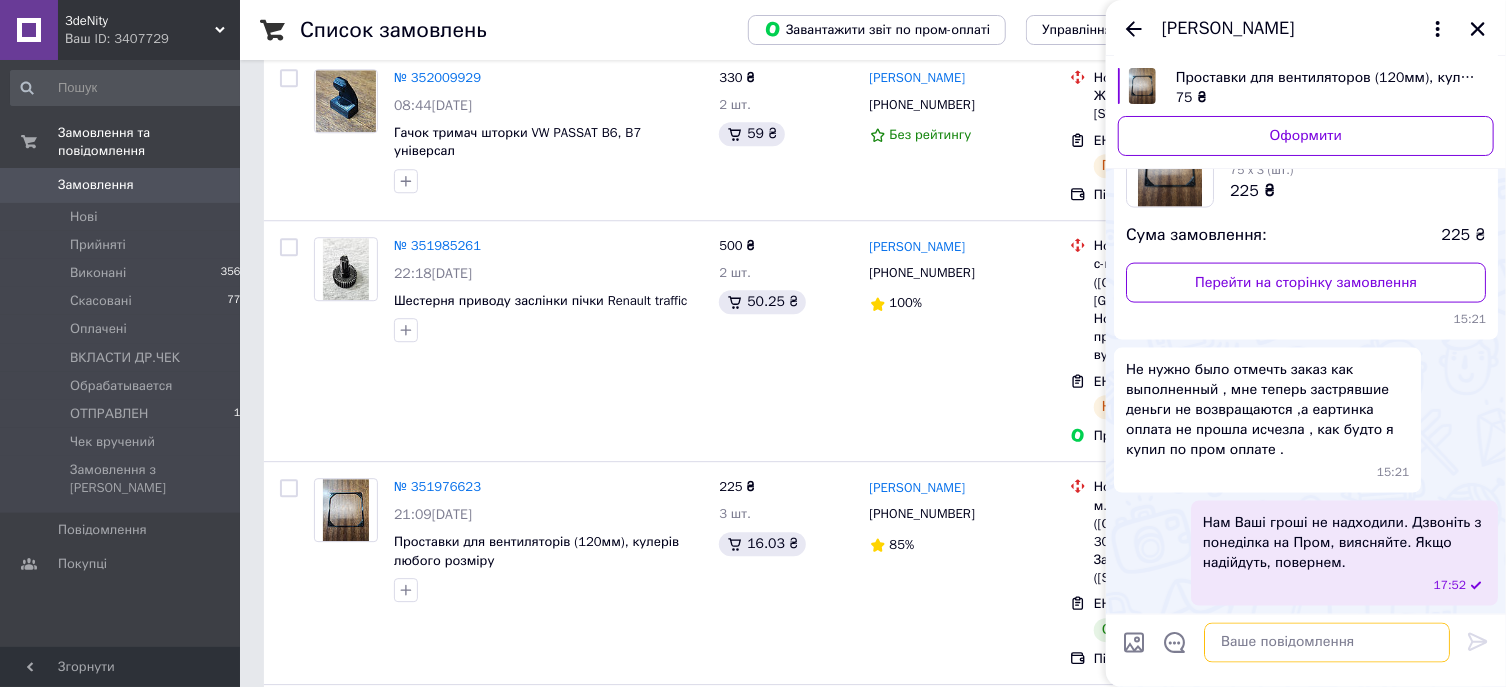 click at bounding box center [1327, 643] 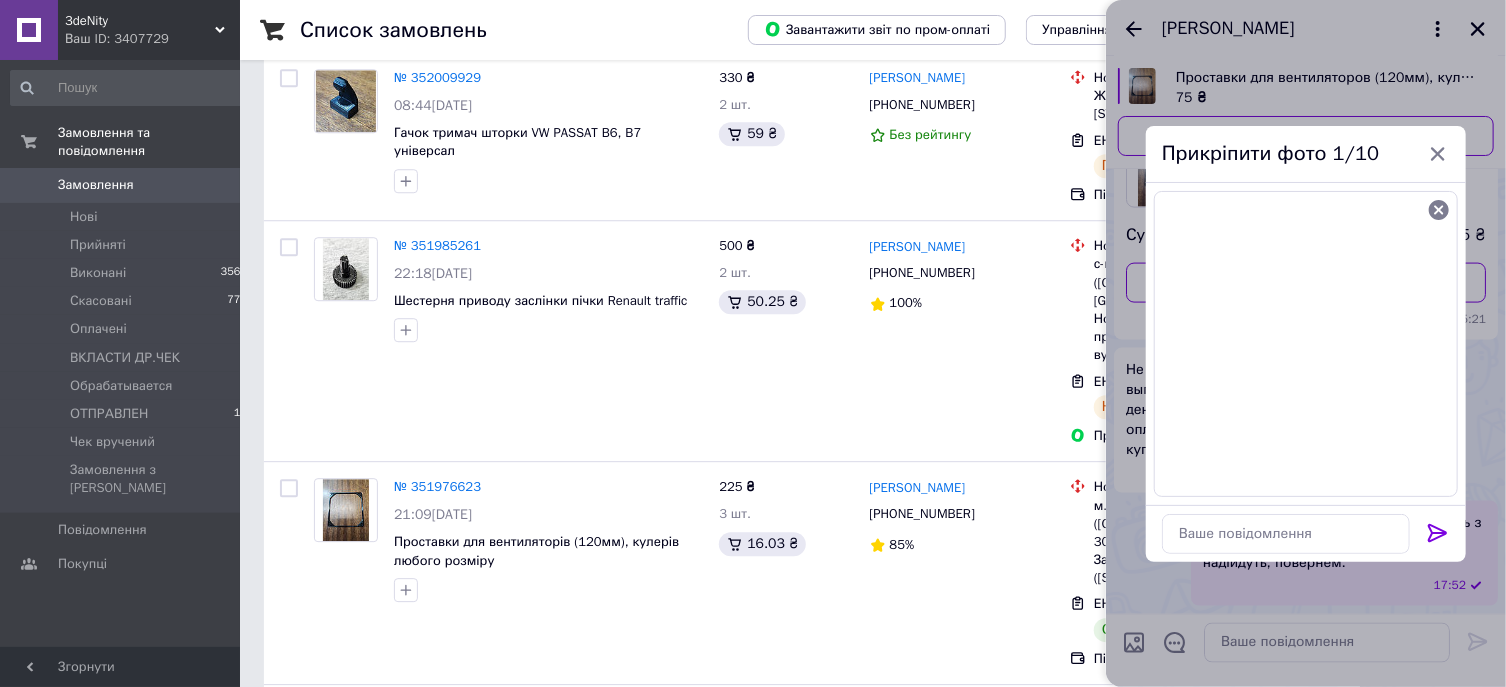 click 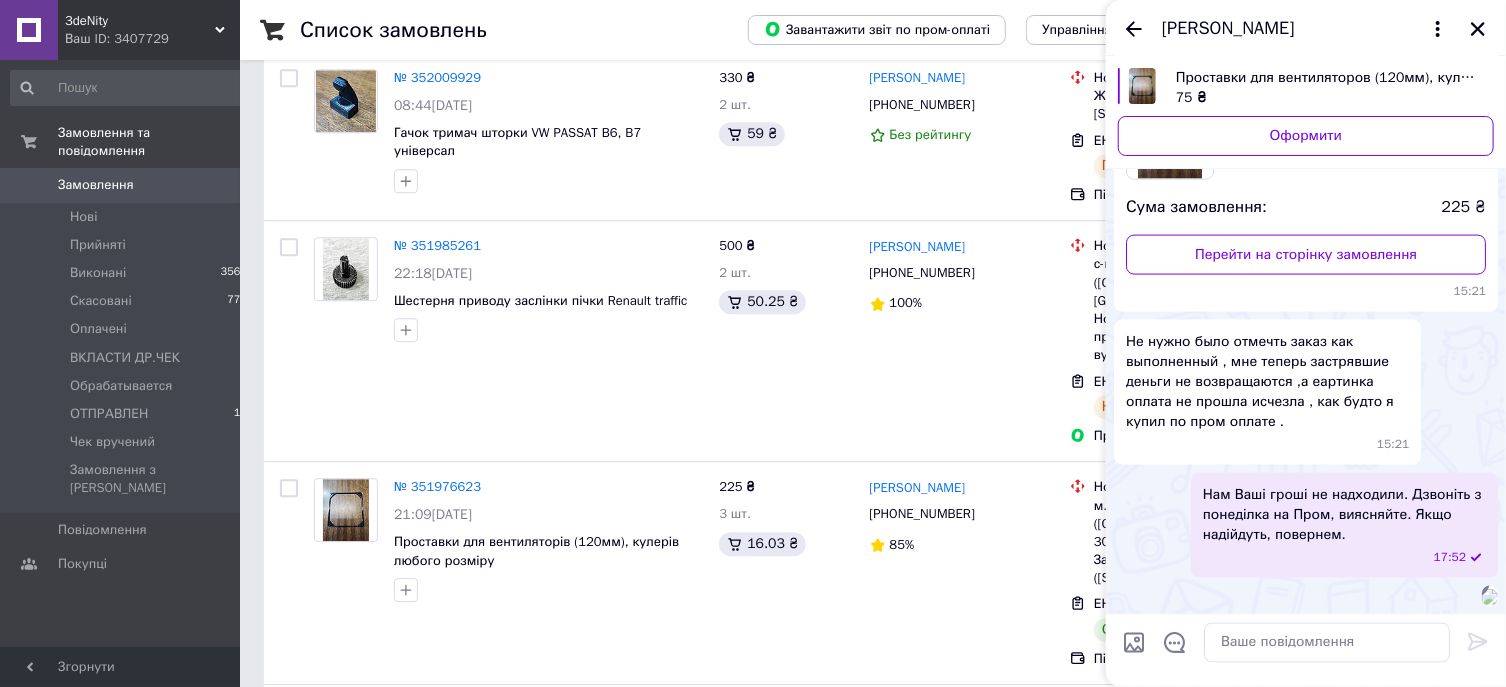 scroll, scrollTop: 2044, scrollLeft: 0, axis: vertical 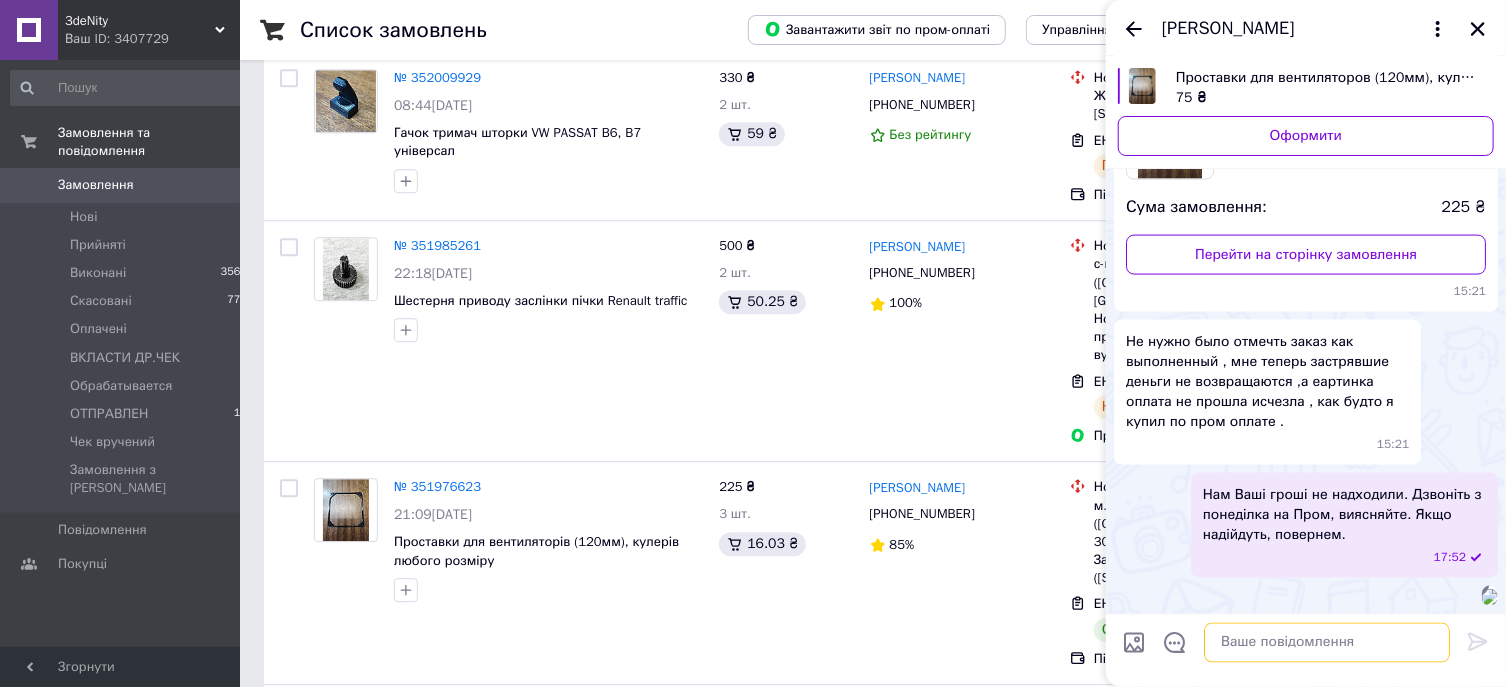 click at bounding box center (1327, 643) 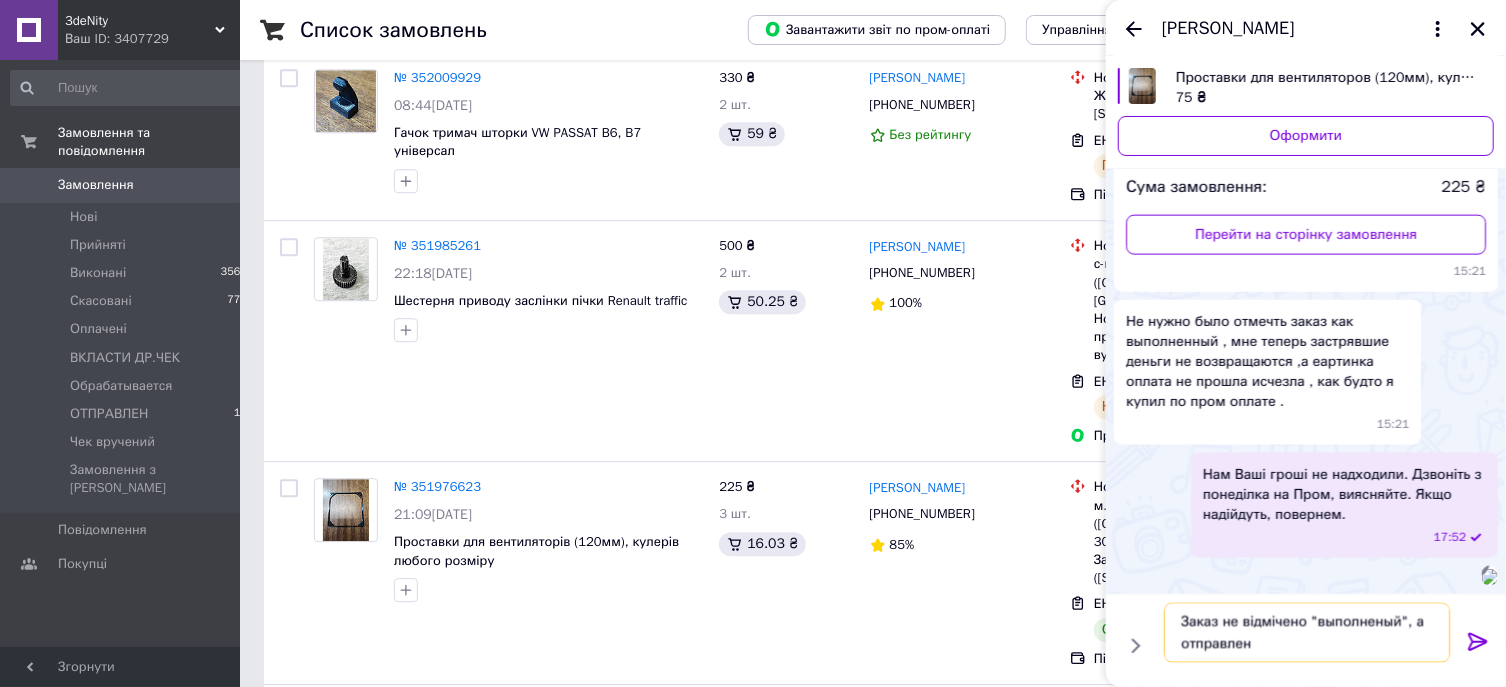 type on "Заказ не відмічено "выполненый", а отправлен" 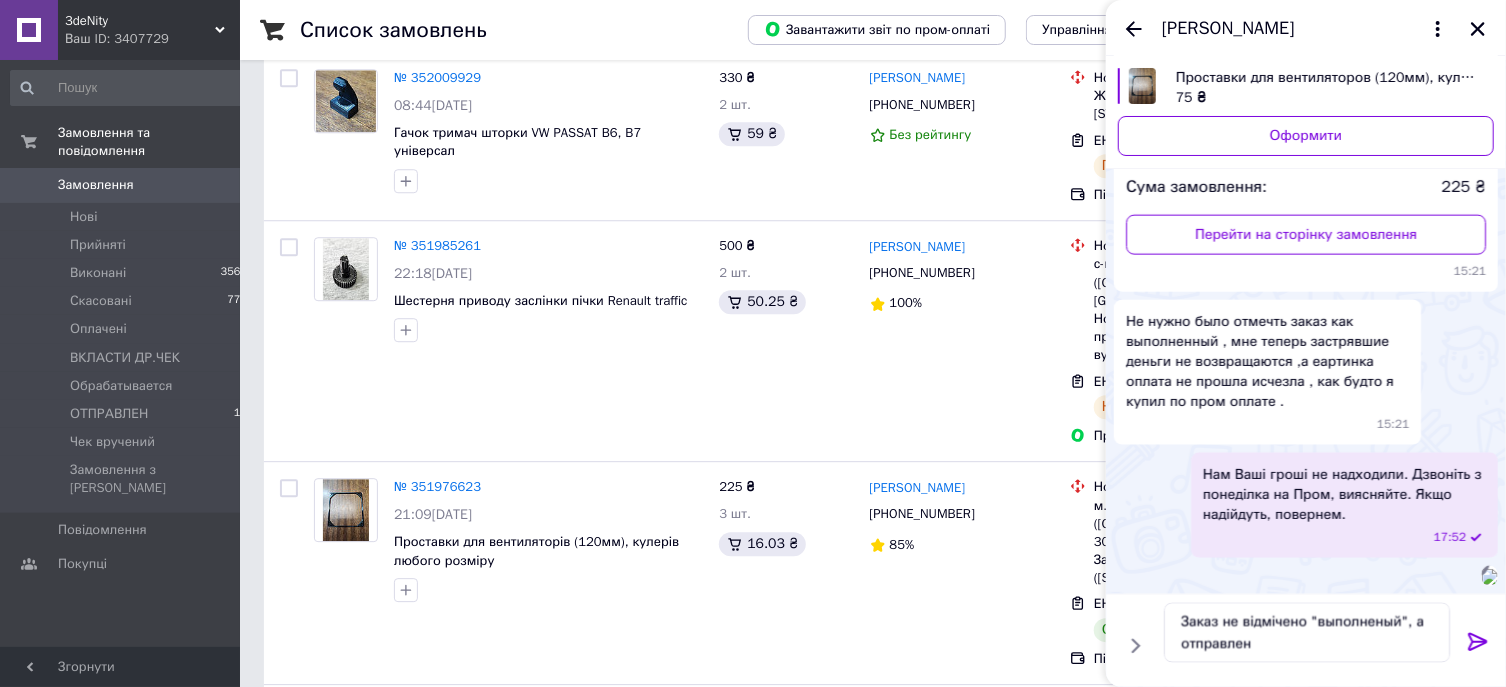 click 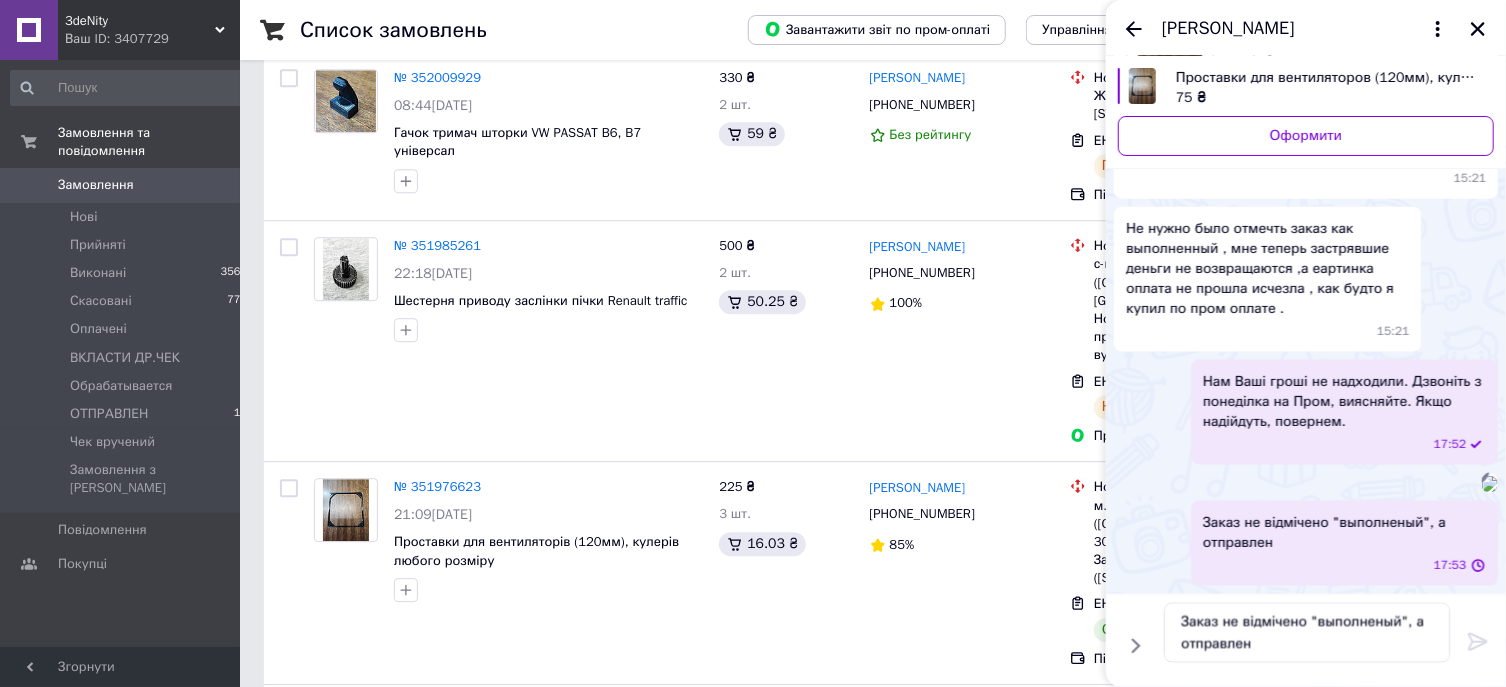 type 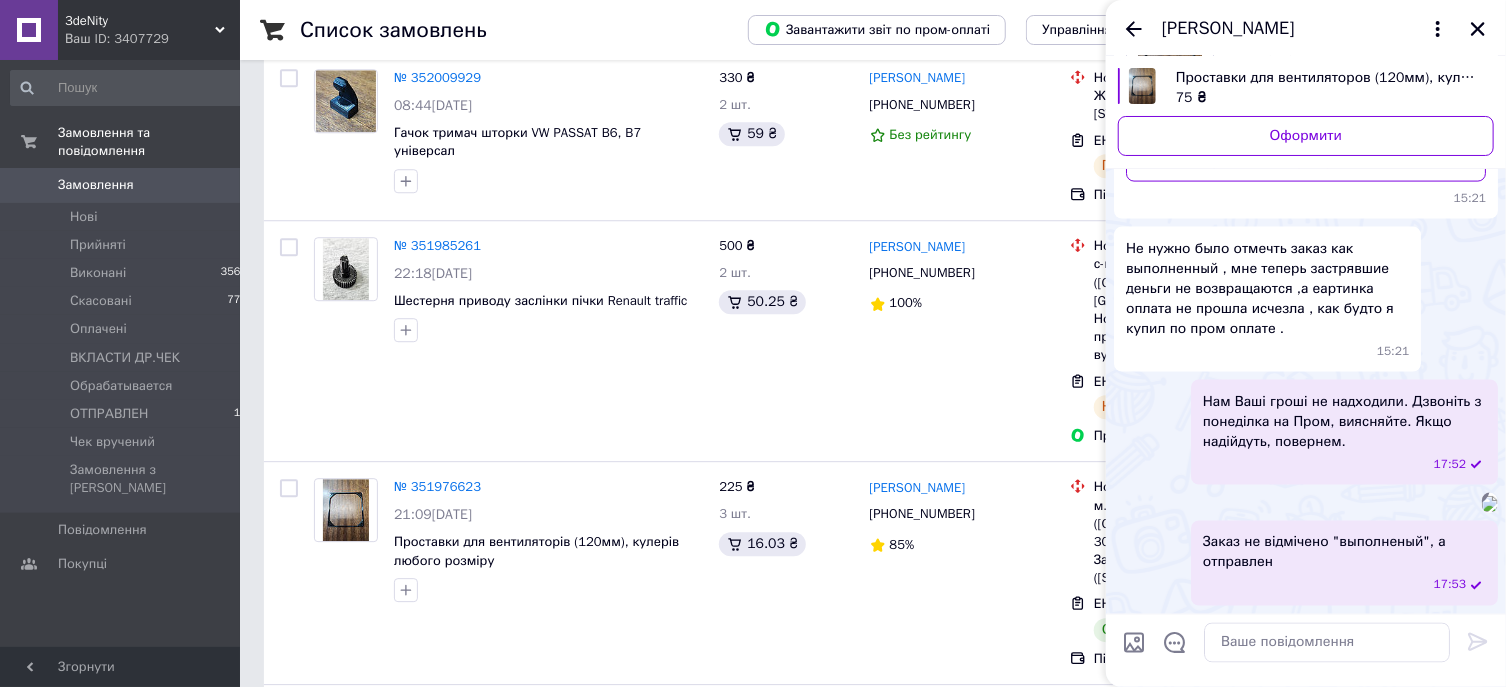 scroll, scrollTop: 2136, scrollLeft: 0, axis: vertical 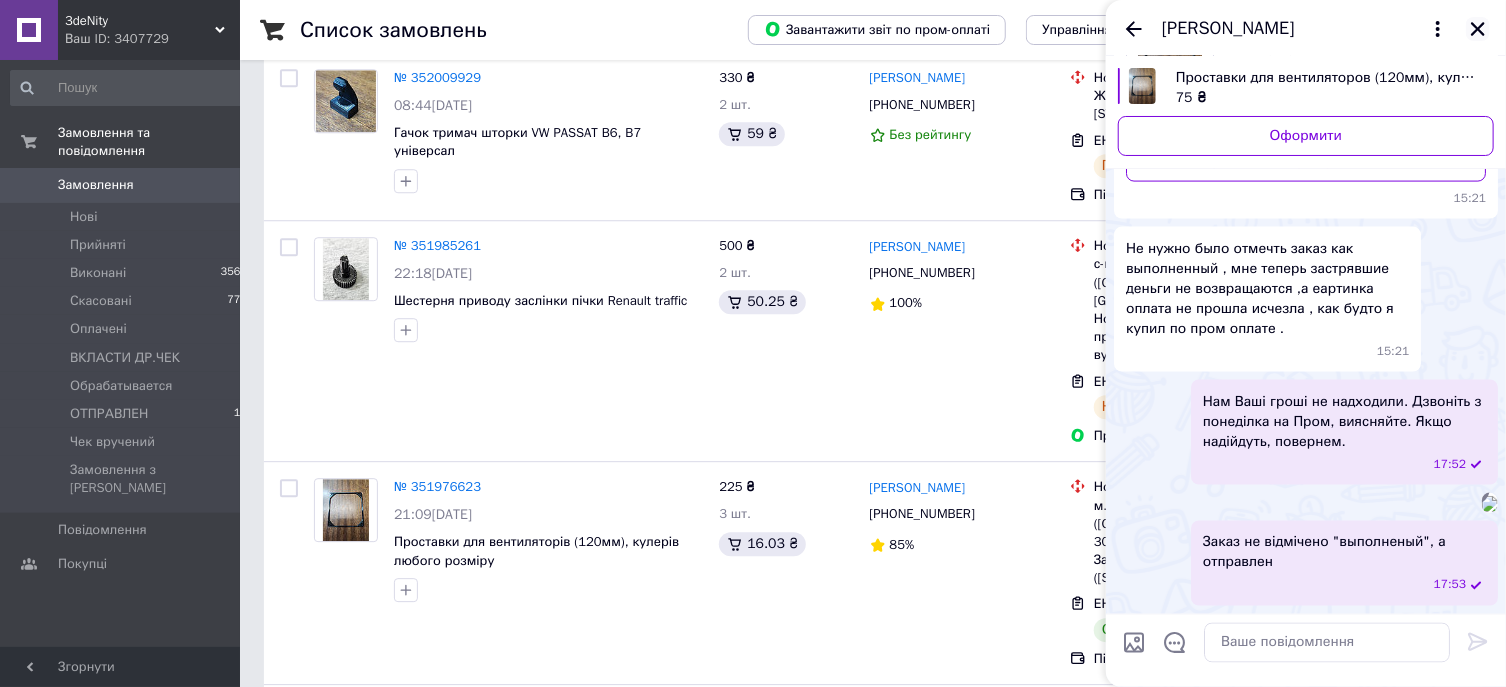 click 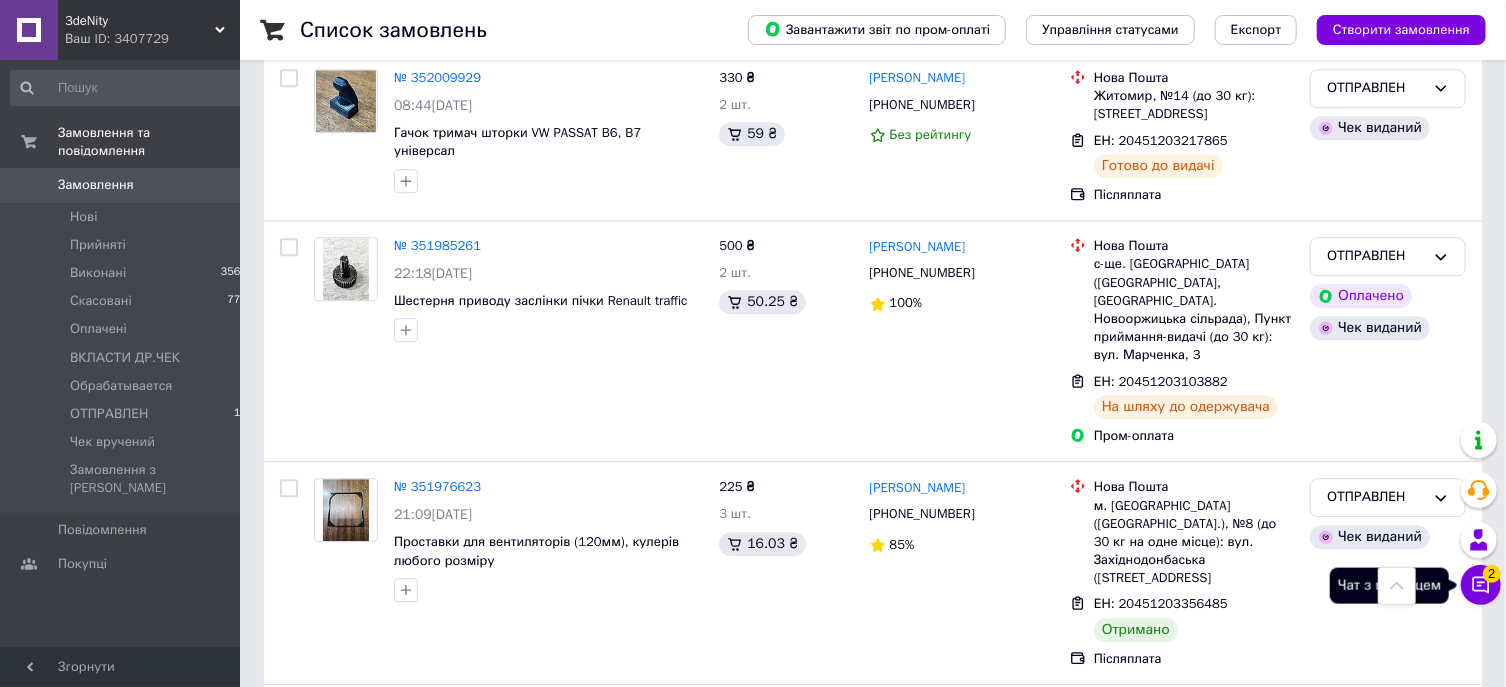 click 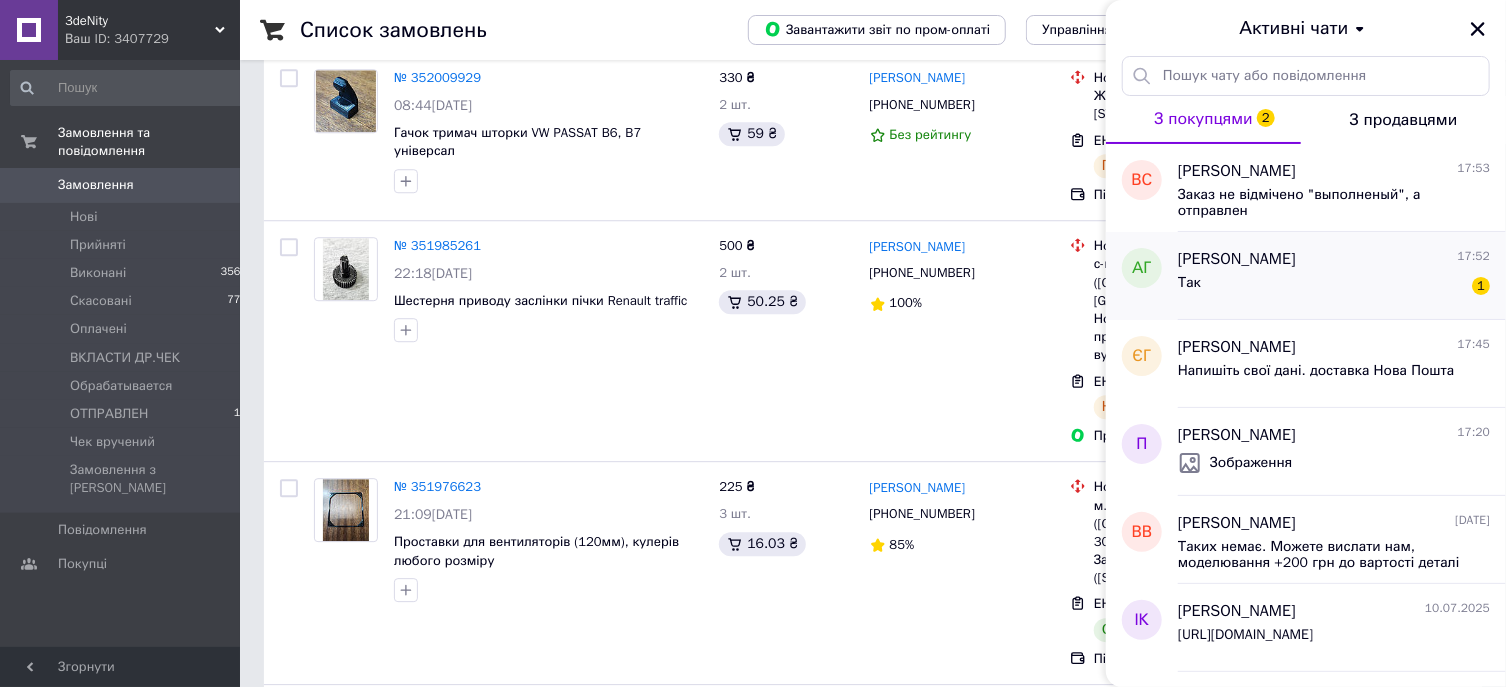 click on "Так 1" at bounding box center (1334, 287) 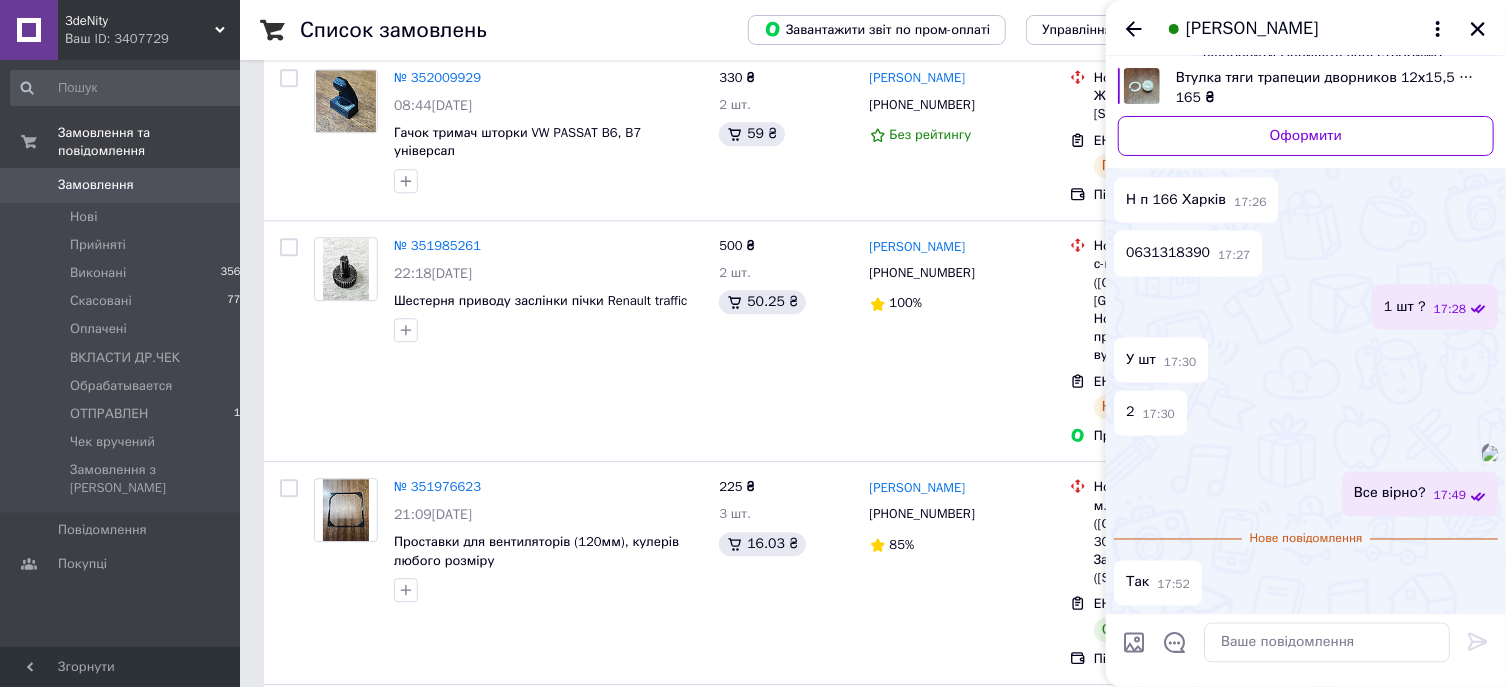 scroll, scrollTop: 2295, scrollLeft: 0, axis: vertical 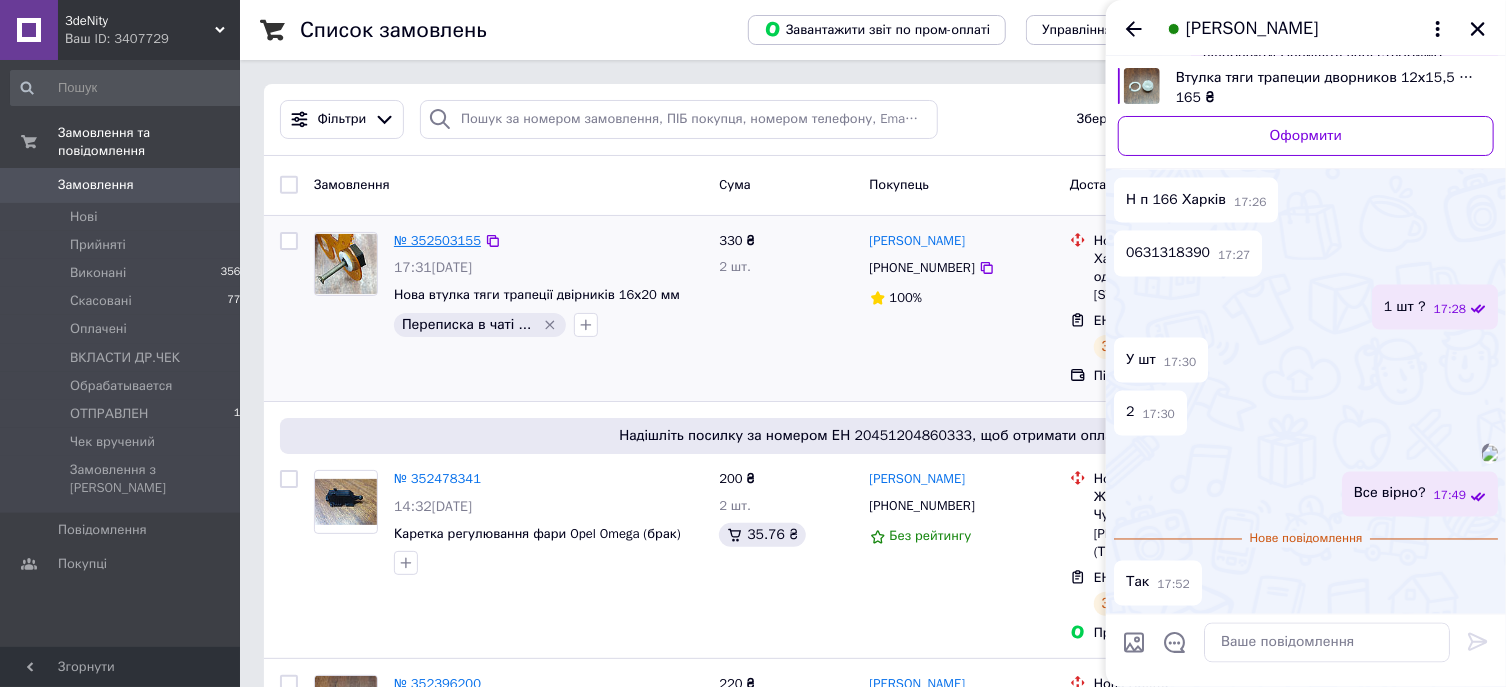 click on "№ 352503155" at bounding box center (437, 240) 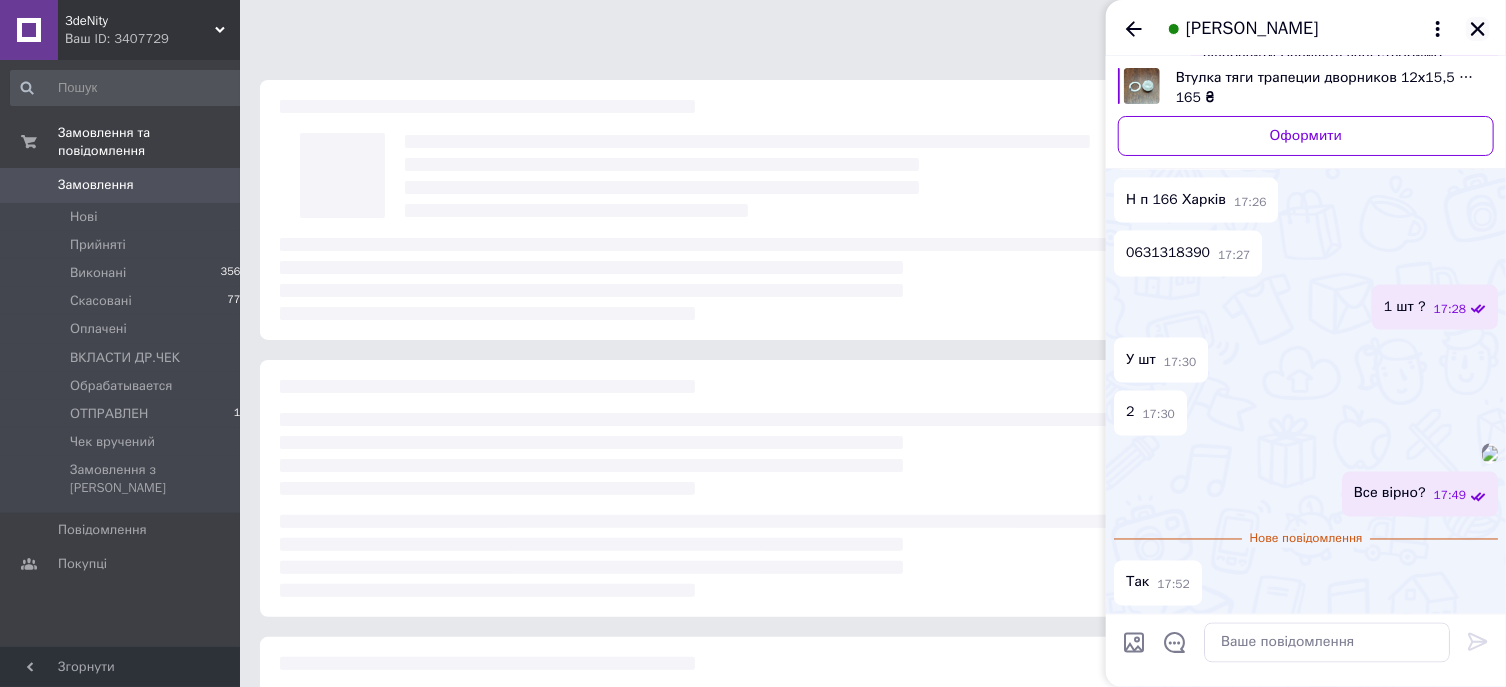click 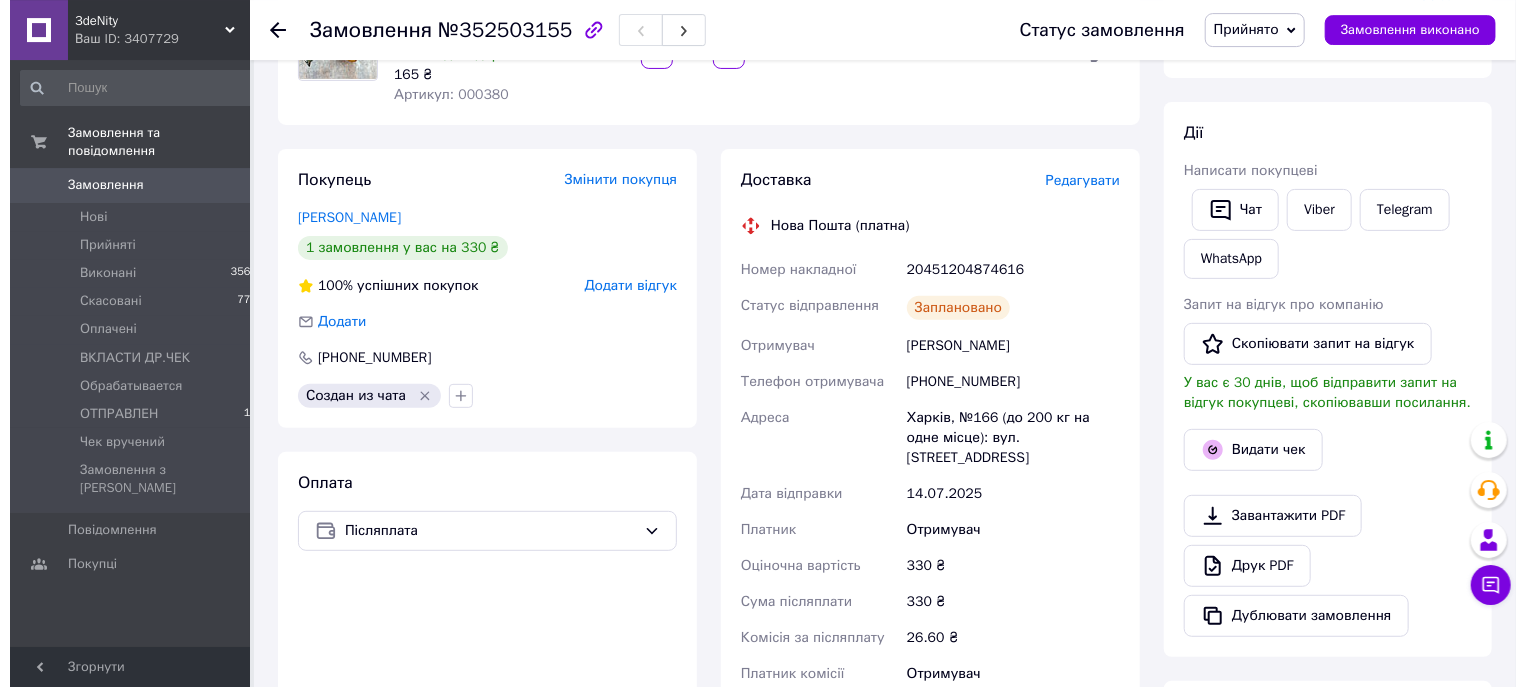 scroll, scrollTop: 321, scrollLeft: 0, axis: vertical 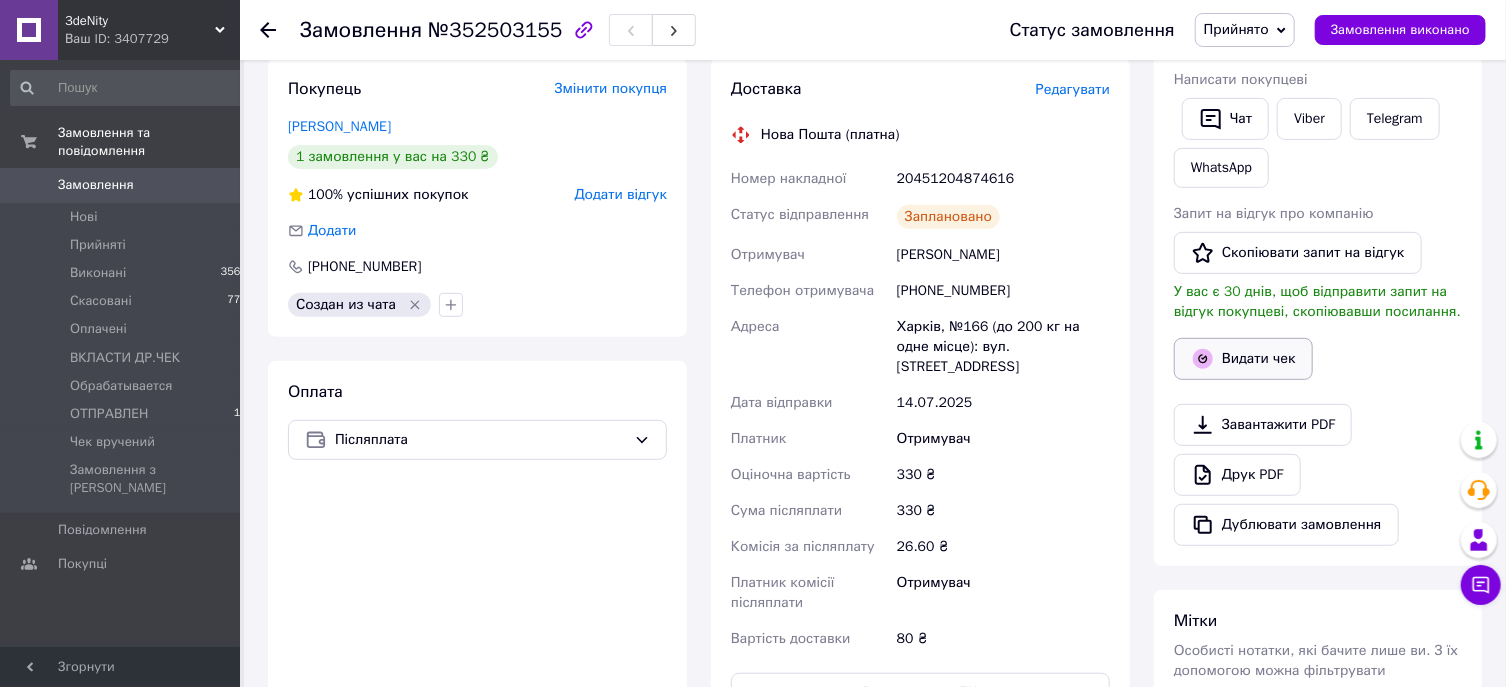 click on "Видати чек" at bounding box center (1243, 359) 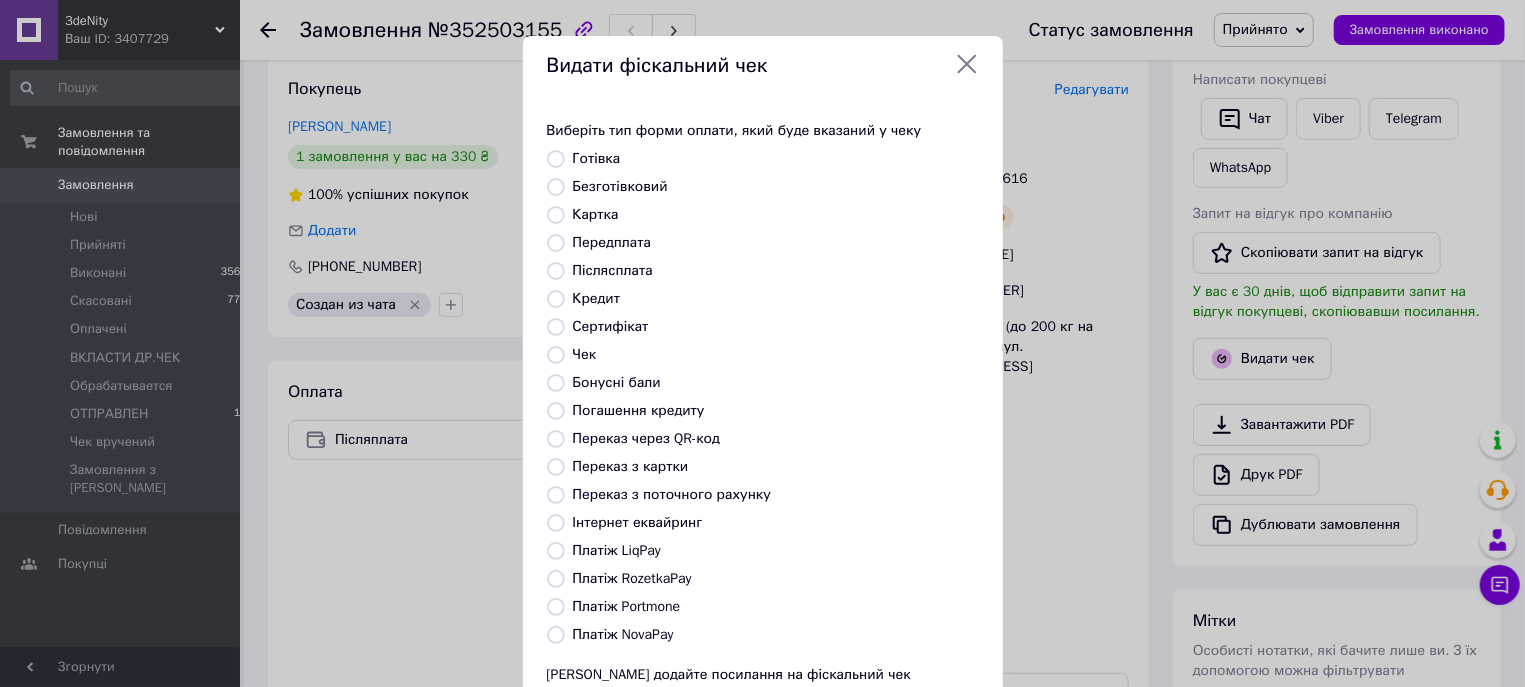 click on "Платіж NovaPay" at bounding box center [556, 635] 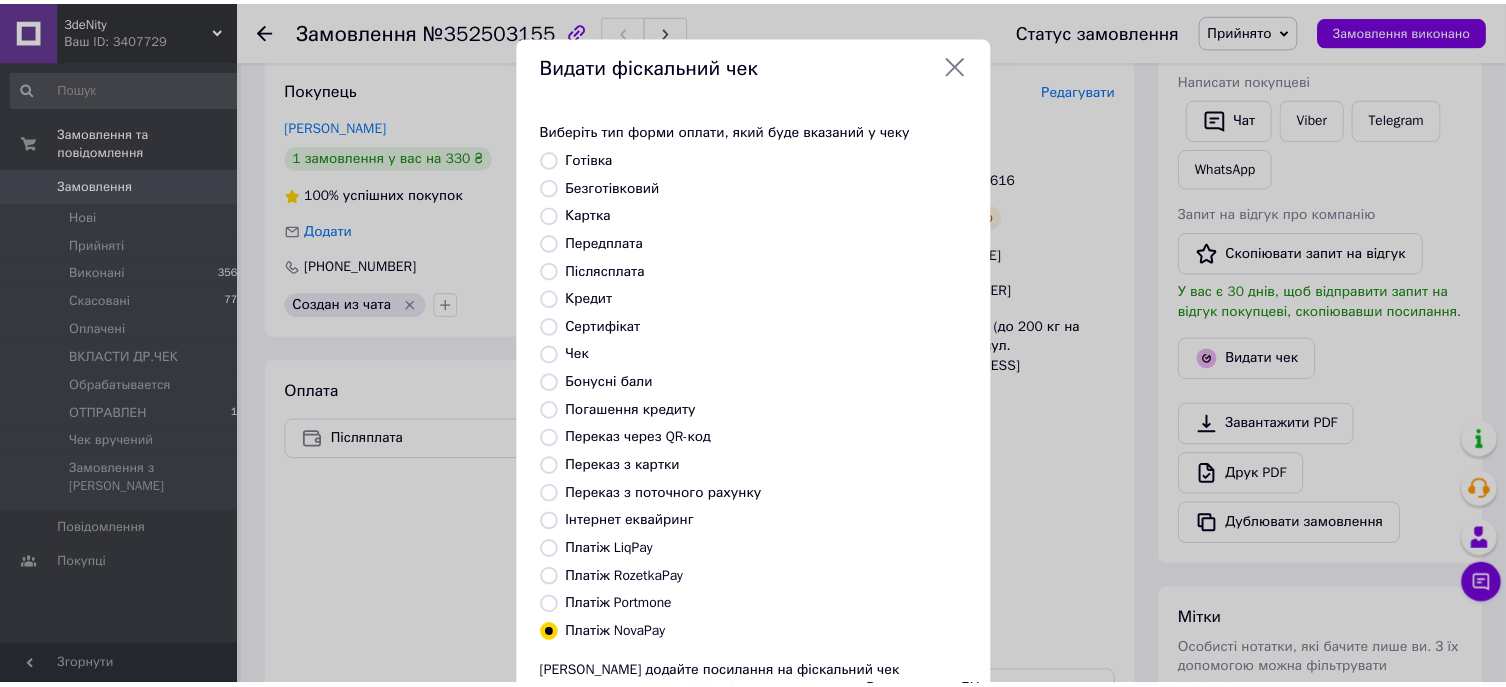 scroll, scrollTop: 173, scrollLeft: 0, axis: vertical 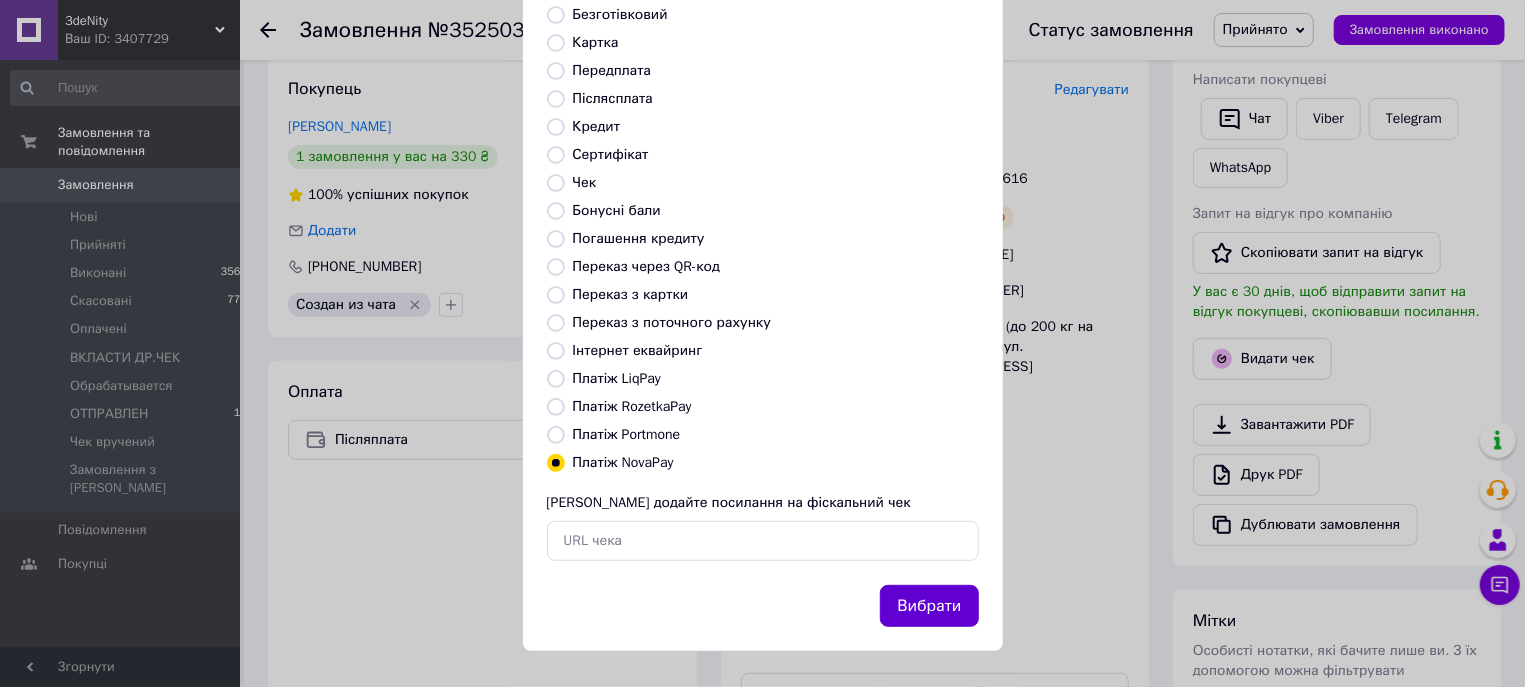 click on "Вибрати" at bounding box center [929, 606] 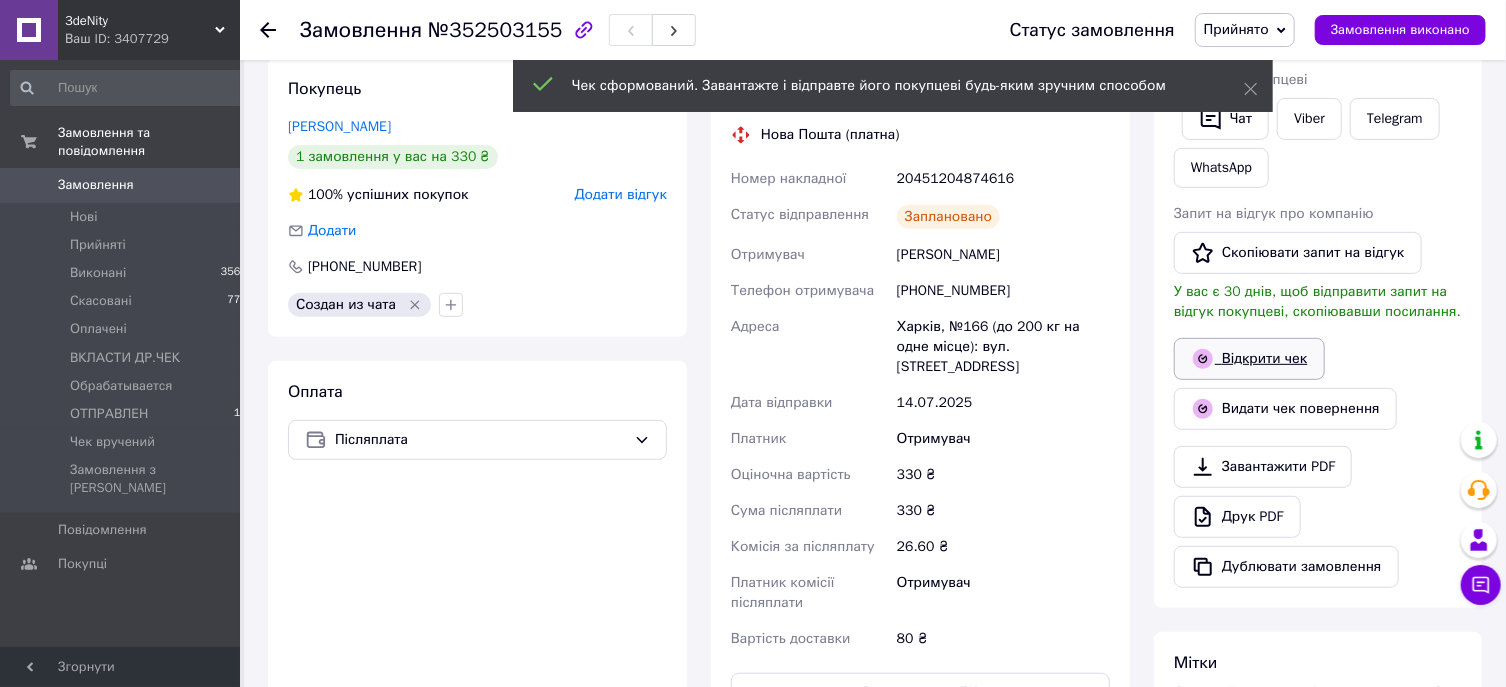 click on "Відкрити чек" at bounding box center (1249, 359) 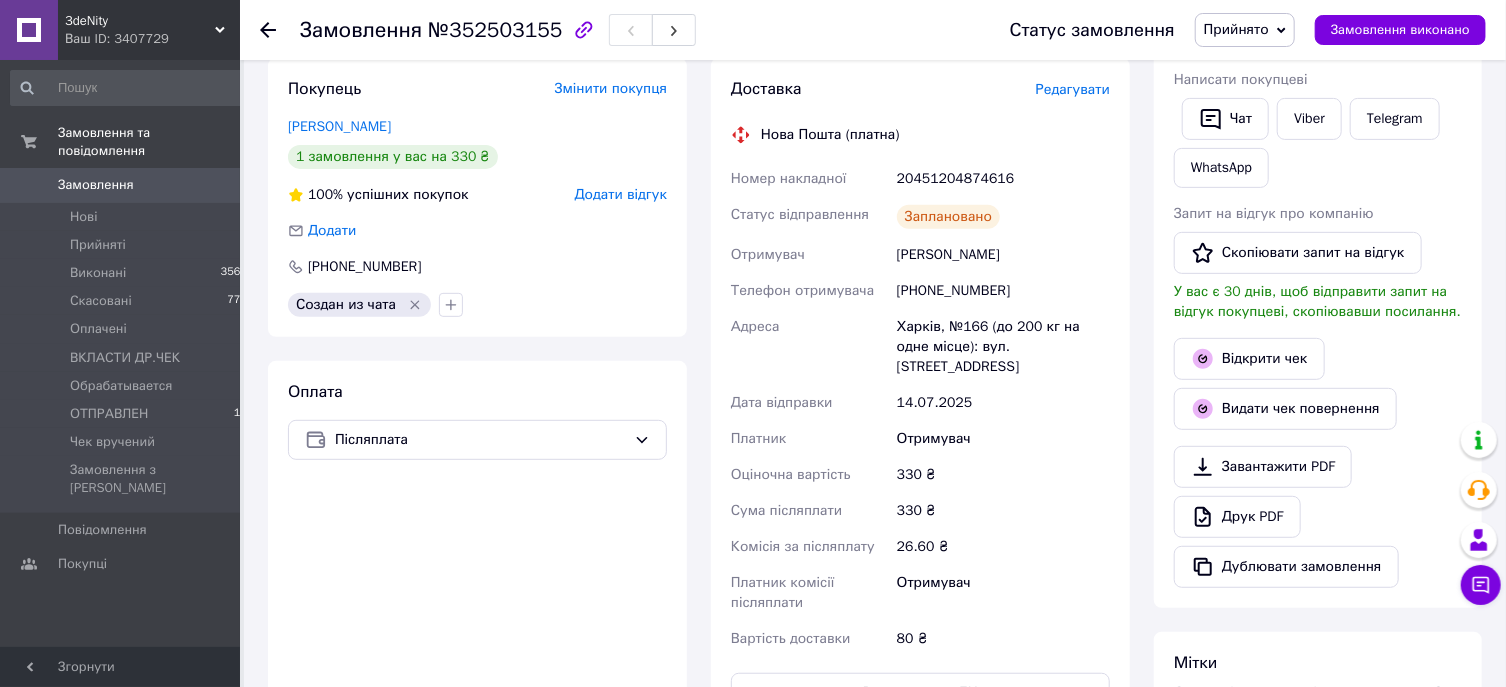 scroll, scrollTop: 107, scrollLeft: 0, axis: vertical 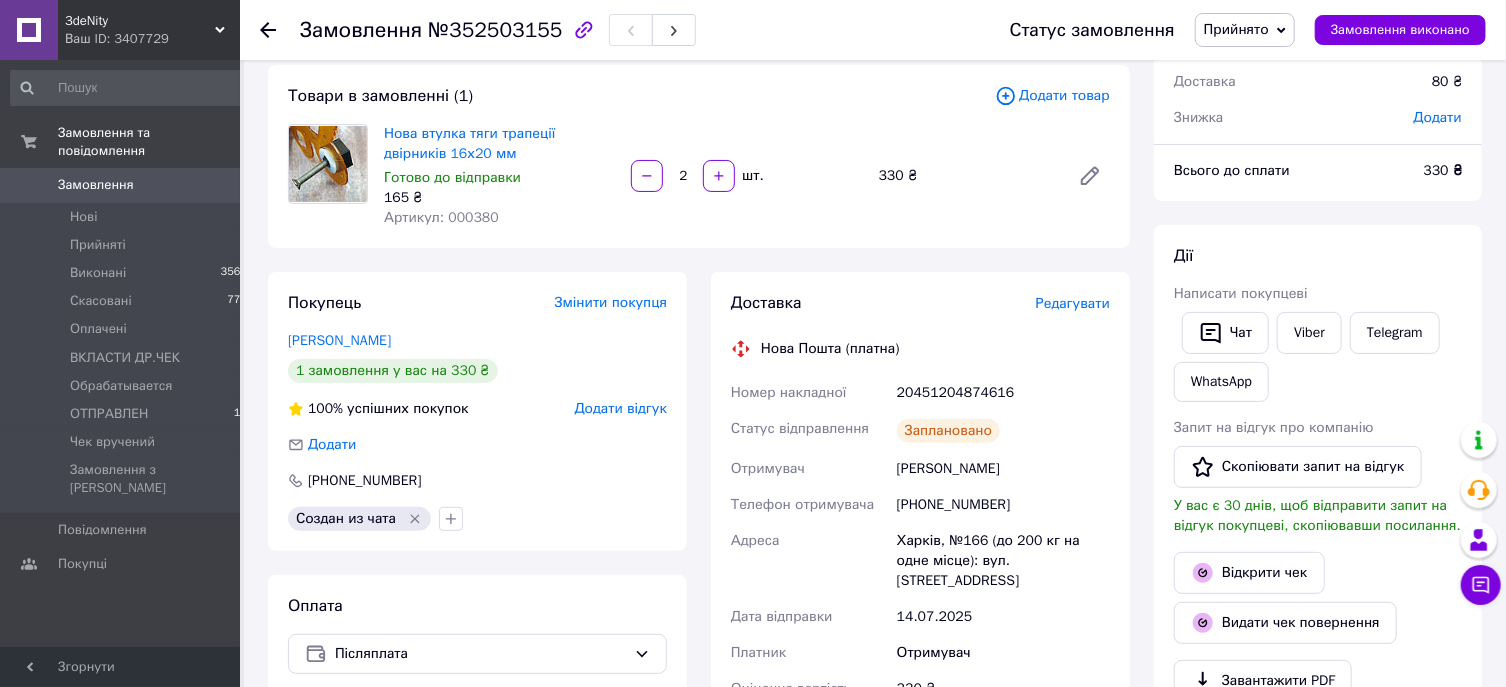click on "20451204874616" at bounding box center [1003, 393] 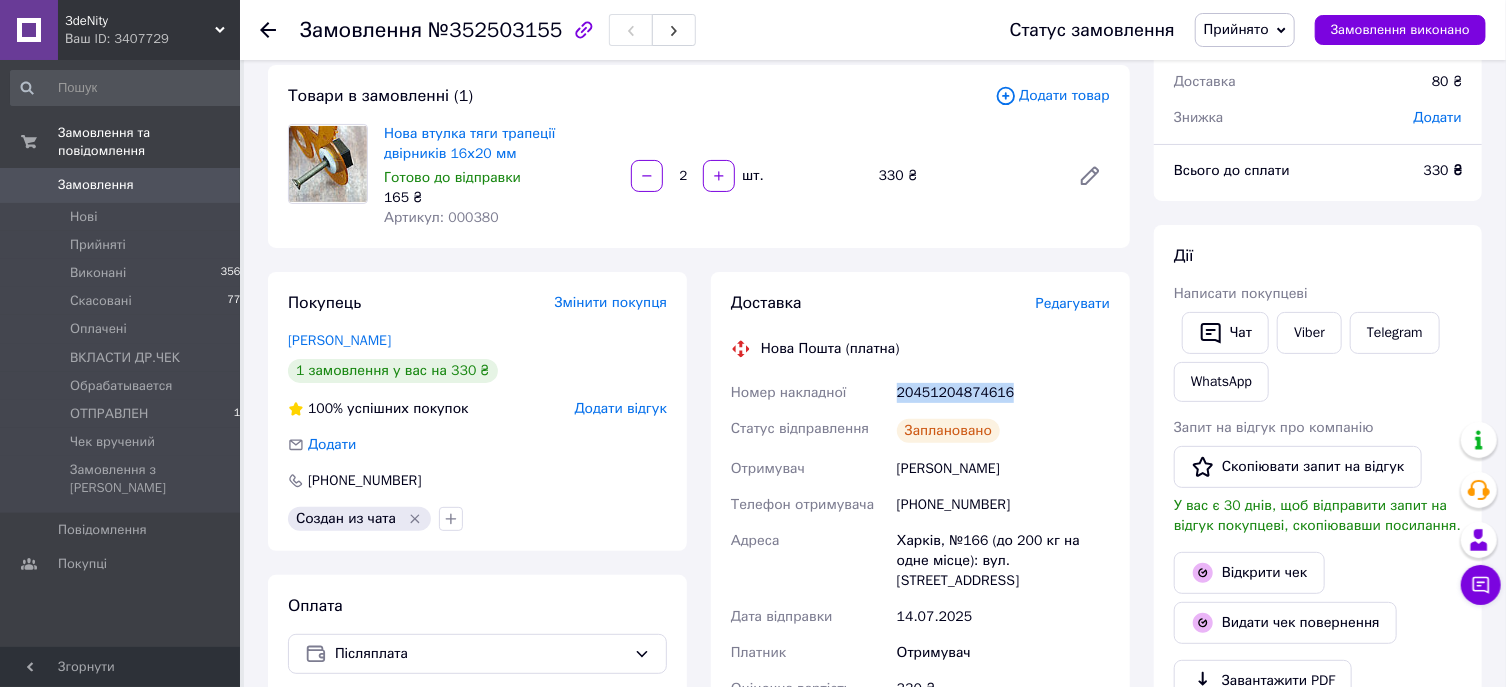 click on "20451204874616" at bounding box center (1003, 393) 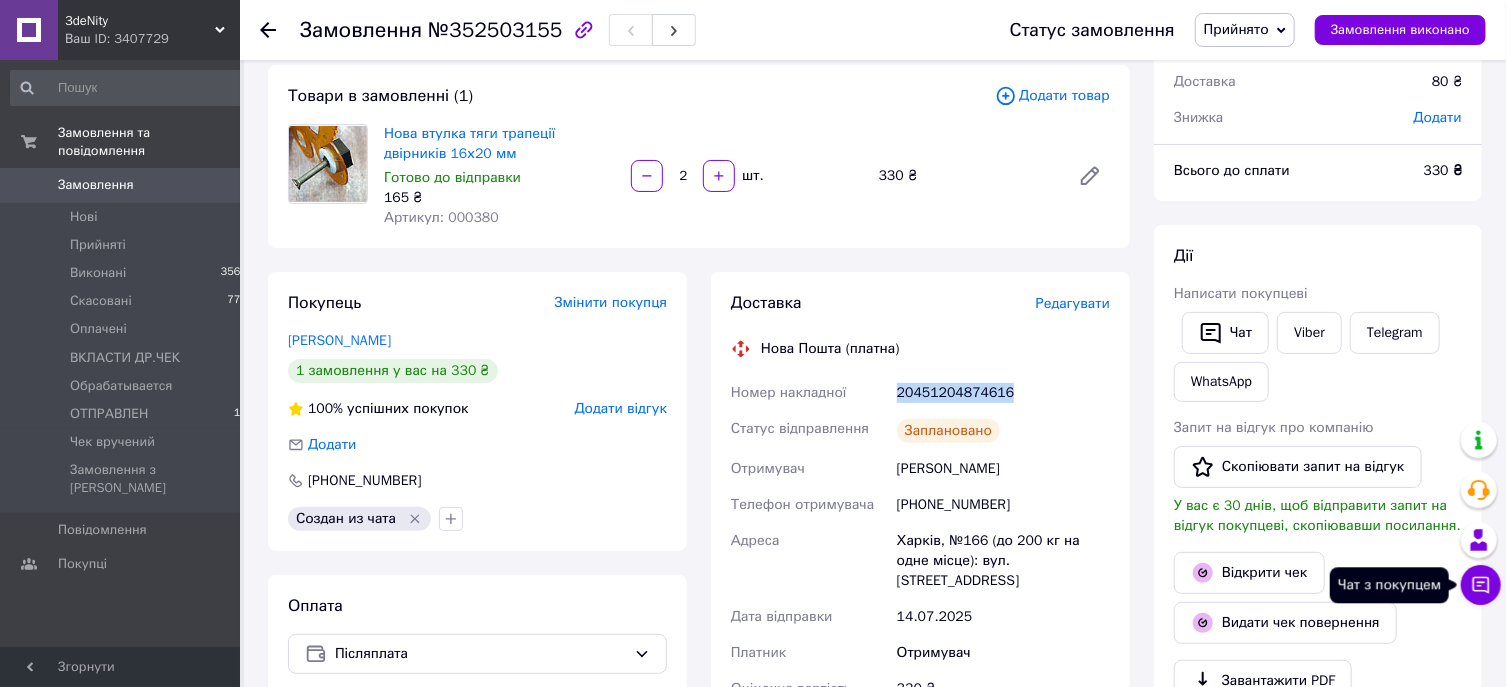click 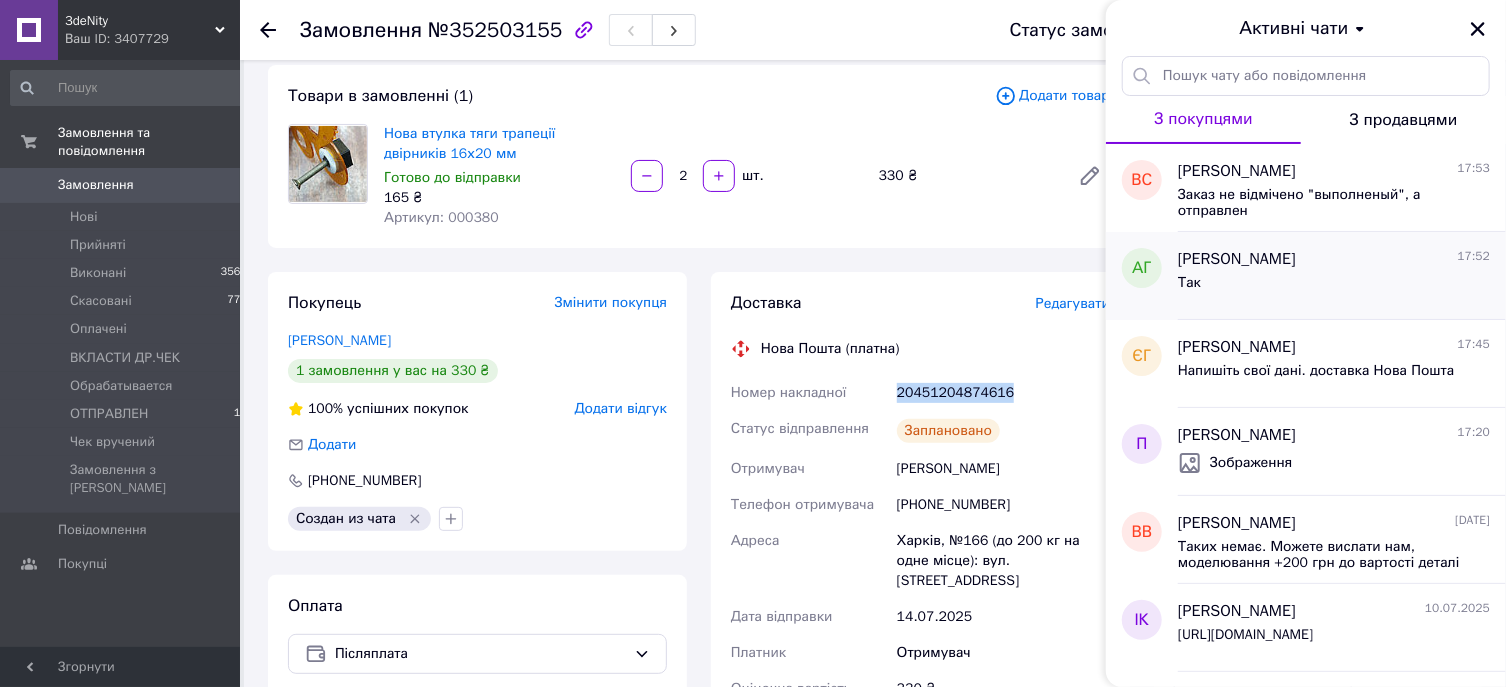 click on "Так" at bounding box center (1334, 287) 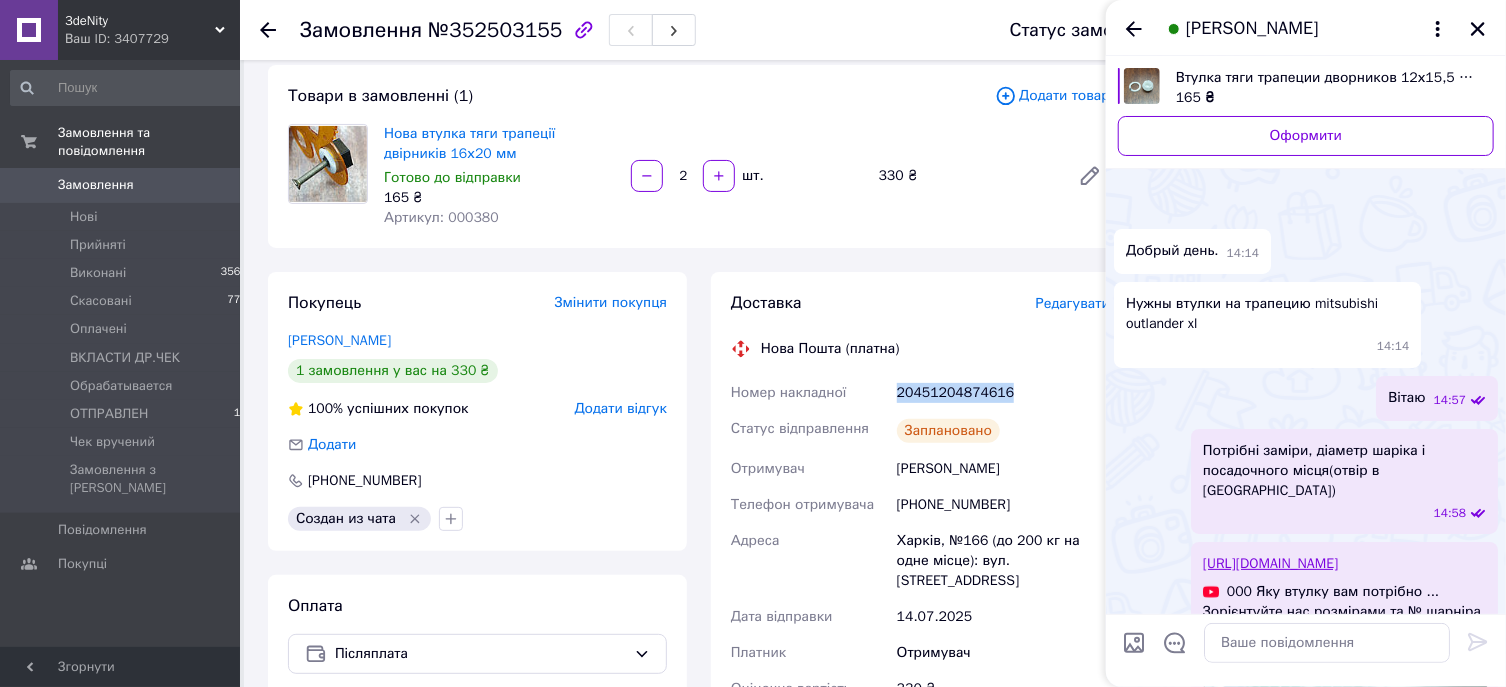scroll, scrollTop: 2134, scrollLeft: 0, axis: vertical 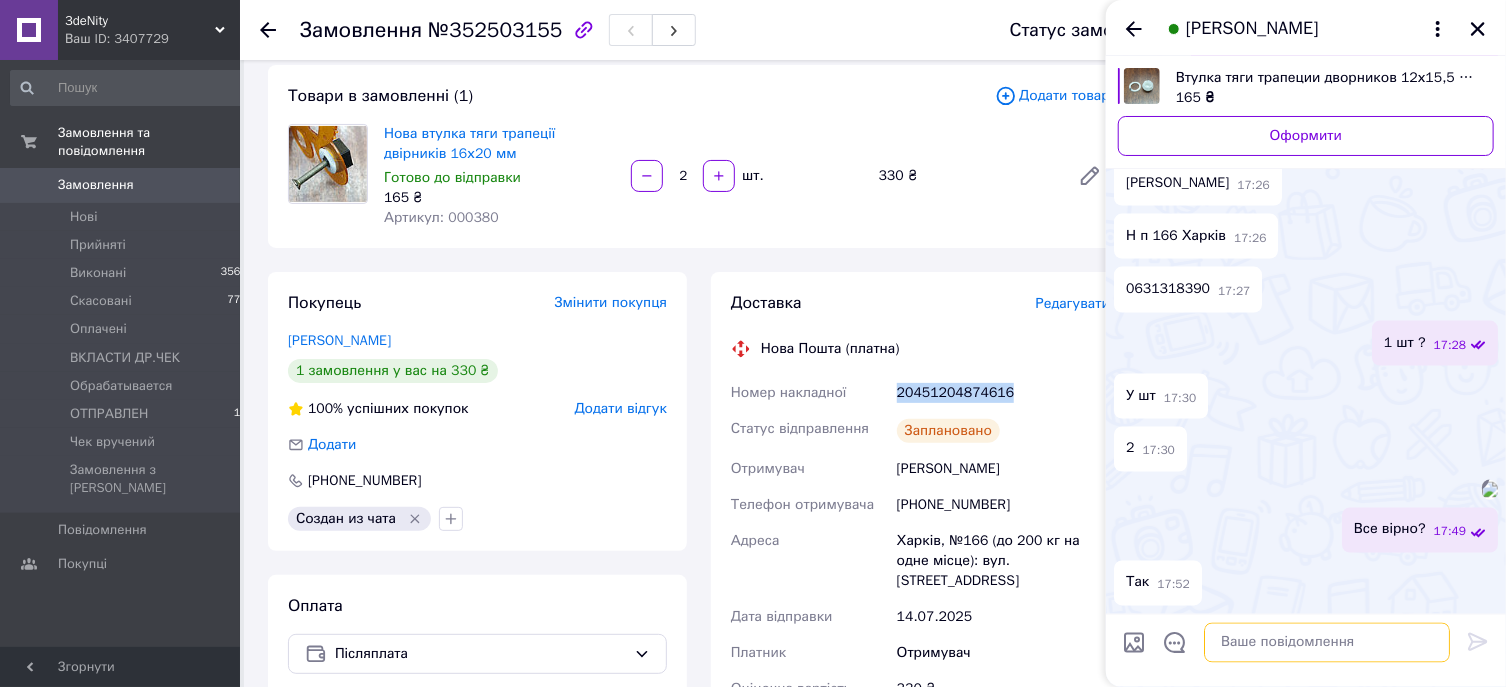 click at bounding box center (1327, 643) 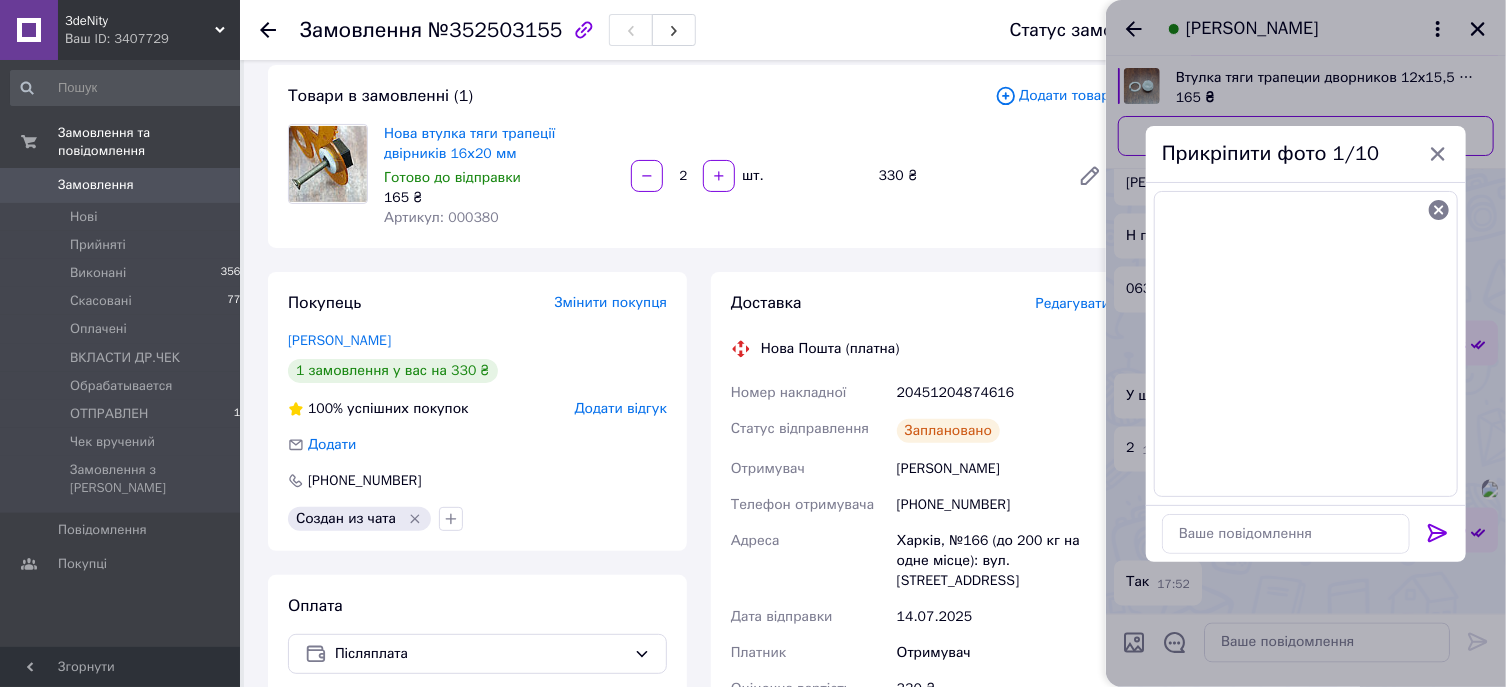 click 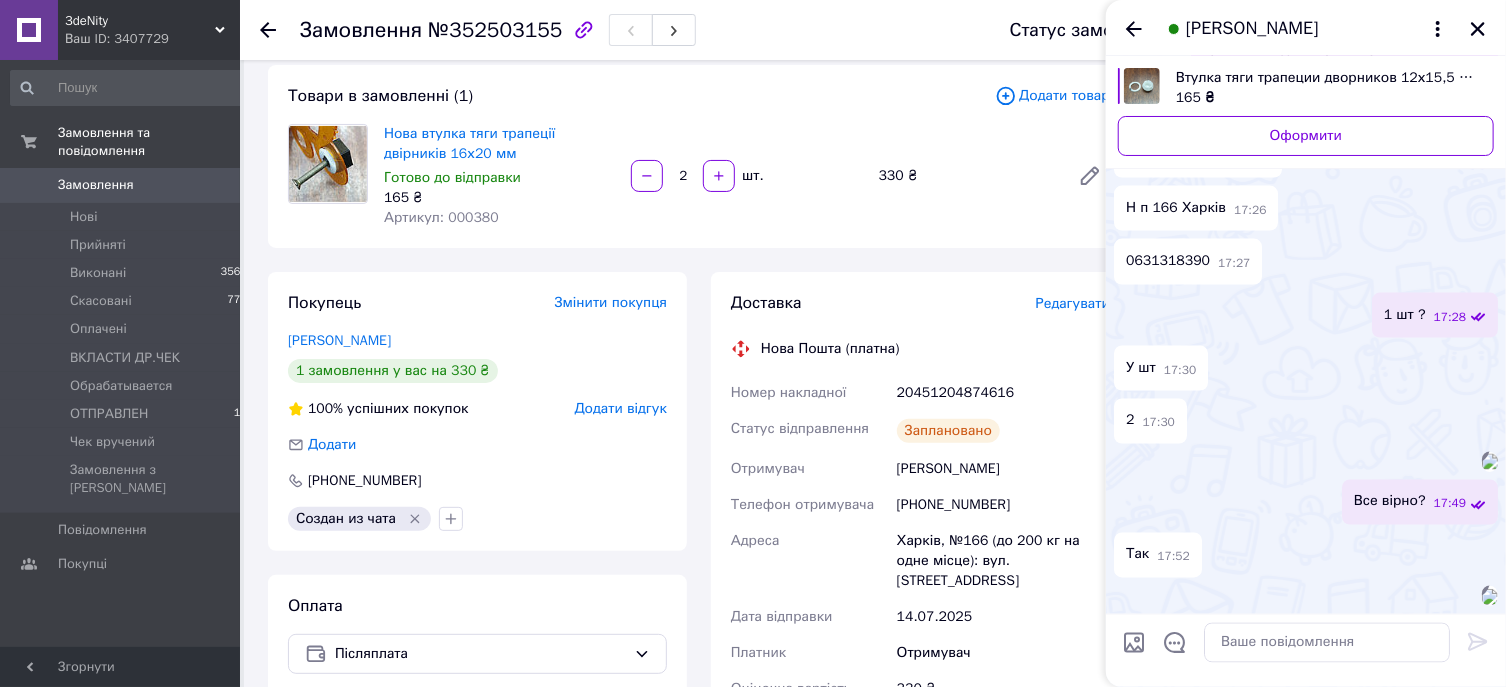 scroll, scrollTop: 2566, scrollLeft: 0, axis: vertical 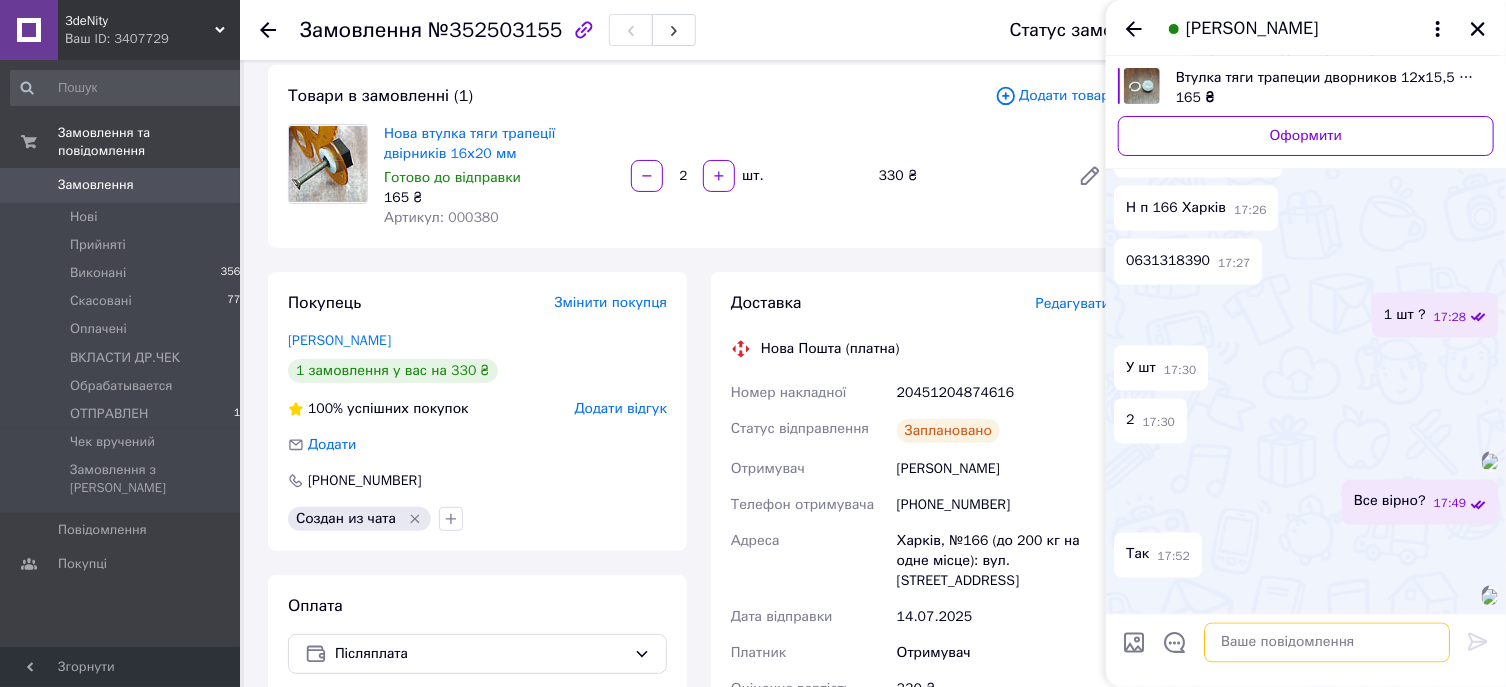 click at bounding box center [1327, 643] 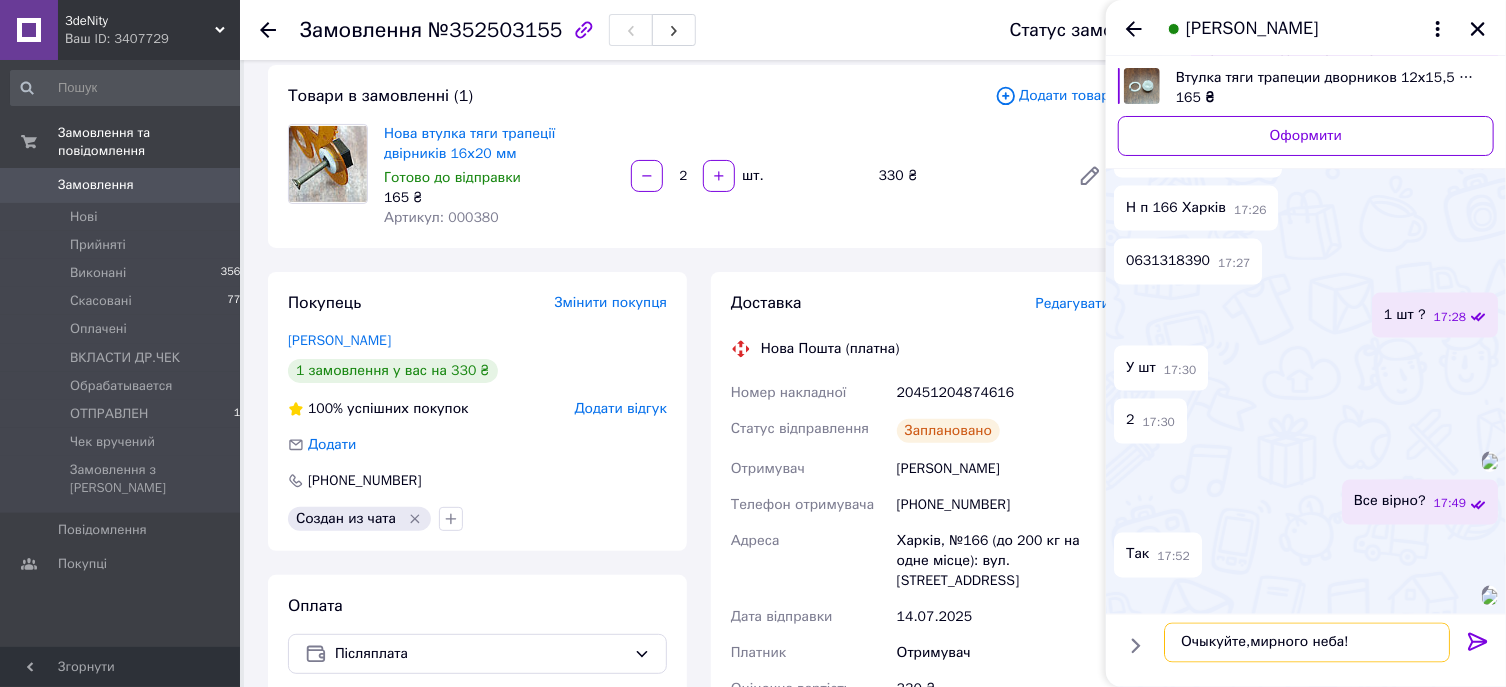 click on "Очыкуйте,мирного неба!" at bounding box center (1307, 643) 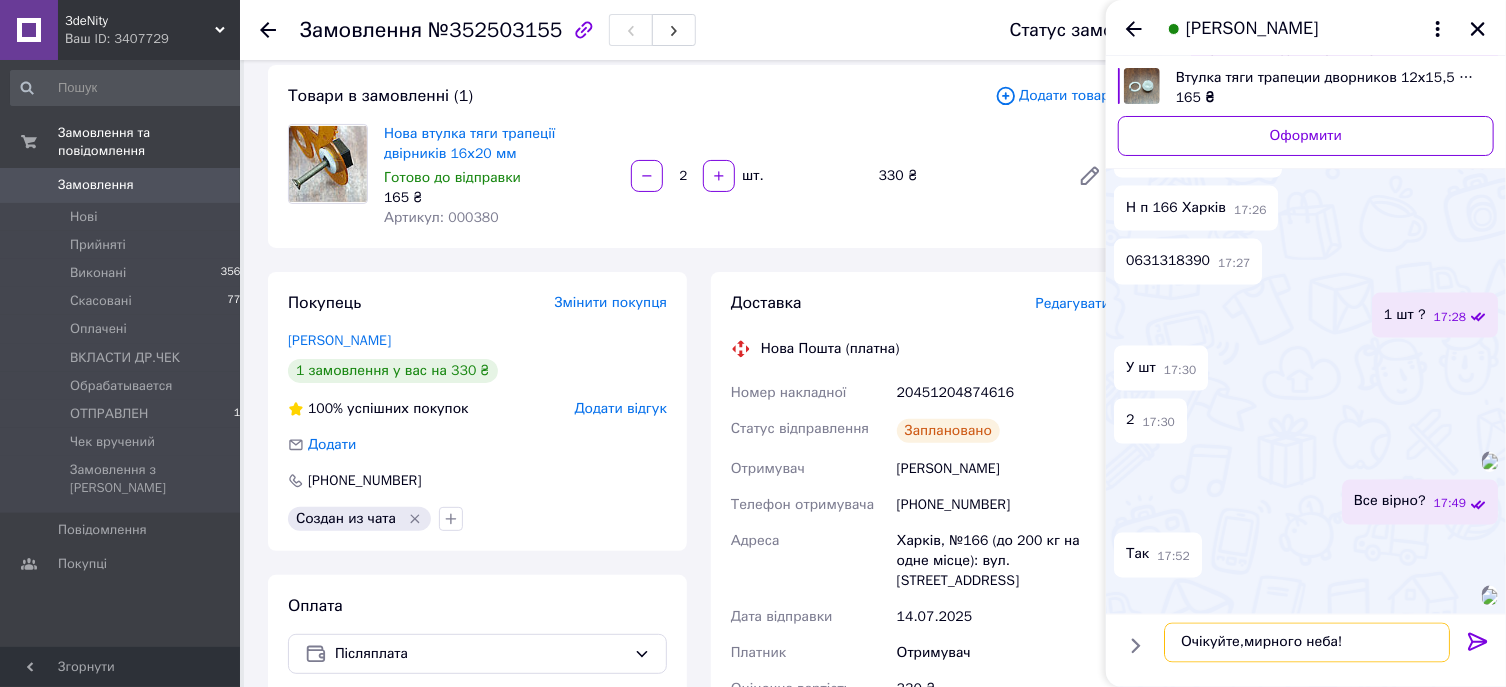 click on "Очікуйте,мирного неба!" at bounding box center [1307, 643] 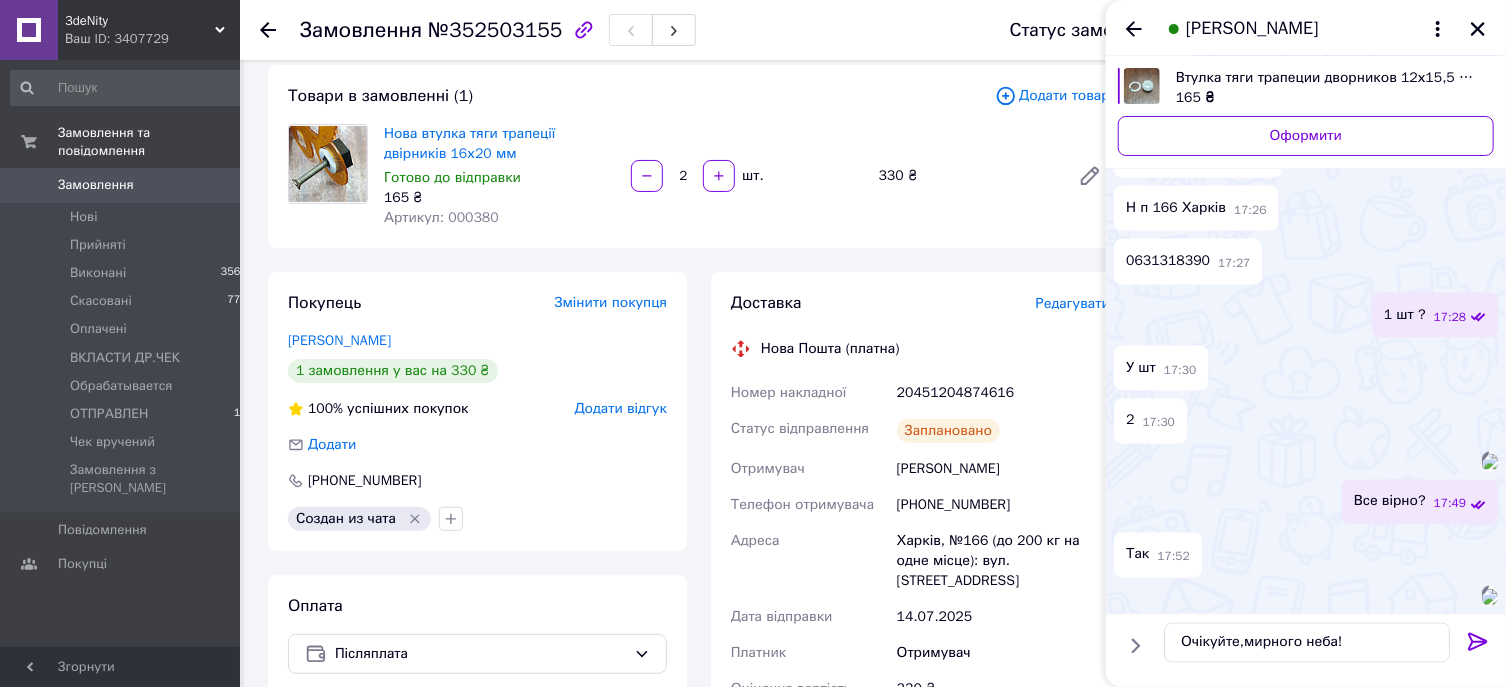 click 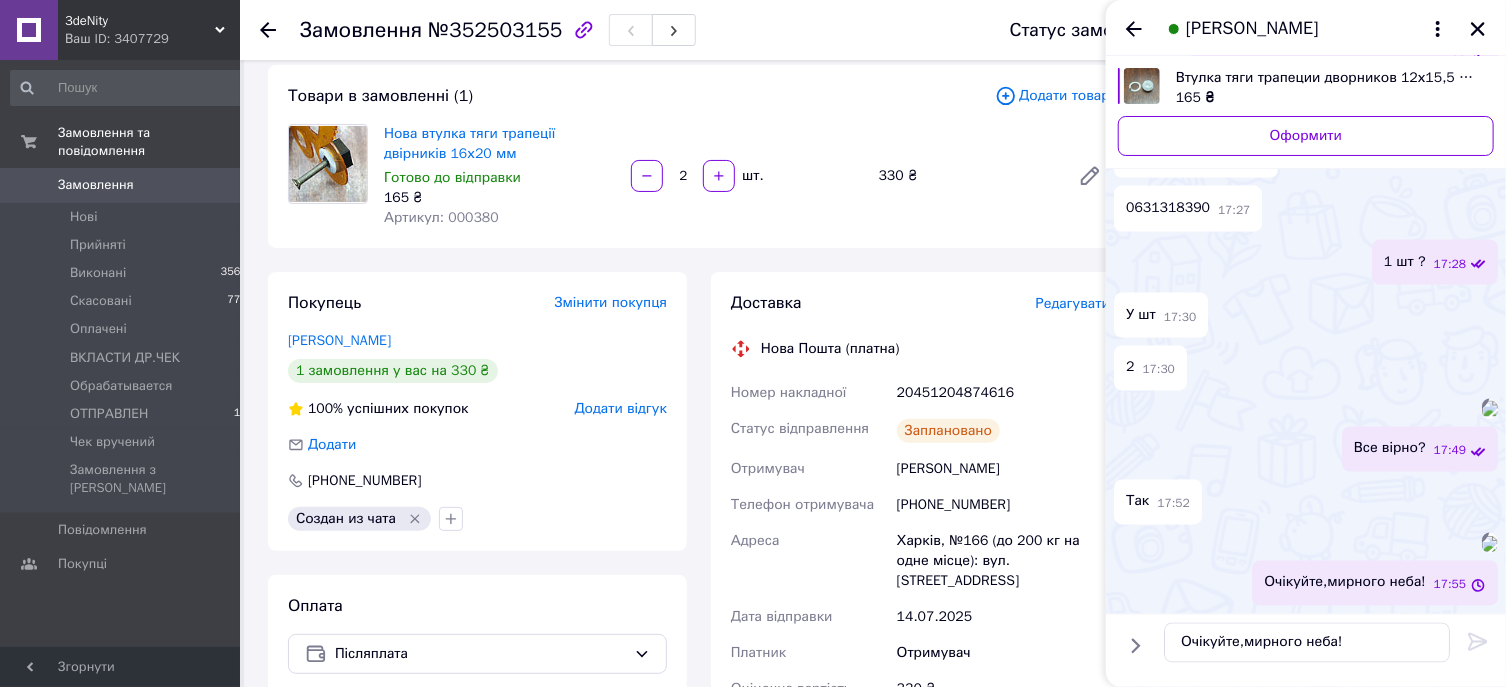 type 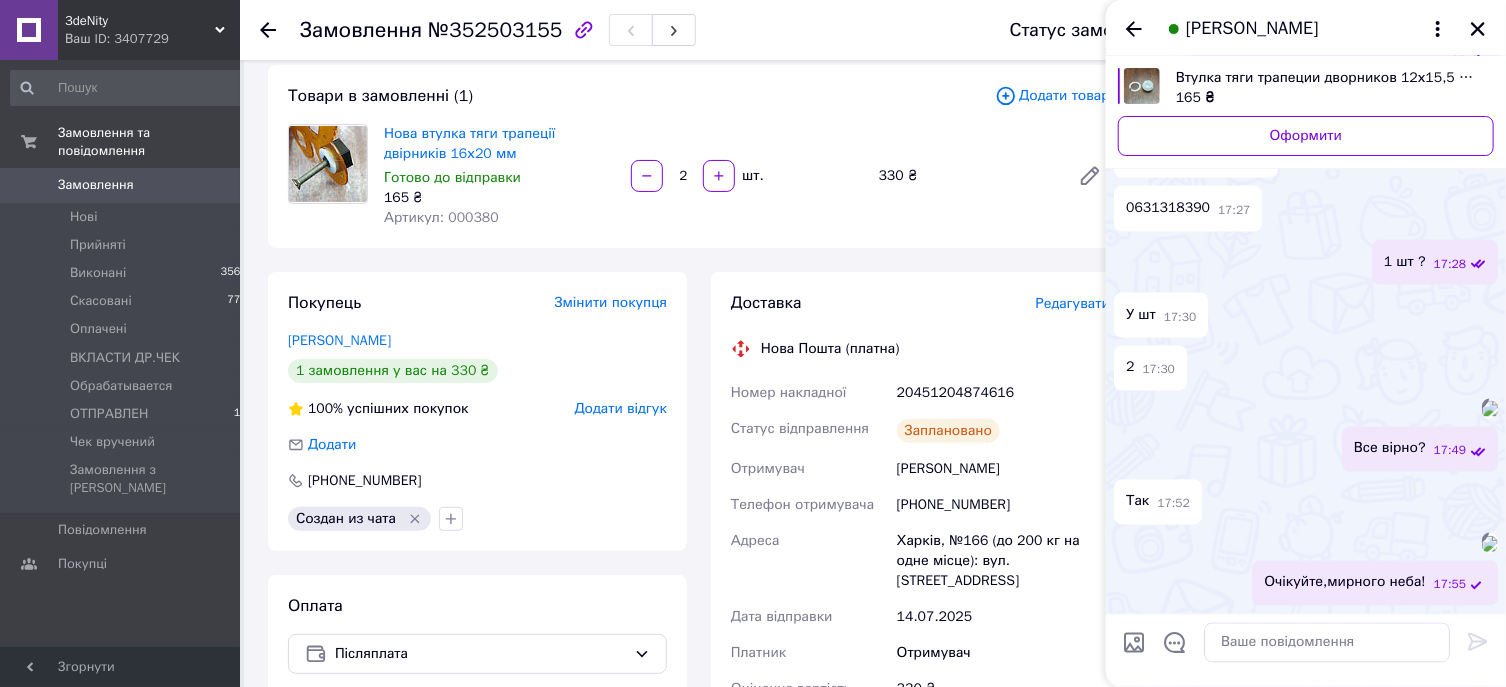 scroll, scrollTop: 2620, scrollLeft: 0, axis: vertical 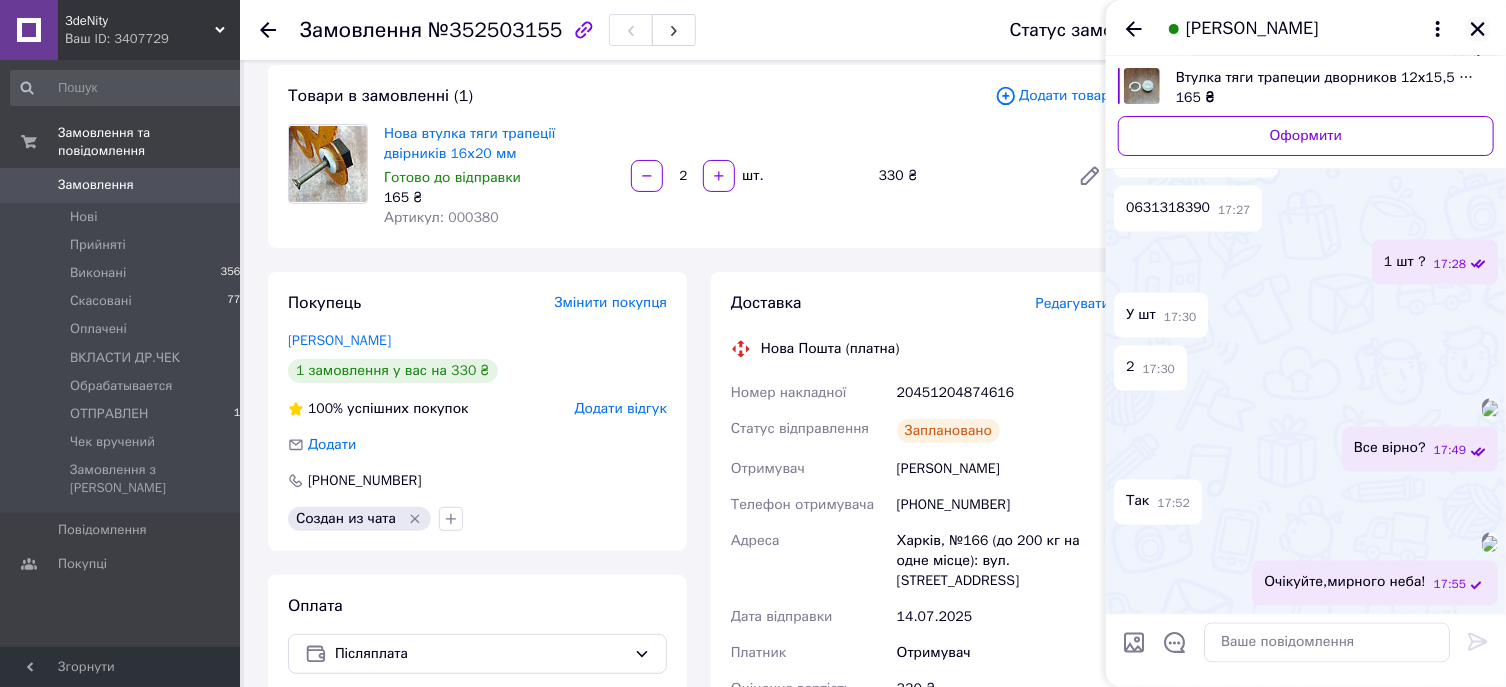 click 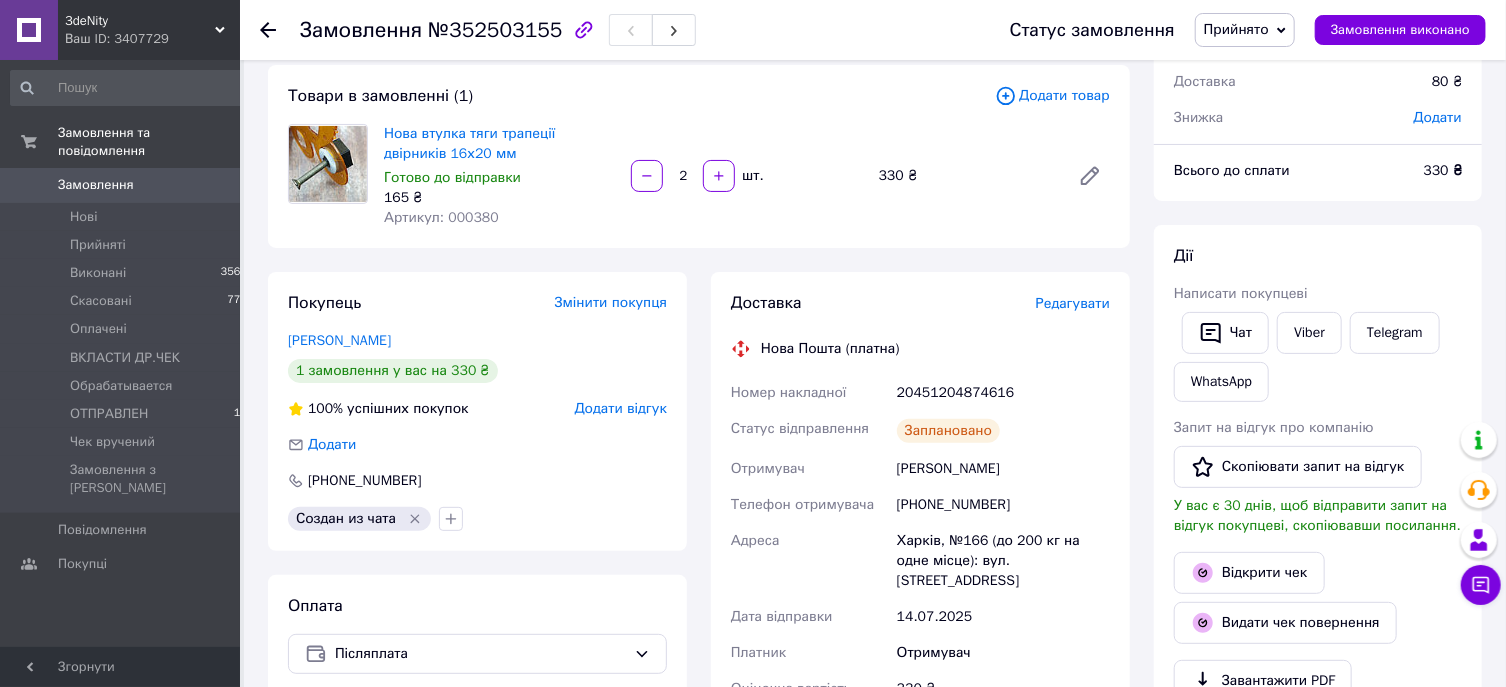 click on "20451204874616" at bounding box center (1003, 393) 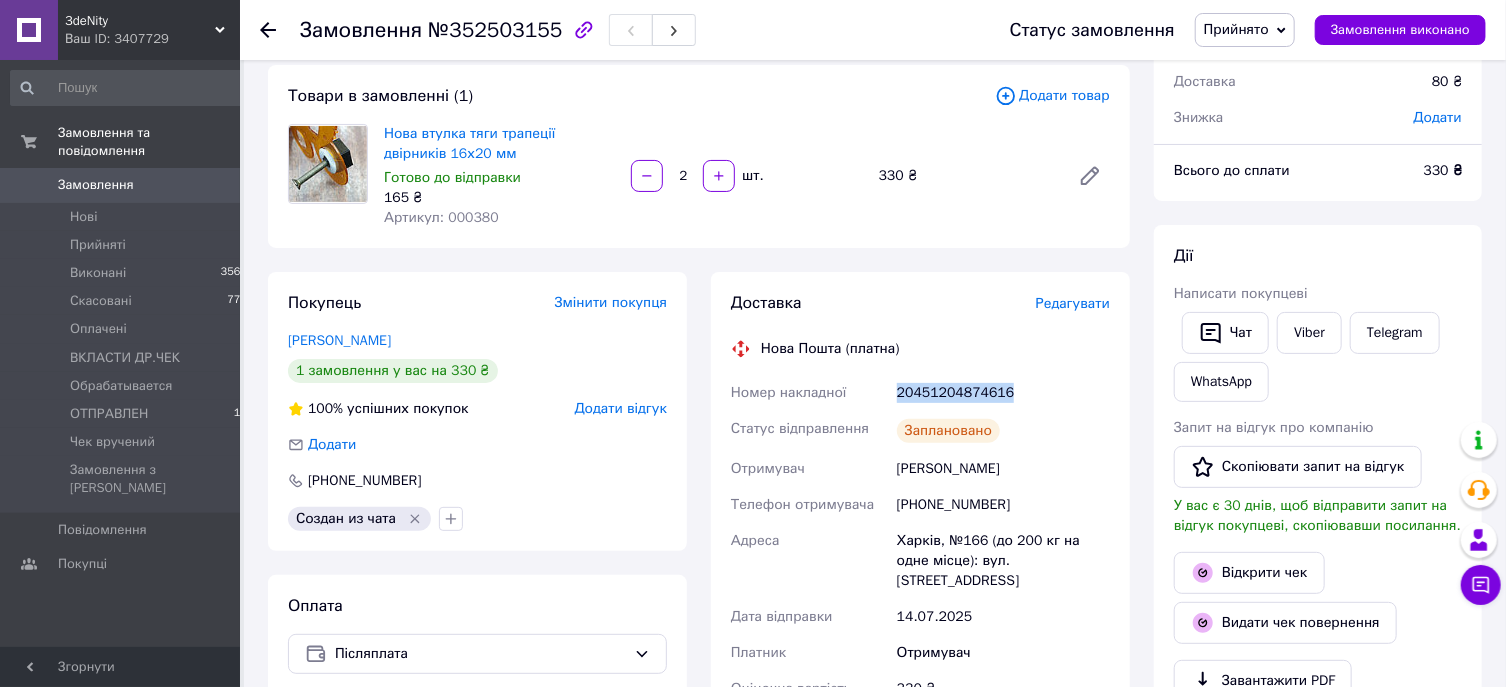 click on "20451204874616" at bounding box center (1003, 393) 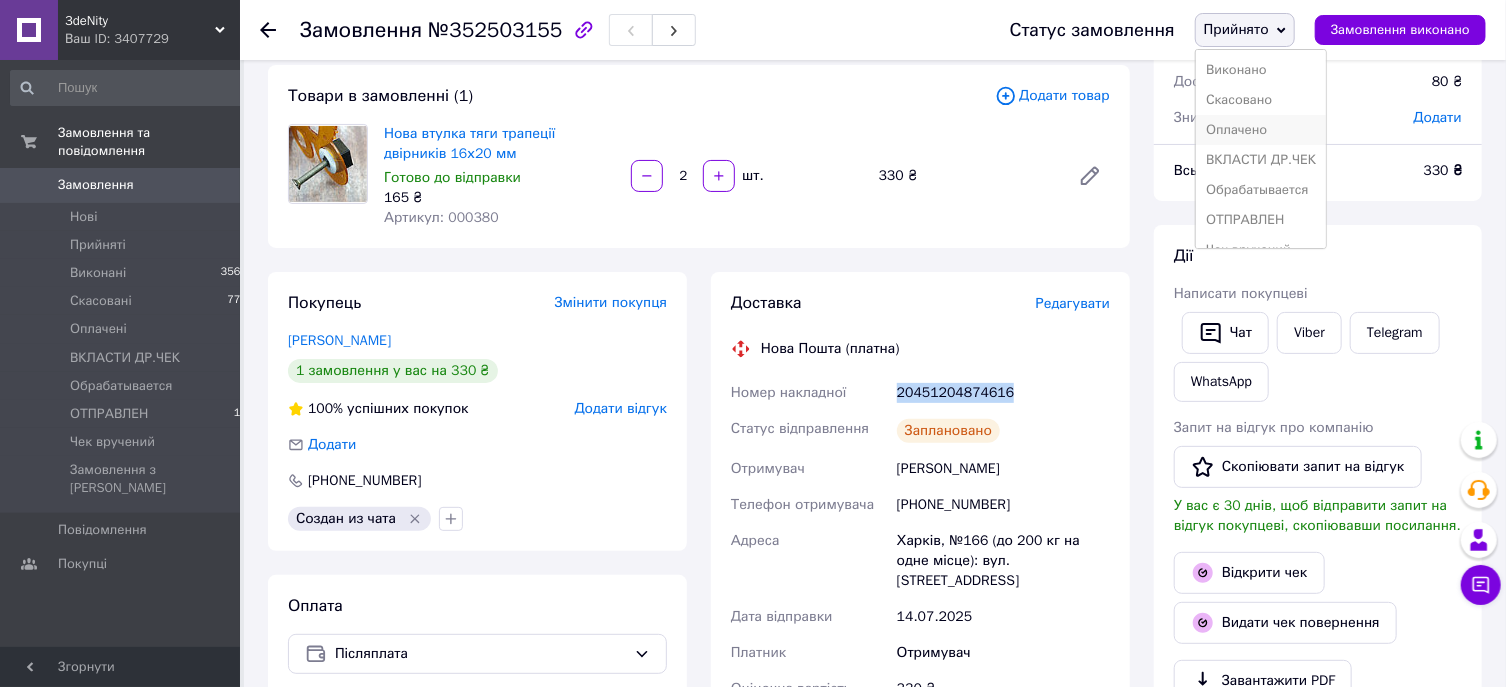 scroll, scrollTop: 41, scrollLeft: 0, axis: vertical 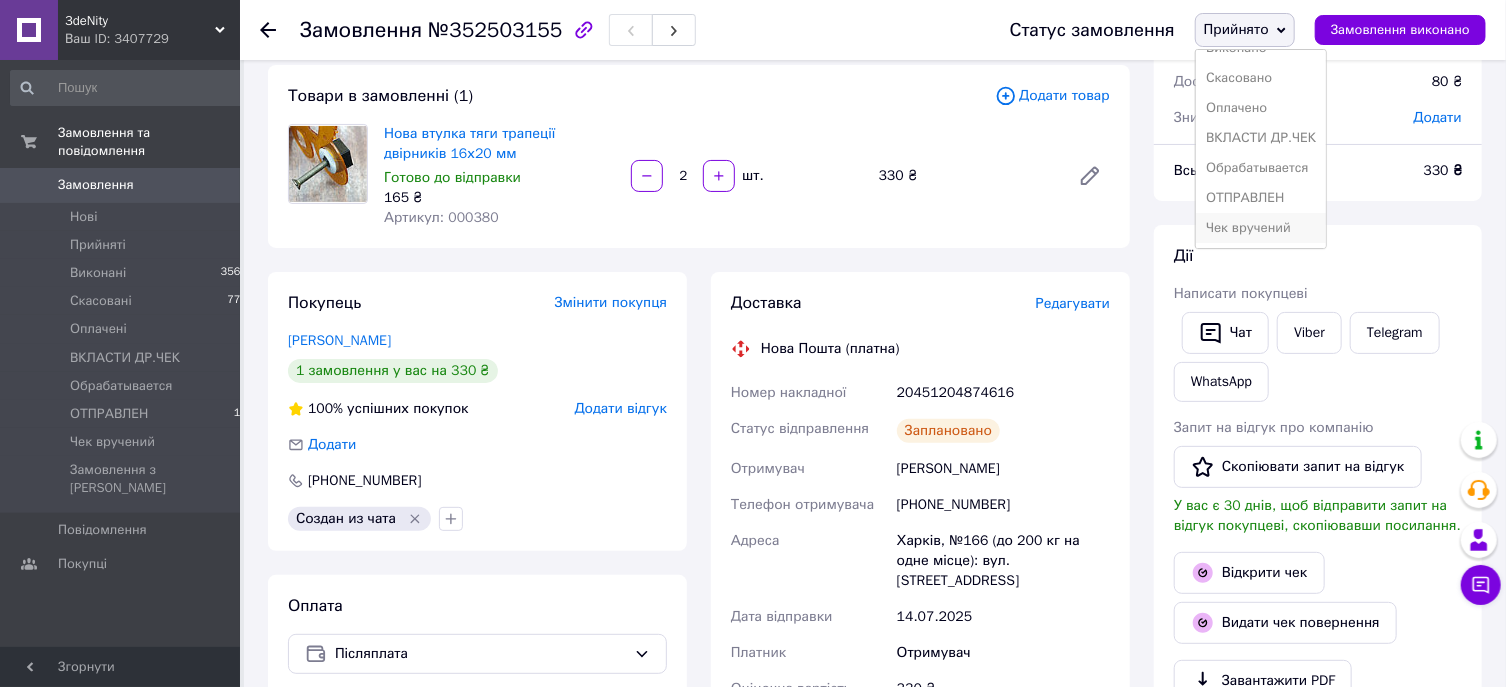 click on "Чек вручений" at bounding box center [1261, 228] 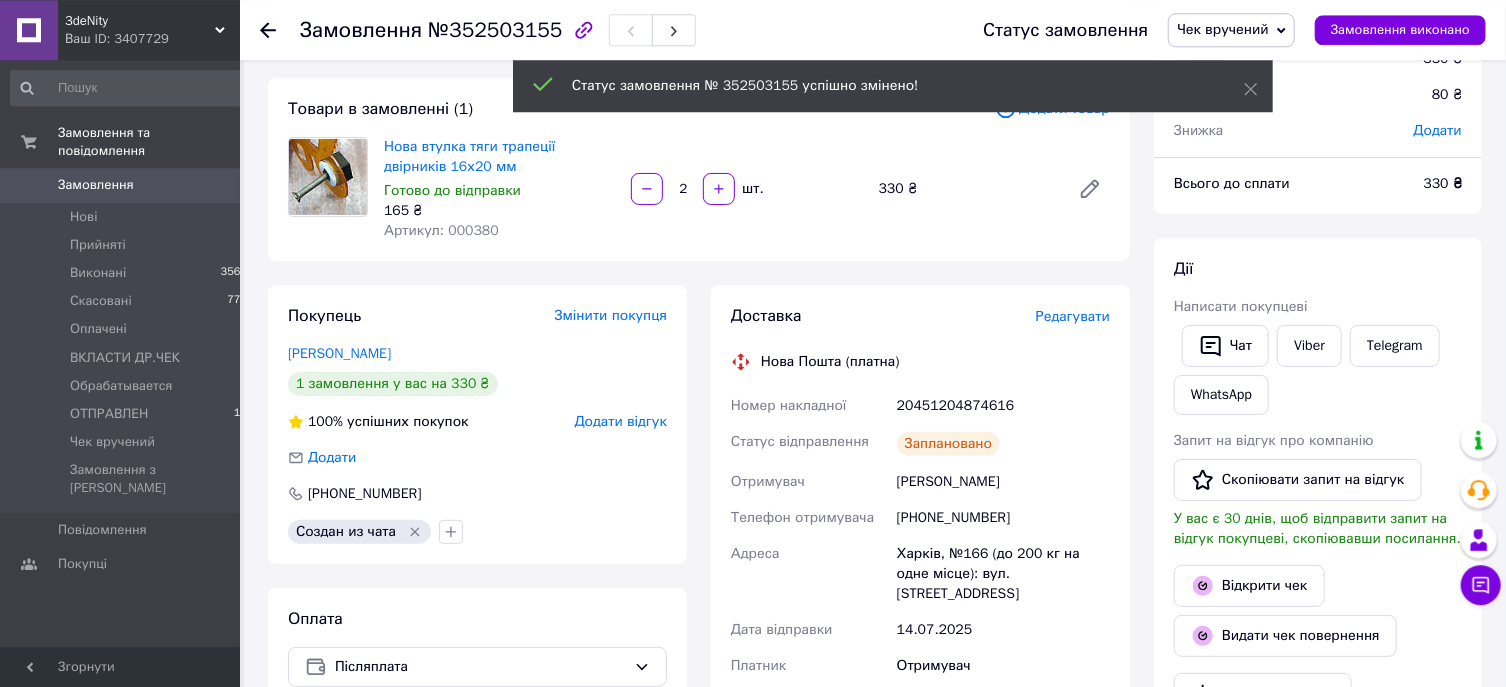 scroll, scrollTop: 0, scrollLeft: 0, axis: both 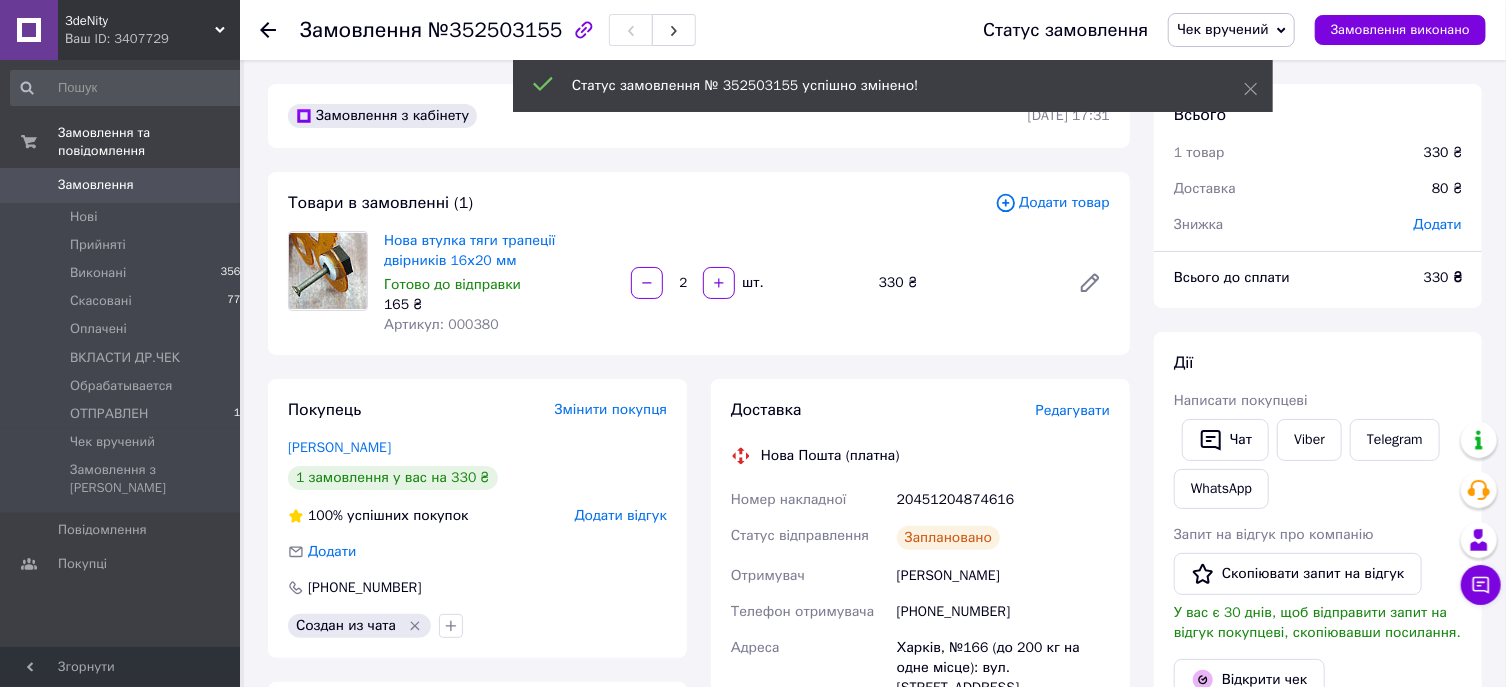 click on "Замовлення" at bounding box center (96, 185) 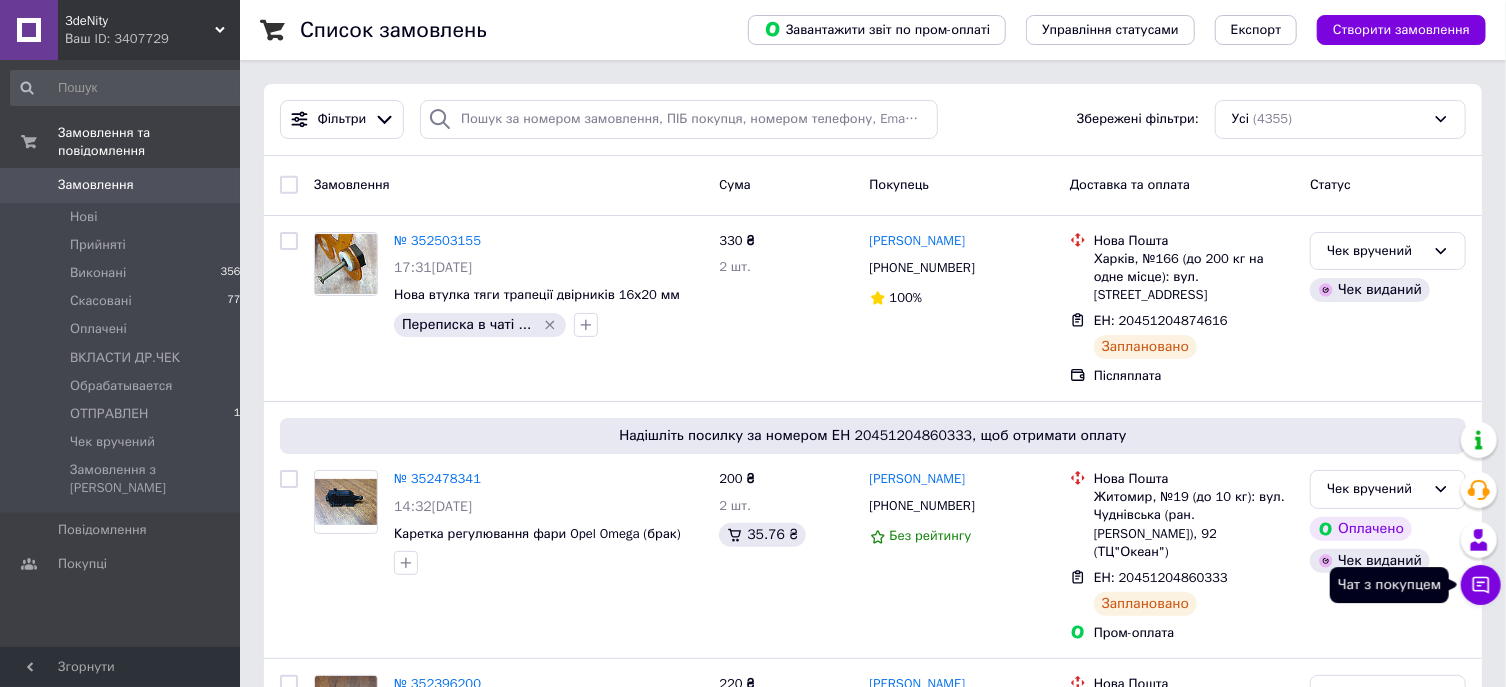 click 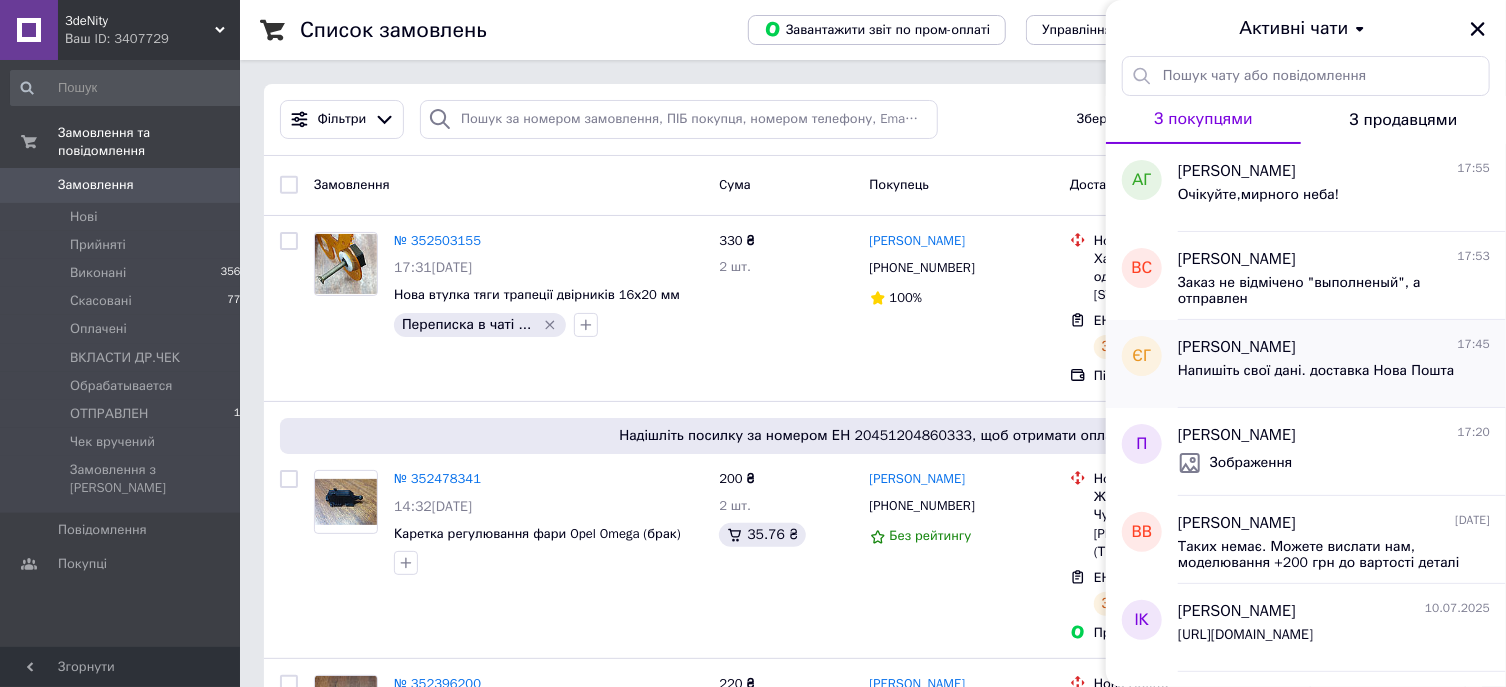 click on "Напишіть свої дані. доставка Нова Пошта" at bounding box center [1316, 371] 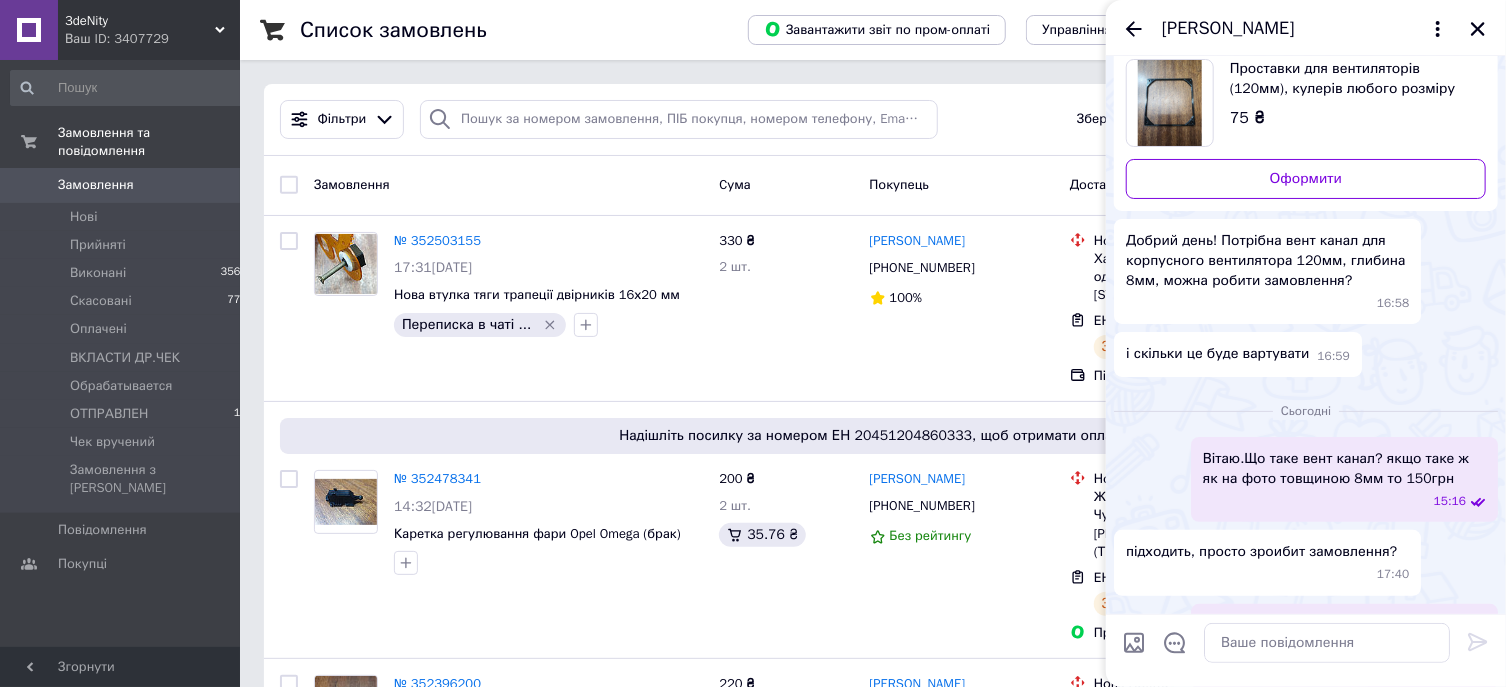 scroll, scrollTop: 0, scrollLeft: 0, axis: both 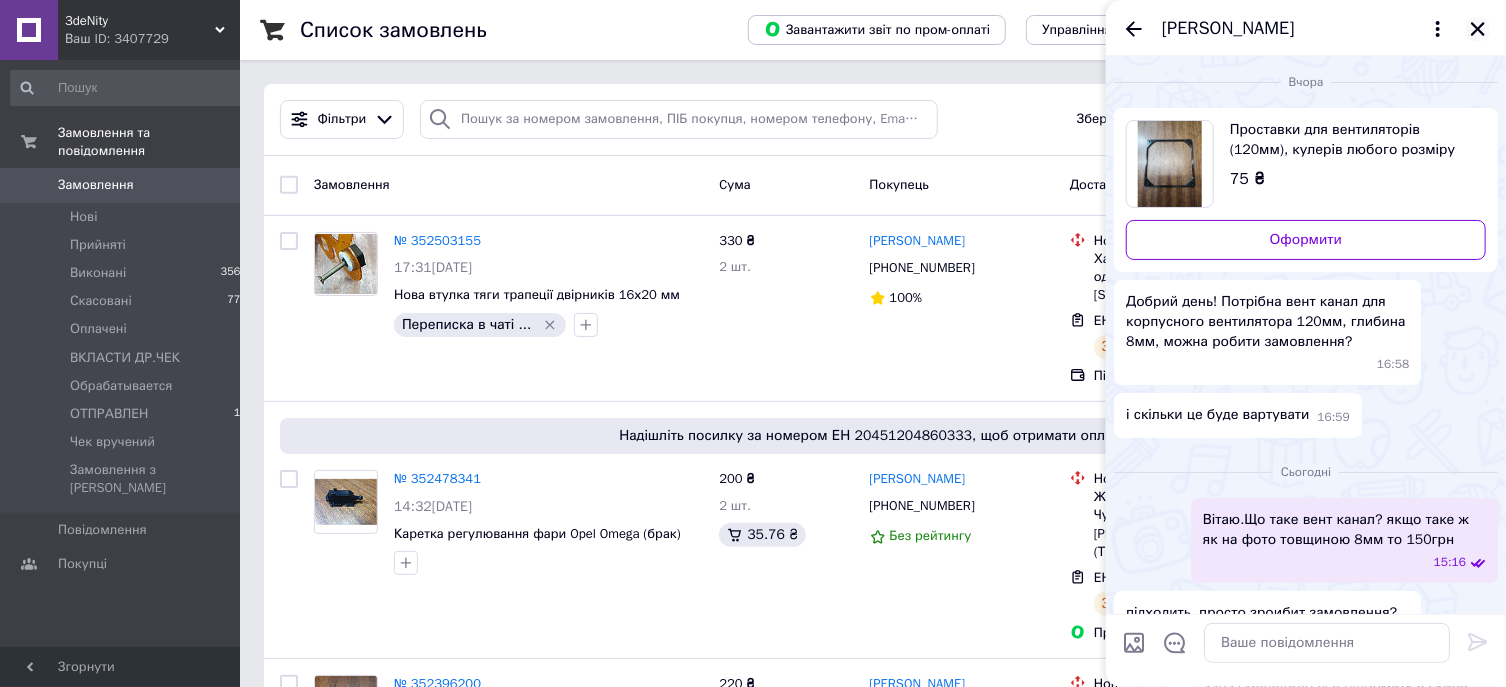 click 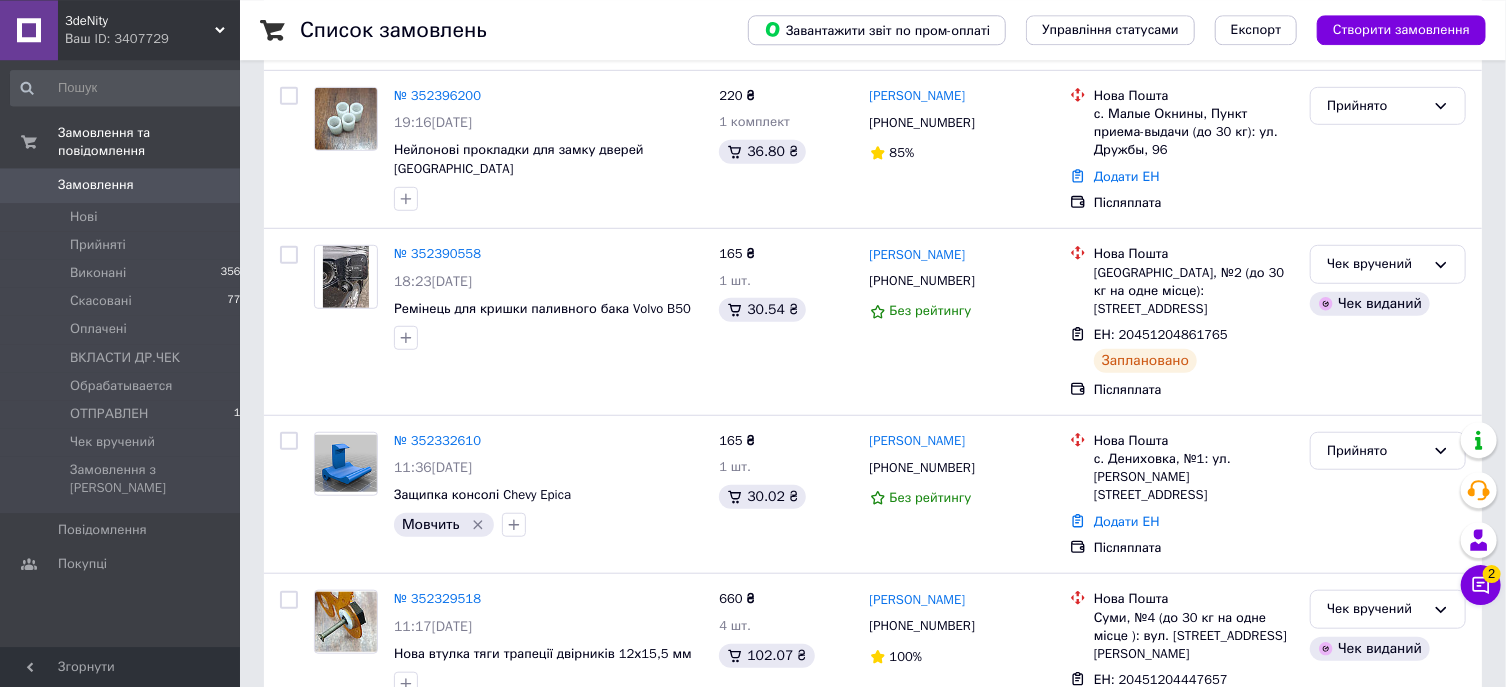 scroll, scrollTop: 590, scrollLeft: 0, axis: vertical 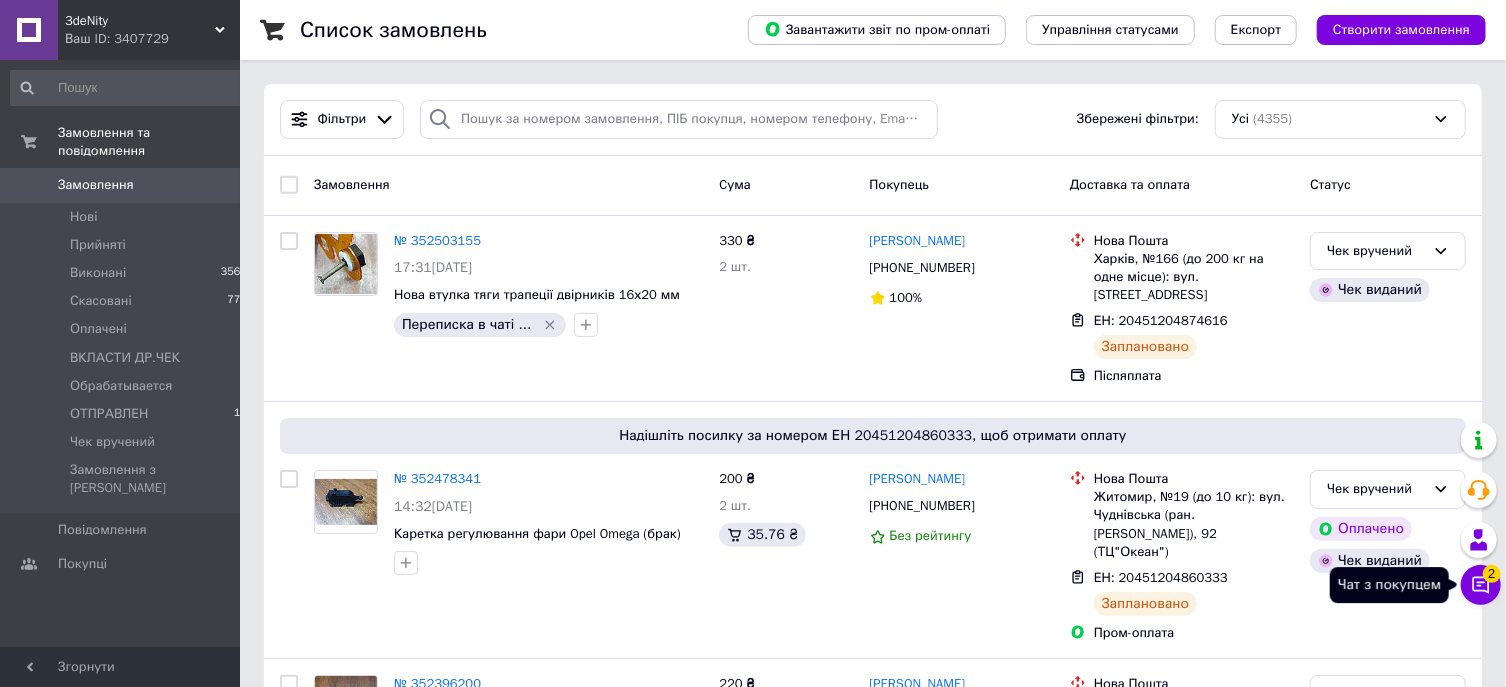 click on "Чат з покупцем 2" at bounding box center [1481, 585] 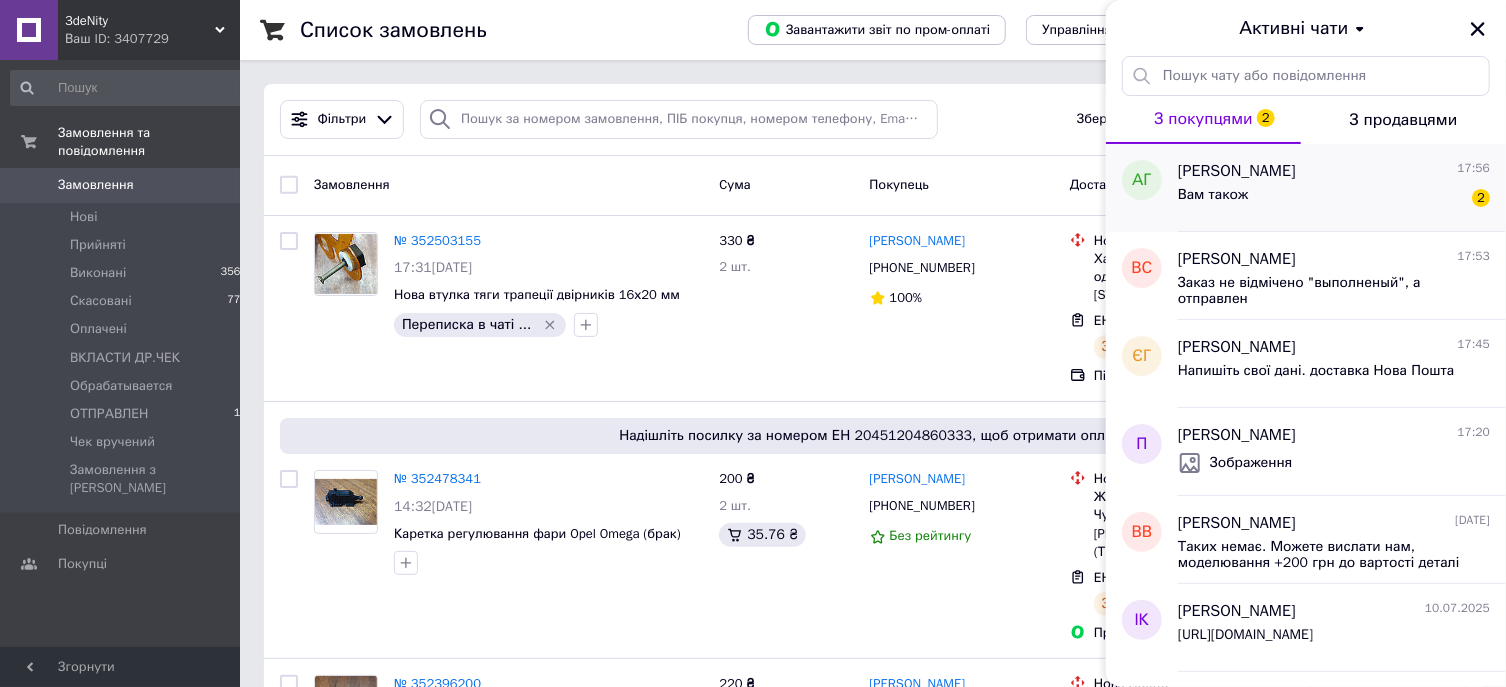 click on "Вам також 2" at bounding box center [1334, 199] 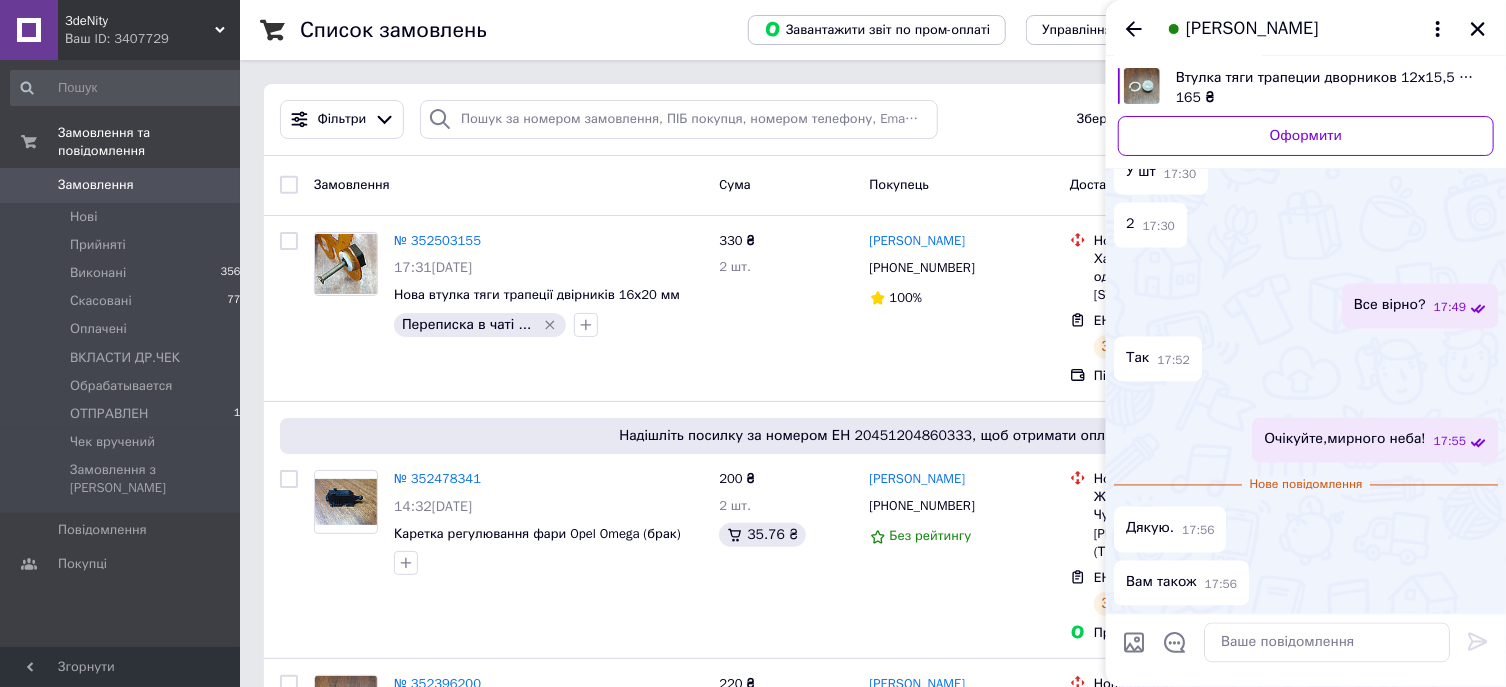 scroll, scrollTop: 2762, scrollLeft: 0, axis: vertical 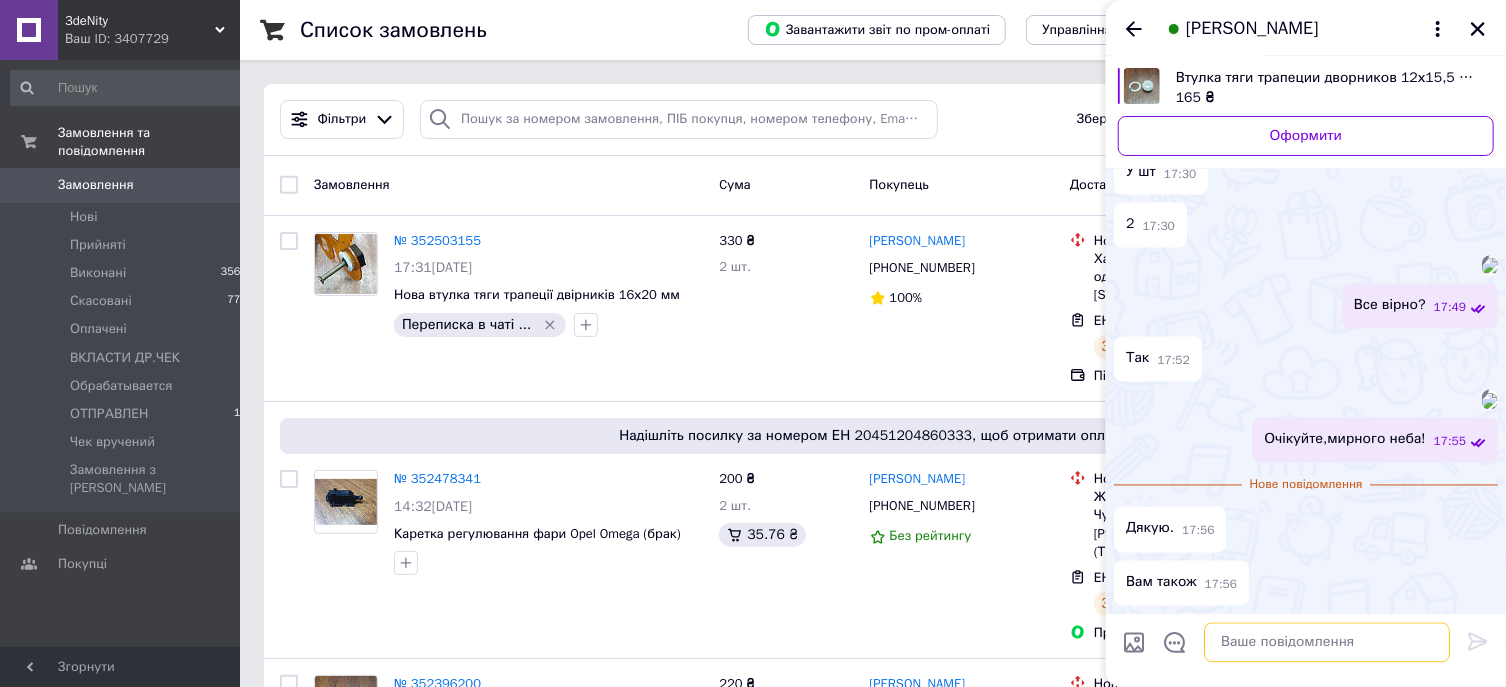 click at bounding box center [1327, 643] 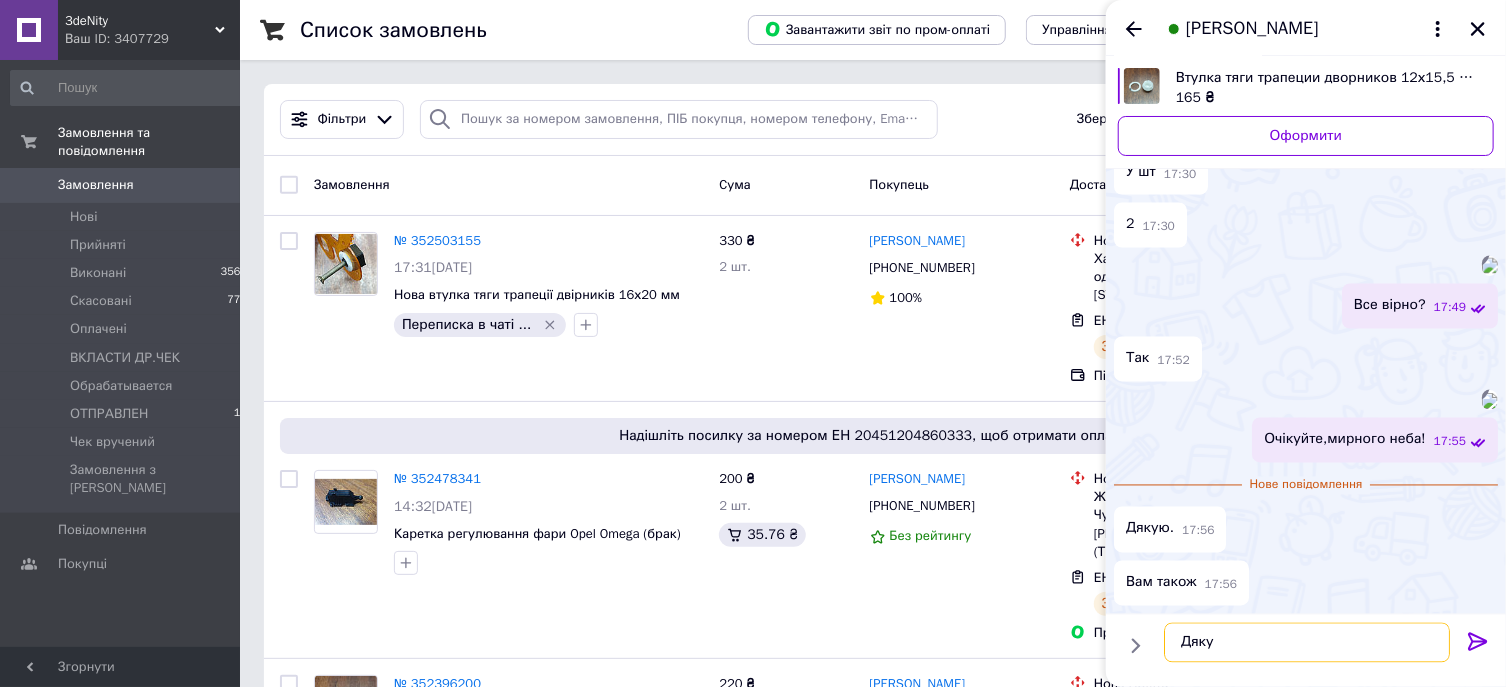 type on "Дякую" 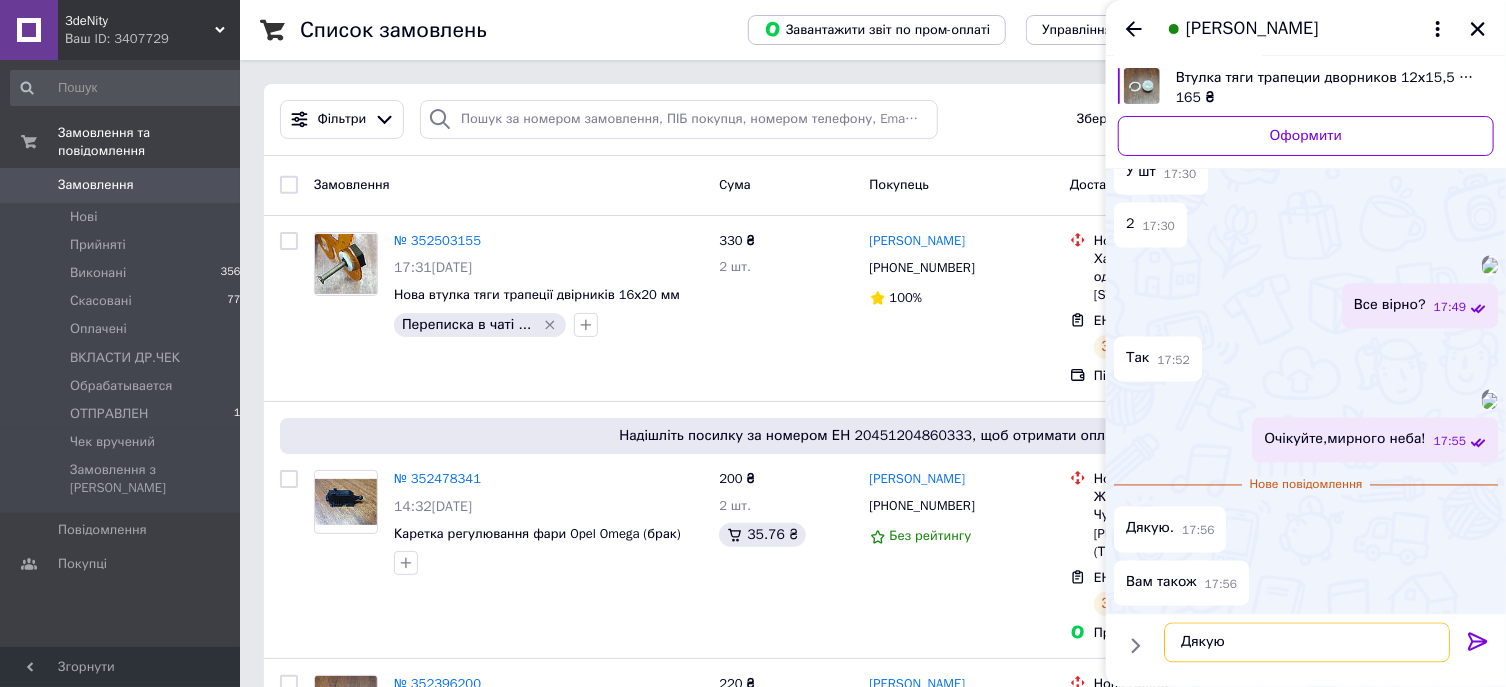type 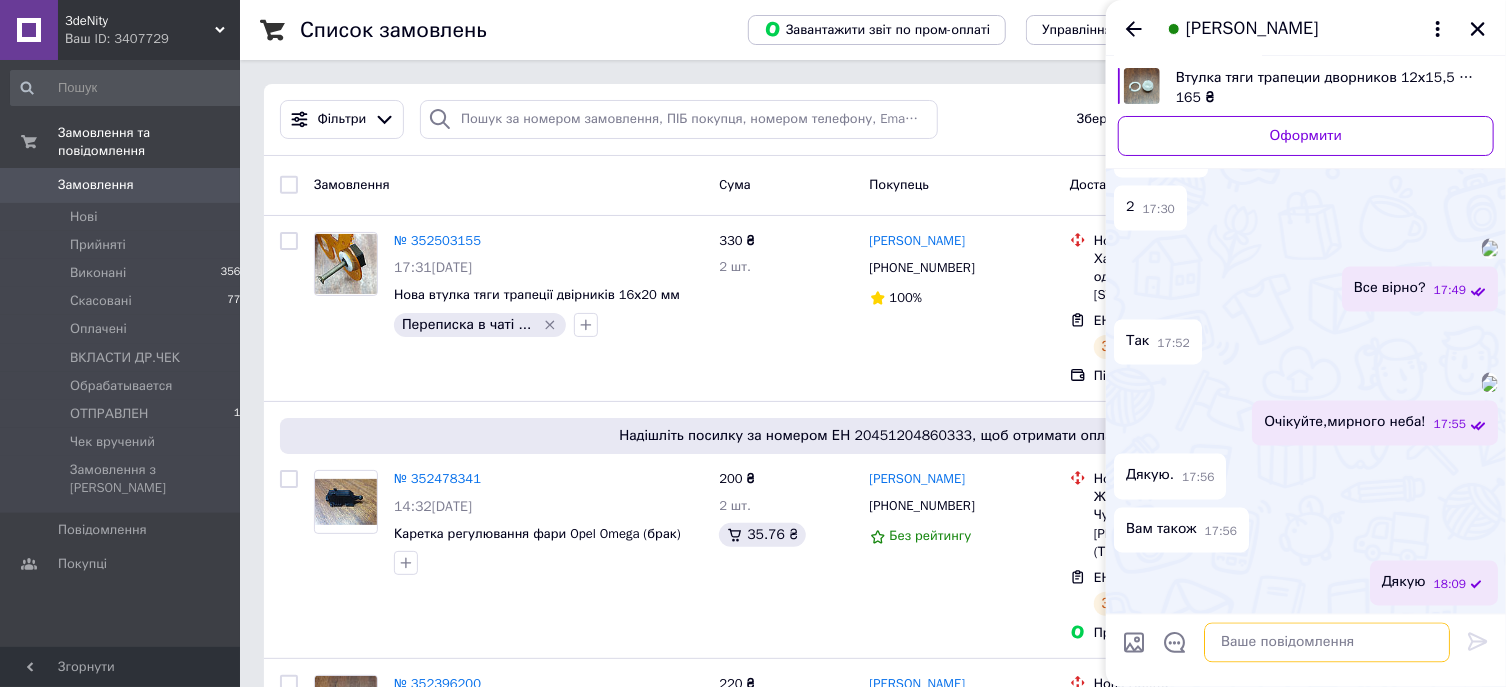 scroll, scrollTop: 2779, scrollLeft: 0, axis: vertical 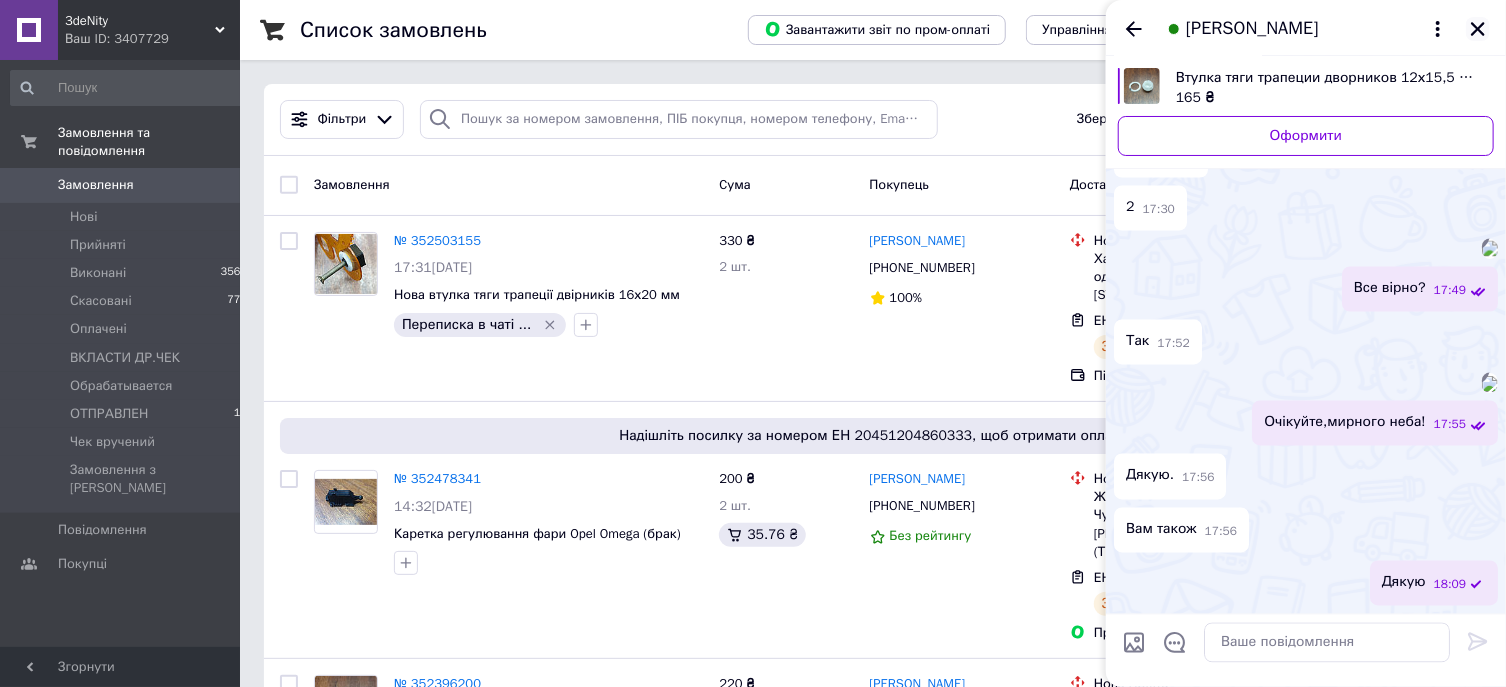 click 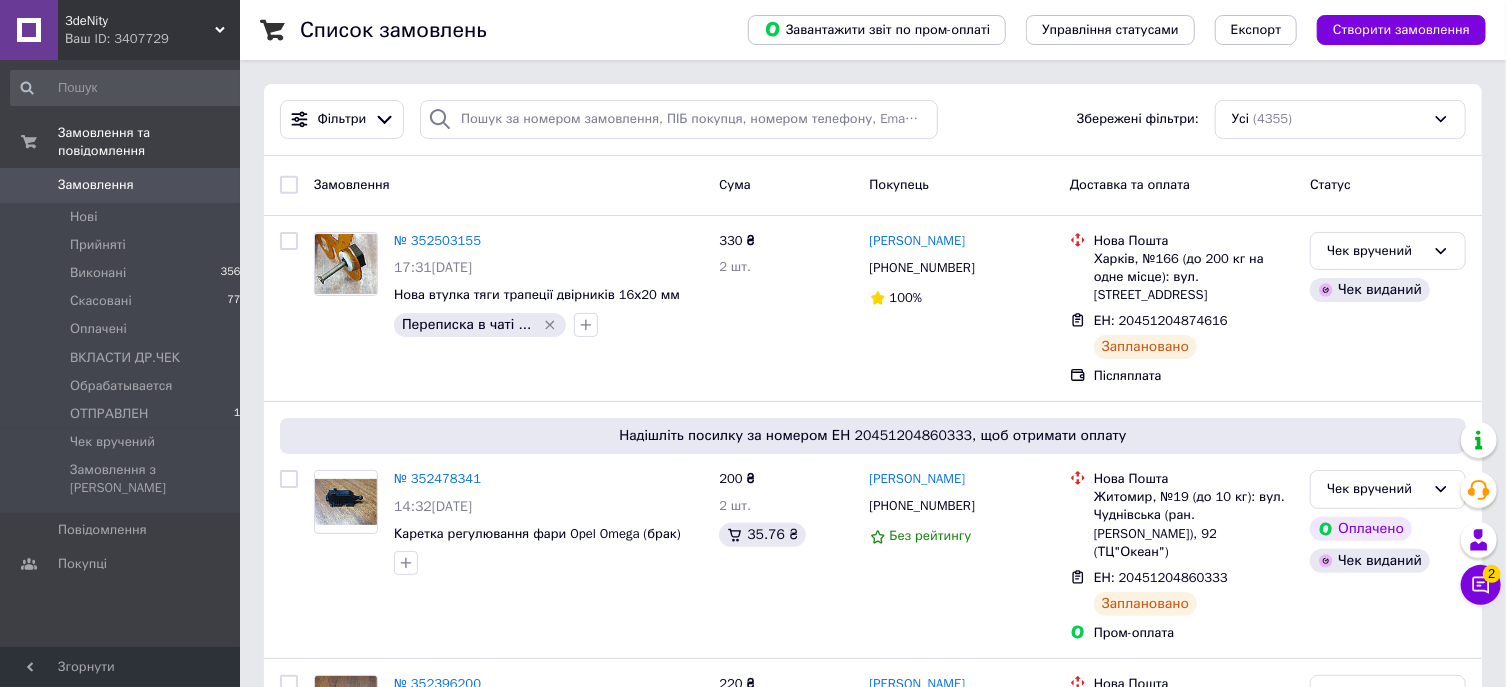 click 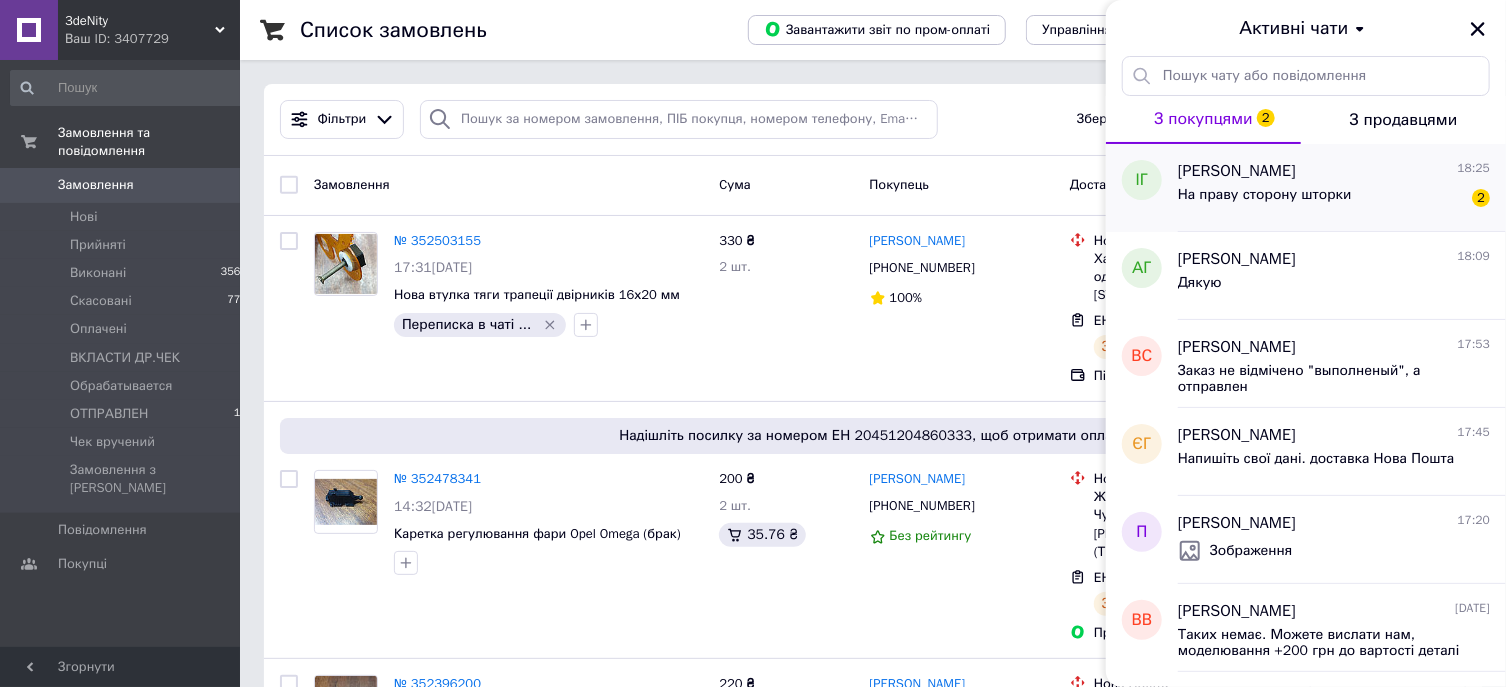 click on "Ігор Гобела 18:25" at bounding box center (1334, 171) 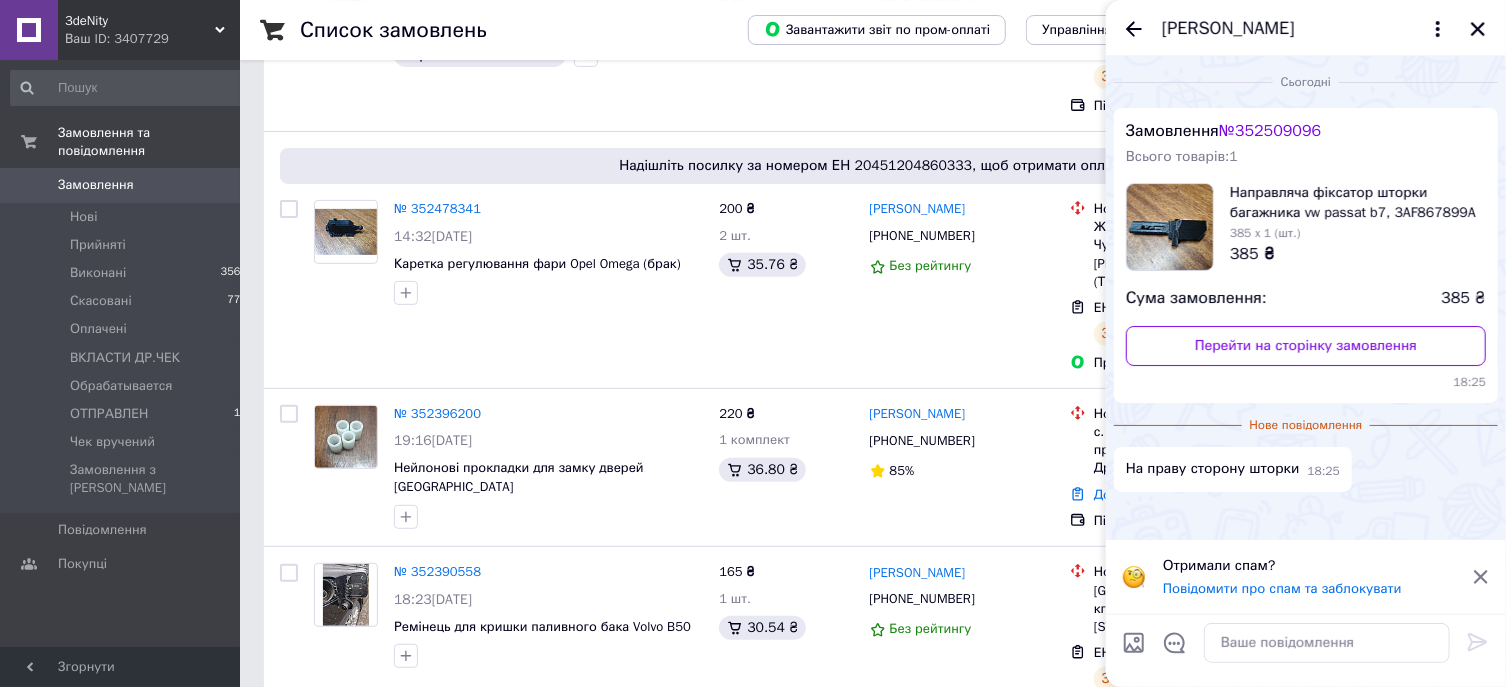 scroll, scrollTop: 214, scrollLeft: 0, axis: vertical 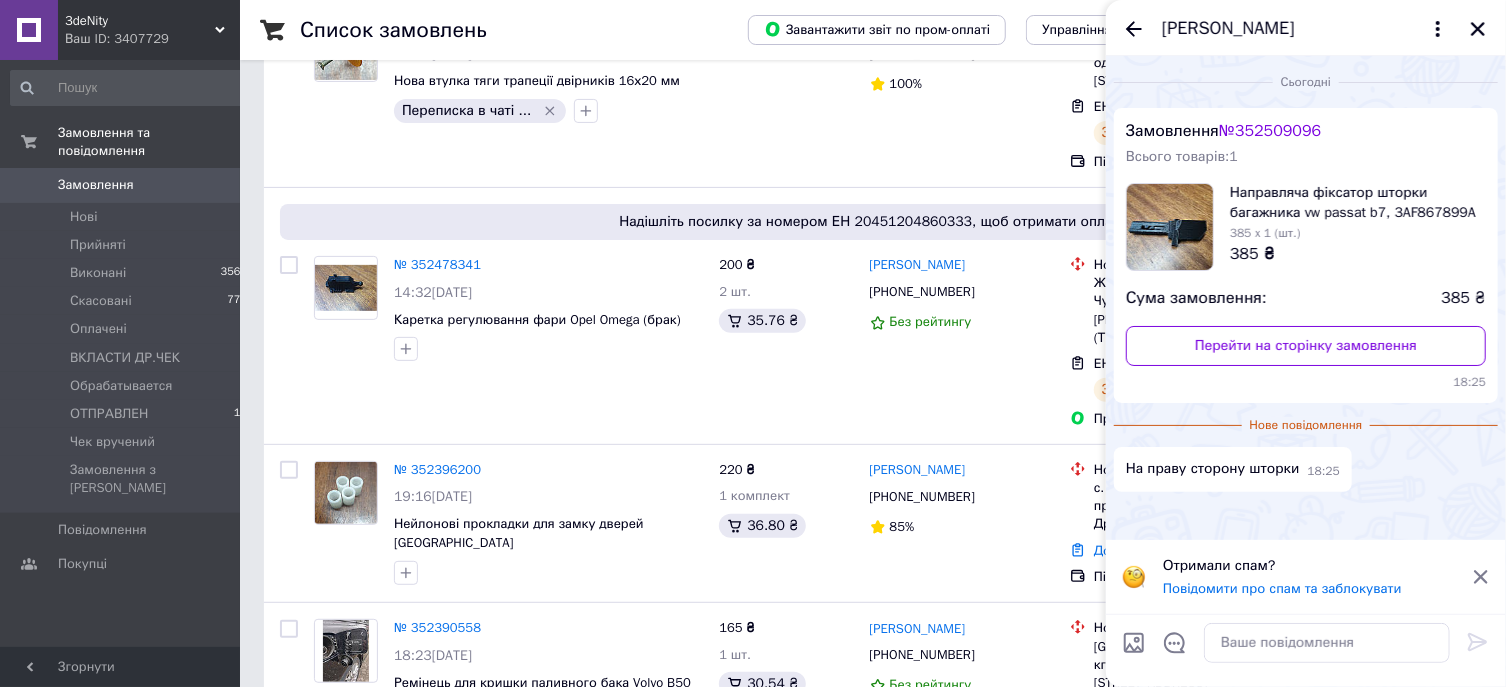 click on "Направляча фіксатор шторки багажника vw passat b7, 3AF867899A" at bounding box center (1358, 203) 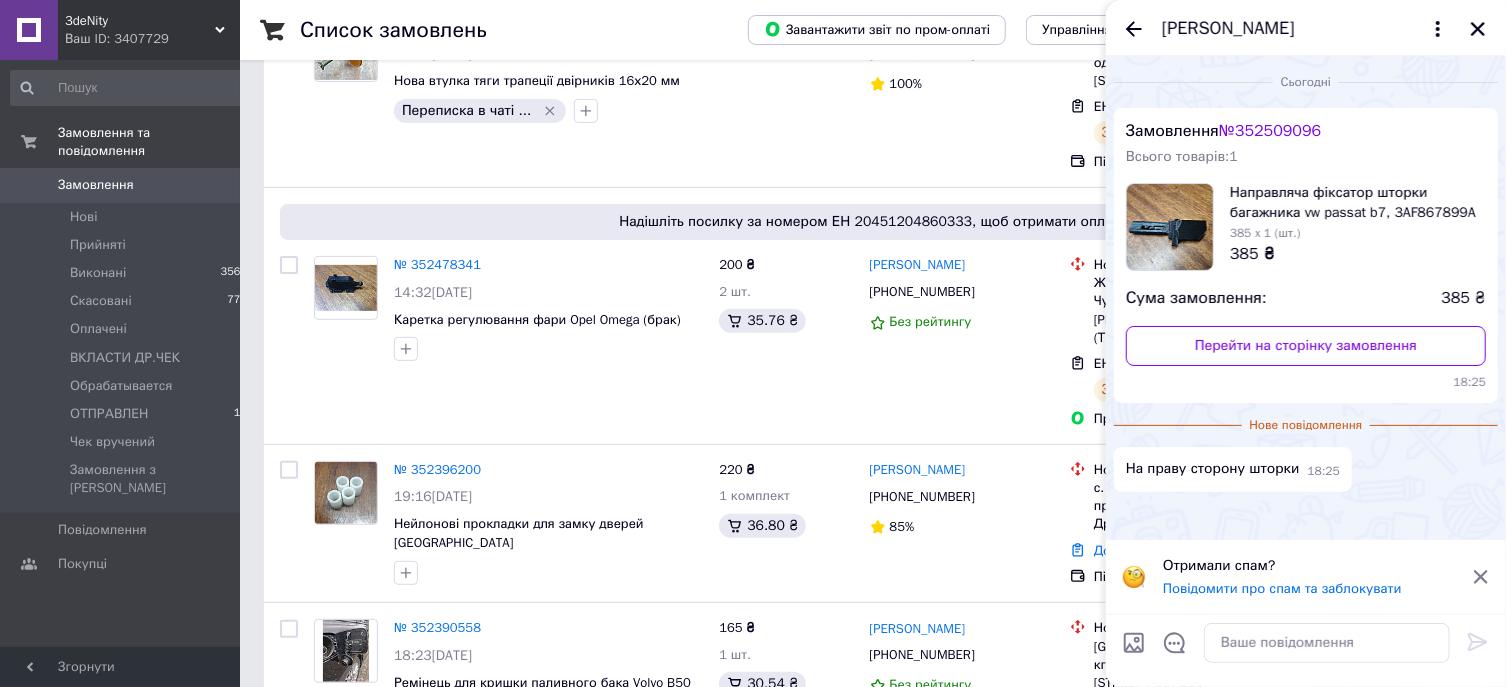 click at bounding box center (1170, 227) 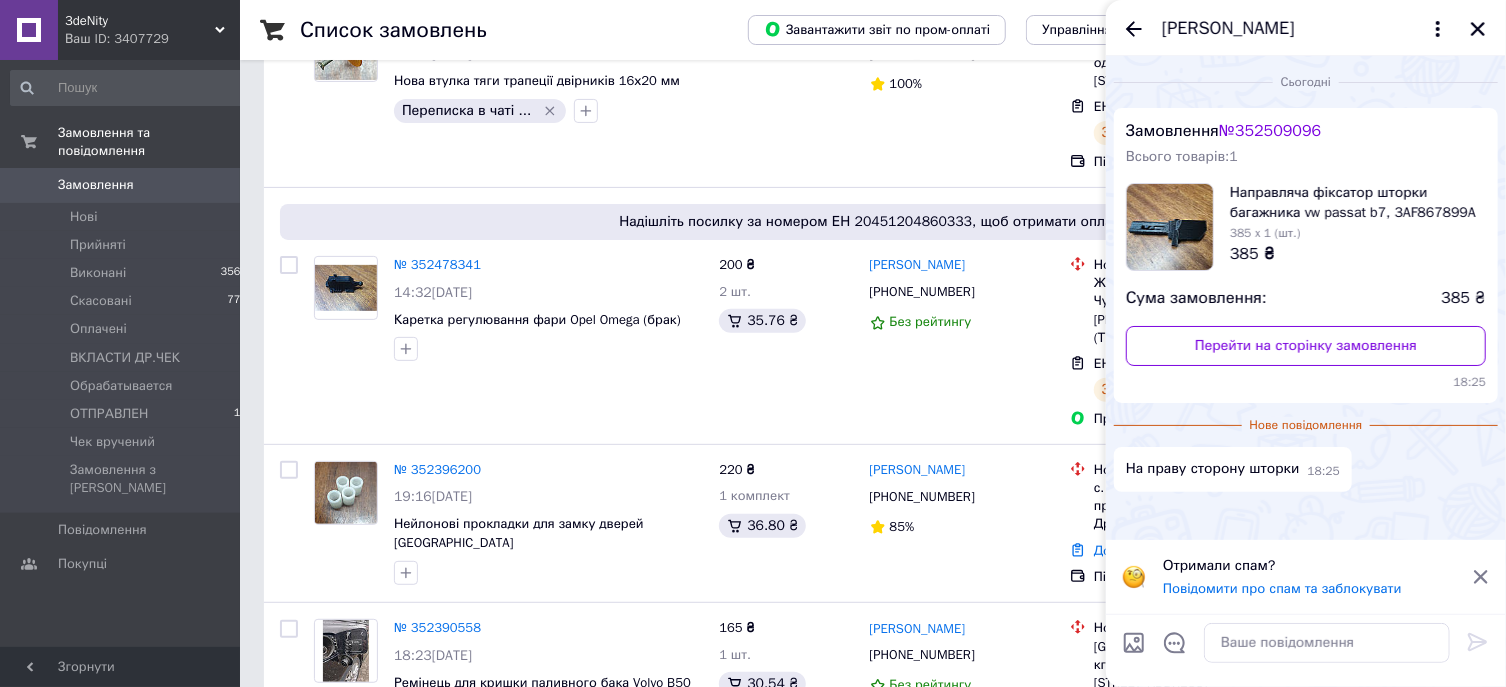 click on "Направляча фіксатор шторки багажника vw passat b7, 3AF867899A" at bounding box center [1358, 203] 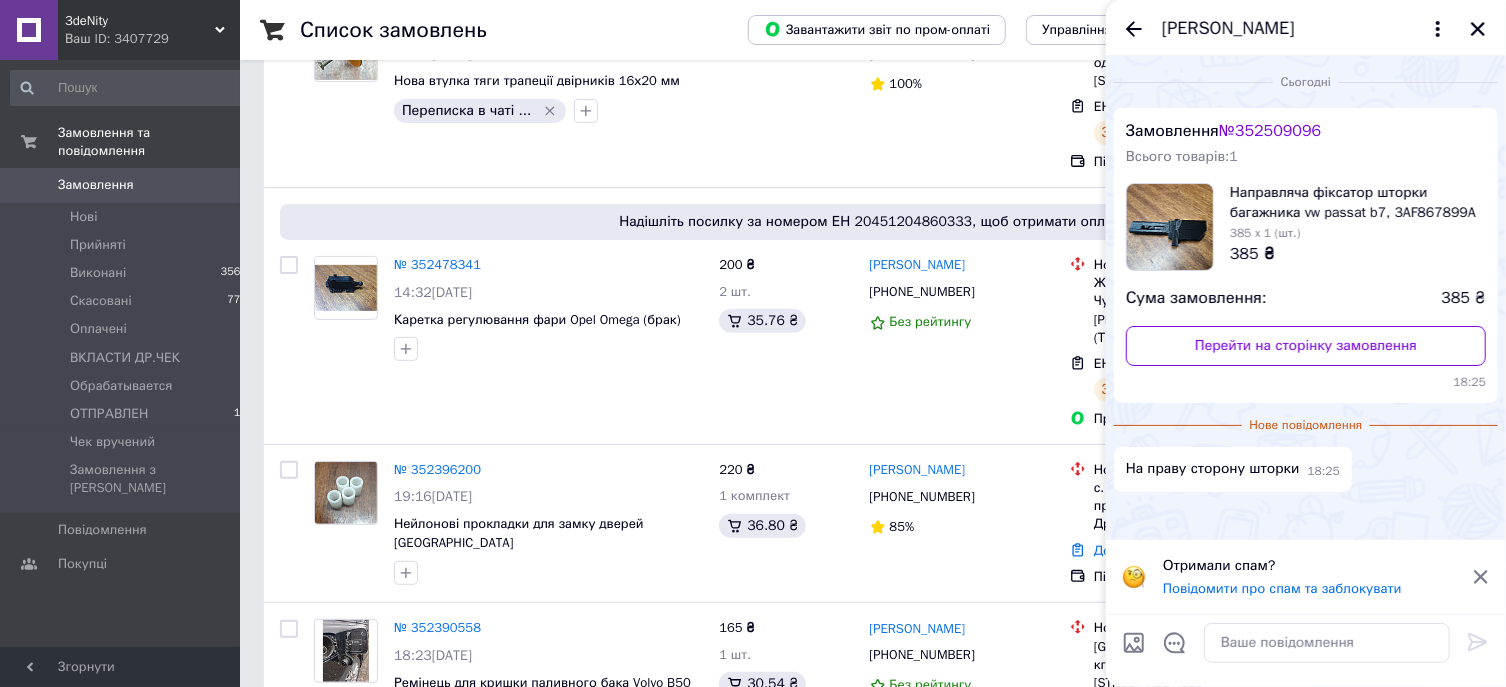 click on "Отримали спам?" at bounding box center (1311, 566) 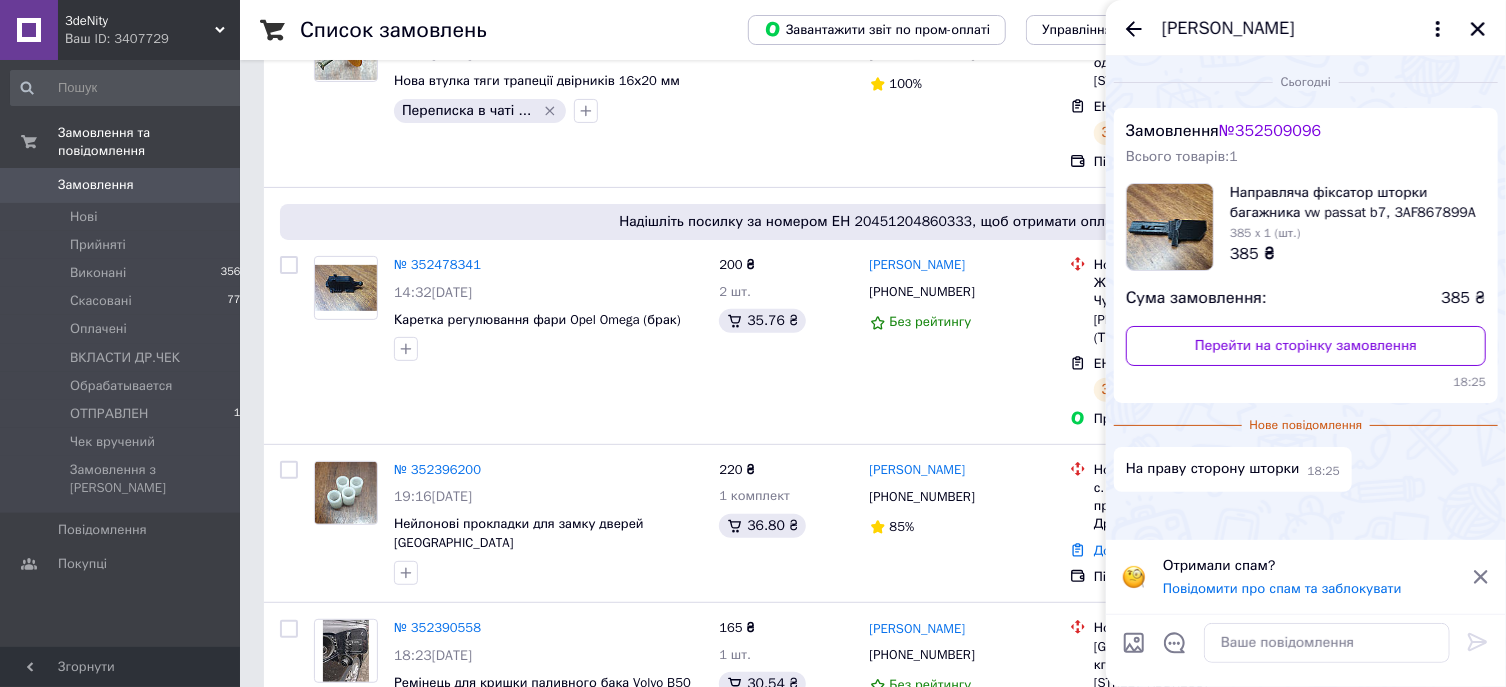 click at bounding box center (1170, 227) 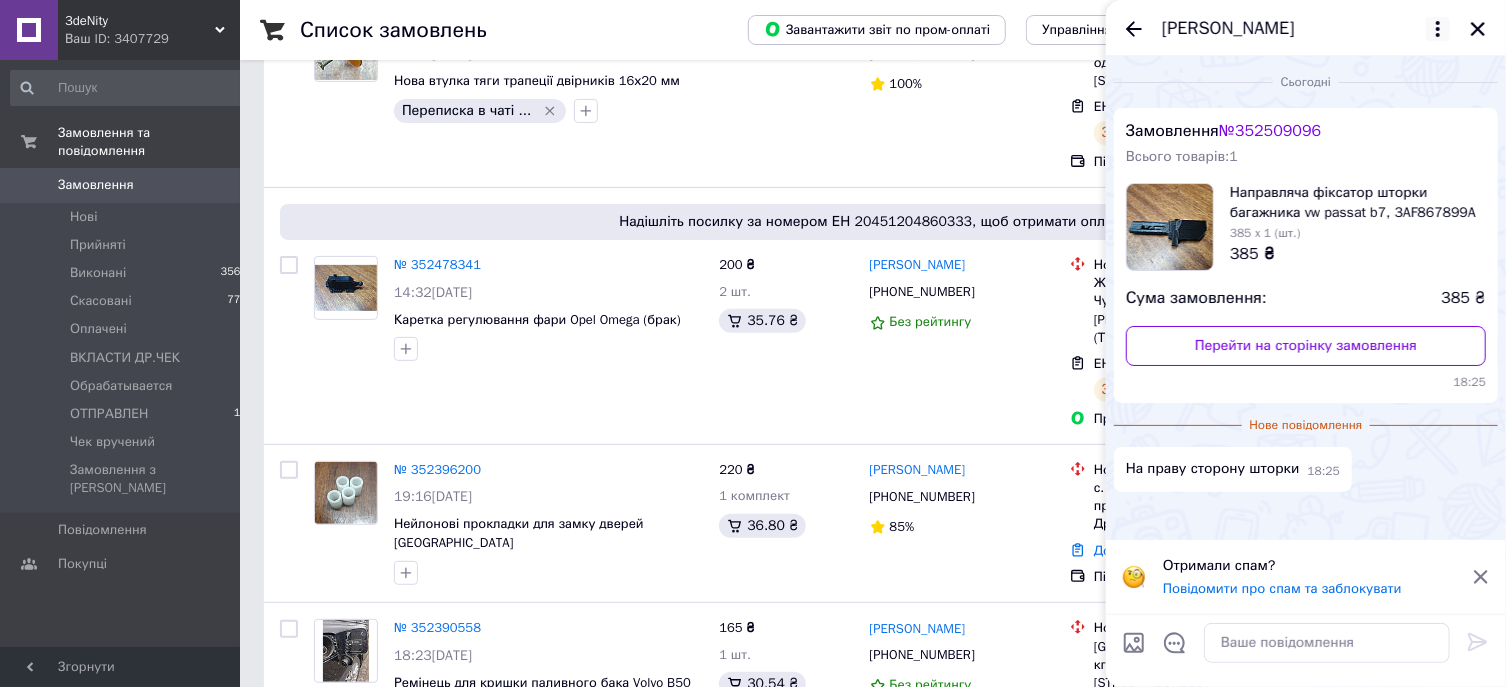 click 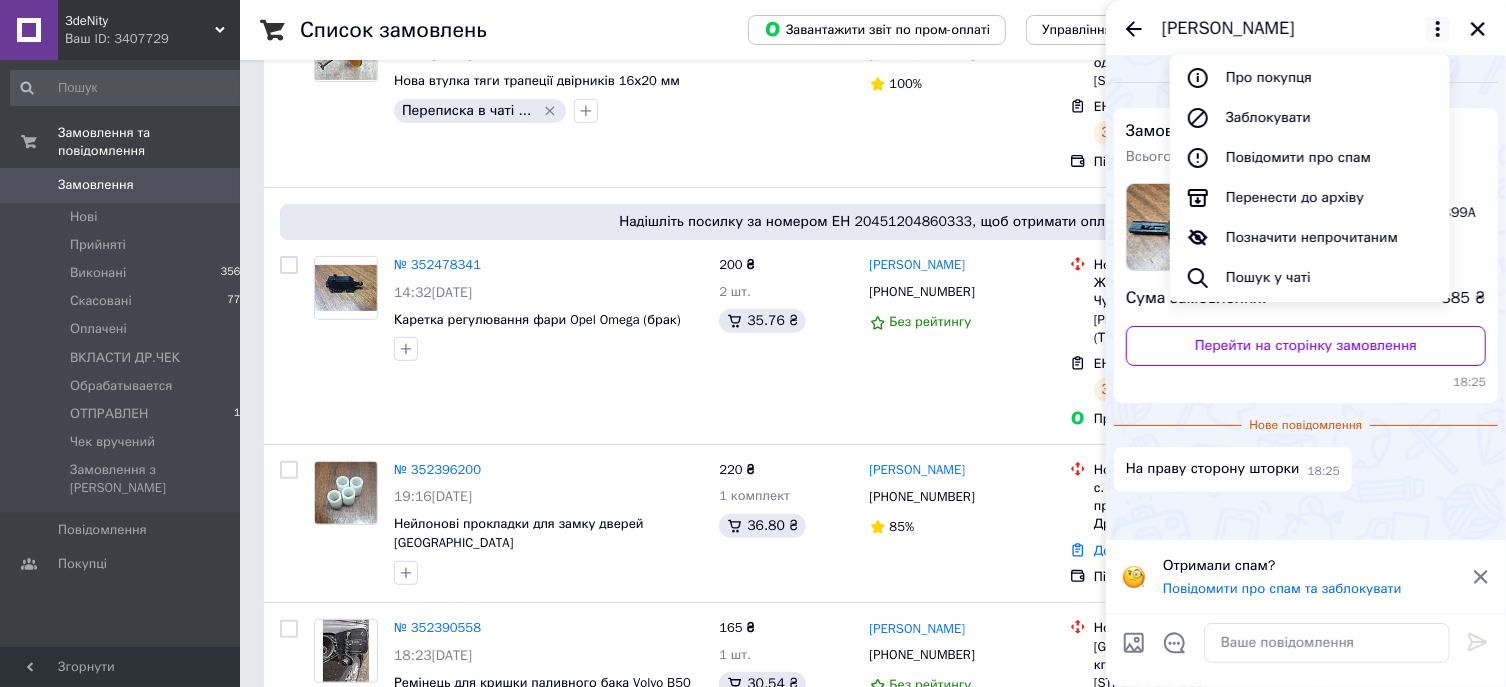 click on "На праву сторону шторки 18:25" at bounding box center (1306, 469) 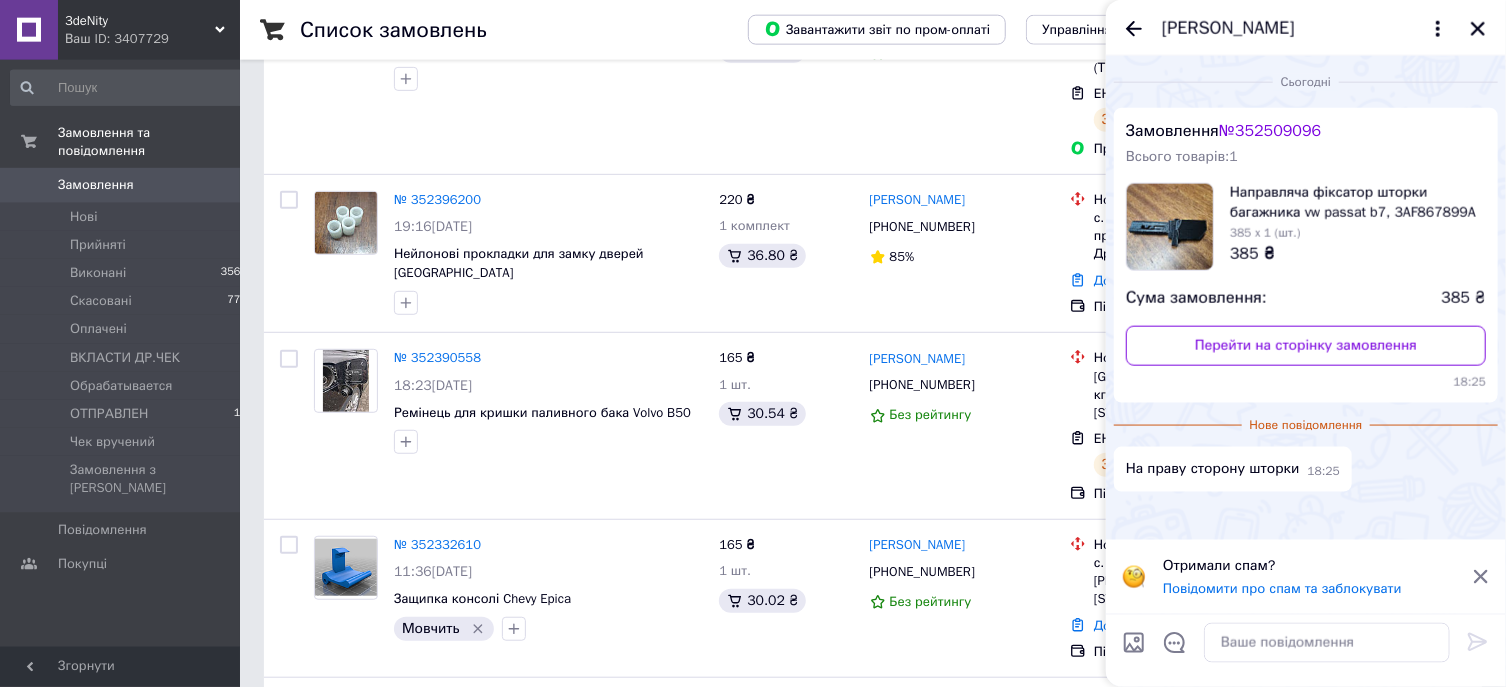 scroll, scrollTop: 536, scrollLeft: 0, axis: vertical 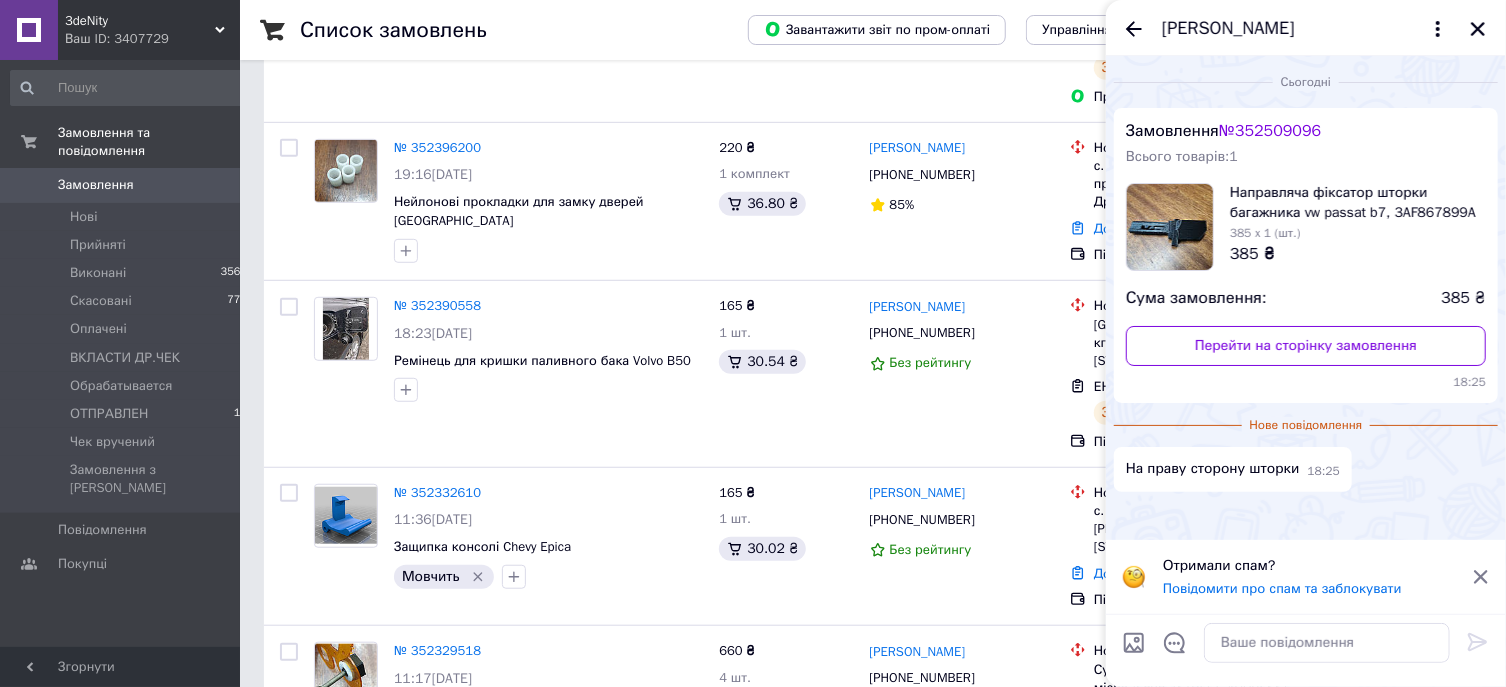 click on "385 x 1 (шт.)" at bounding box center (1358, 233) 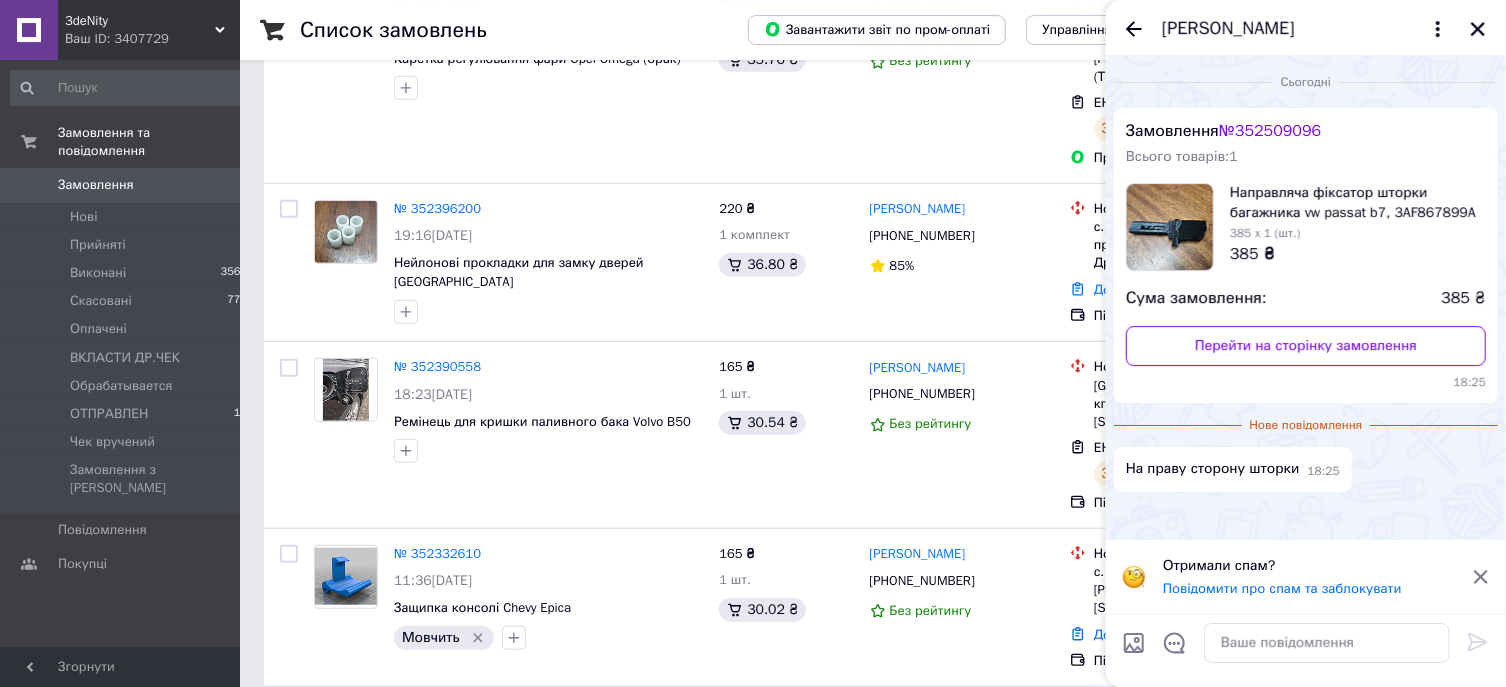 scroll, scrollTop: 536, scrollLeft: 0, axis: vertical 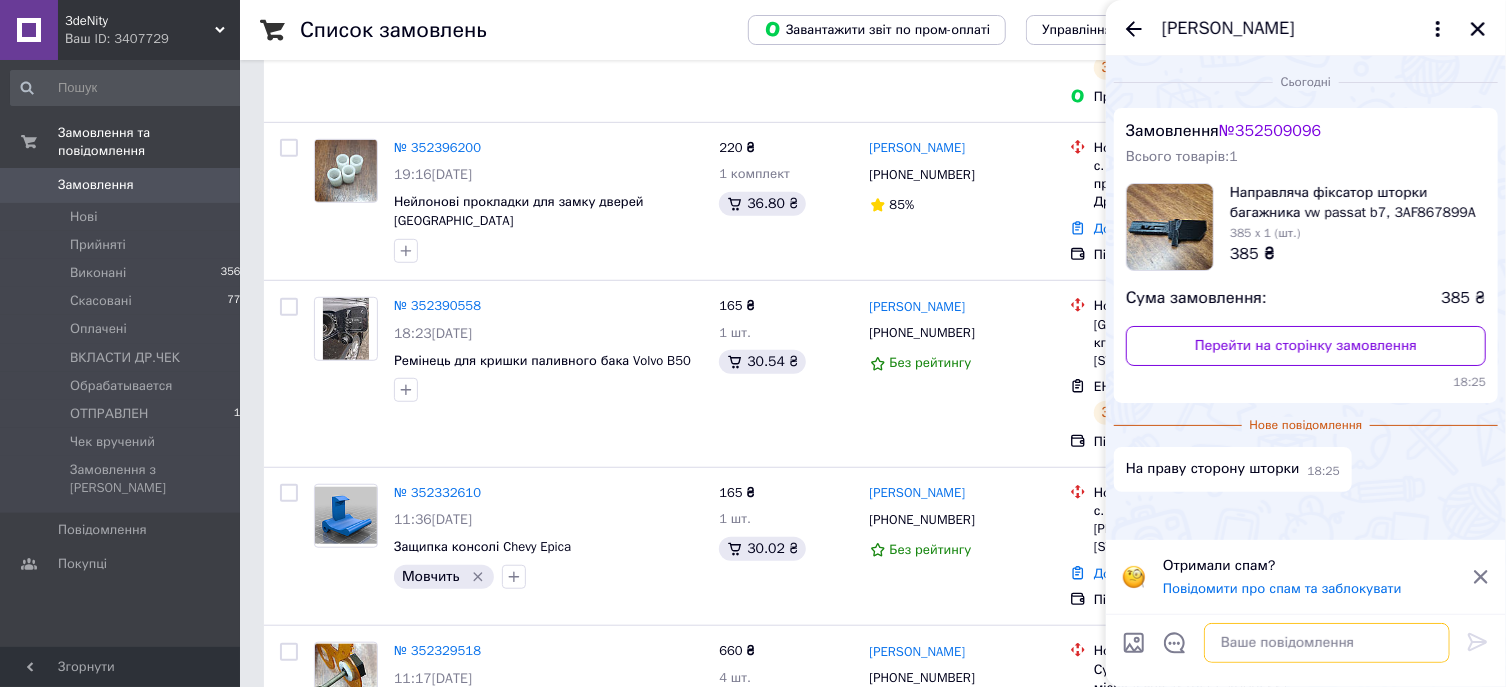 click at bounding box center [1327, 643] 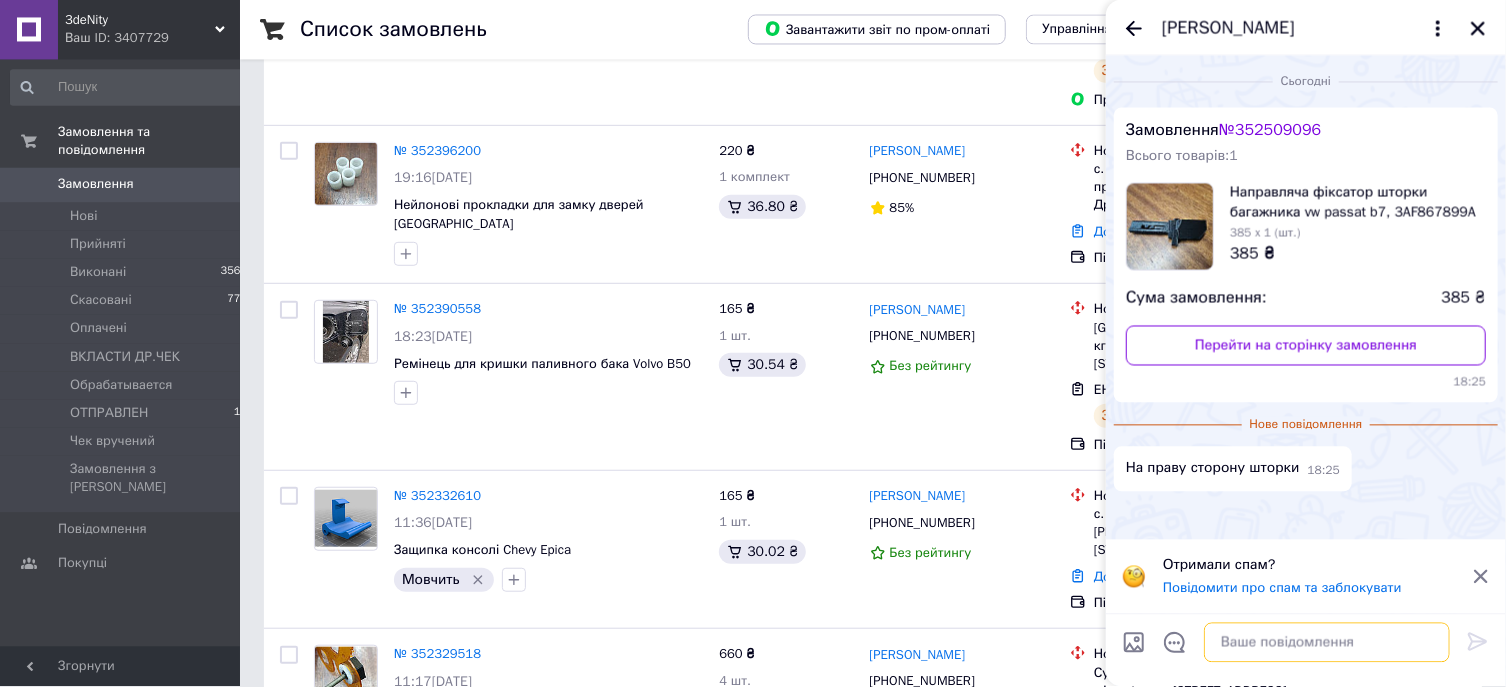 scroll, scrollTop: 643, scrollLeft: 0, axis: vertical 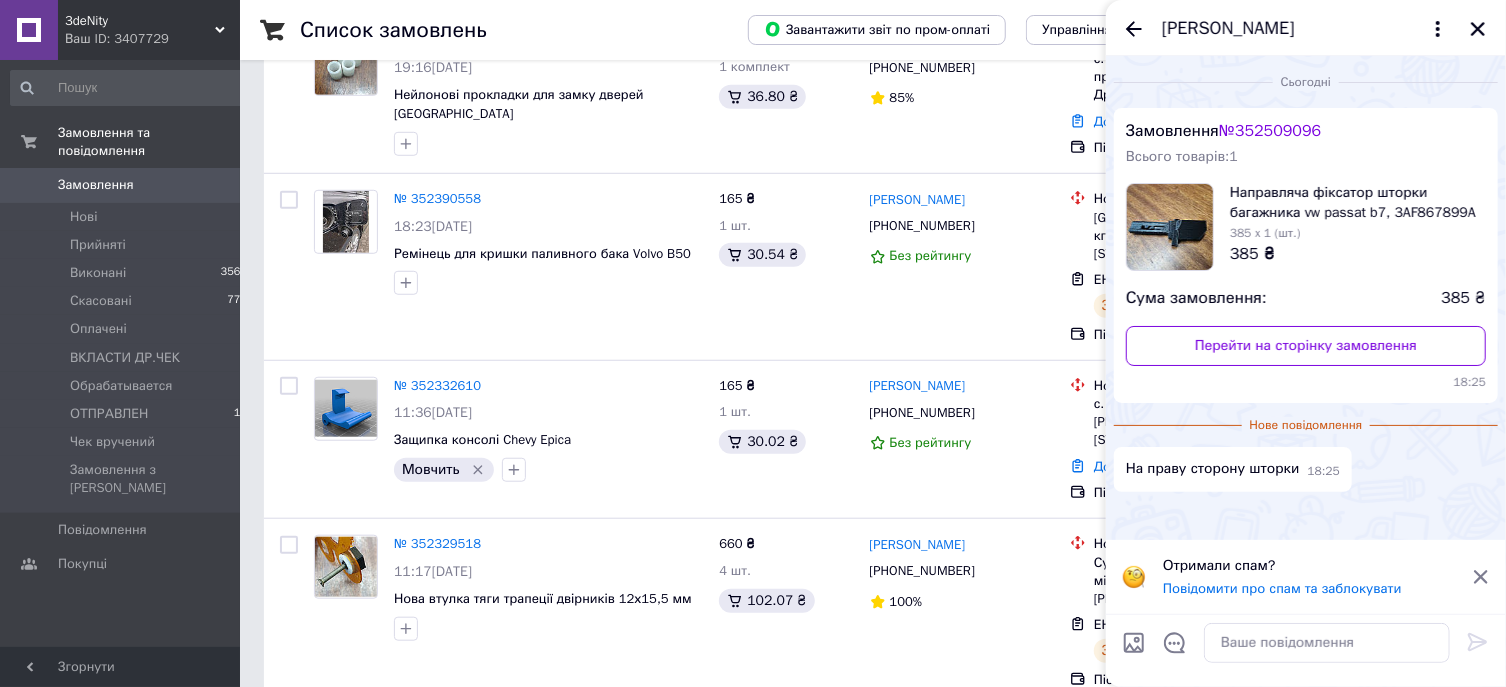 click on "Направляча фіксатор шторки багажника vw passat b7, 3AF867899A" at bounding box center (1358, 203) 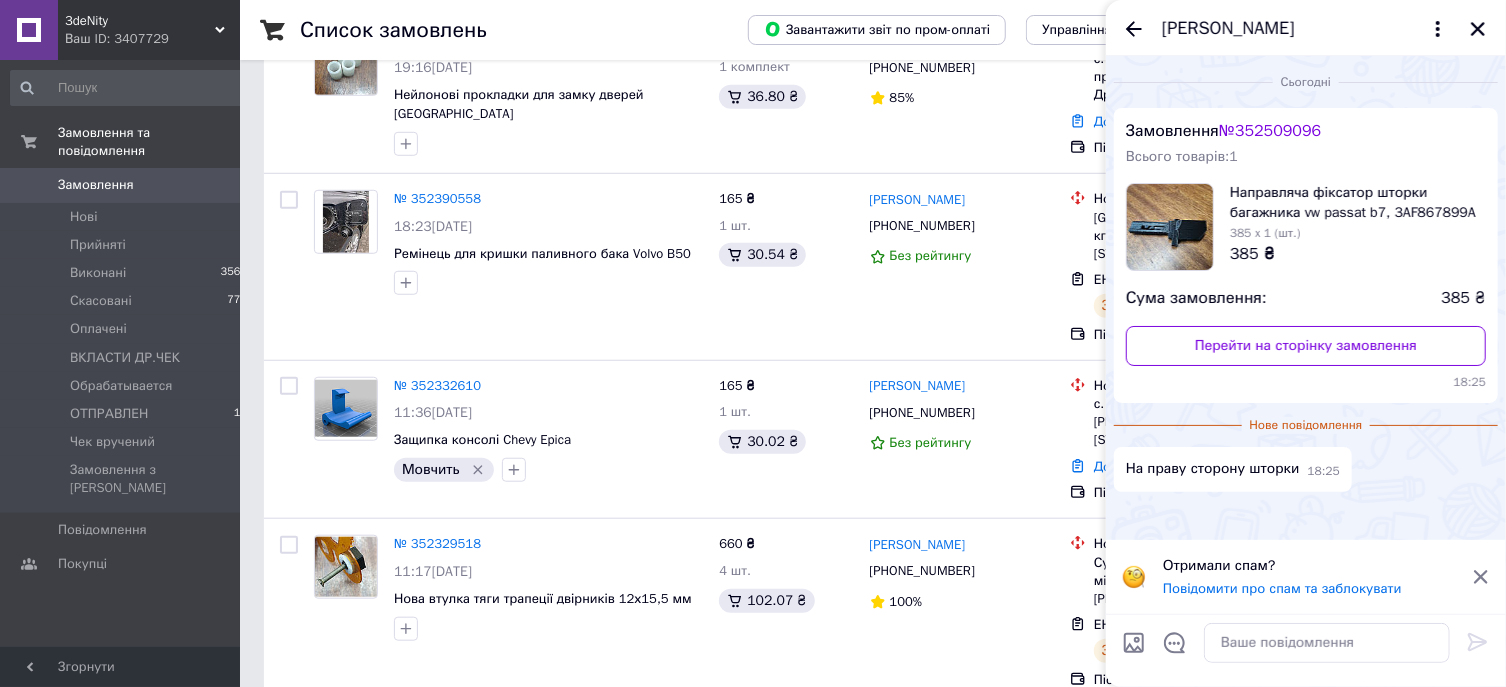 click at bounding box center (1170, 227) 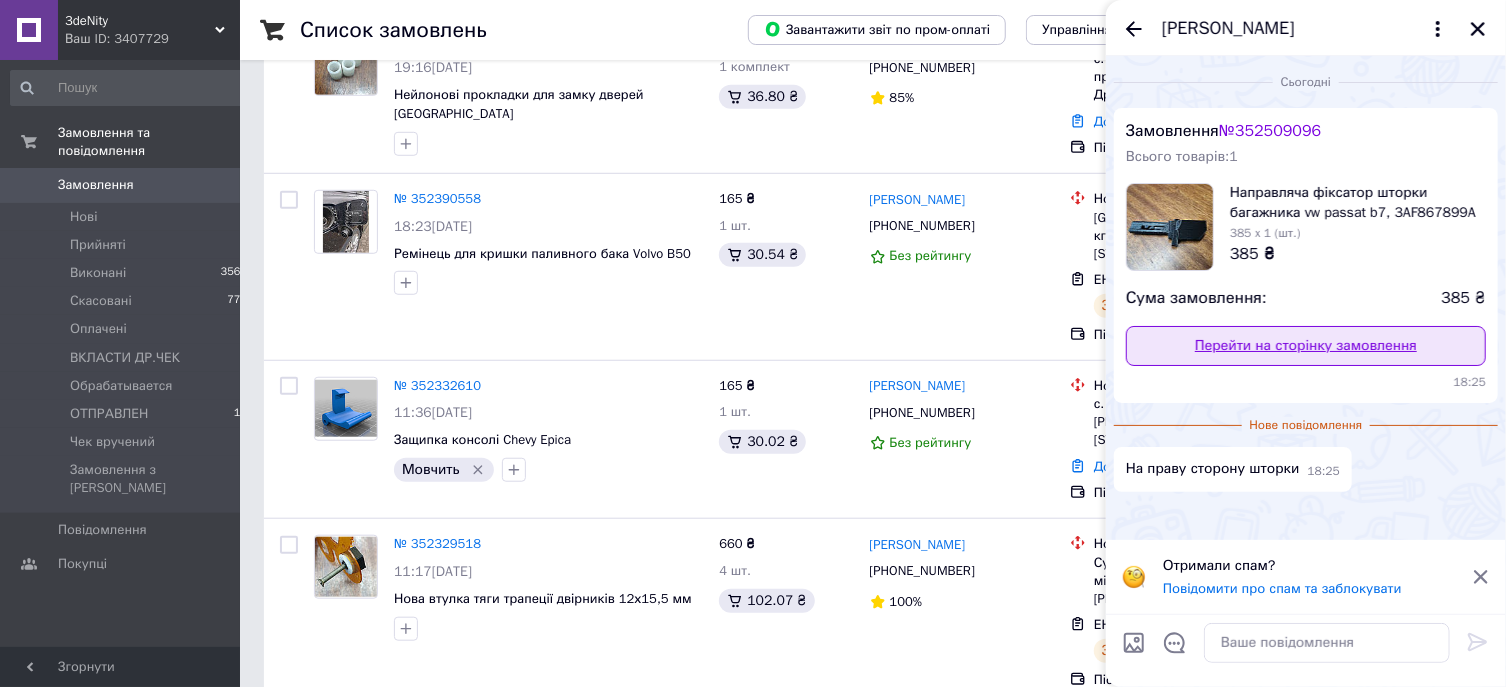 click on "Перейти на сторінку замовлення" at bounding box center (1306, 346) 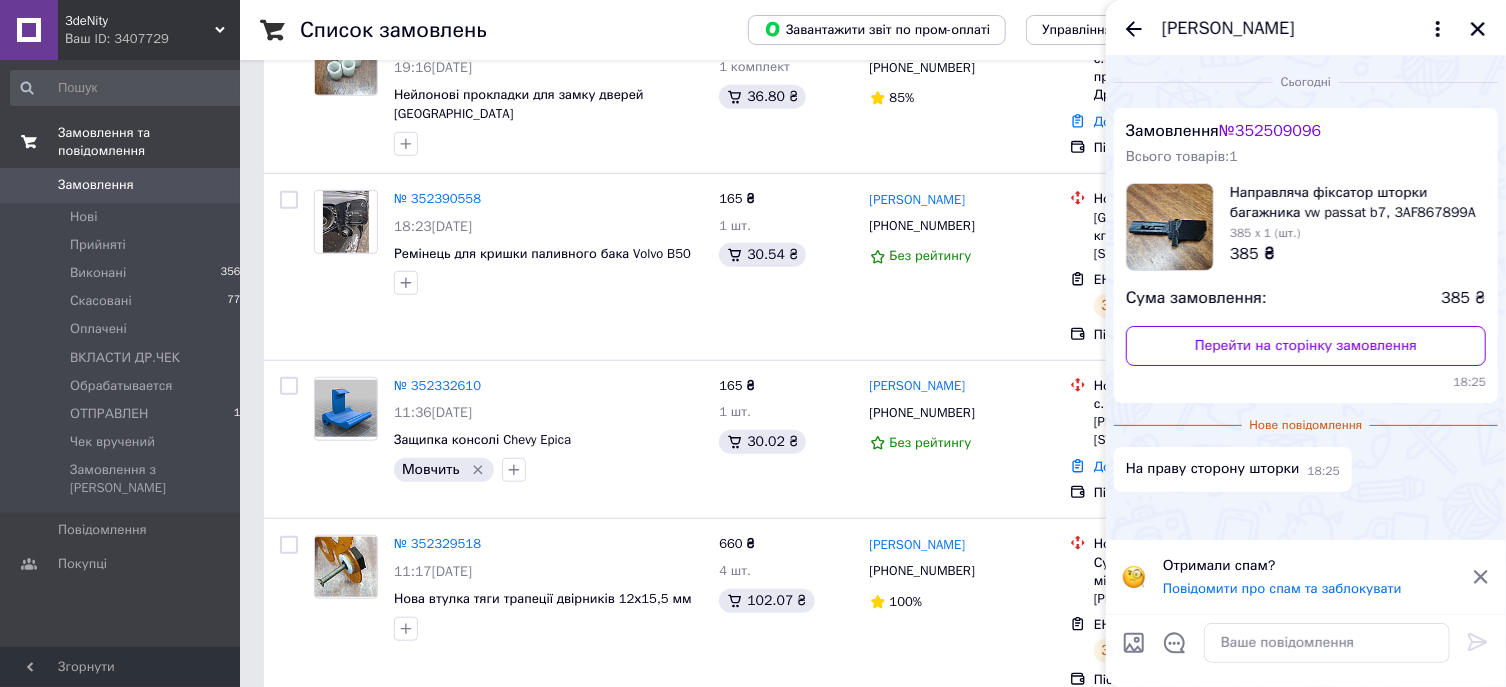 click on "Замовлення та повідомлення" at bounding box center [129, 142] 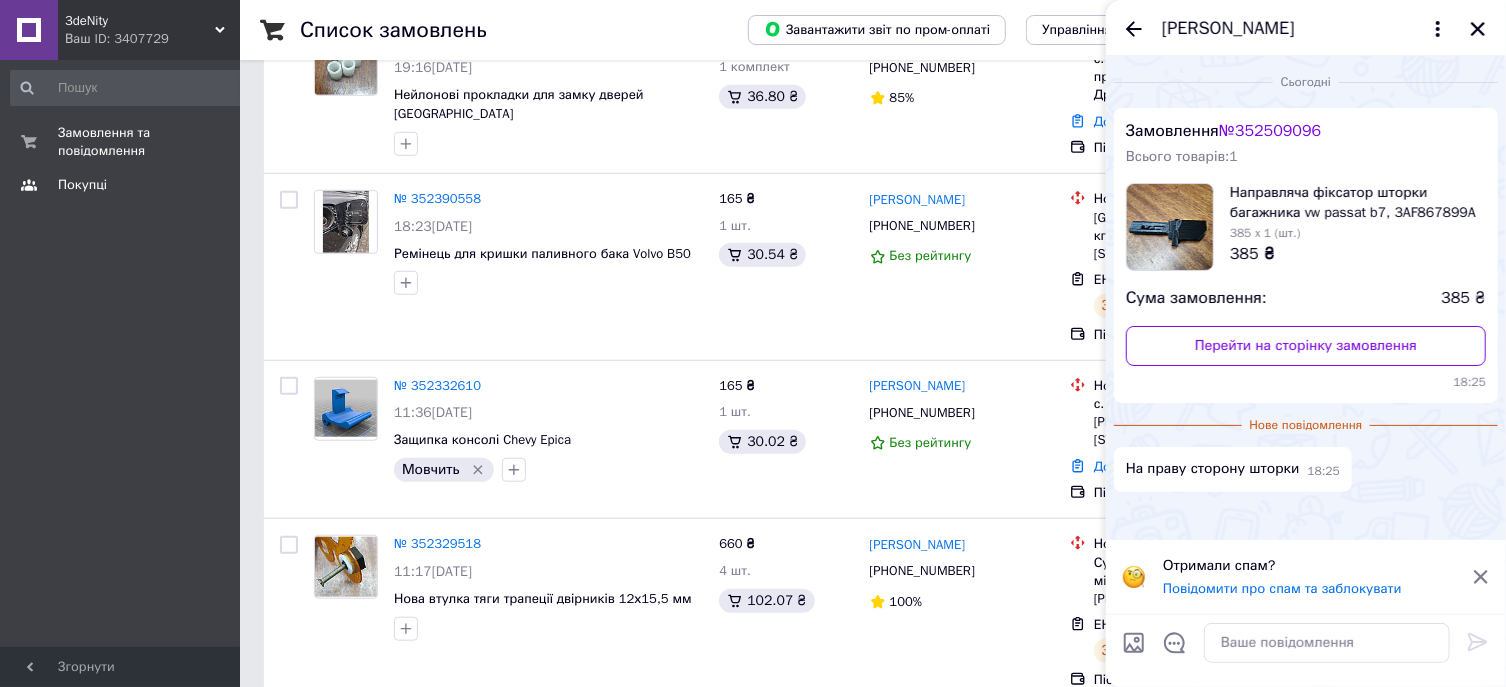 click on "Покупці" at bounding box center [82, 185] 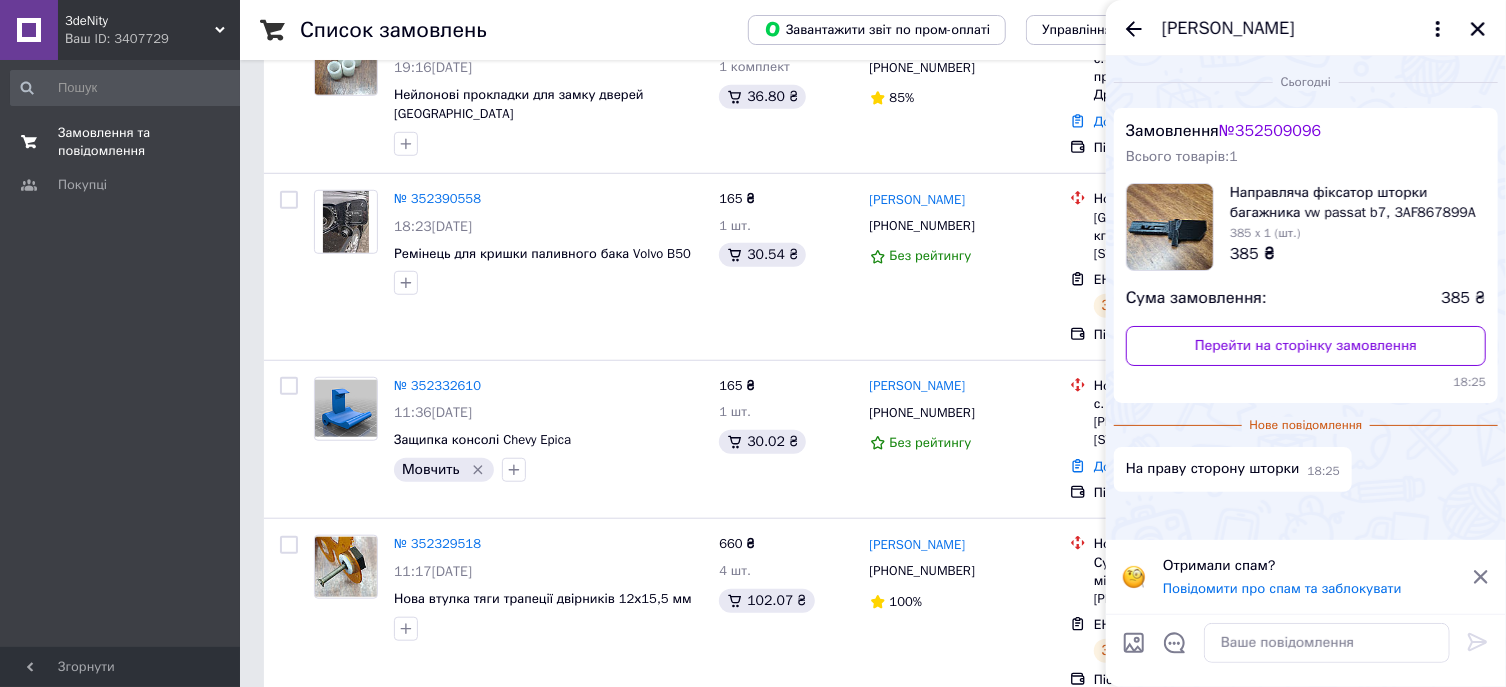 click on "Замовлення та повідомлення" at bounding box center (121, 142) 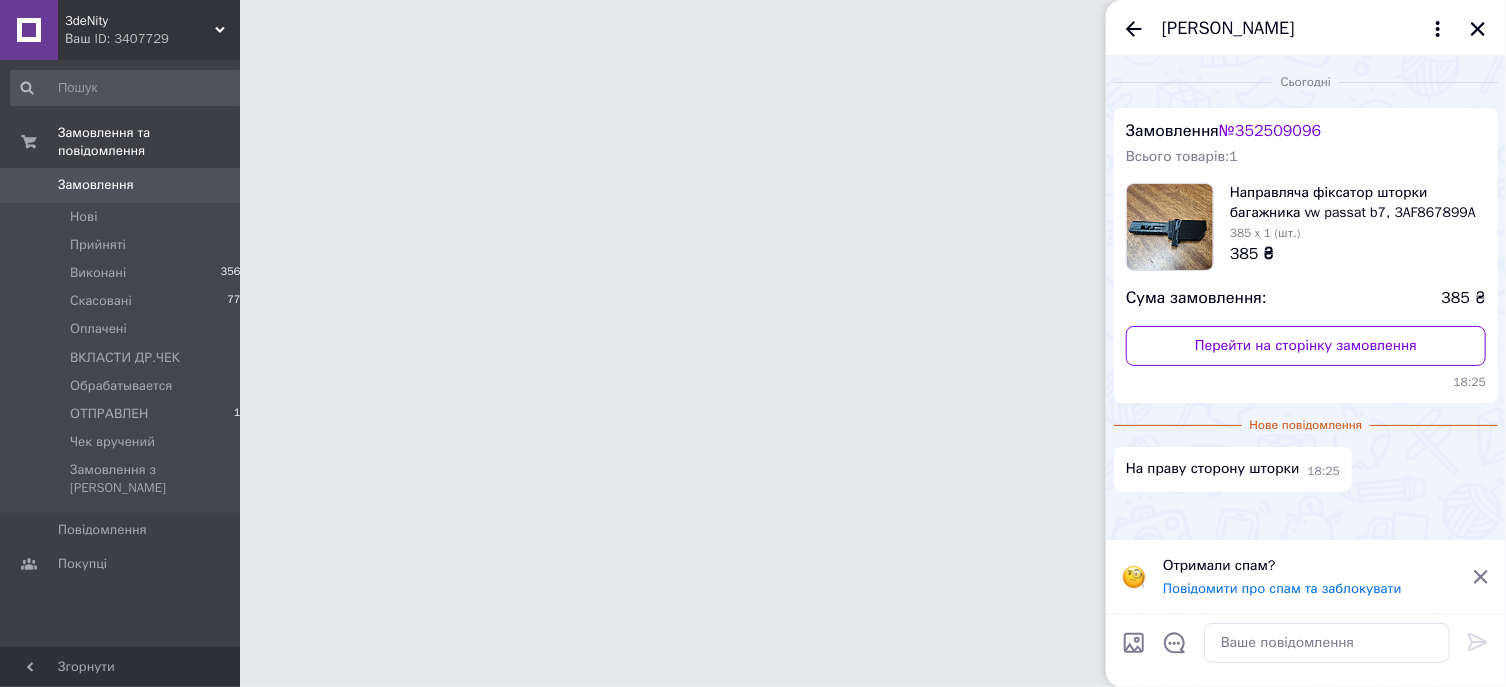 scroll, scrollTop: 0, scrollLeft: 0, axis: both 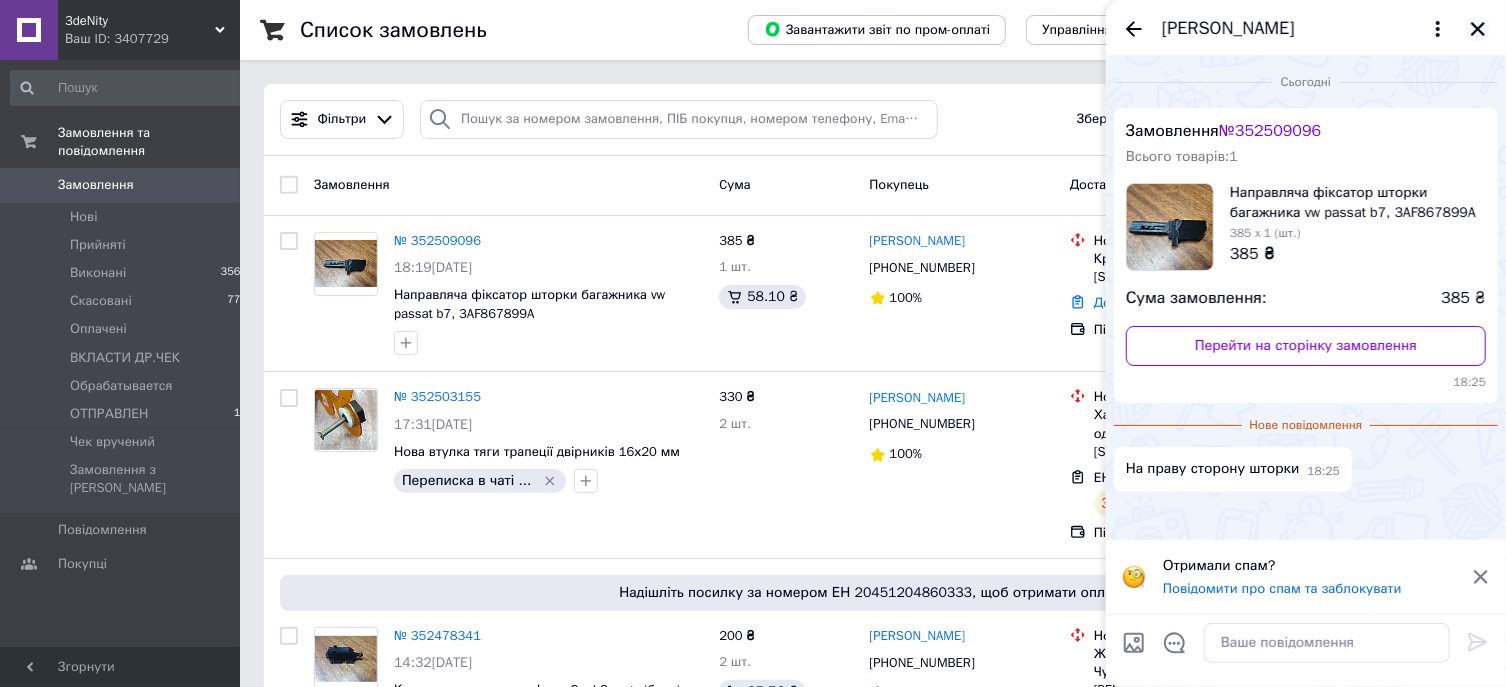 click 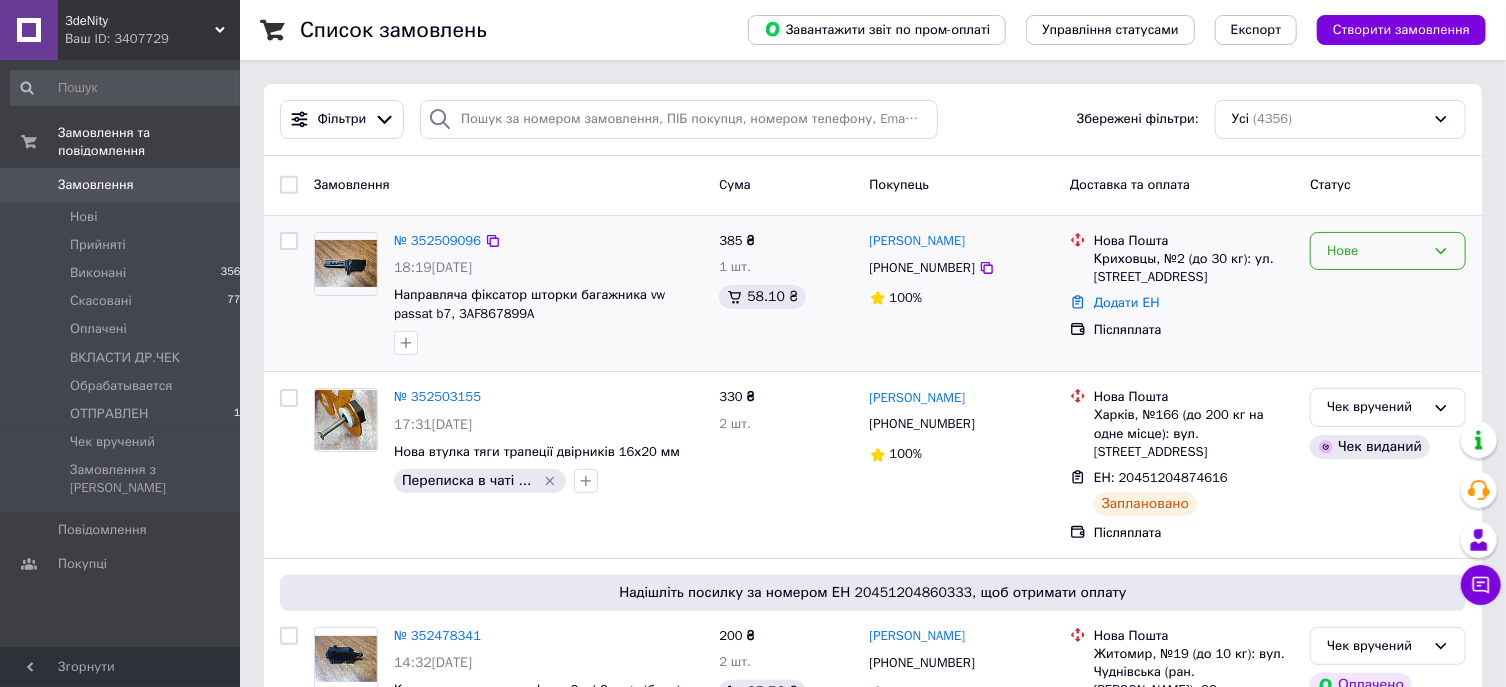 click on "Нове" at bounding box center (1388, 251) 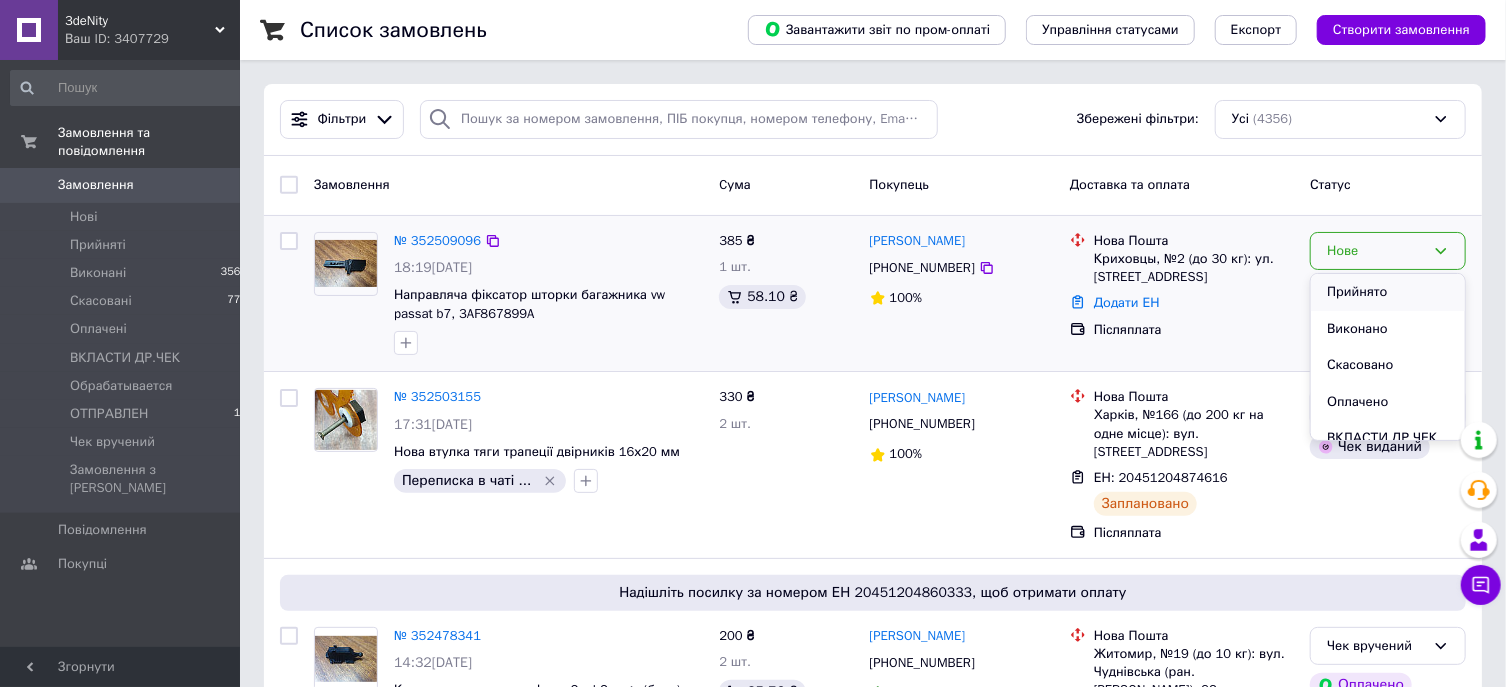 click on "Прийнято" at bounding box center (1388, 292) 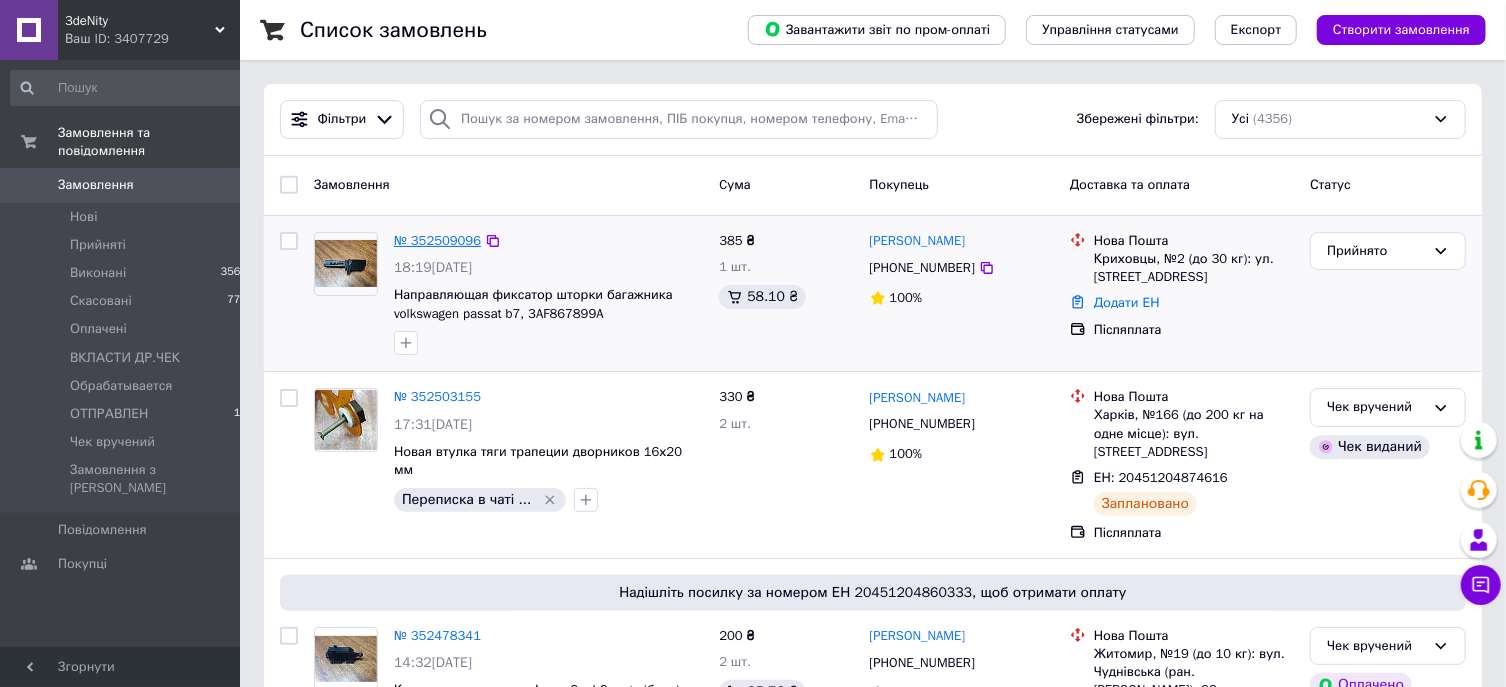 click on "№ 352509096" at bounding box center (437, 240) 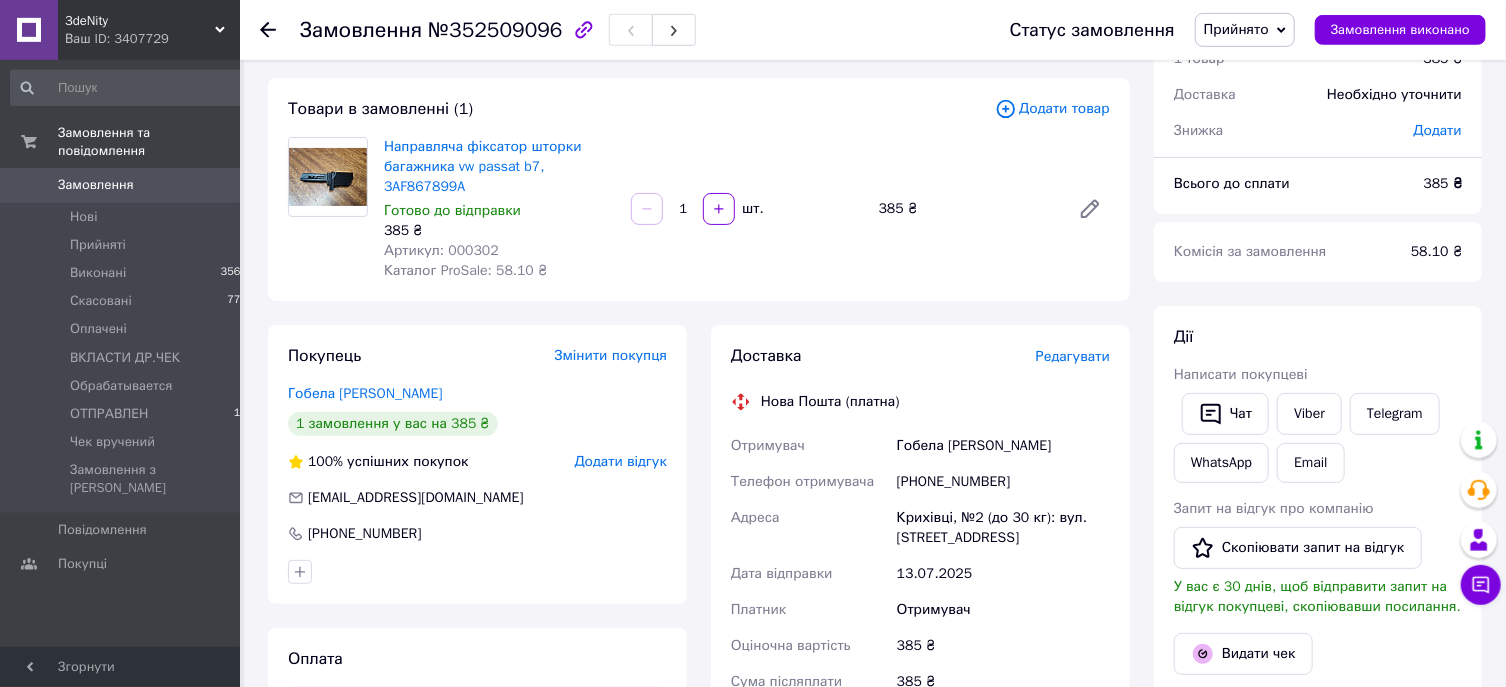 scroll, scrollTop: 107, scrollLeft: 0, axis: vertical 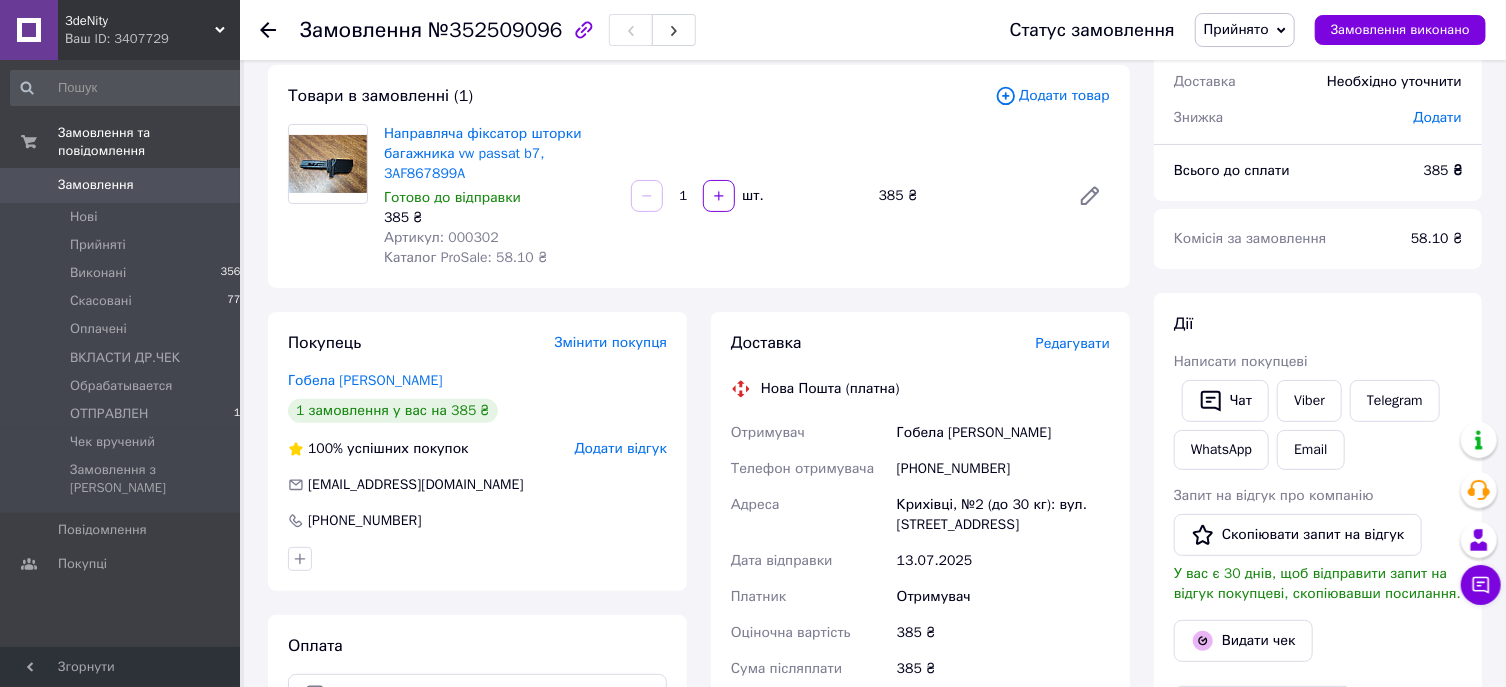 click on "[PHONE_NUMBER]" at bounding box center [1003, 469] 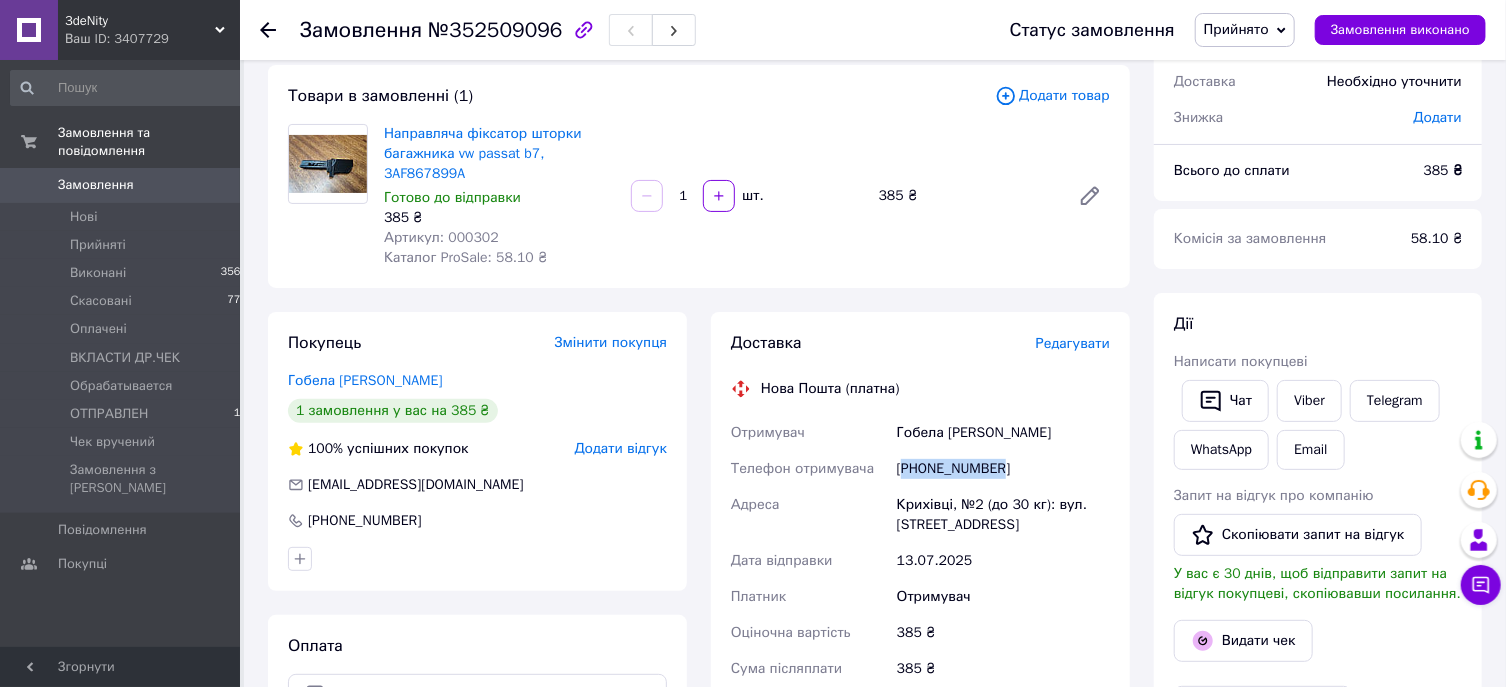 click on "[PHONE_NUMBER]" at bounding box center [1003, 469] 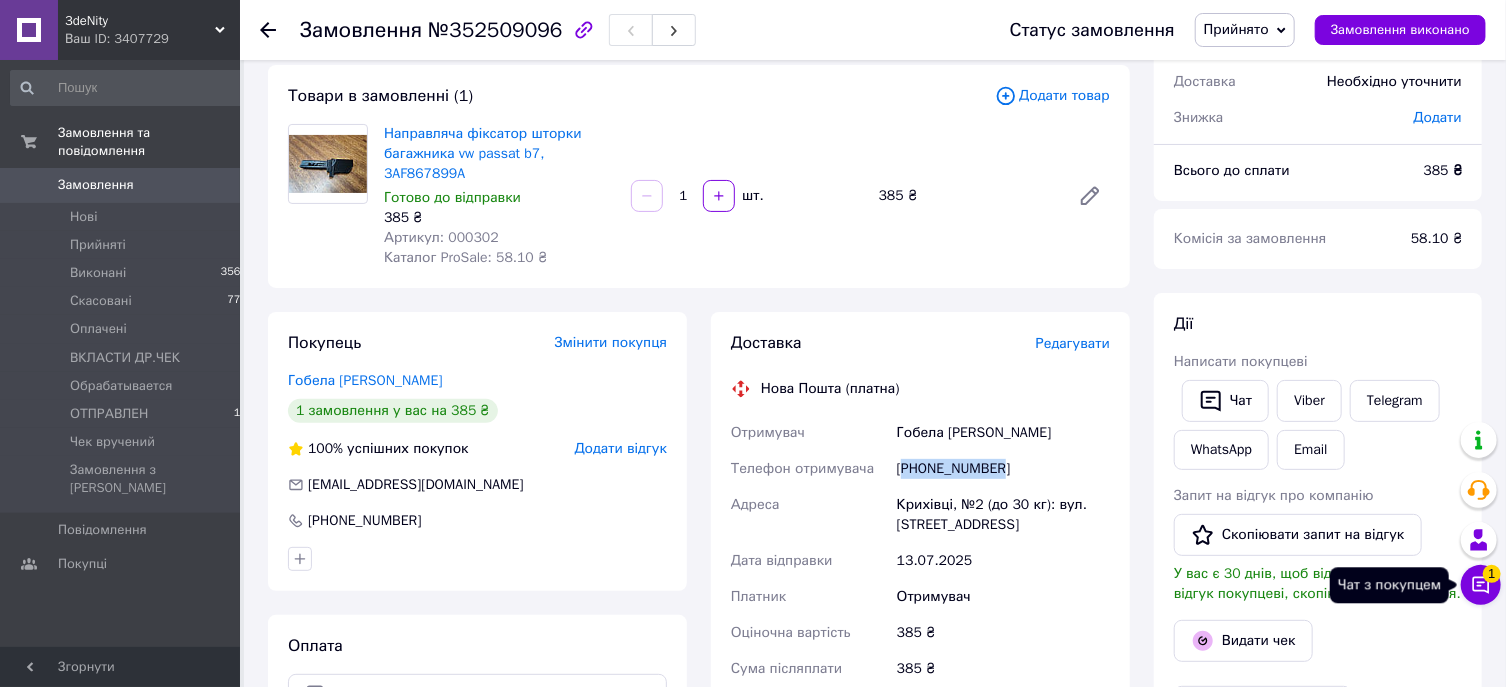 click on "1" at bounding box center [1492, 574] 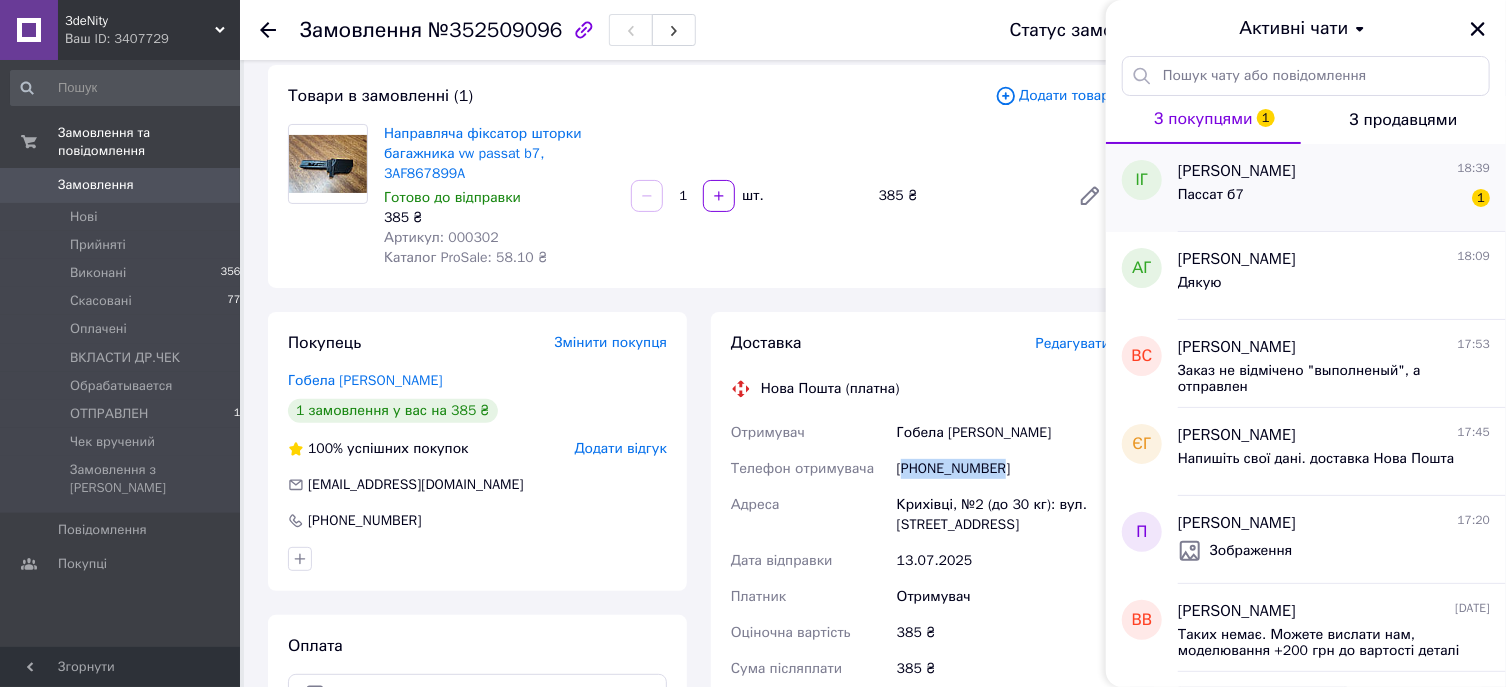 click on "Пассат б7 1" at bounding box center (1334, 199) 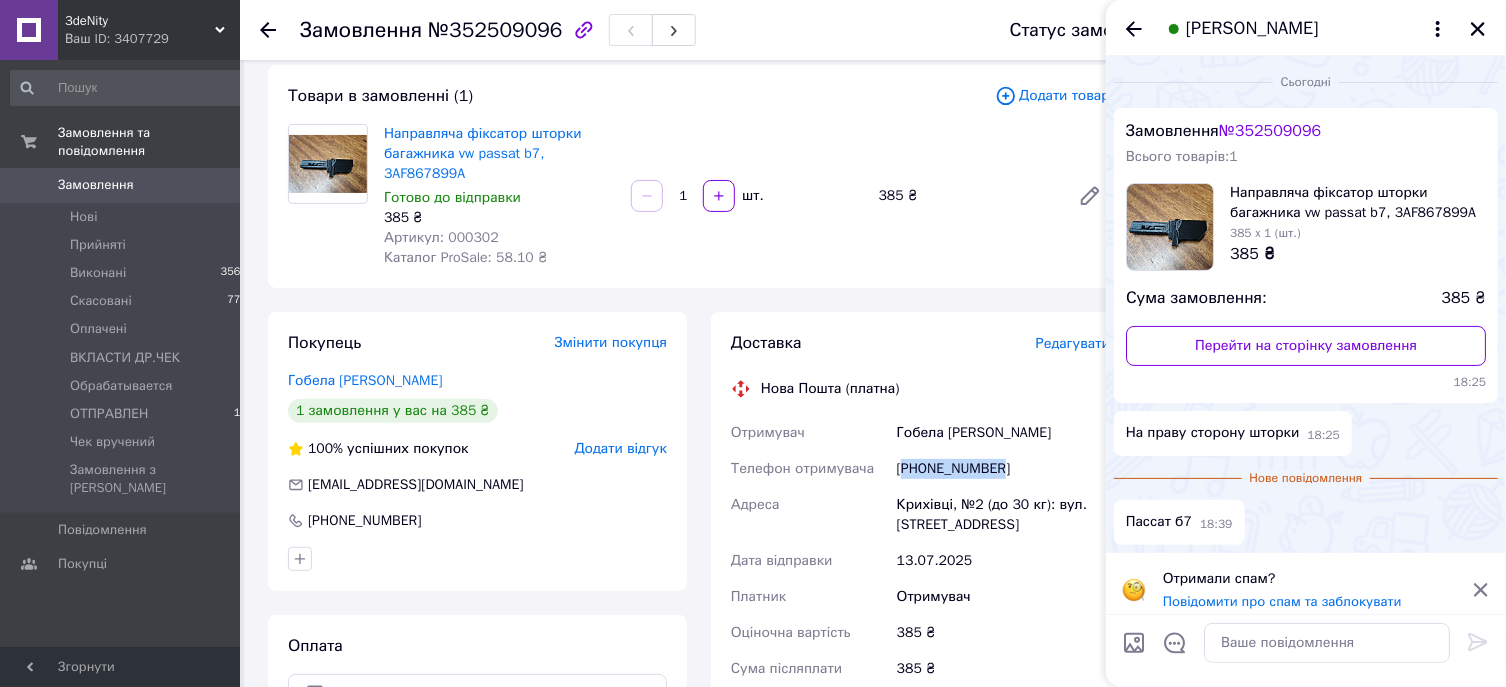 scroll, scrollTop: 13, scrollLeft: 0, axis: vertical 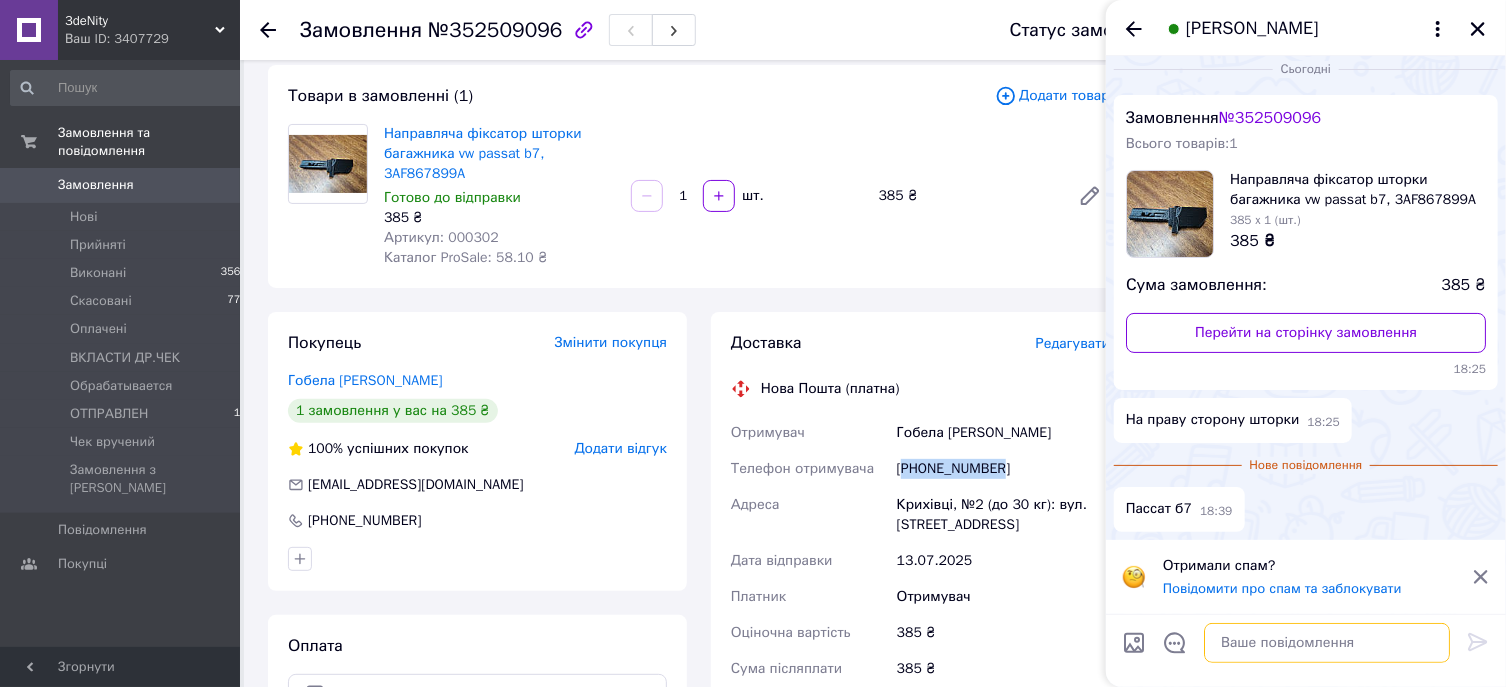 click at bounding box center [1327, 643] 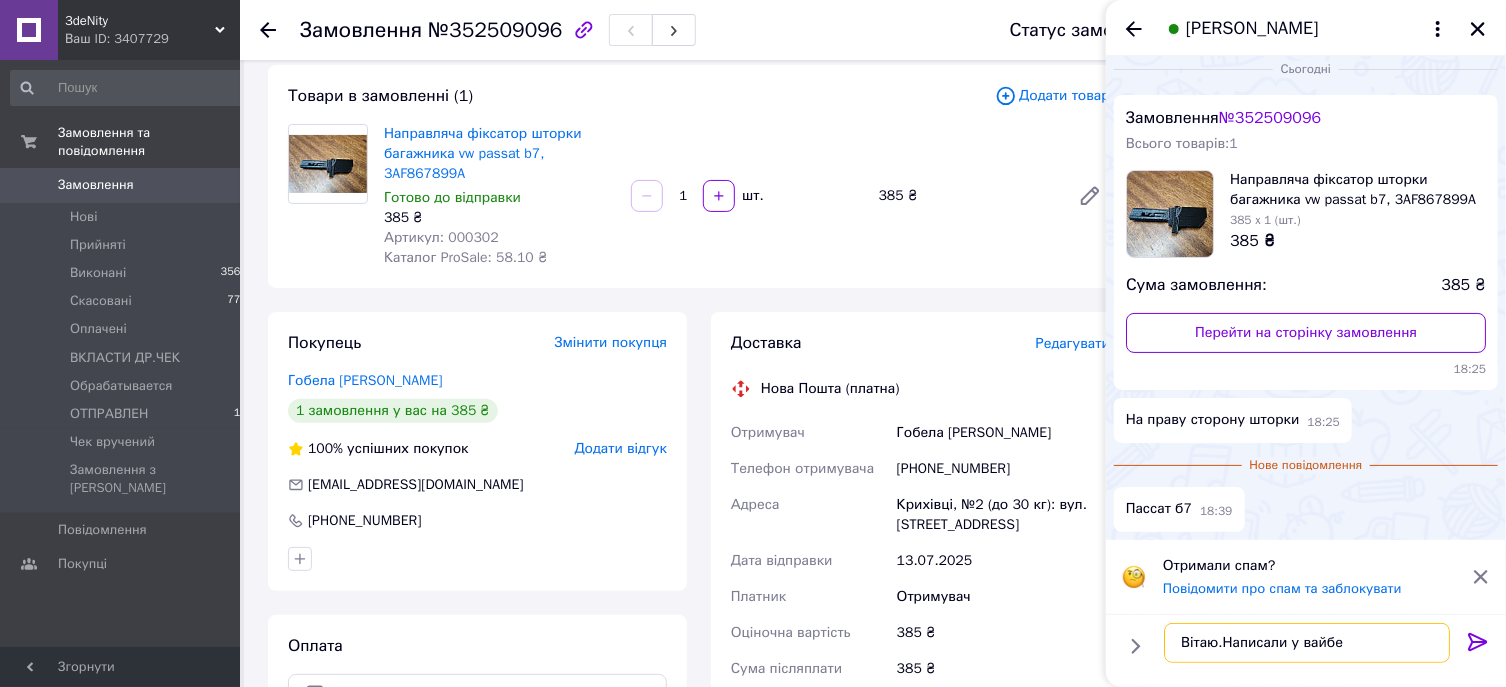 type on "Вітаю.Написали у вайбер" 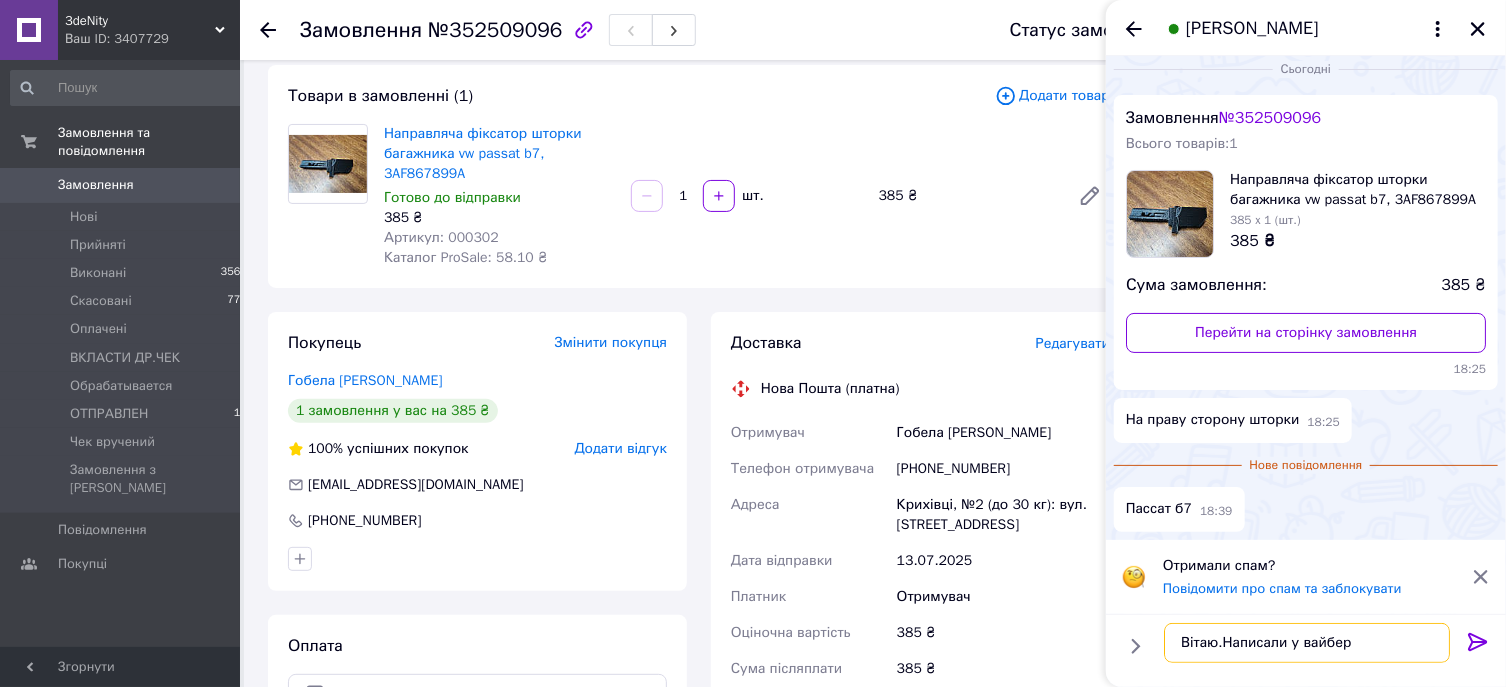 type 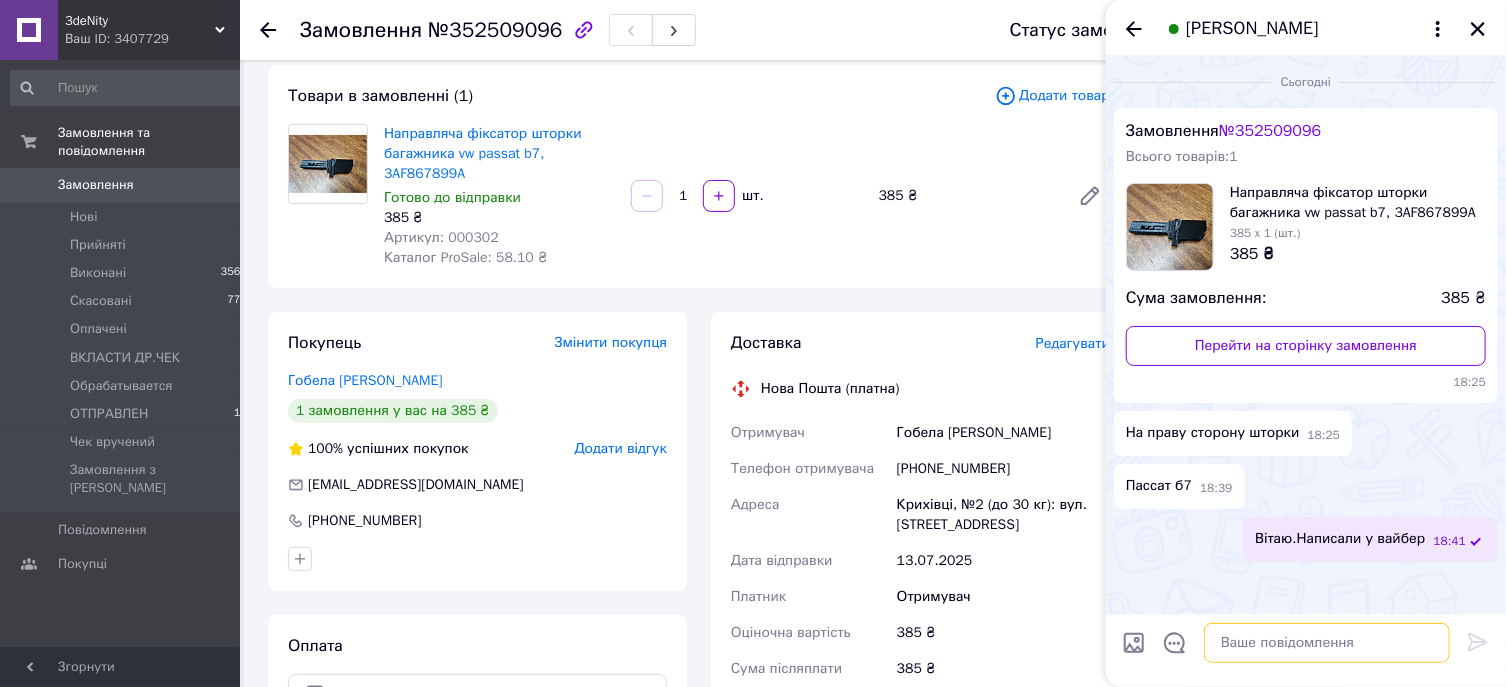 scroll, scrollTop: 0, scrollLeft: 0, axis: both 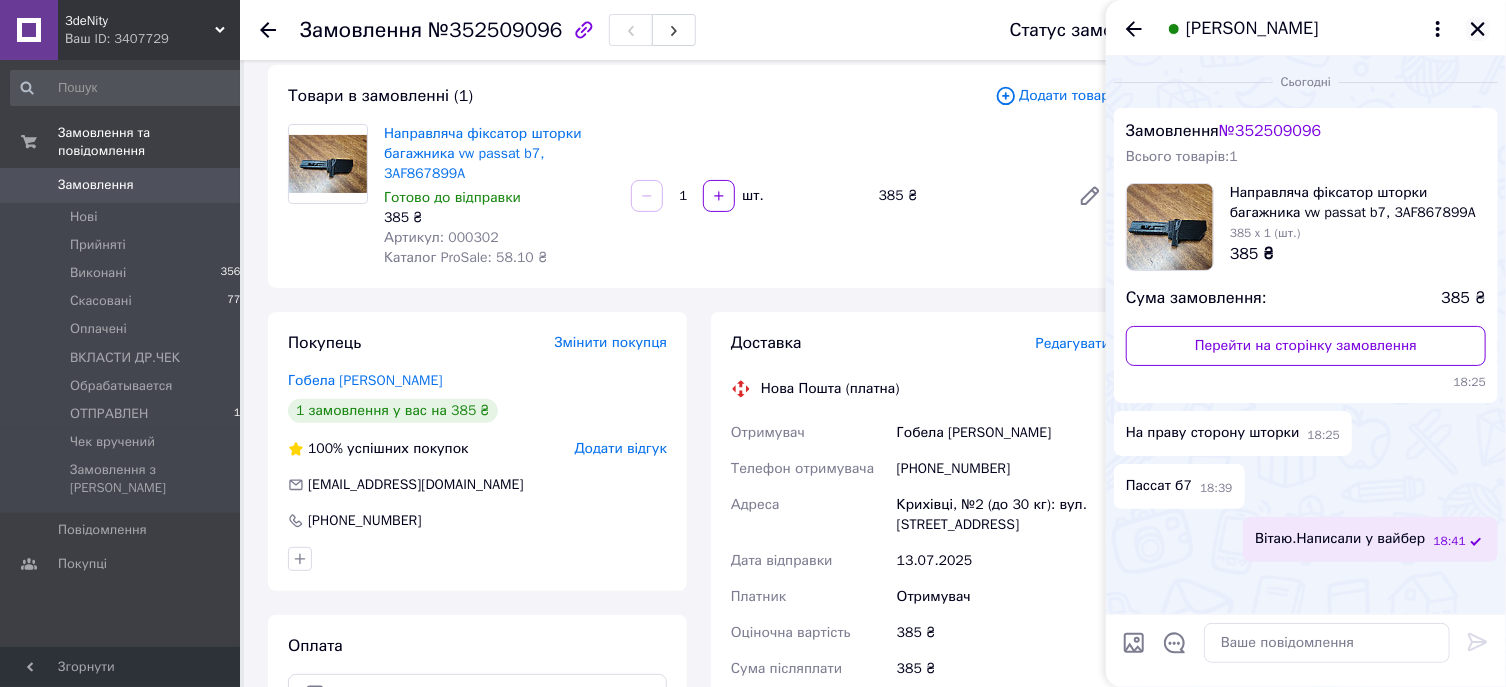 click 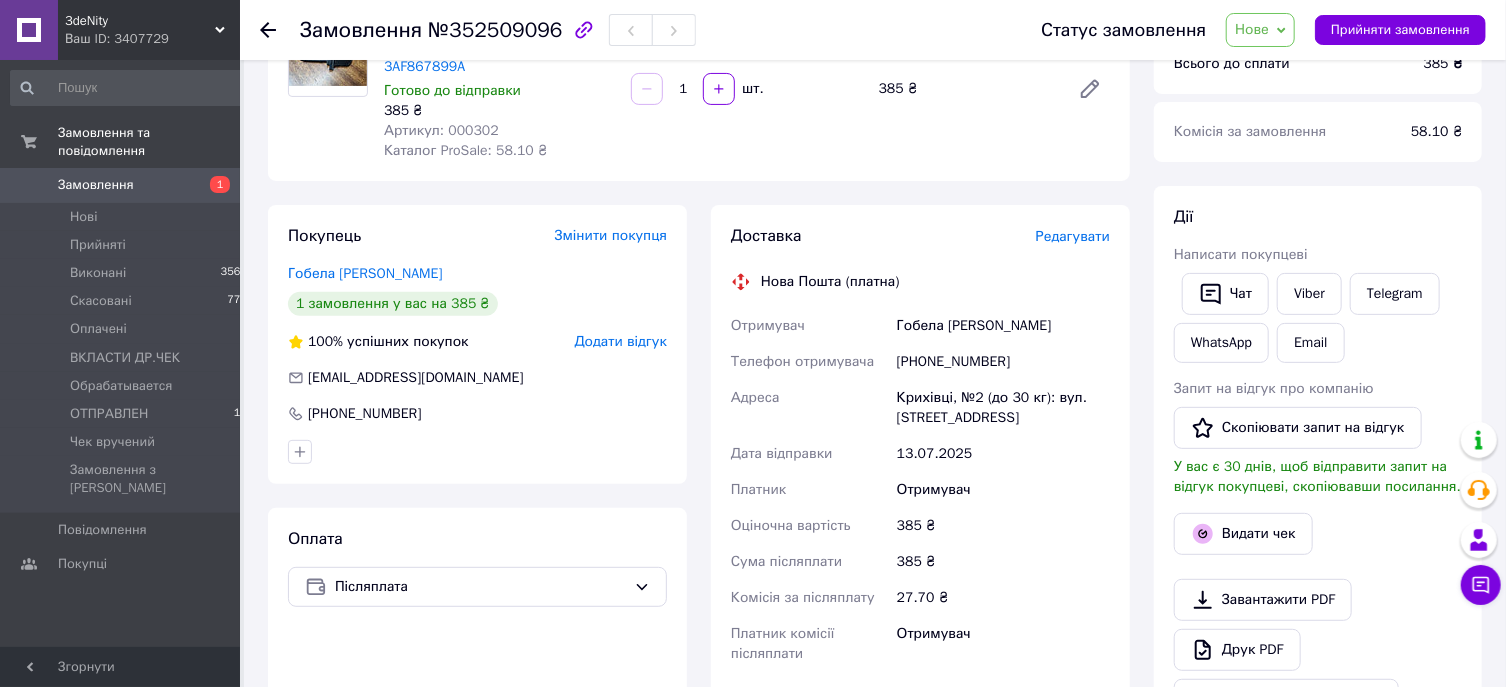 scroll, scrollTop: 0, scrollLeft: 0, axis: both 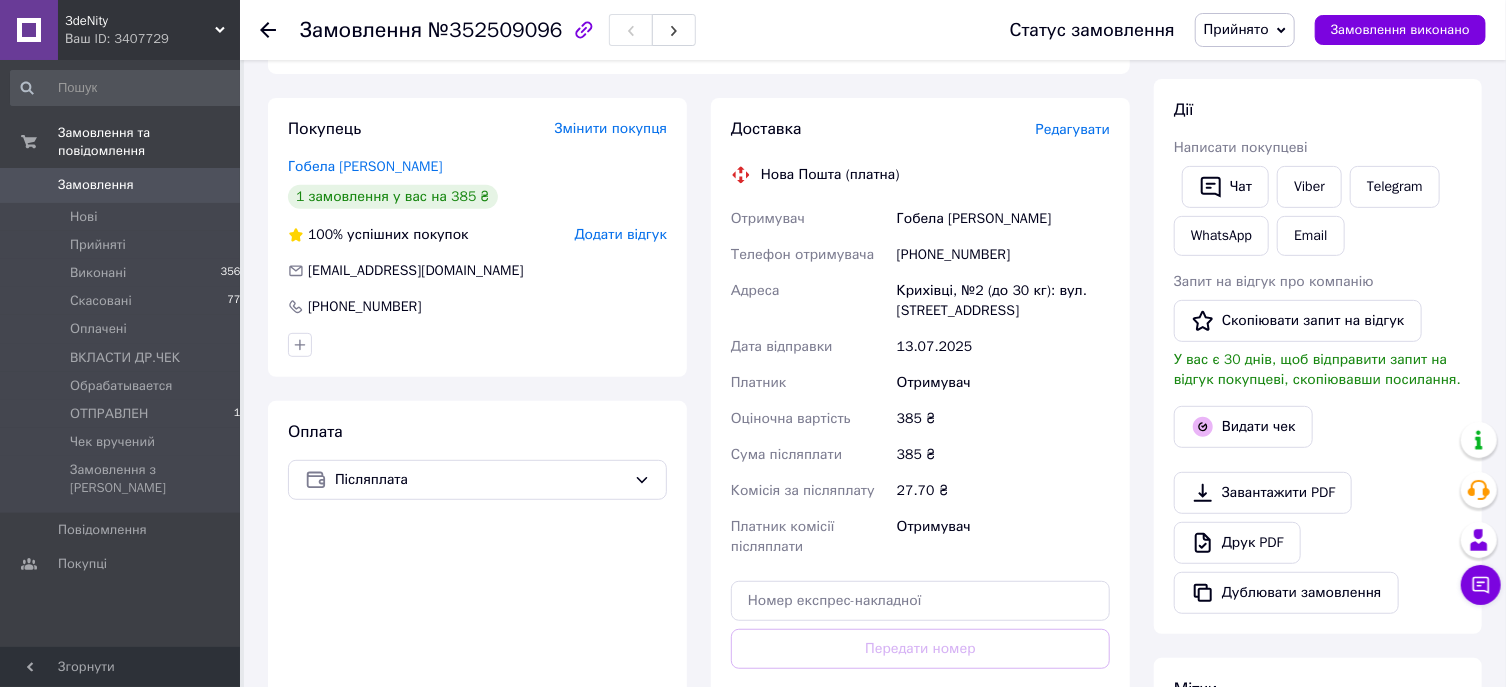 click on "Редагувати" at bounding box center [1073, 129] 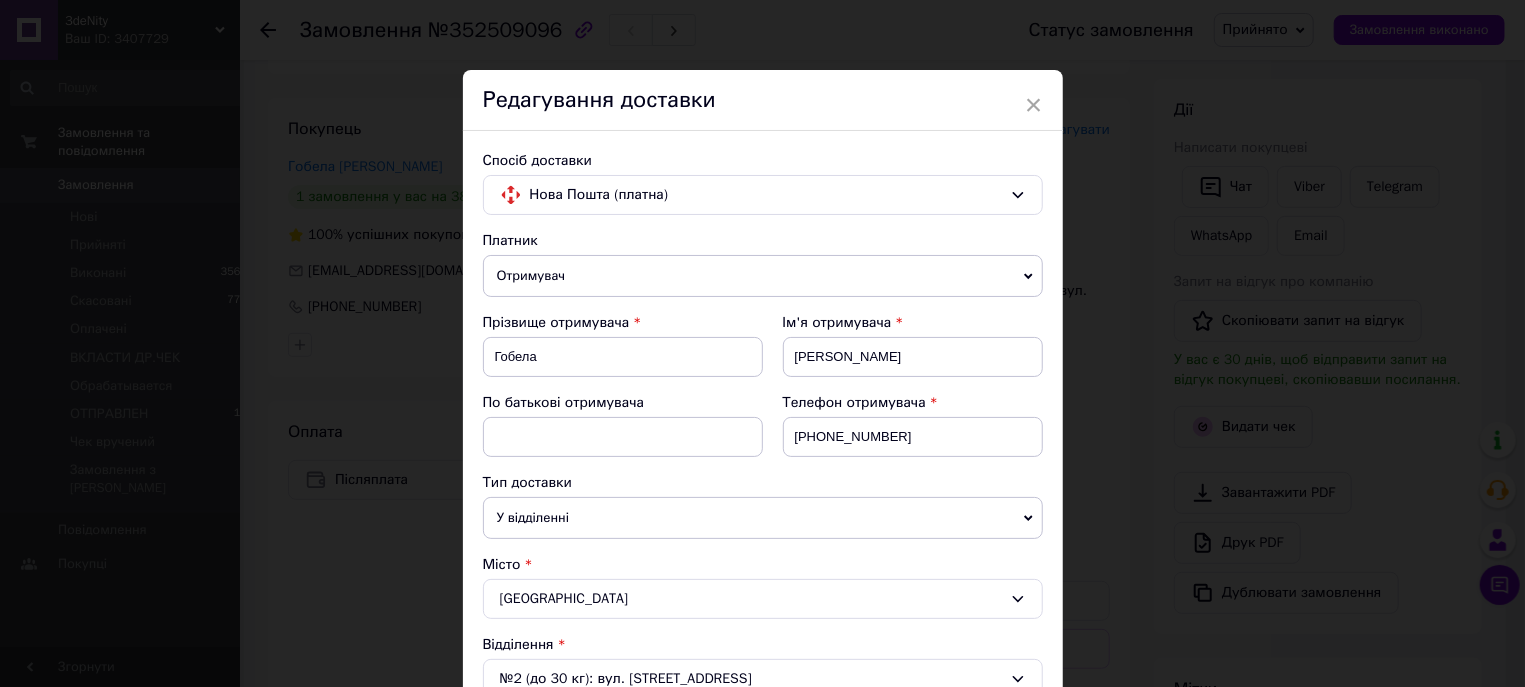 scroll, scrollTop: 683, scrollLeft: 0, axis: vertical 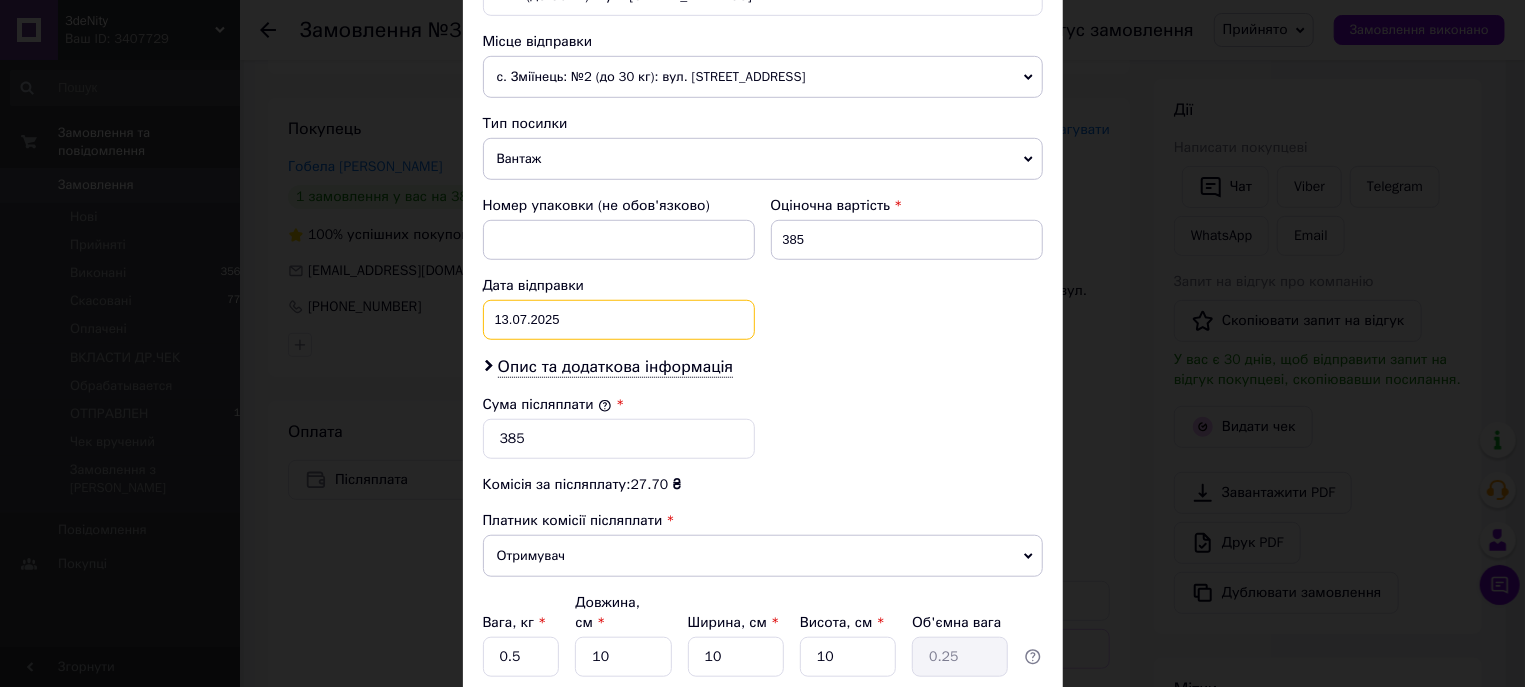 click on "13.07.2025" at bounding box center [619, 320] 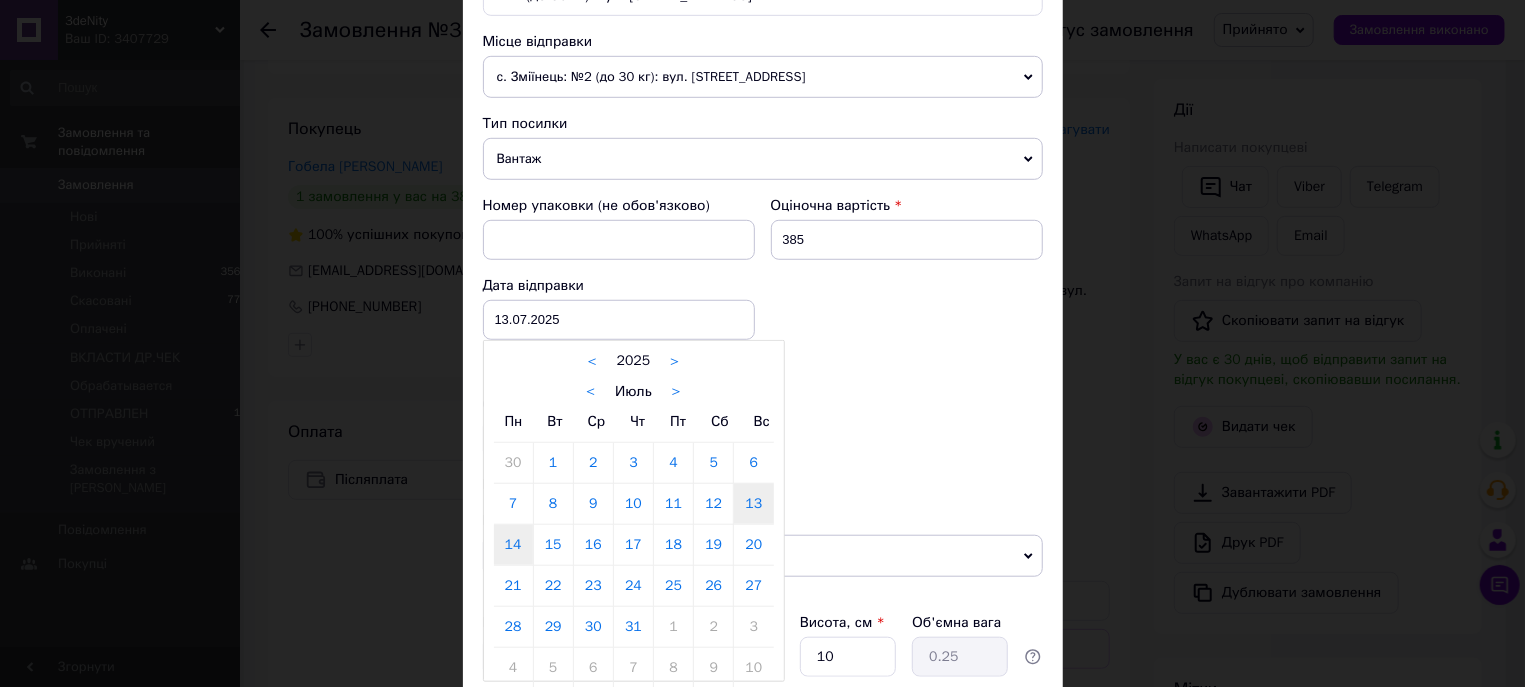 click on "14" at bounding box center (513, 545) 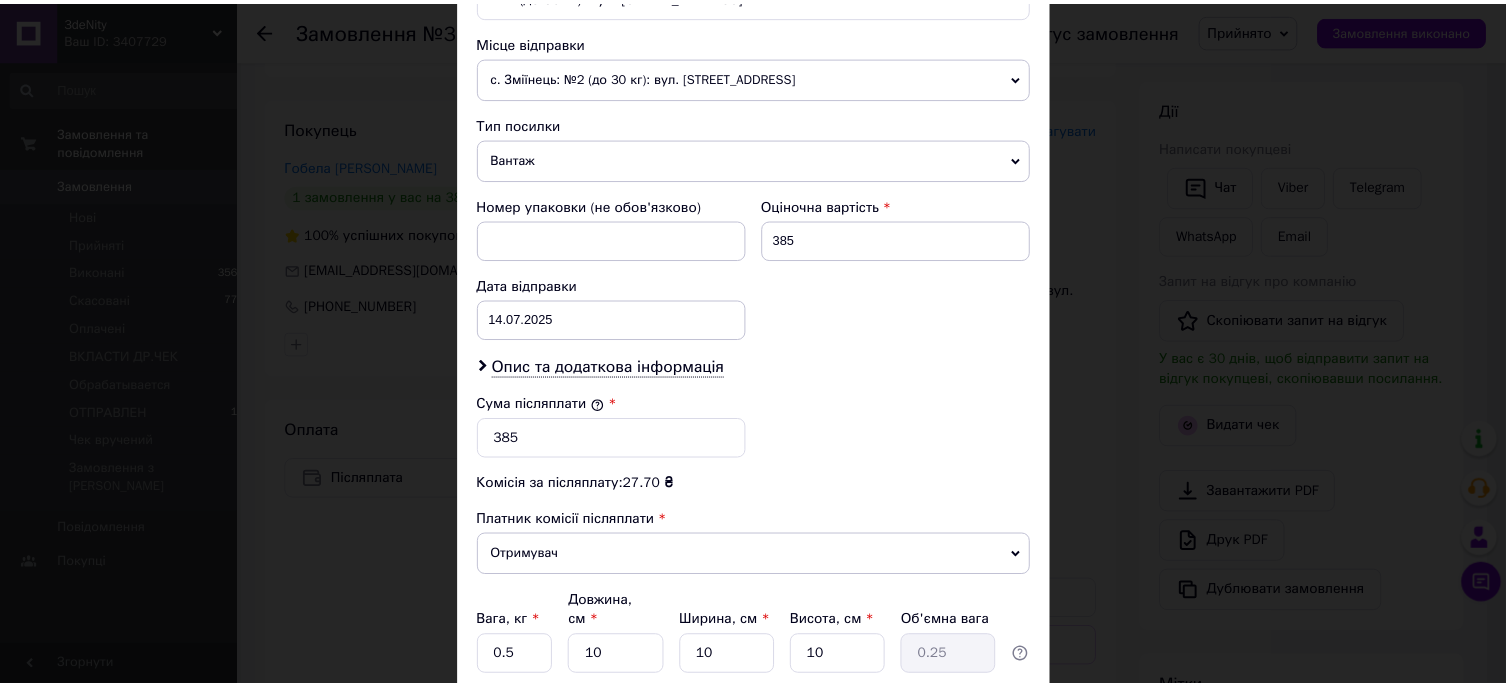 scroll, scrollTop: 843, scrollLeft: 0, axis: vertical 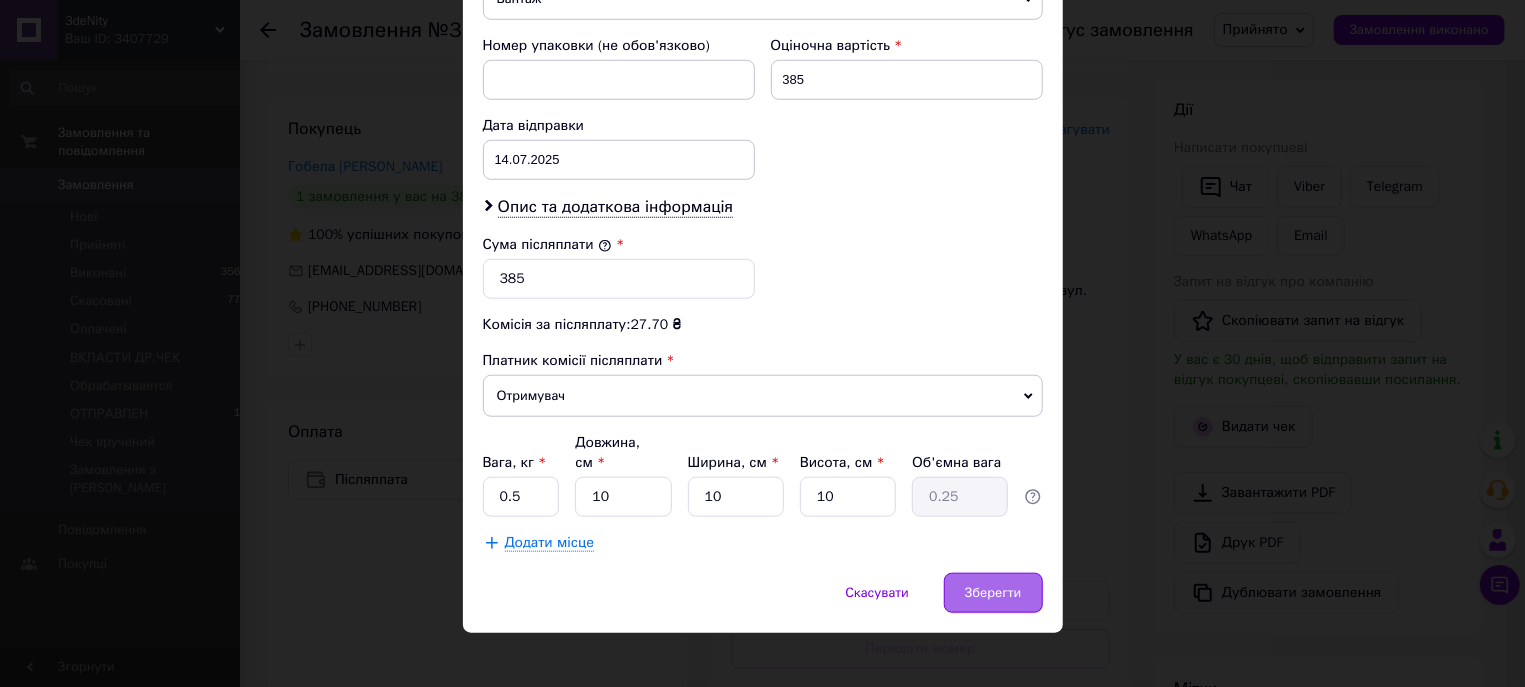 click on "Зберегти" at bounding box center [993, 593] 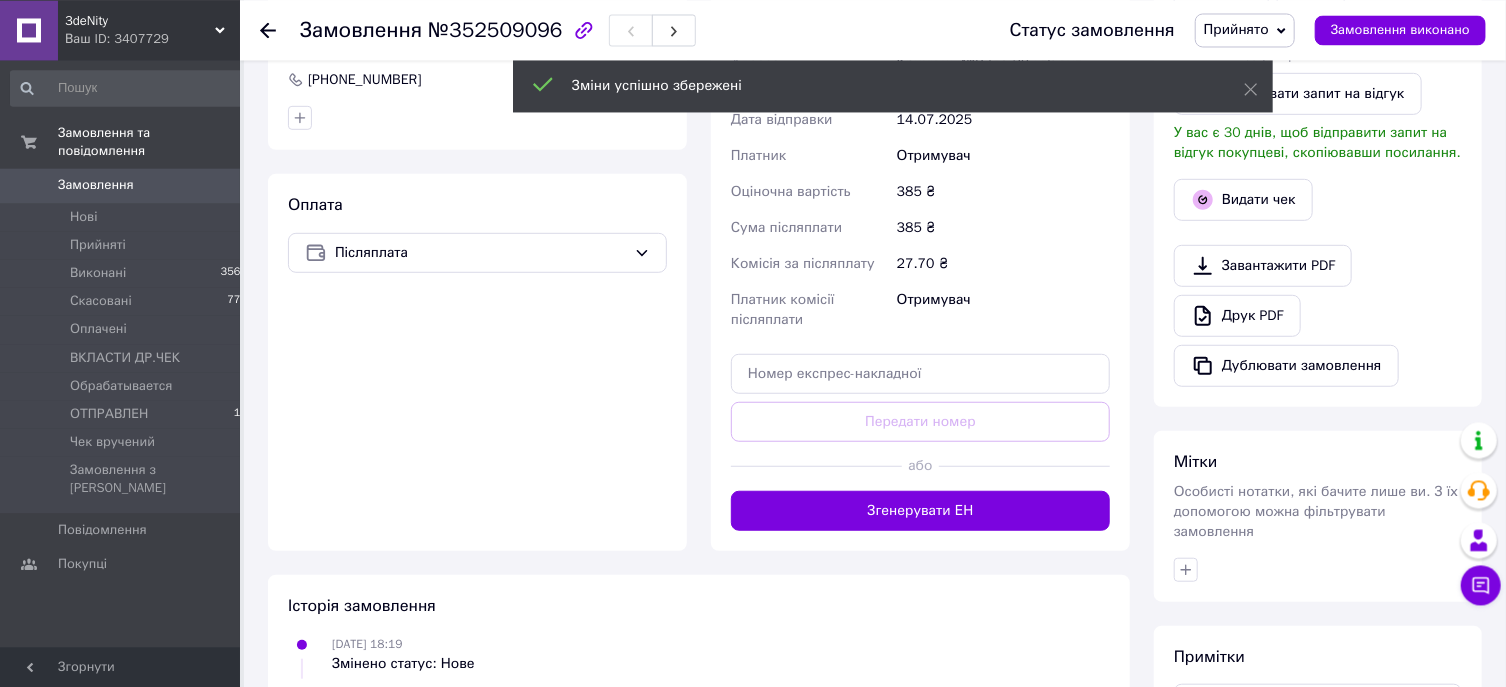 scroll, scrollTop: 643, scrollLeft: 0, axis: vertical 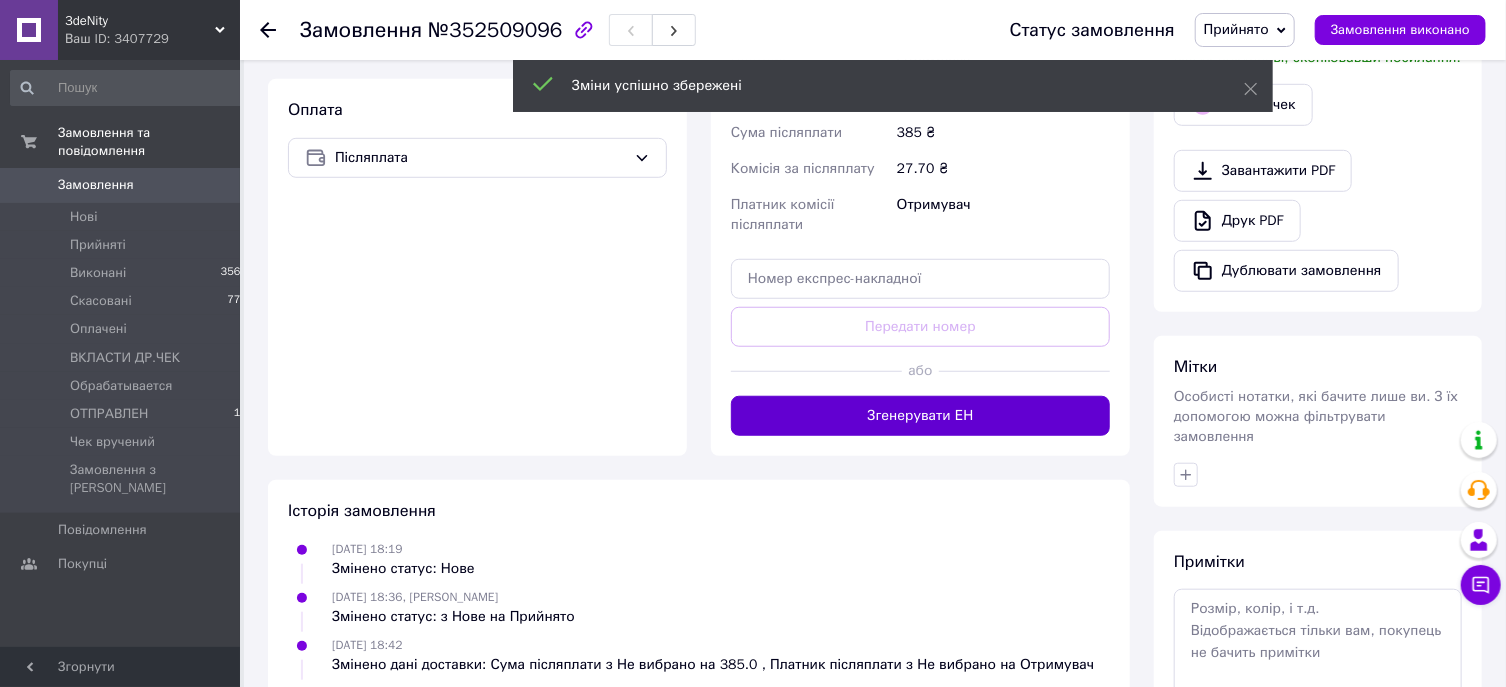 click on "Згенерувати ЕН" at bounding box center (920, 416) 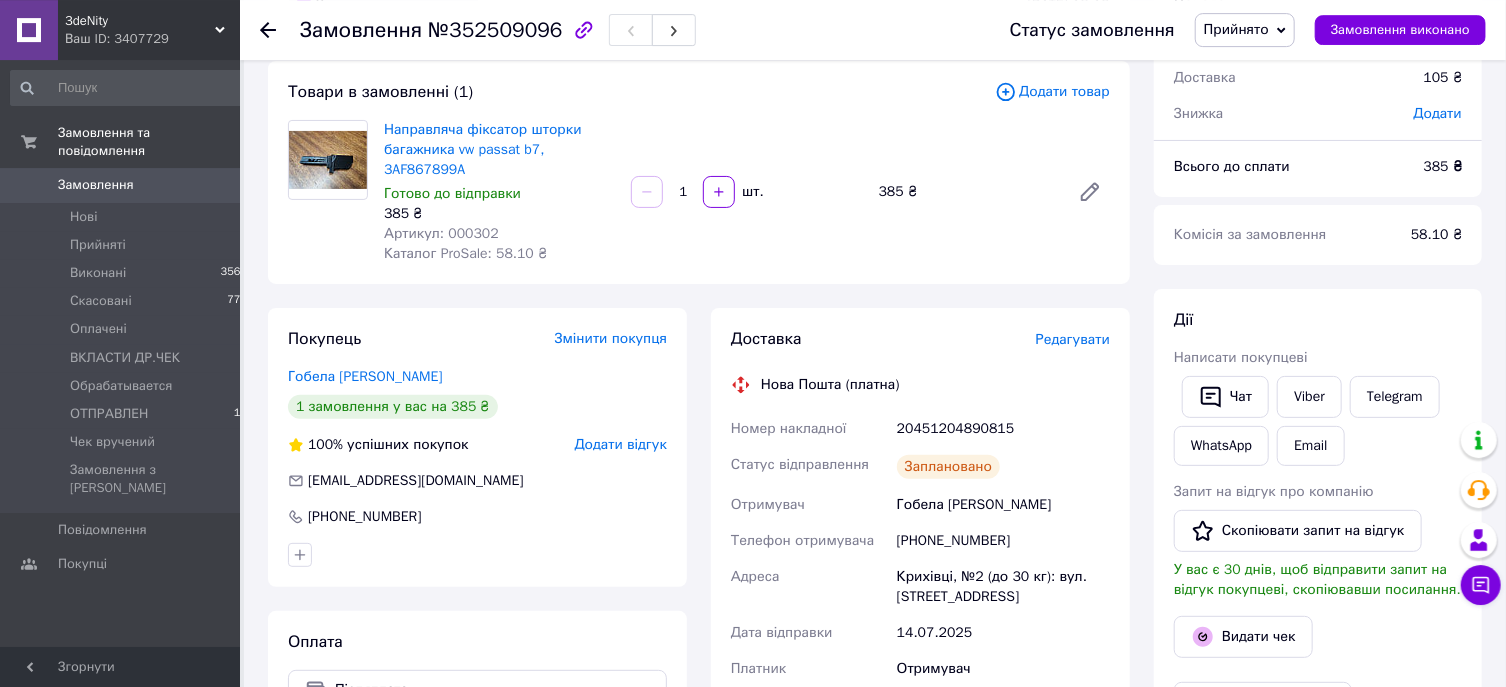 scroll, scrollTop: 107, scrollLeft: 0, axis: vertical 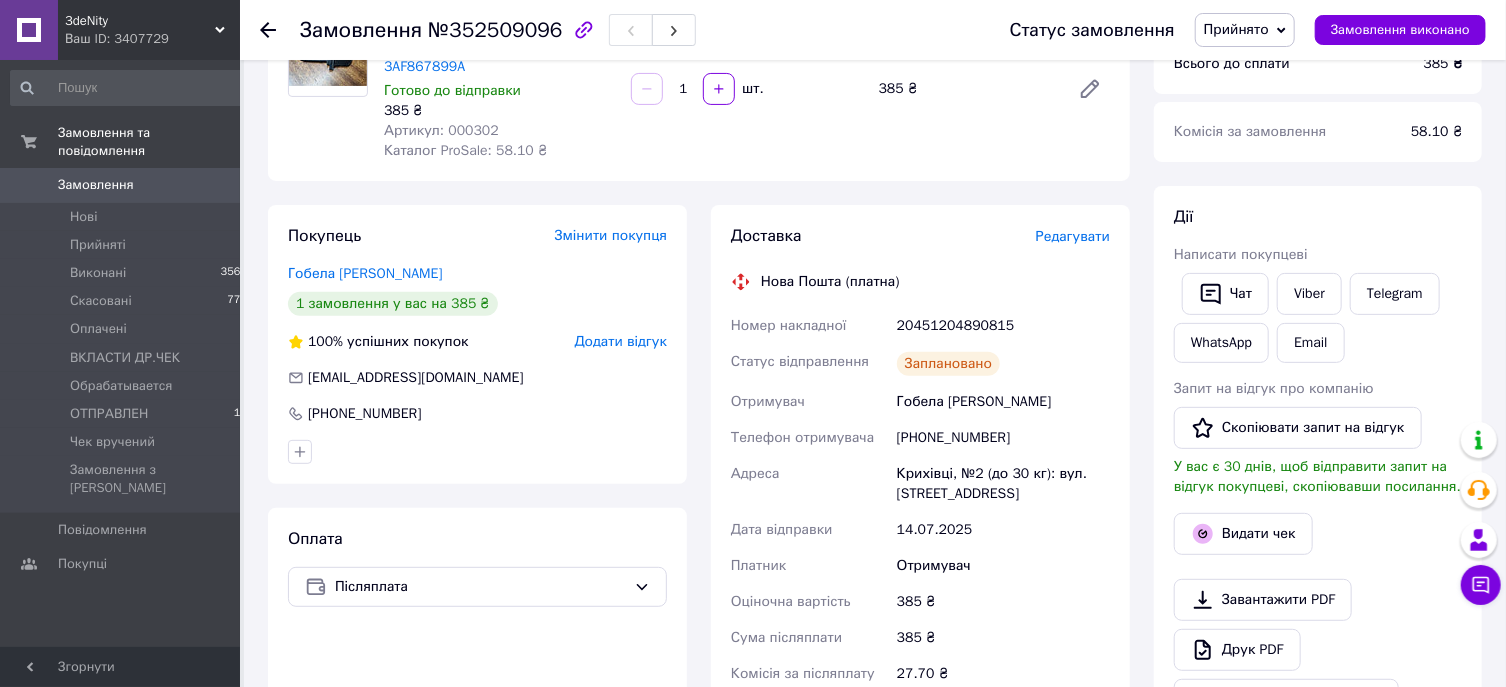 click on "Редагувати" at bounding box center (1073, 236) 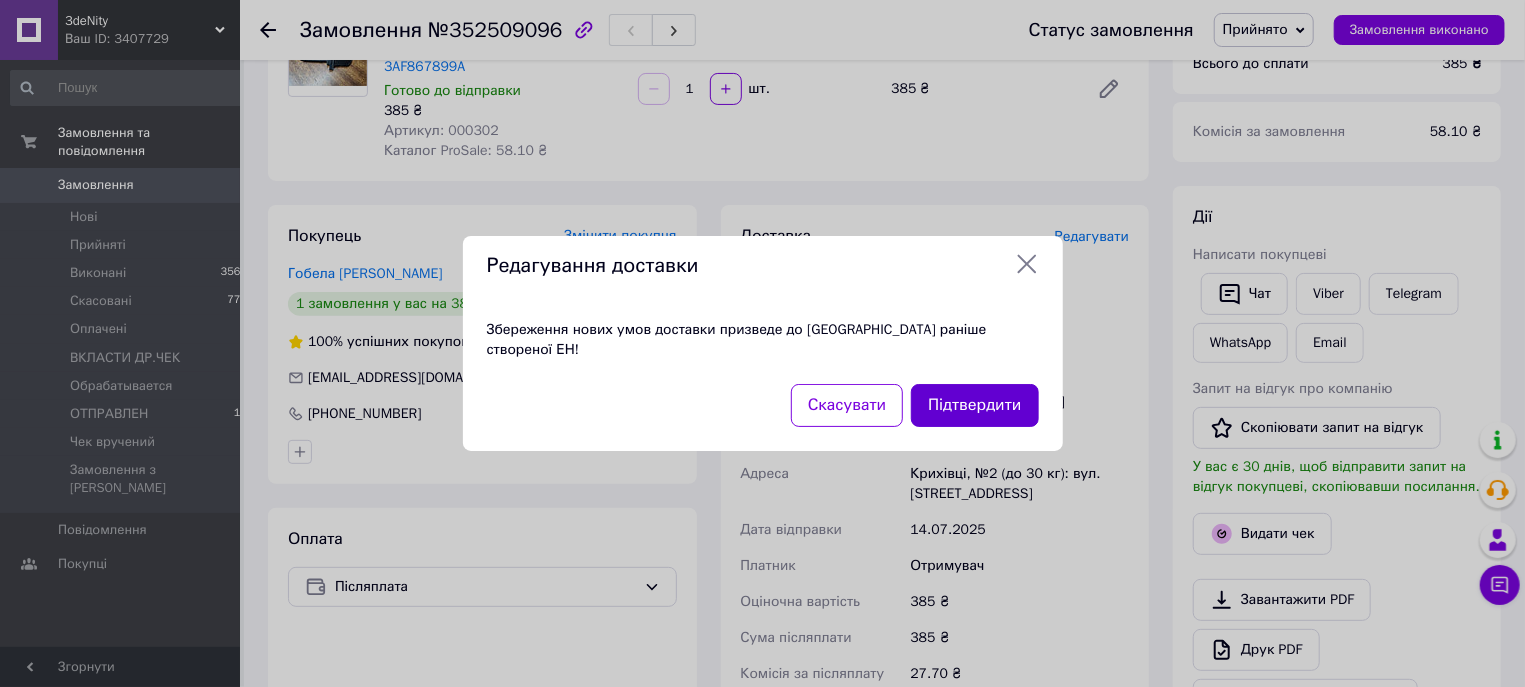 click on "Підтвердити" at bounding box center [974, 405] 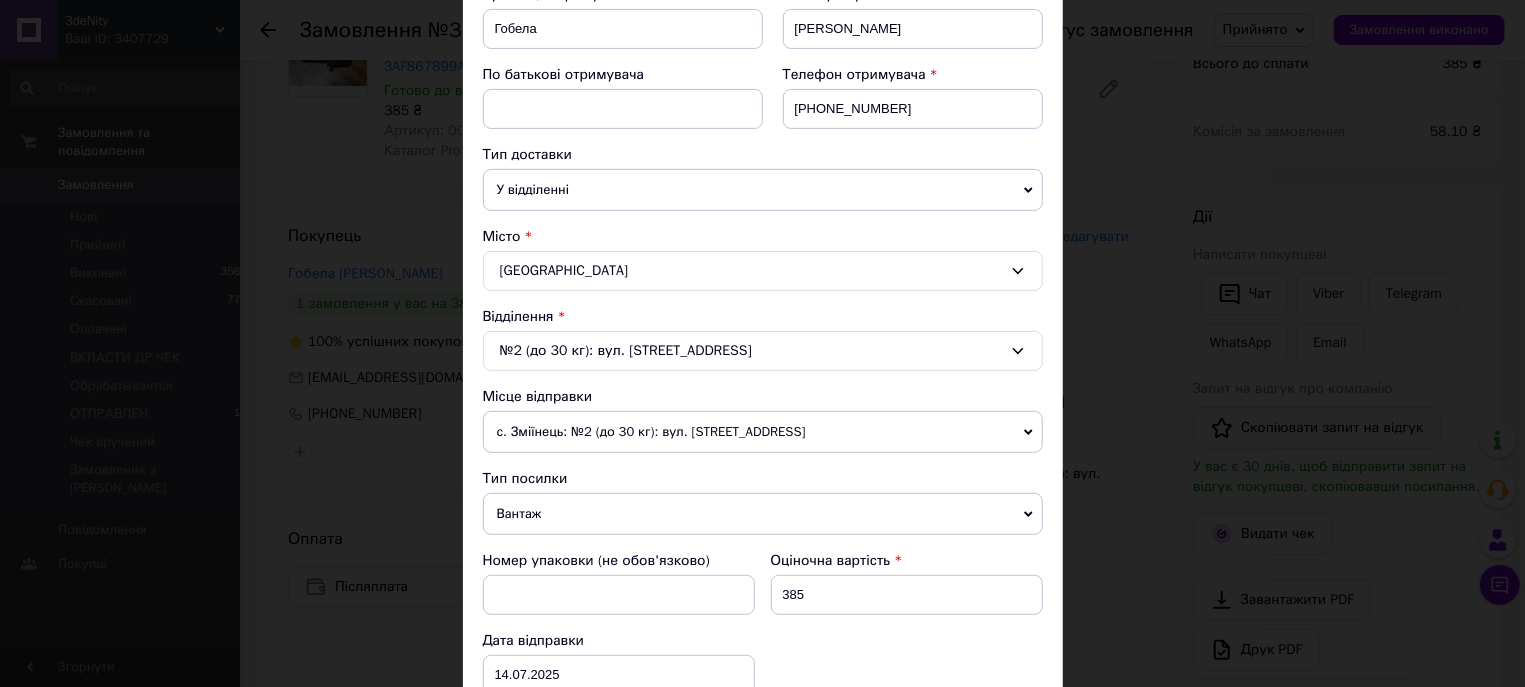 scroll, scrollTop: 342, scrollLeft: 0, axis: vertical 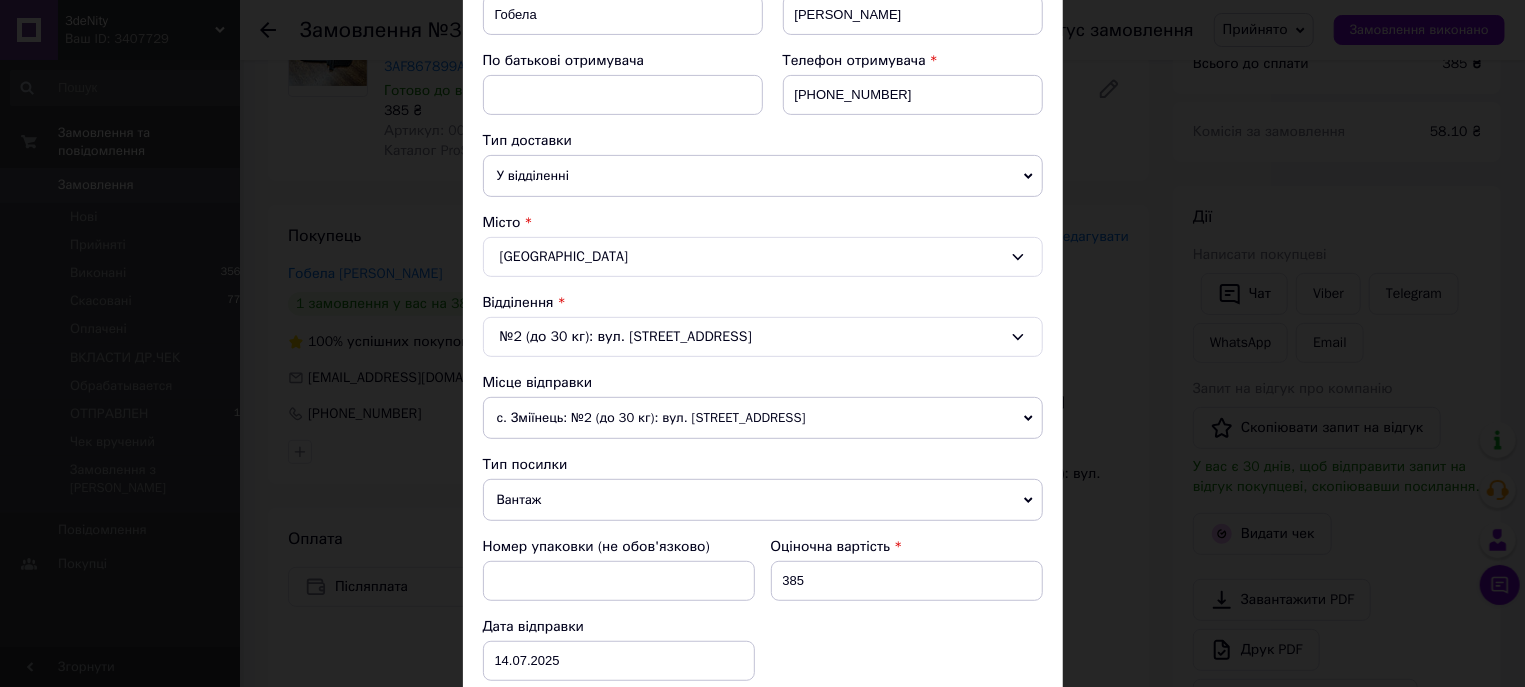 click on "Вантаж" at bounding box center [763, 500] 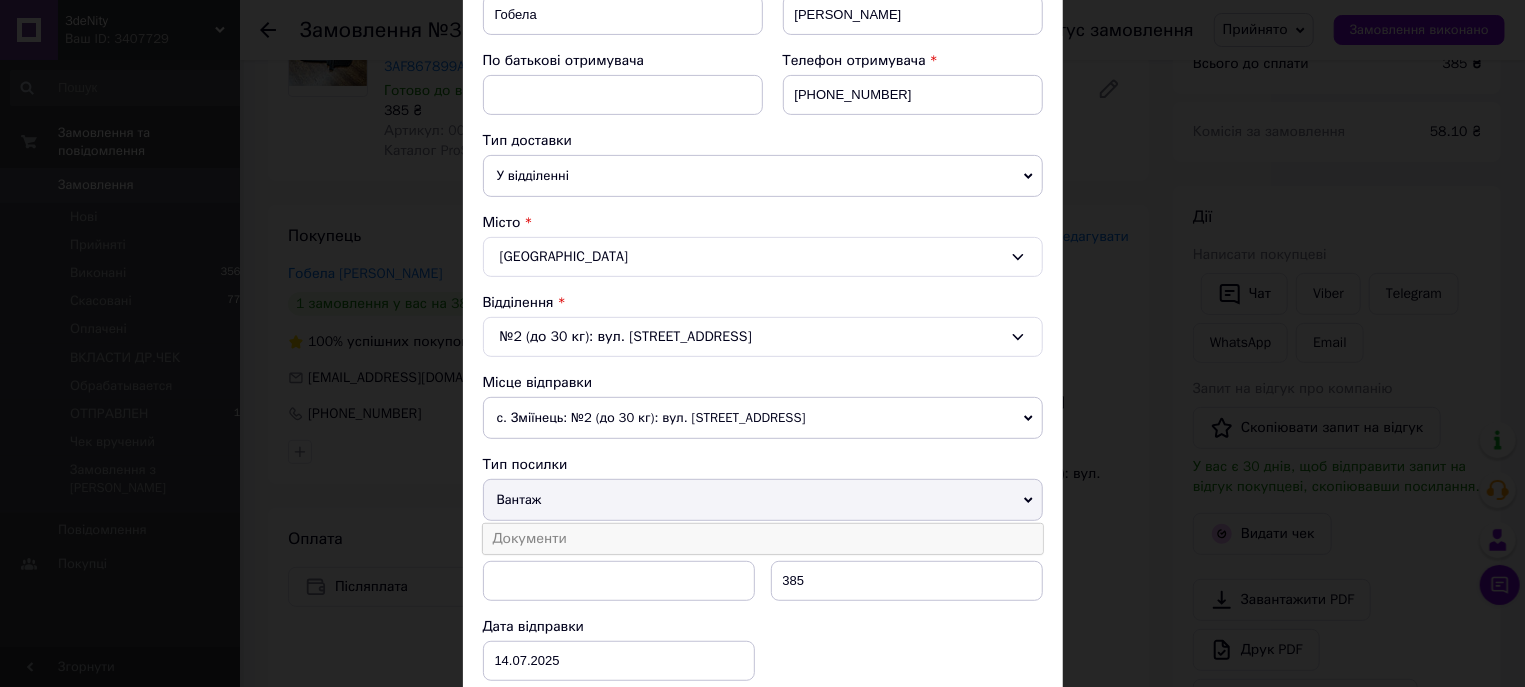 click on "Документи" at bounding box center [763, 539] 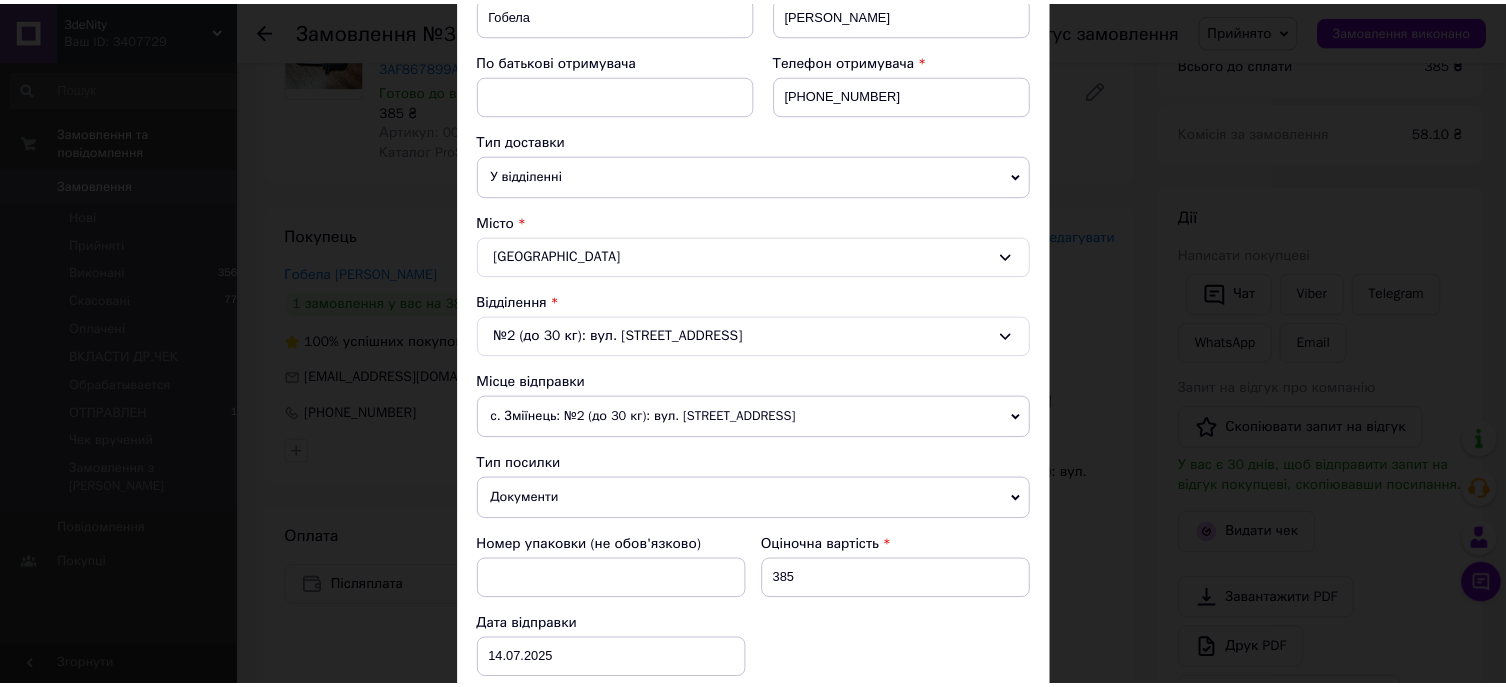 scroll, scrollTop: 863, scrollLeft: 0, axis: vertical 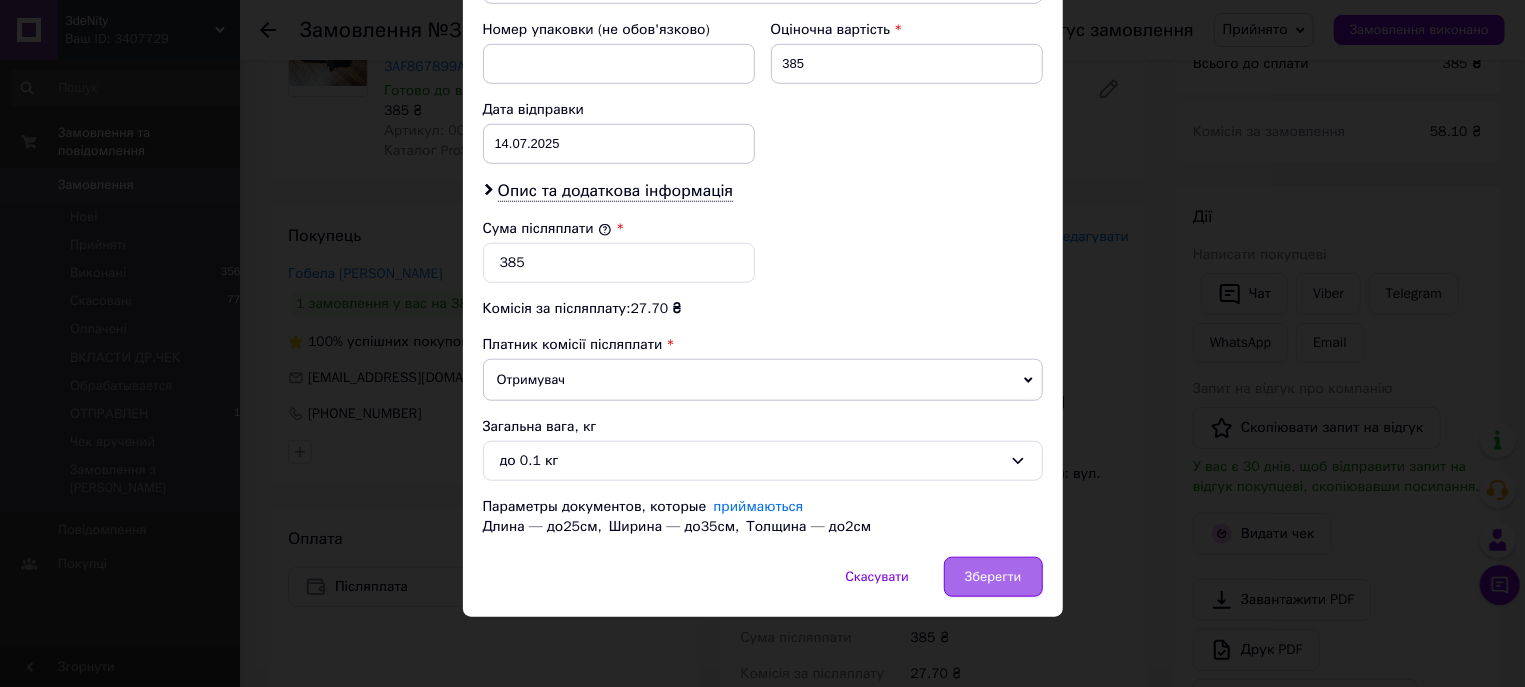 click on "Зберегти" at bounding box center [993, 577] 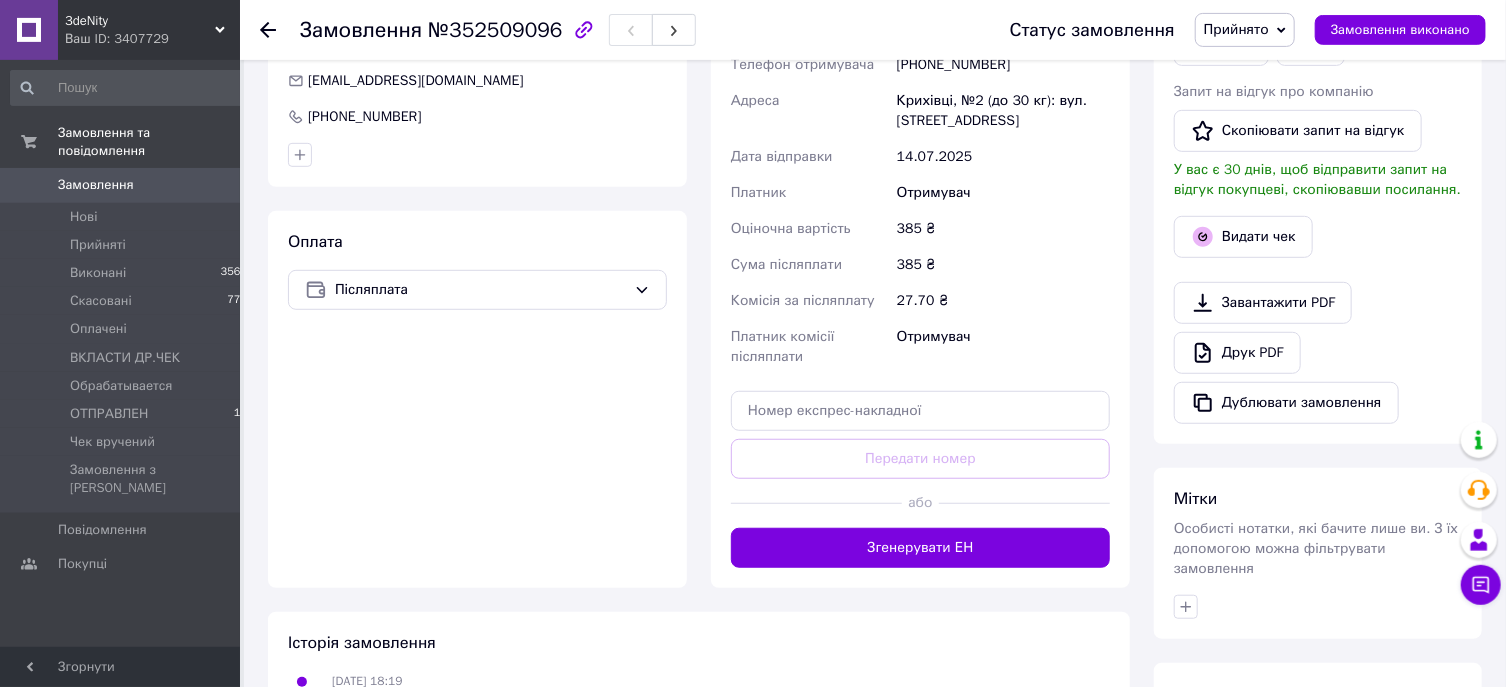 scroll, scrollTop: 536, scrollLeft: 0, axis: vertical 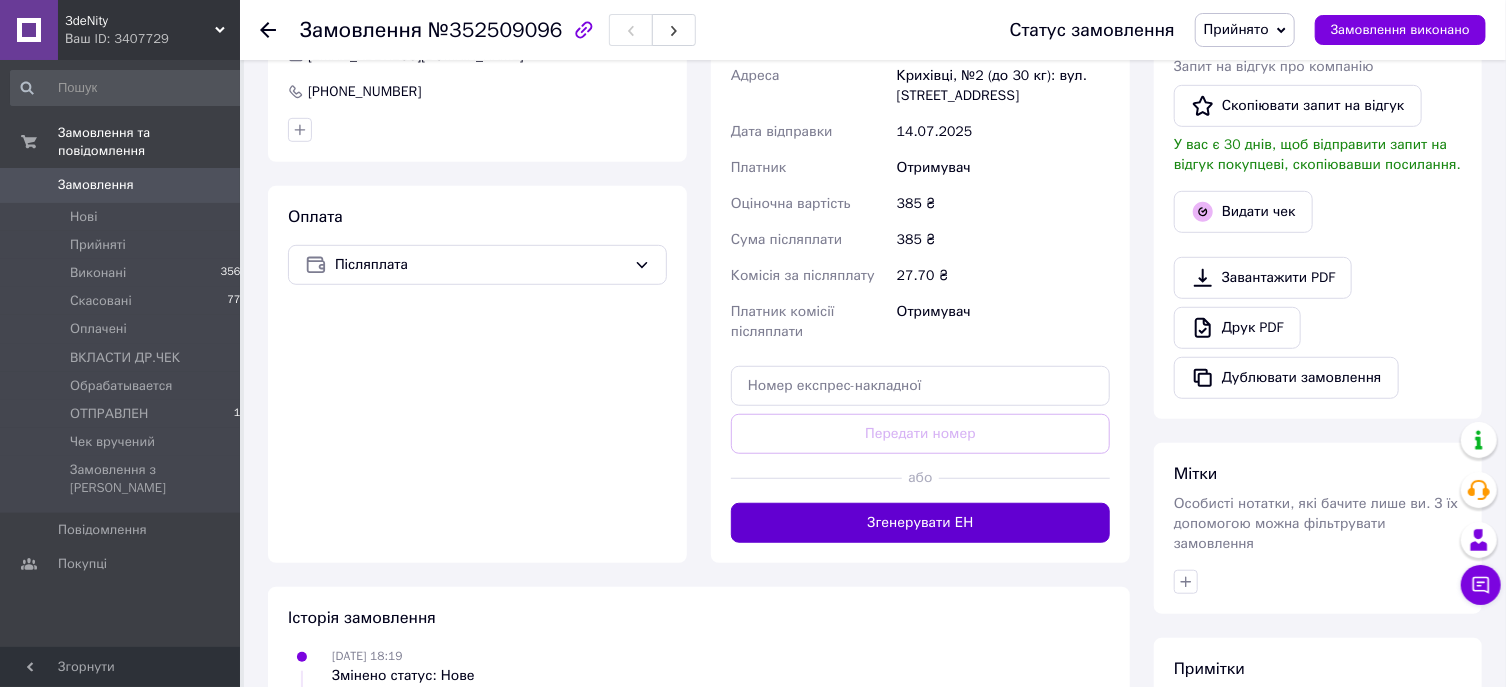 click on "Згенерувати ЕН" at bounding box center (920, 523) 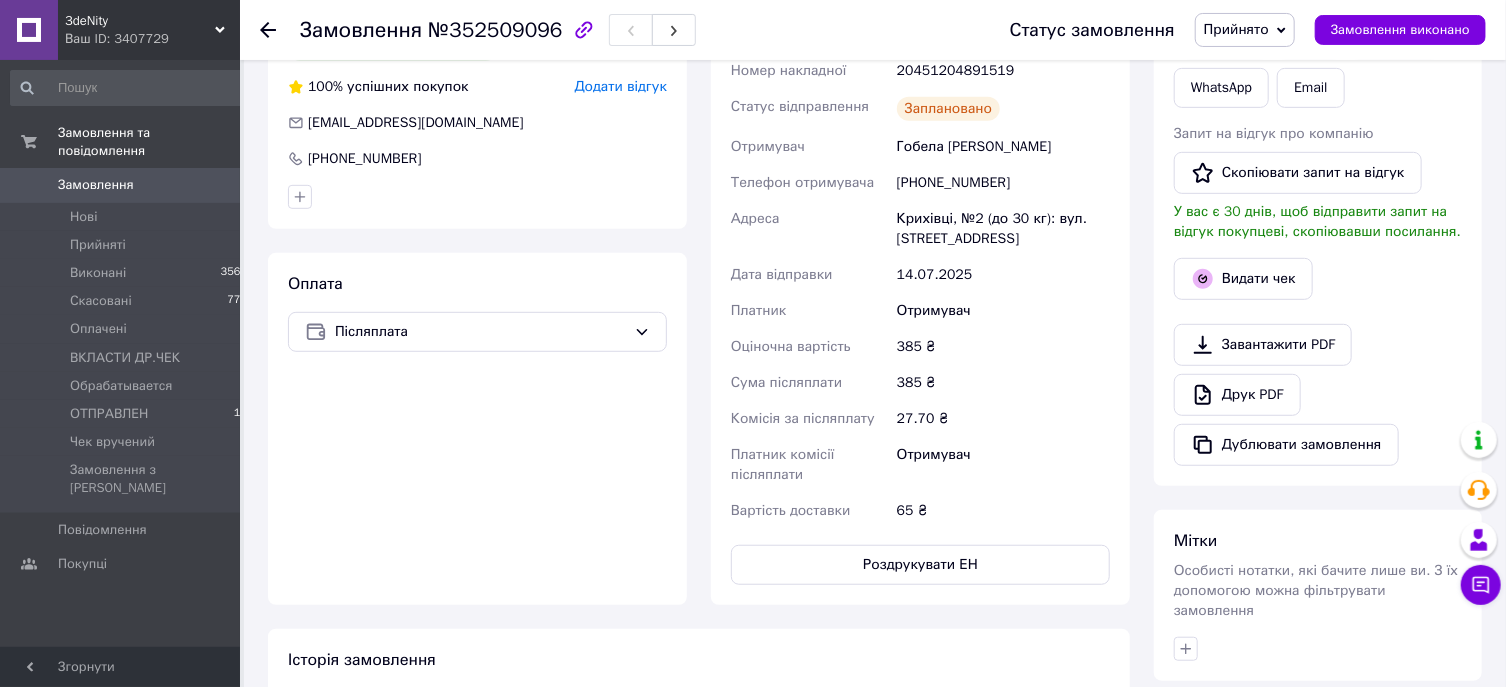 scroll, scrollTop: 428, scrollLeft: 0, axis: vertical 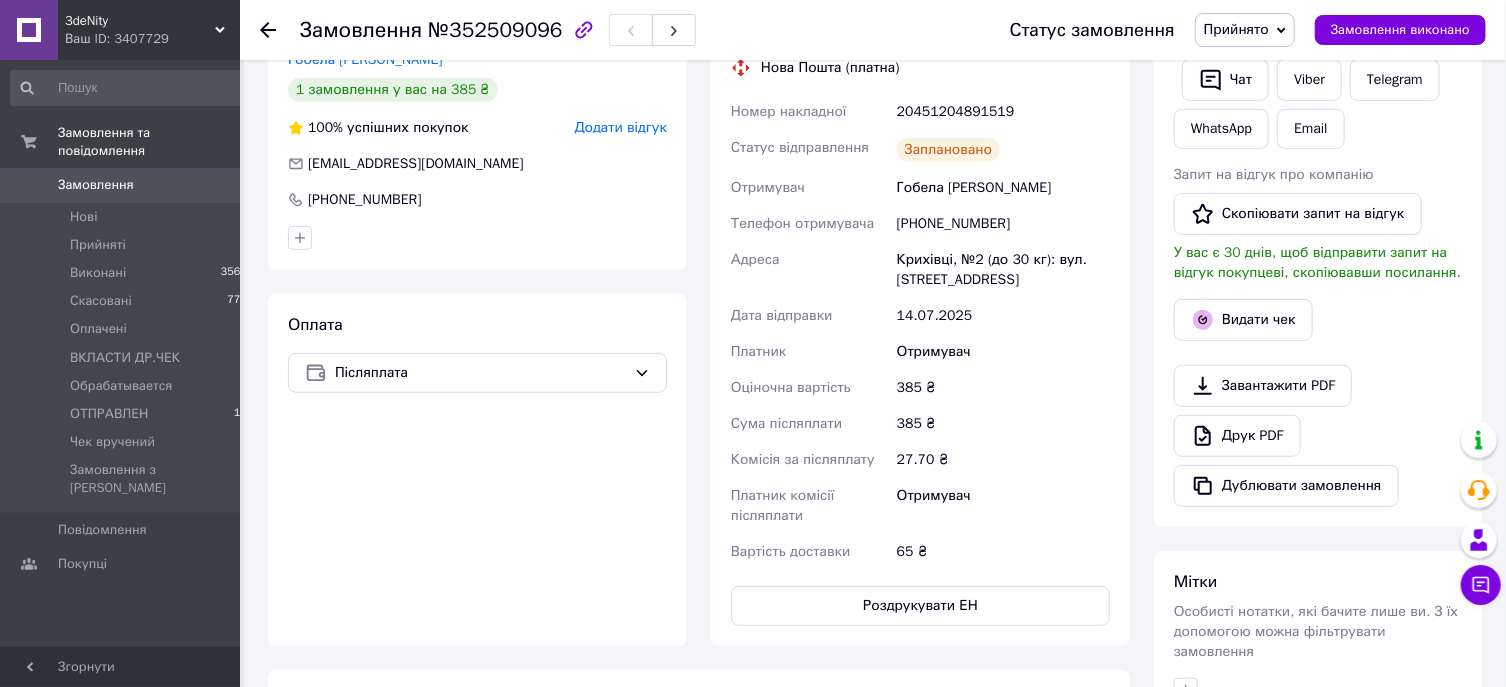 click on "Отримувач" at bounding box center [1003, 506] 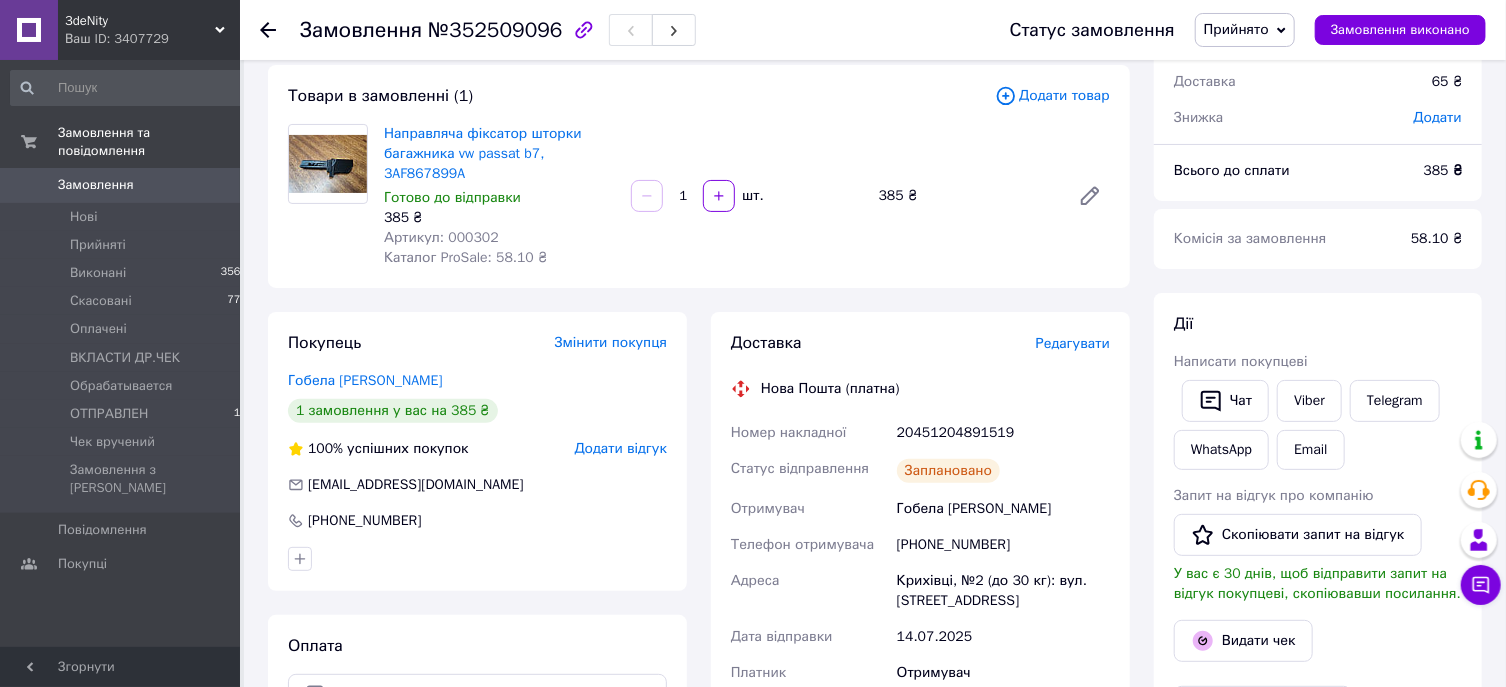 scroll, scrollTop: 0, scrollLeft: 0, axis: both 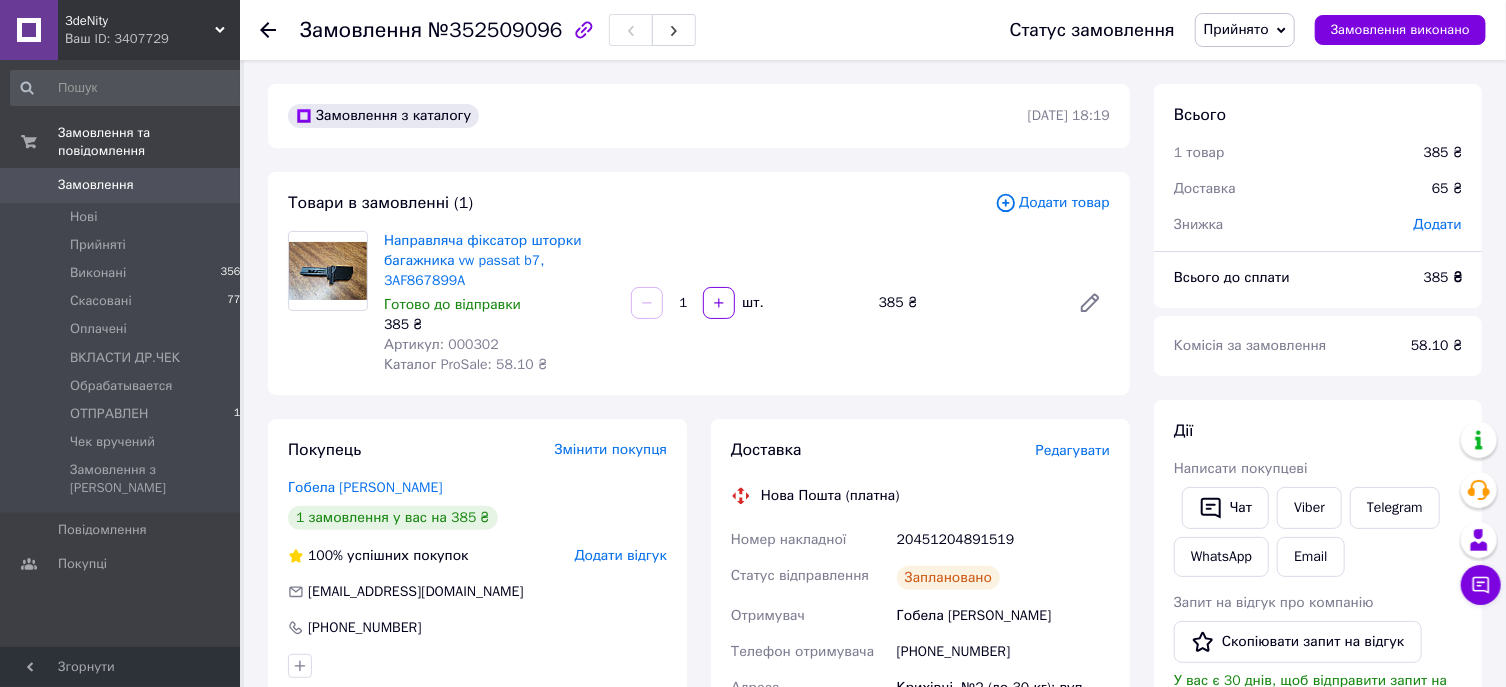click on "20451204891519" at bounding box center [1003, 540] 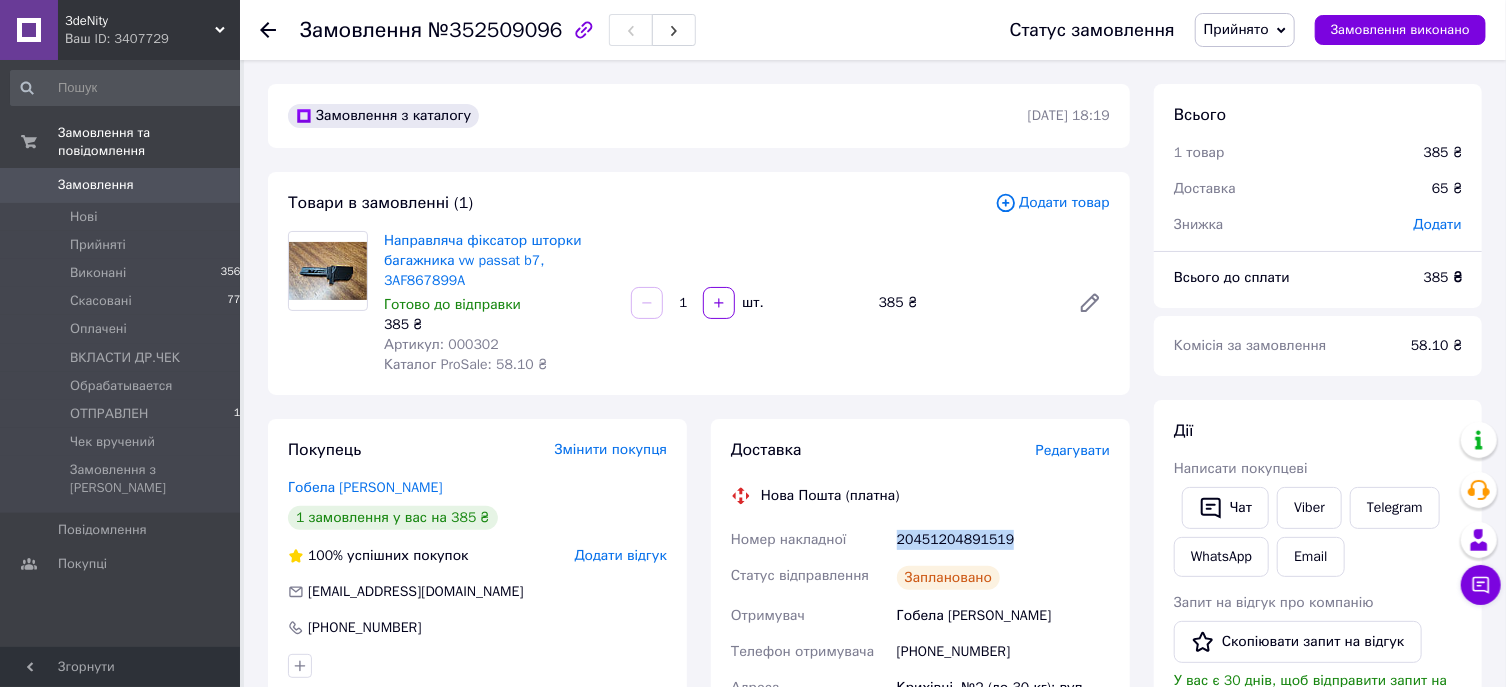 click on "20451204891519" at bounding box center (1003, 540) 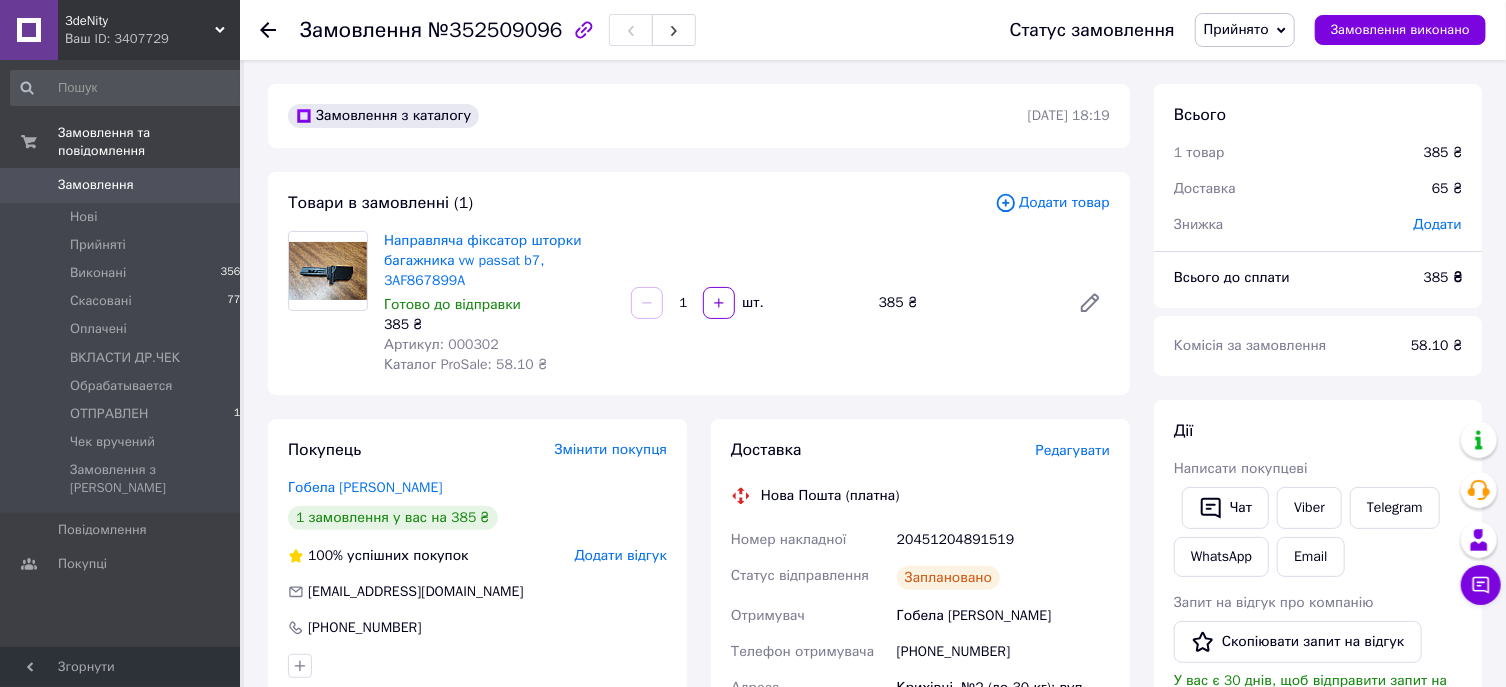 click on "Направляча фіксатор шторки багажника vw passat b7, 3AF867899A Готово до відправки 385 ₴ Артикул: 000302 Каталог ProSale: 58.10 ₴  1   шт. 385 ₴" at bounding box center (747, 303) 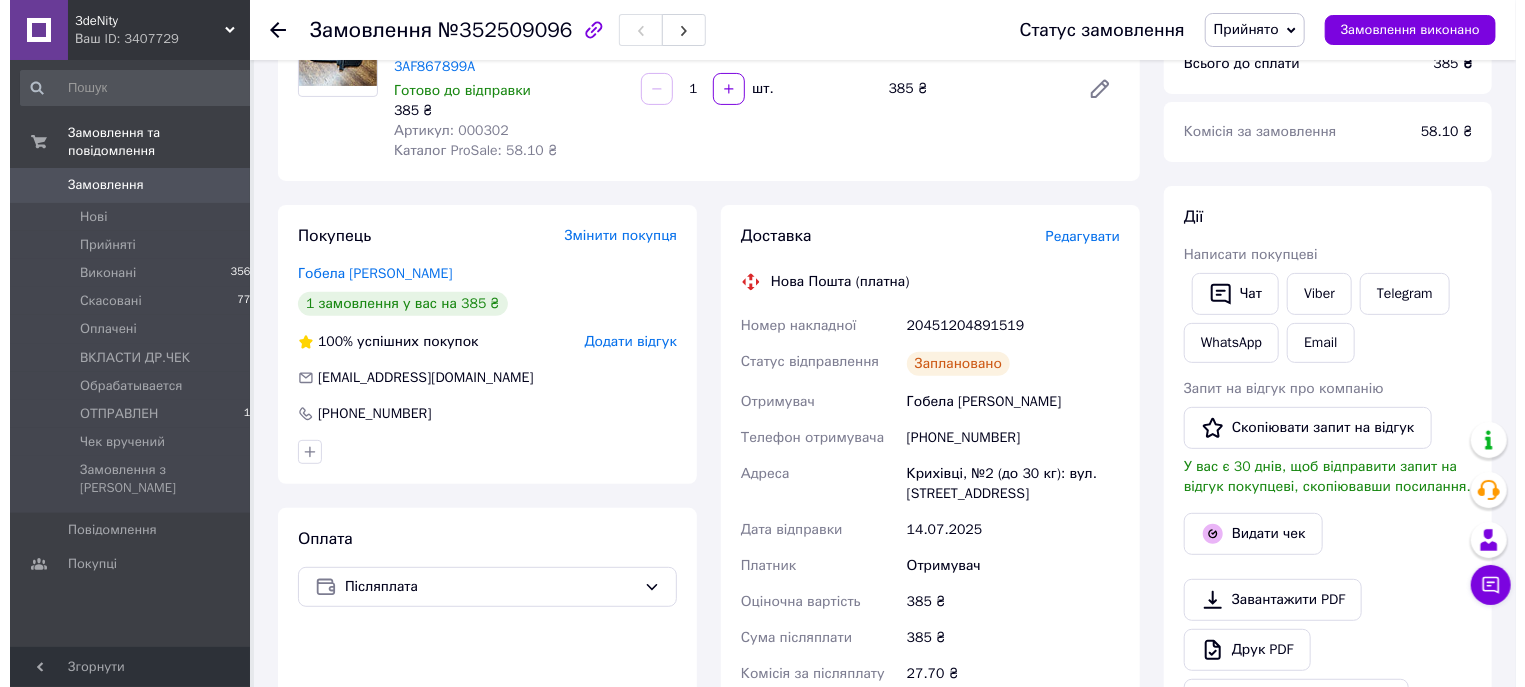 scroll, scrollTop: 428, scrollLeft: 0, axis: vertical 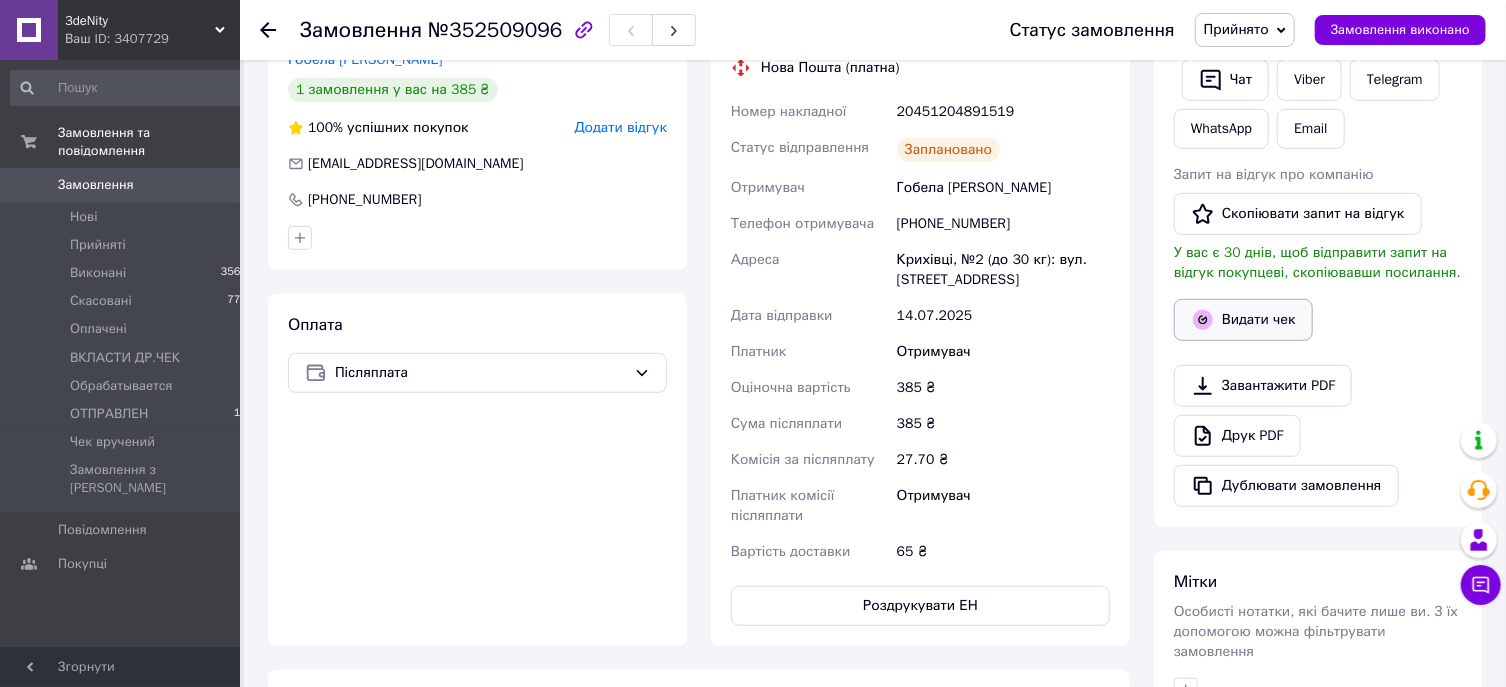 click on "Видати чек" at bounding box center (1243, 320) 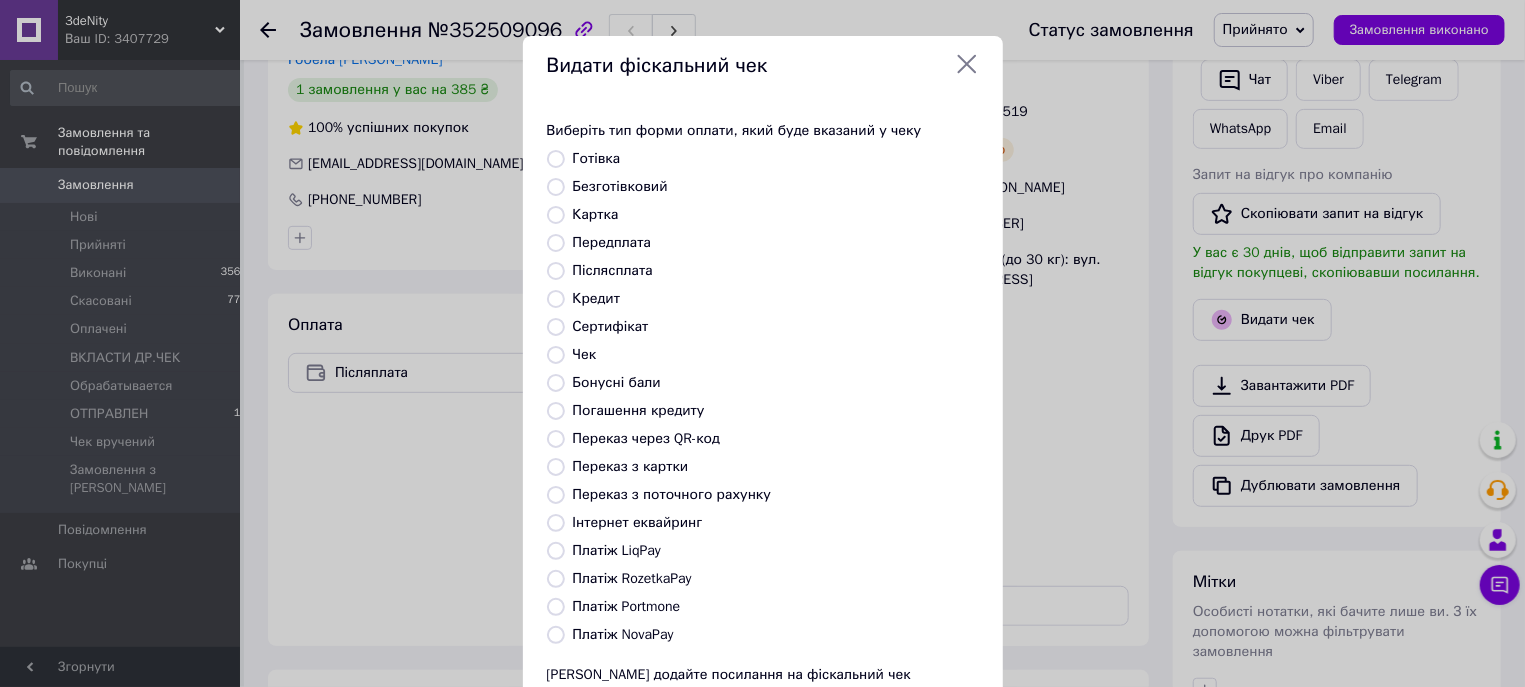 click on "Платіж NovaPay" at bounding box center (556, 635) 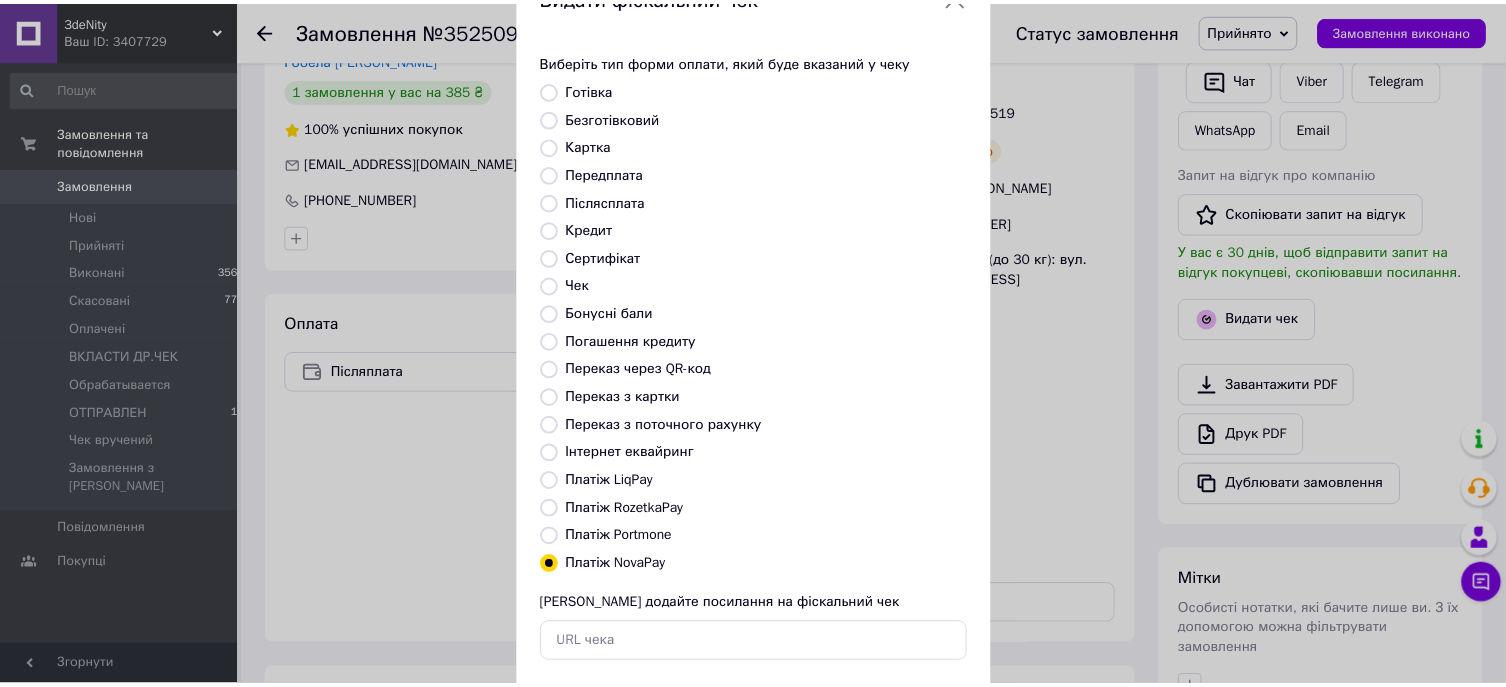 scroll, scrollTop: 114, scrollLeft: 0, axis: vertical 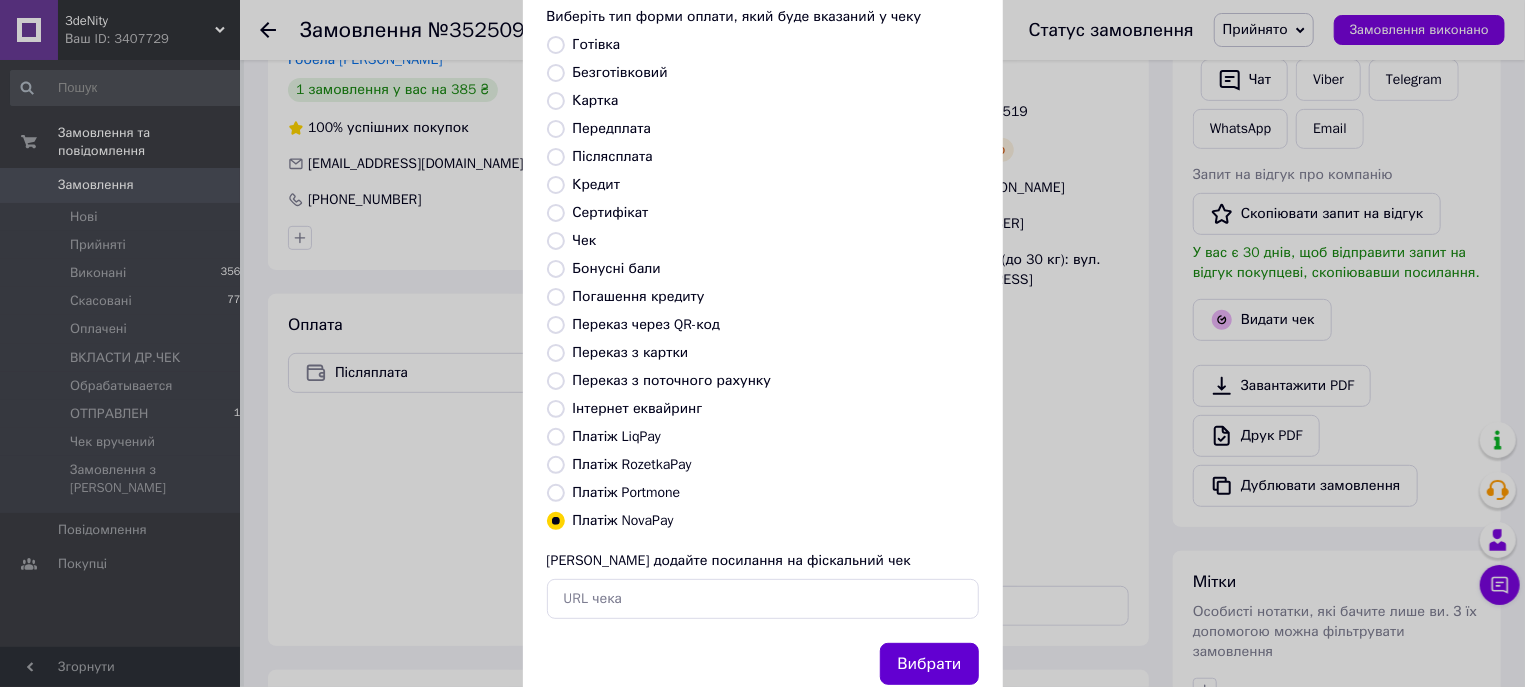 click on "Вибрати" at bounding box center (929, 664) 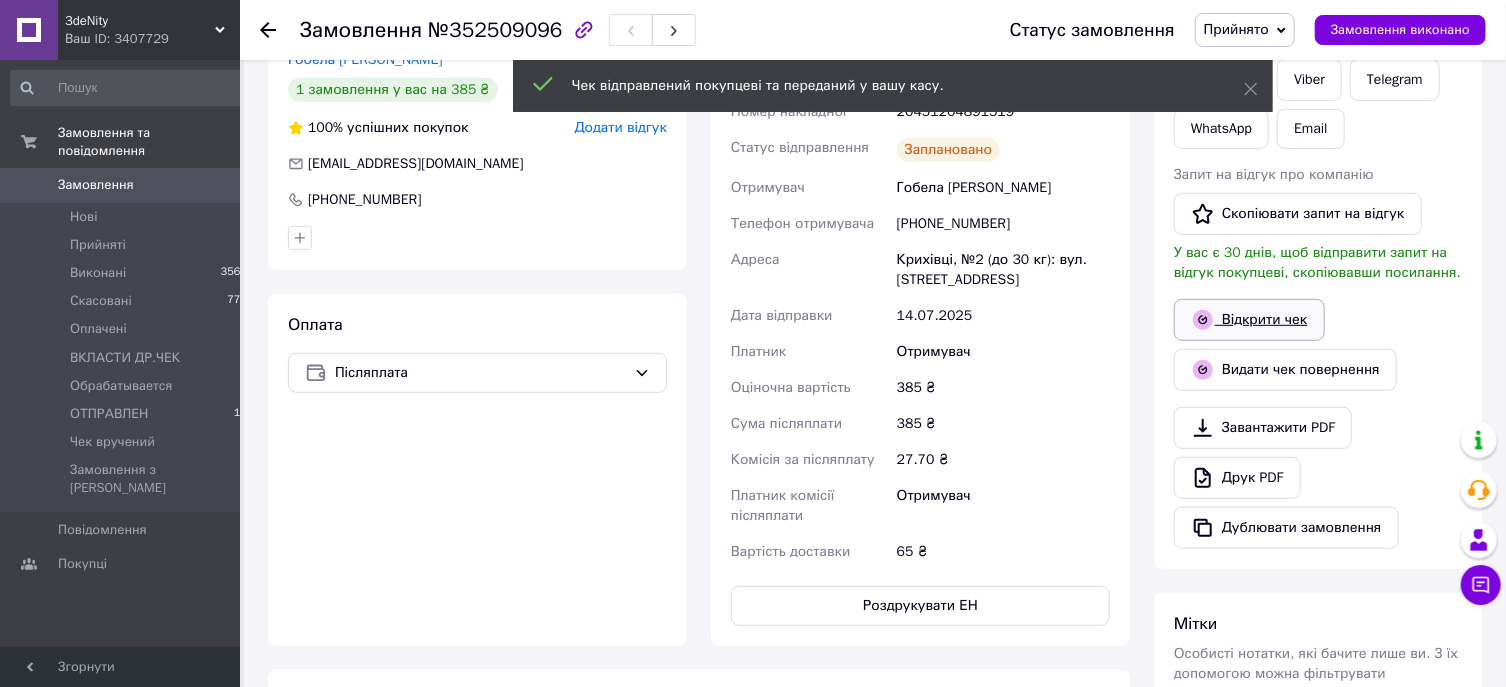 click on "Відкрити чек" at bounding box center (1249, 320) 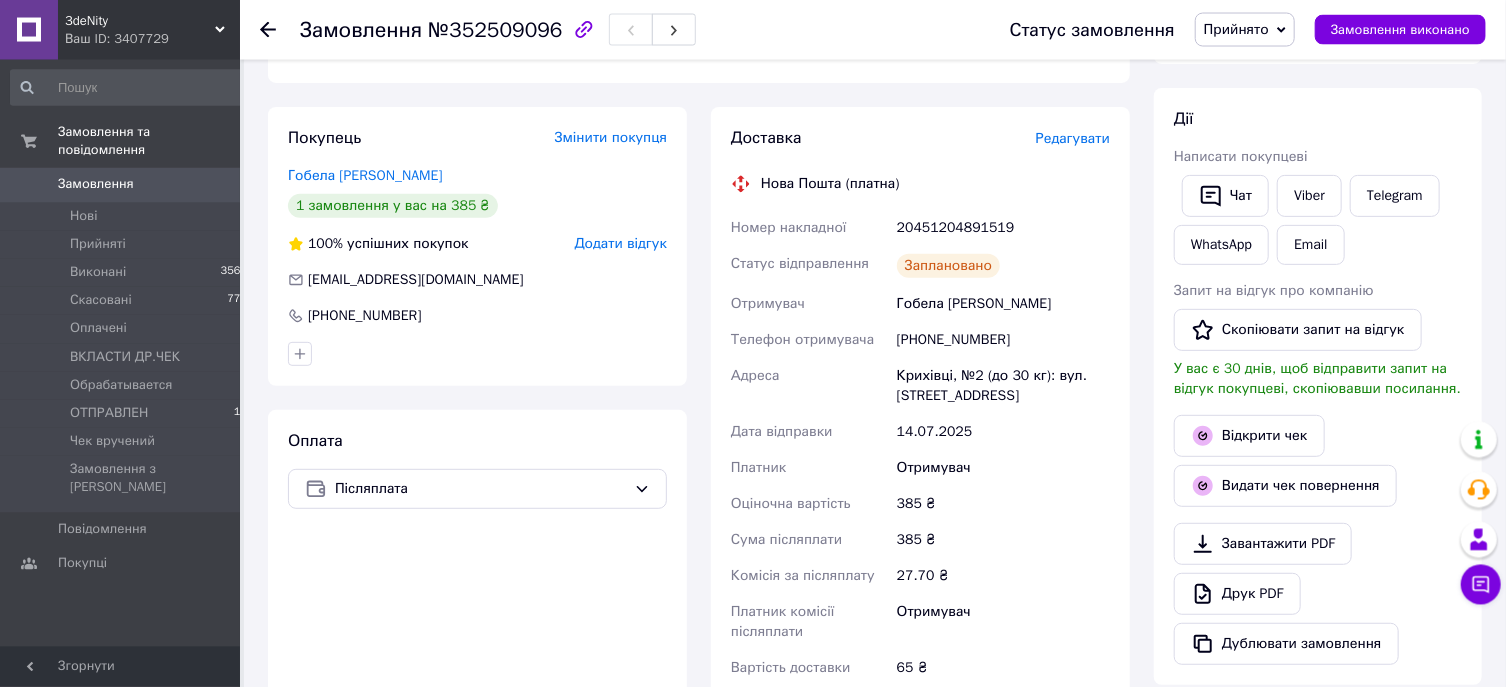 scroll, scrollTop: 214, scrollLeft: 0, axis: vertical 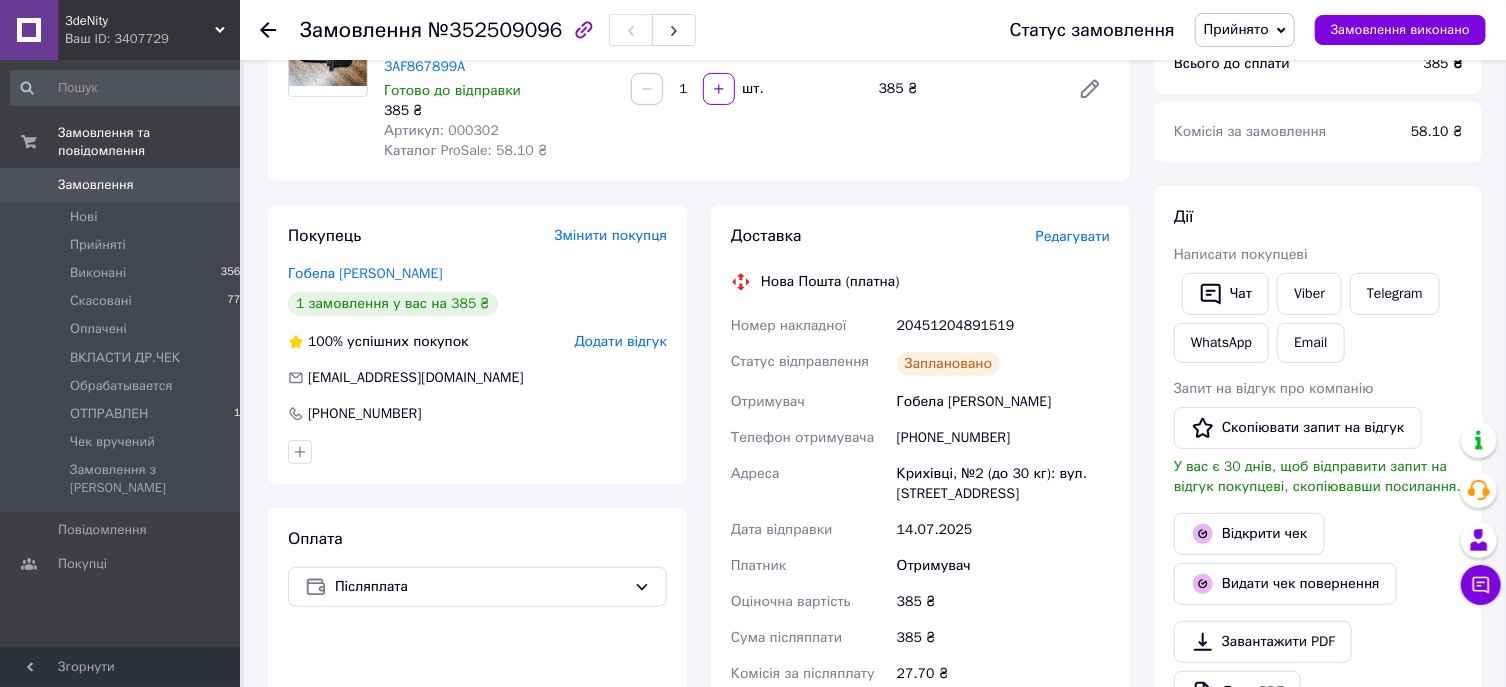 click on "Прийнято" at bounding box center [1245, 30] 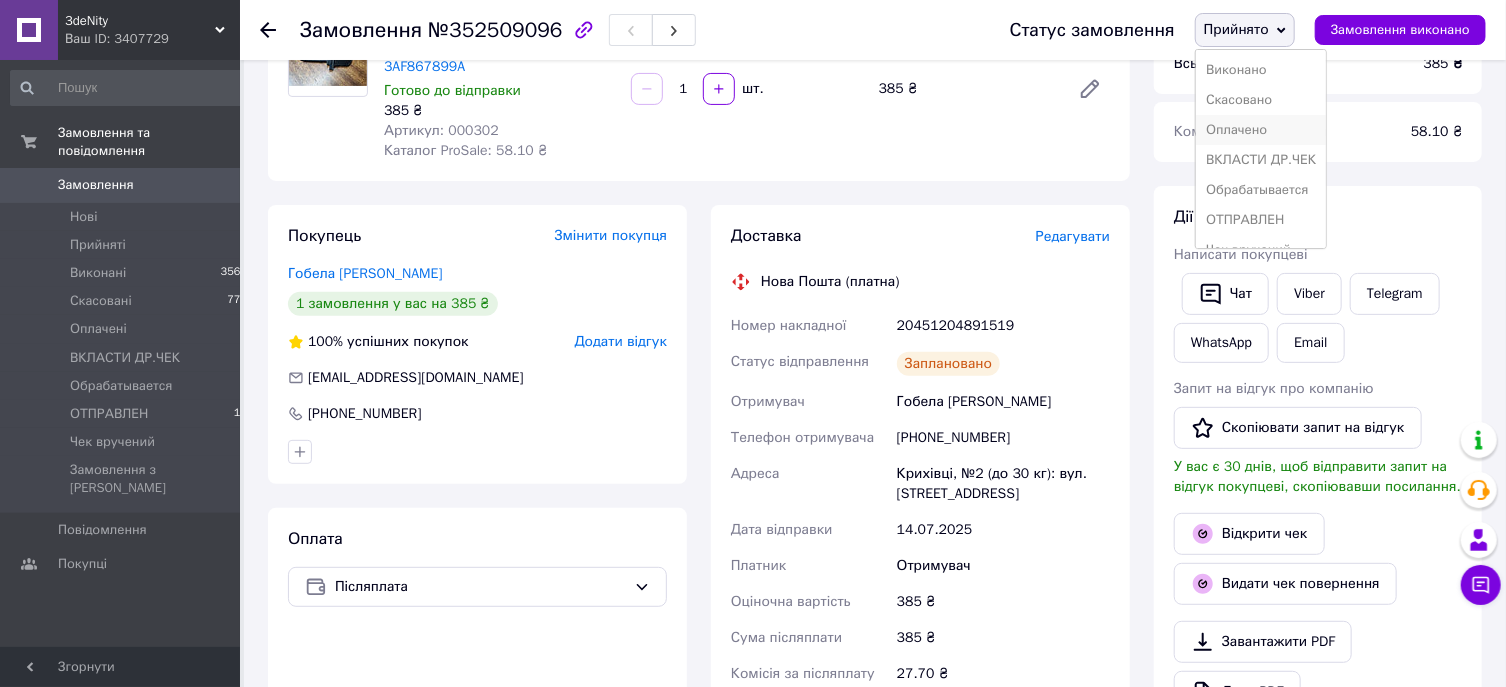 scroll, scrollTop: 41, scrollLeft: 0, axis: vertical 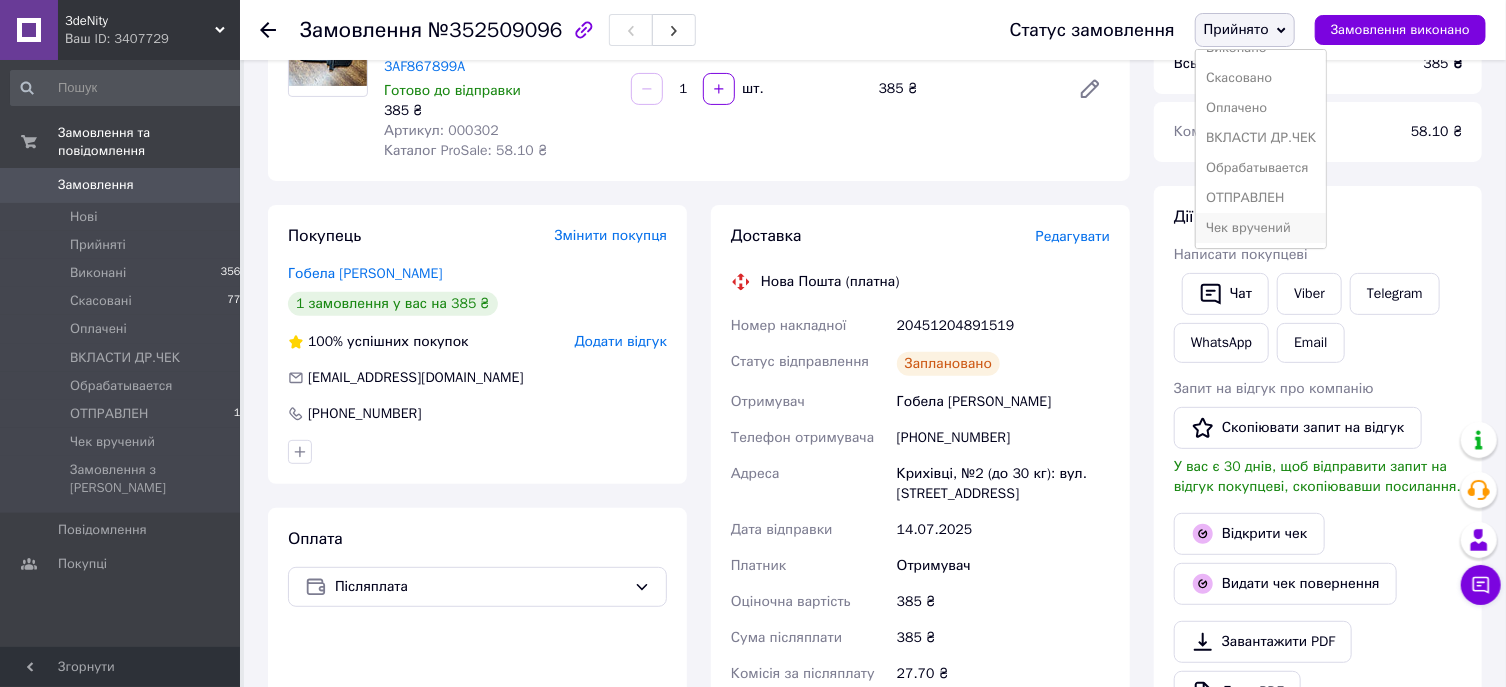 click on "Чек вручений" at bounding box center [1261, 228] 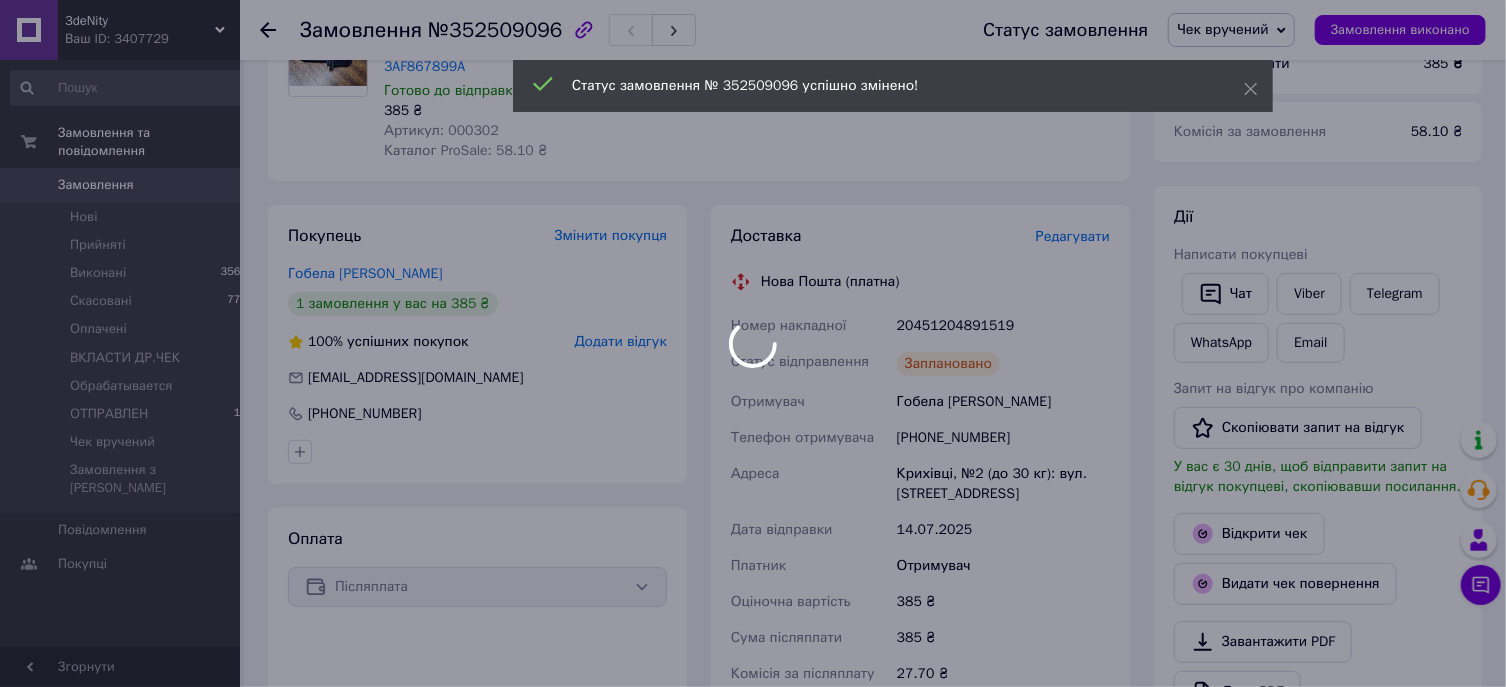 scroll, scrollTop: 0, scrollLeft: 0, axis: both 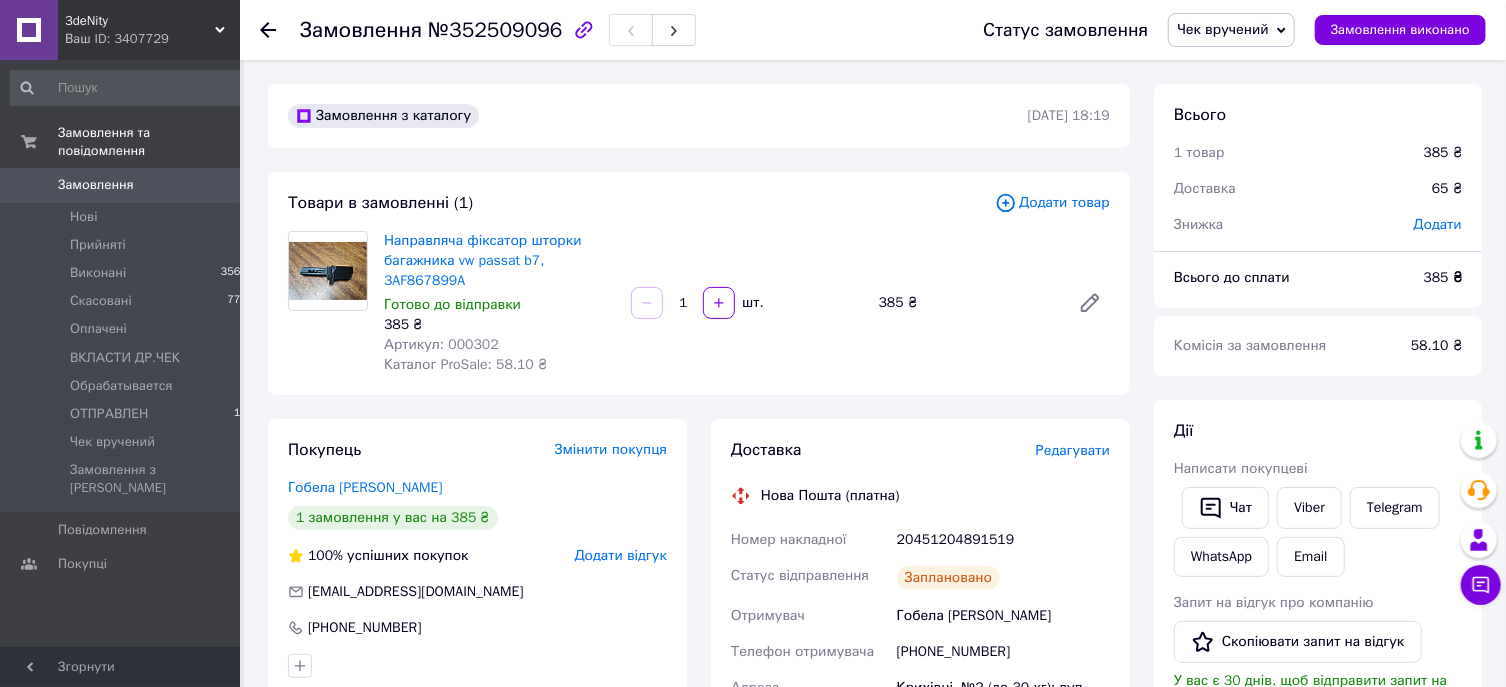 click on "Замовлення" at bounding box center [96, 185] 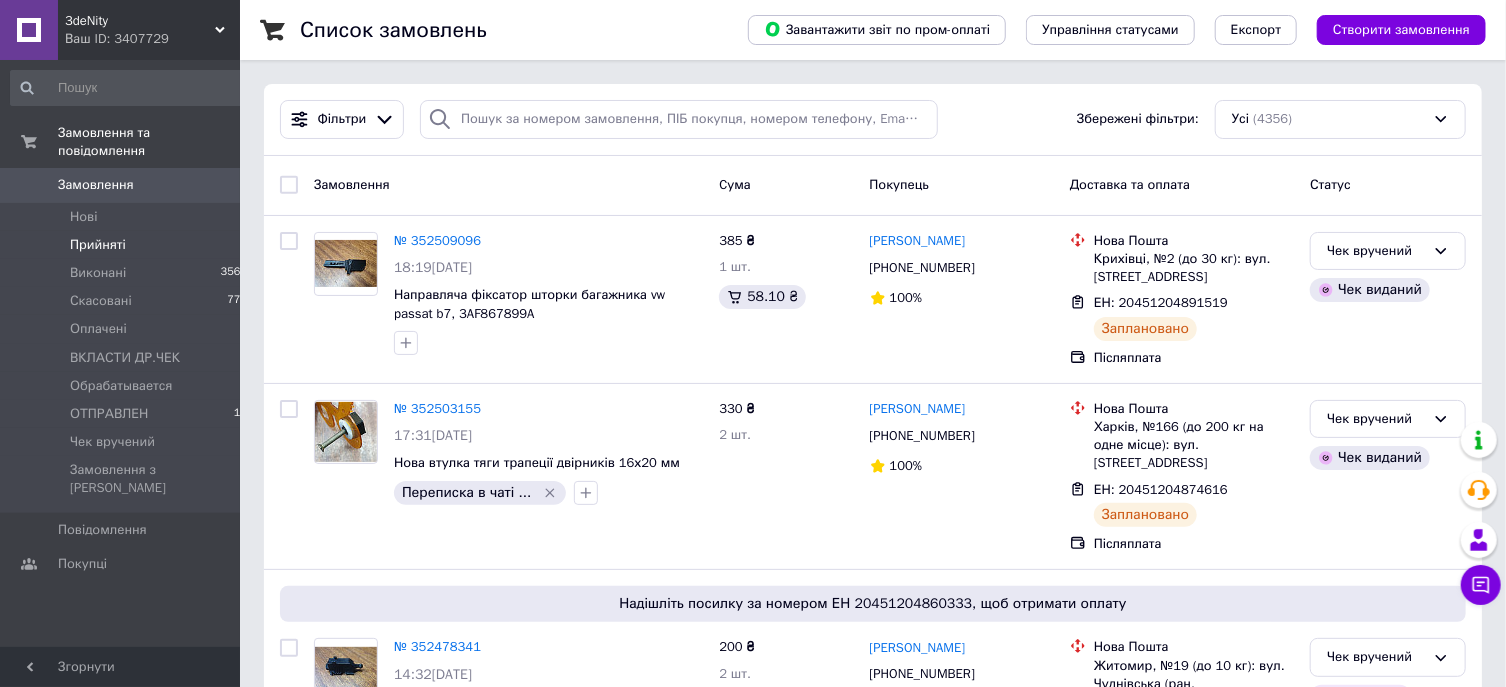 click on "Прийняті" at bounding box center (98, 245) 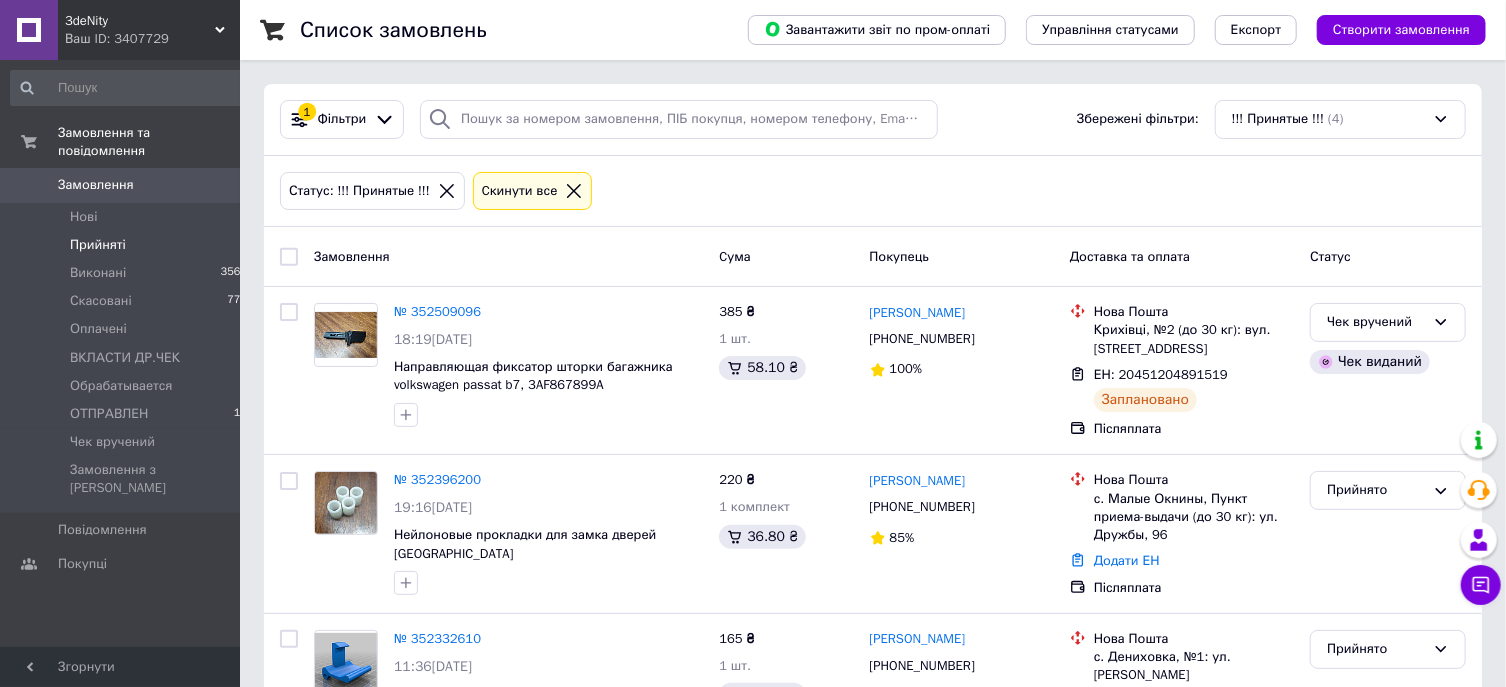 click on "Прийняті" at bounding box center [98, 245] 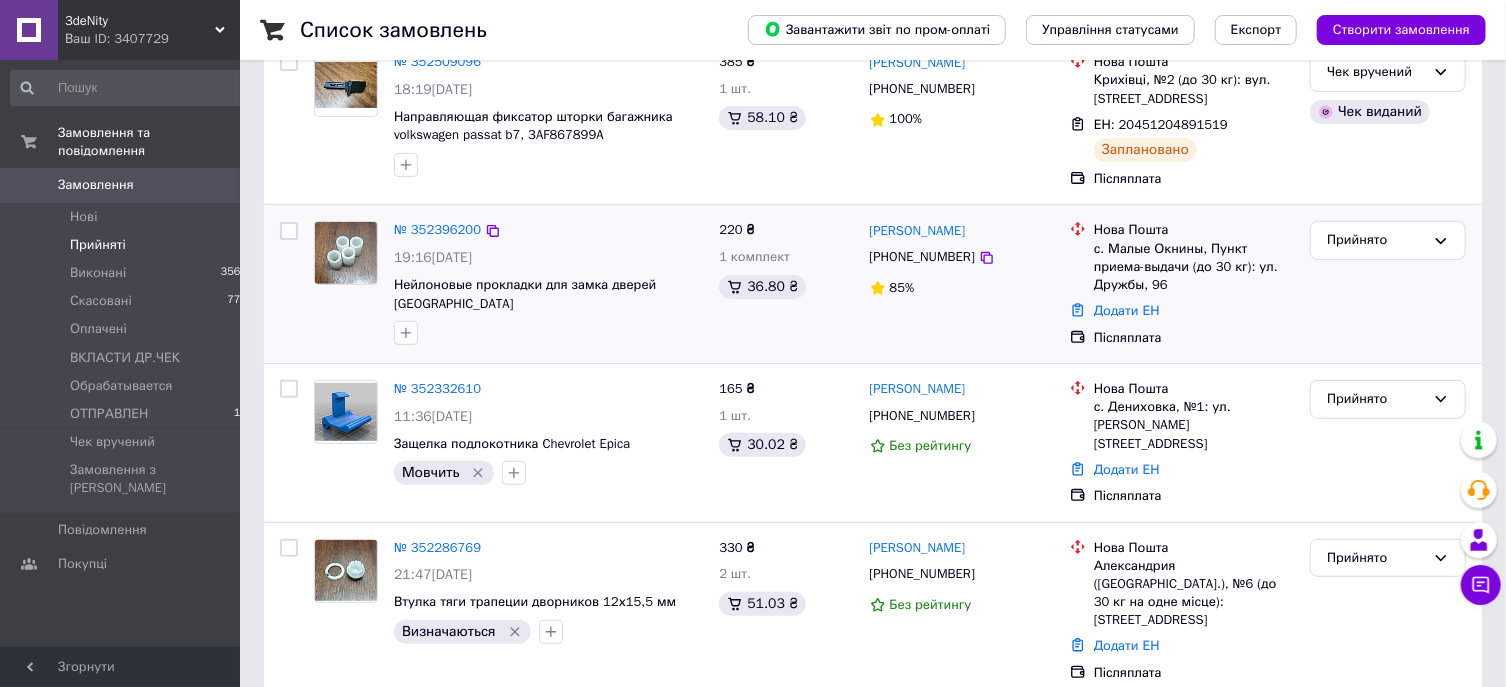 scroll, scrollTop: 0, scrollLeft: 0, axis: both 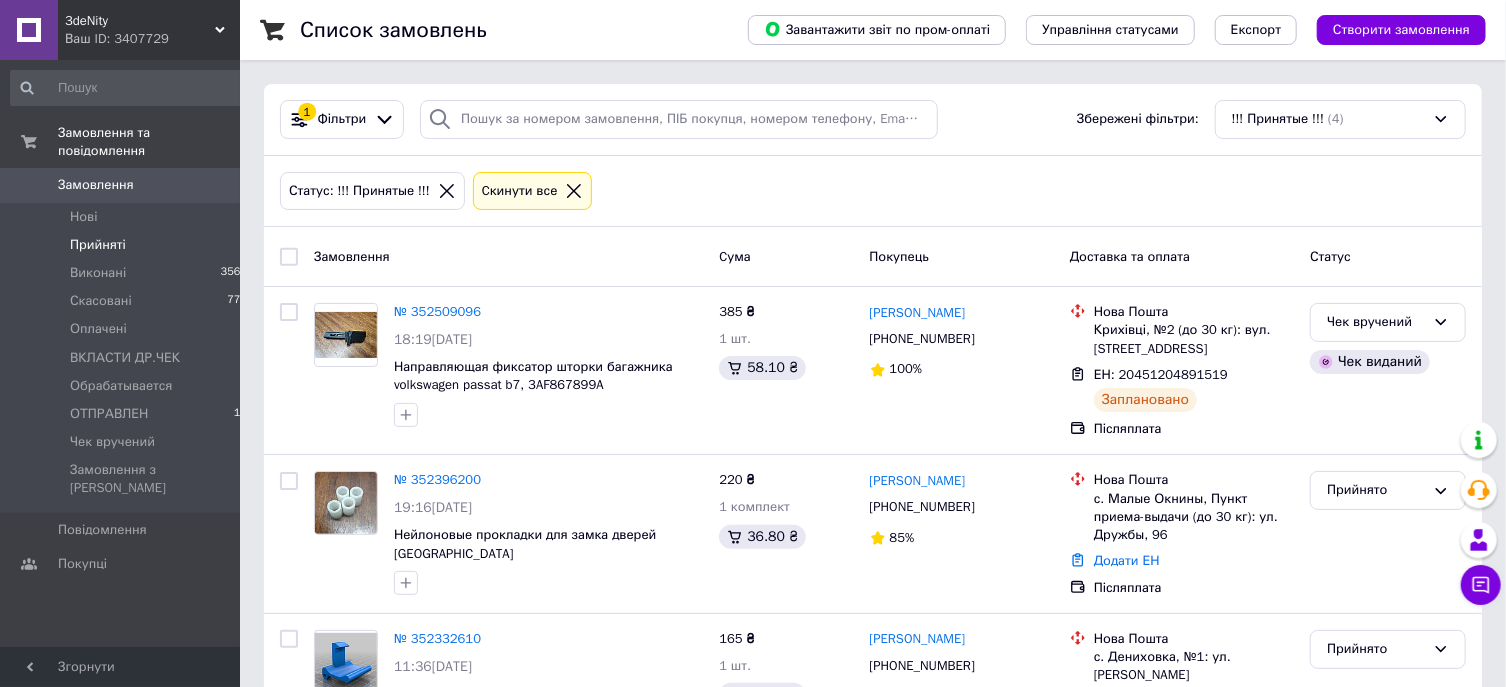 click on "Cкинути все" at bounding box center [520, 191] 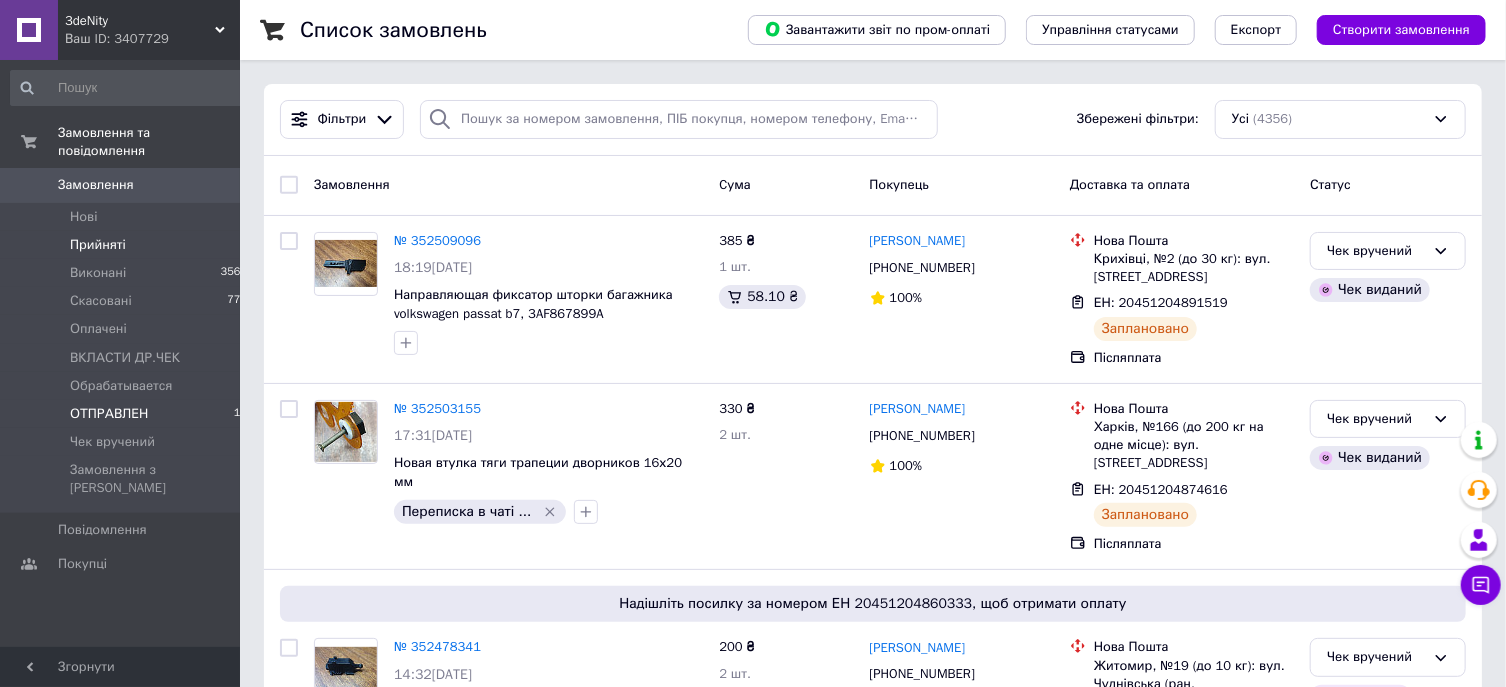 click on "ОТПРАВЛЕН 12" at bounding box center [129, 414] 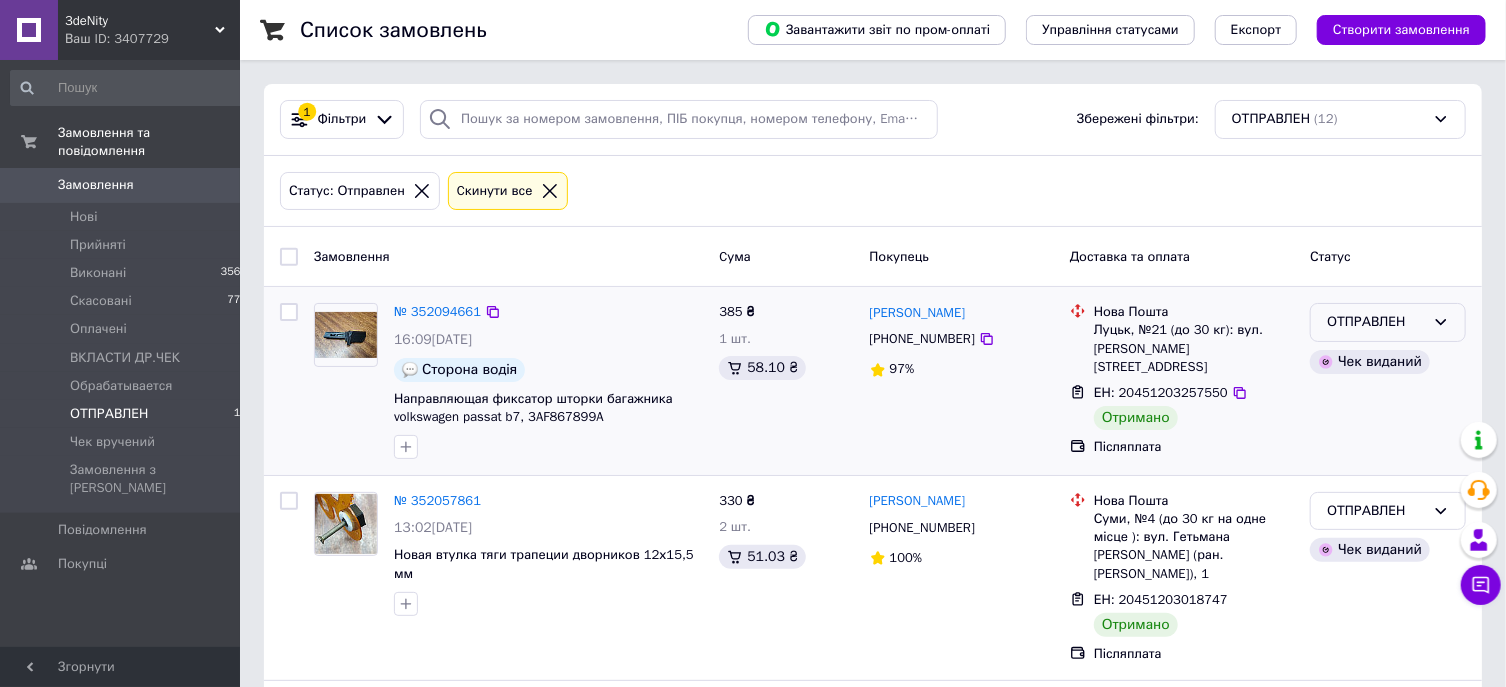 click 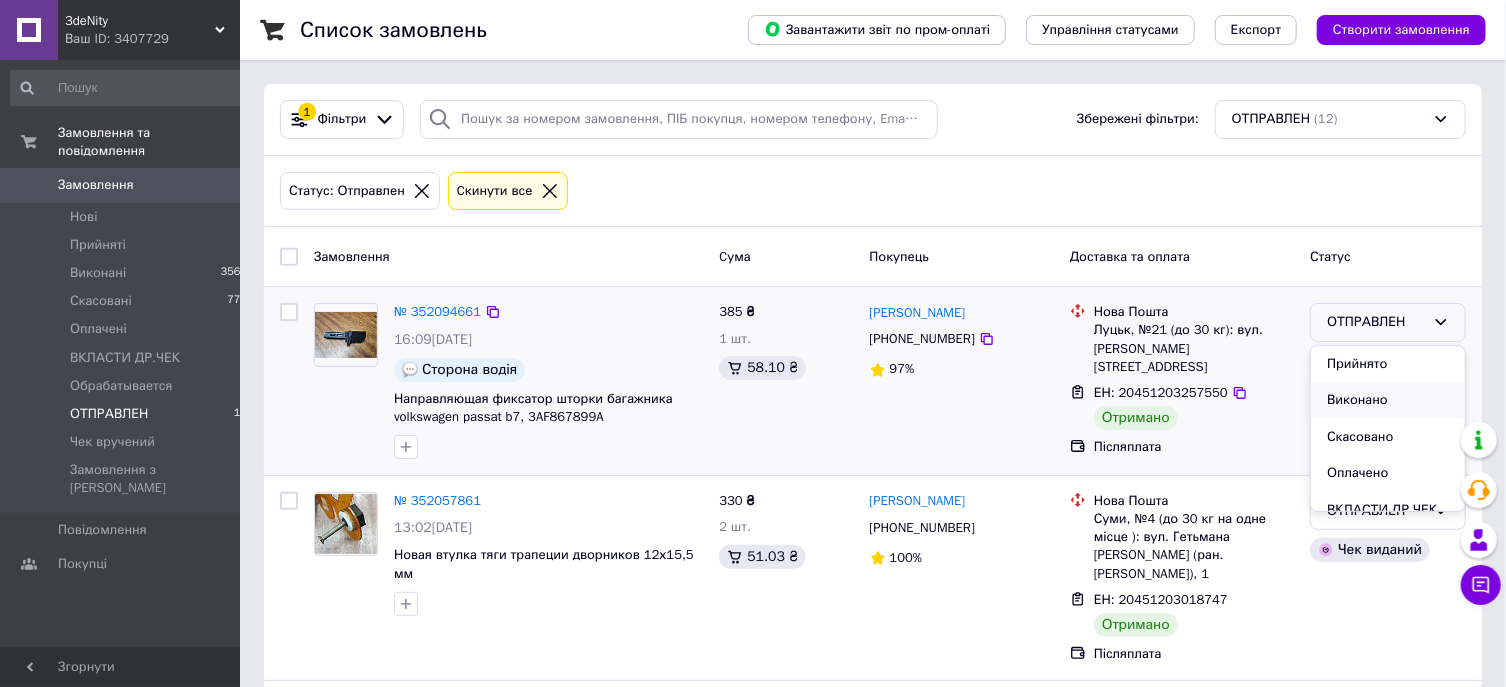 click on "Виконано" at bounding box center (1388, 400) 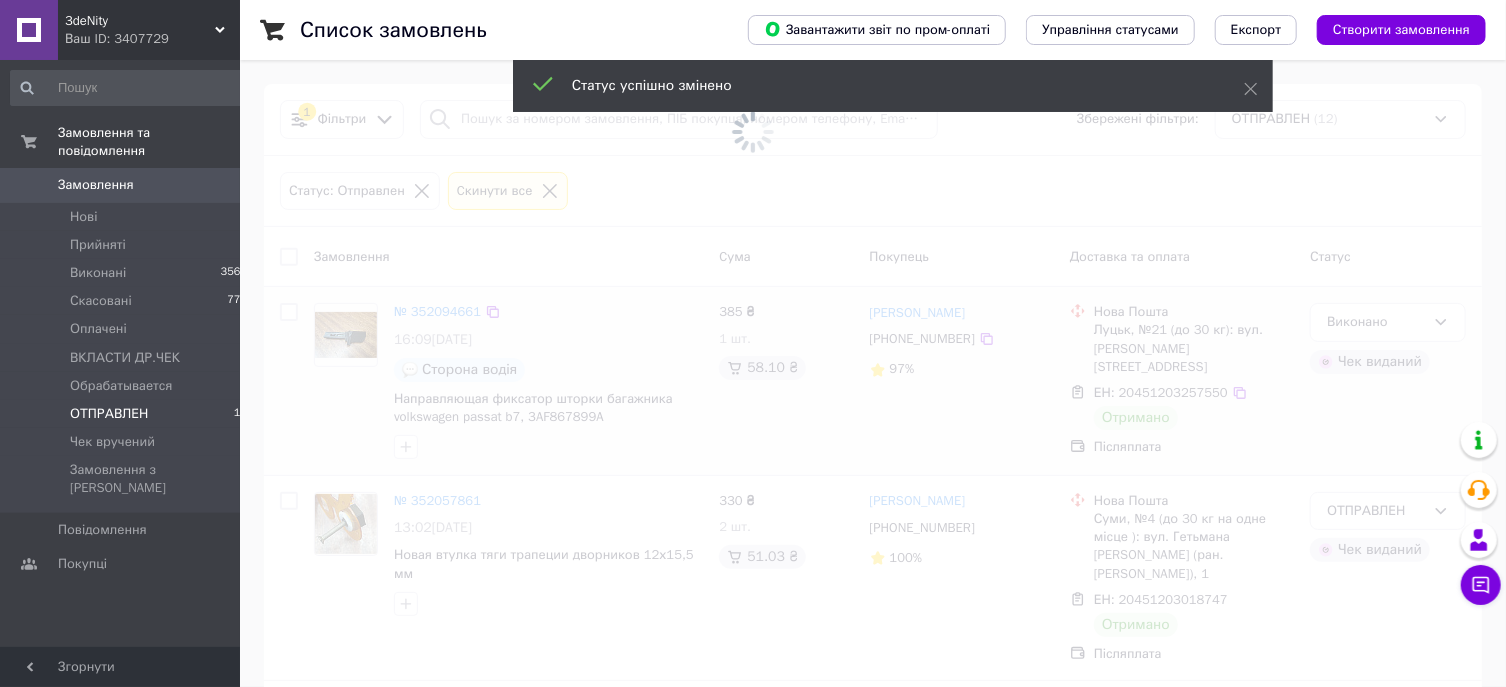 scroll, scrollTop: 214, scrollLeft: 0, axis: vertical 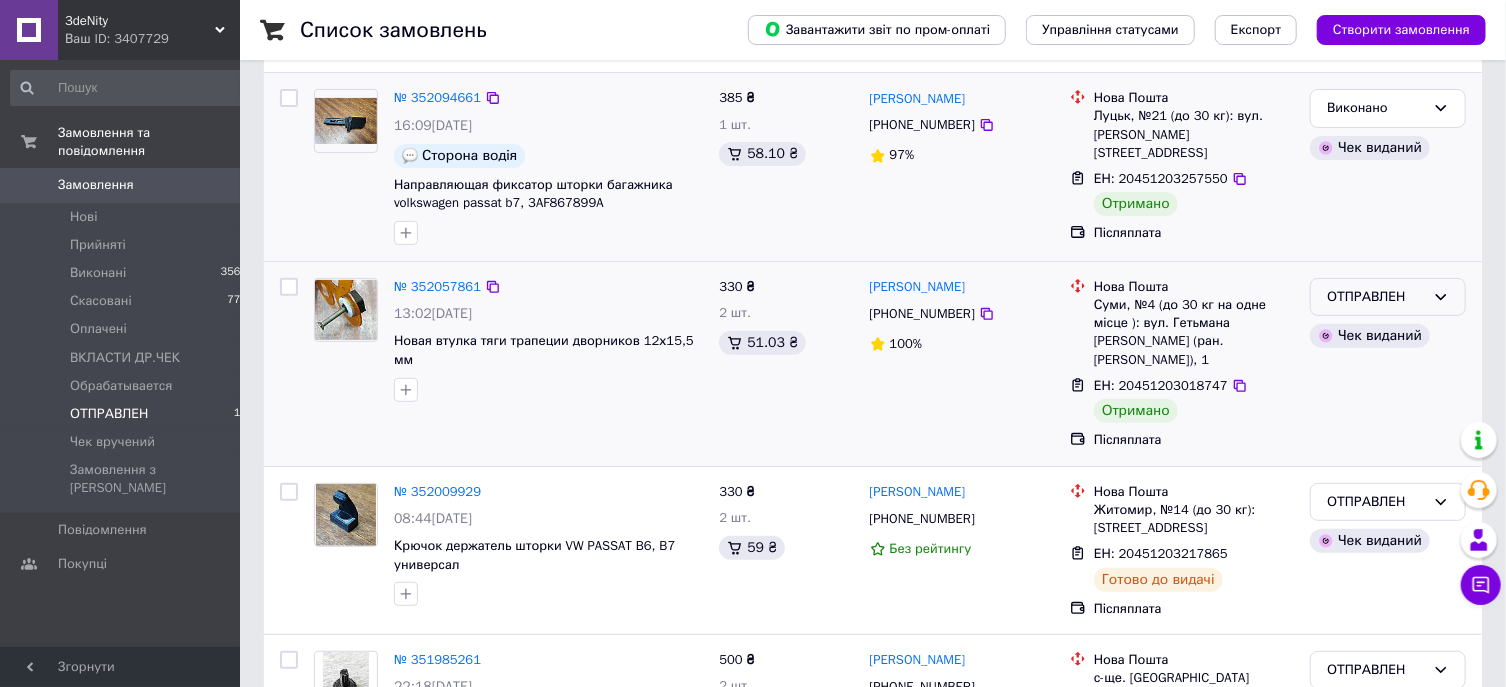 click 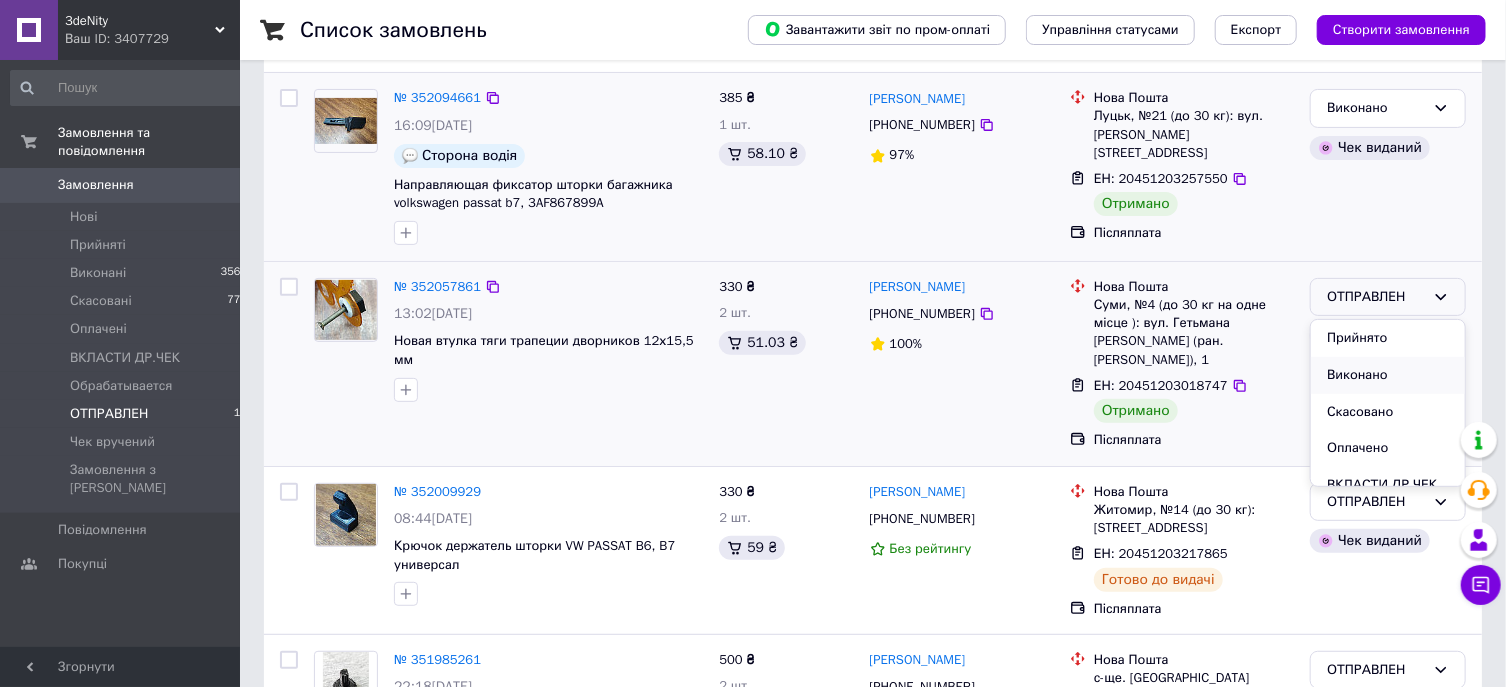 click on "Виконано" at bounding box center [1388, 375] 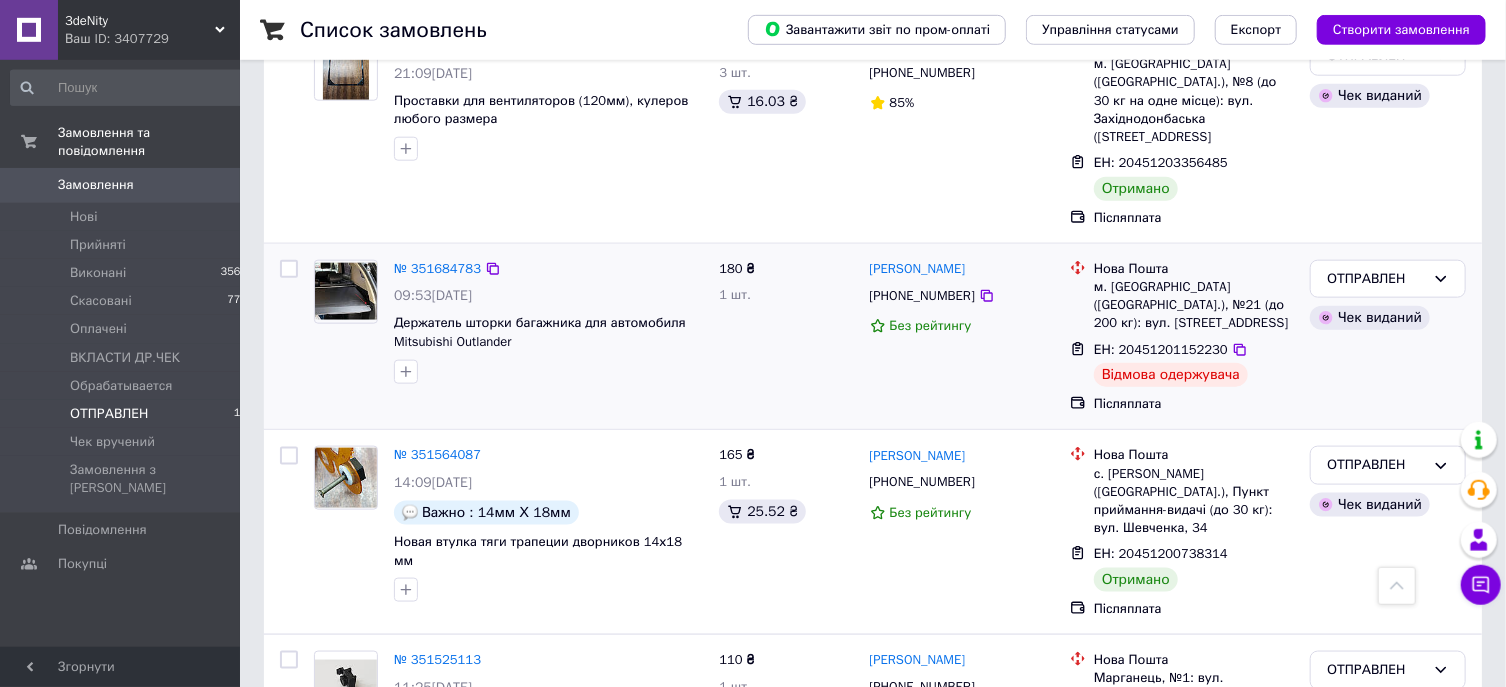 scroll, scrollTop: 1072, scrollLeft: 0, axis: vertical 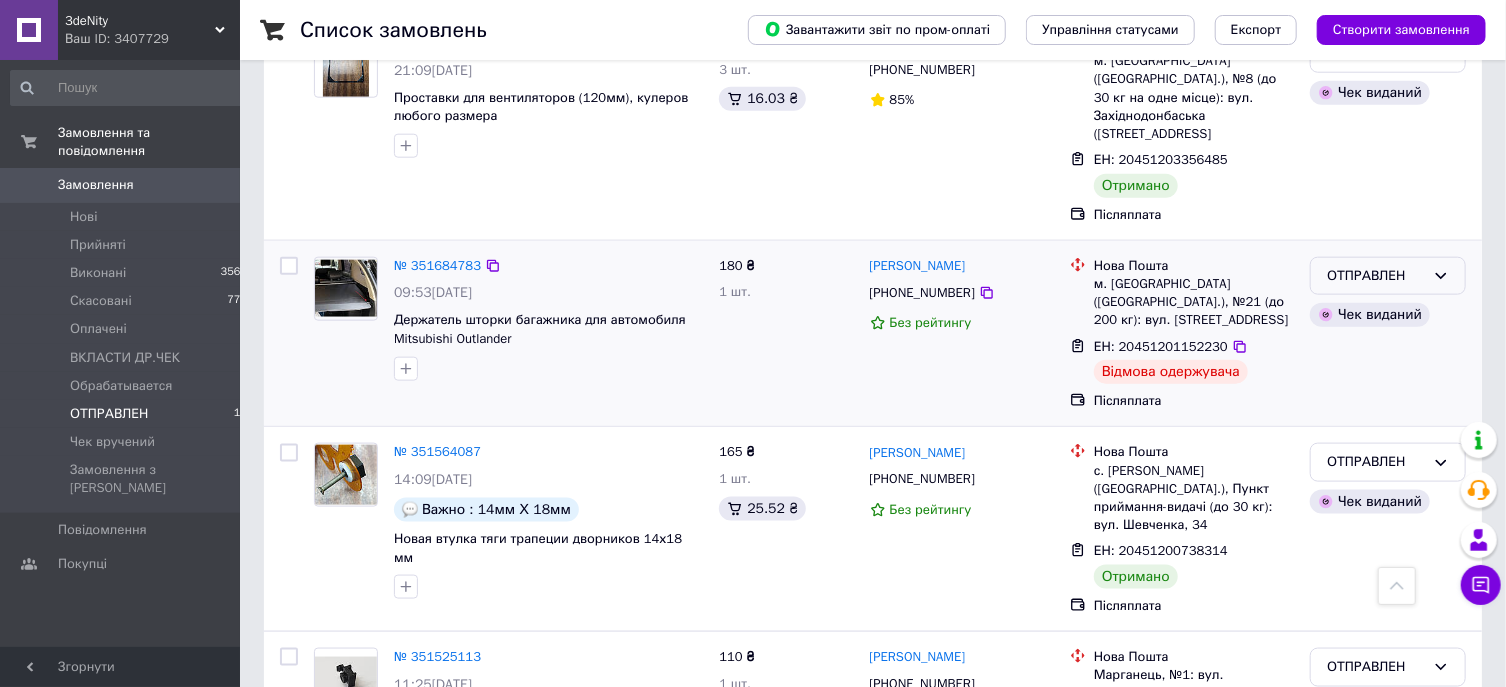 click on "ОТПРАВЛЕН" at bounding box center [1388, 276] 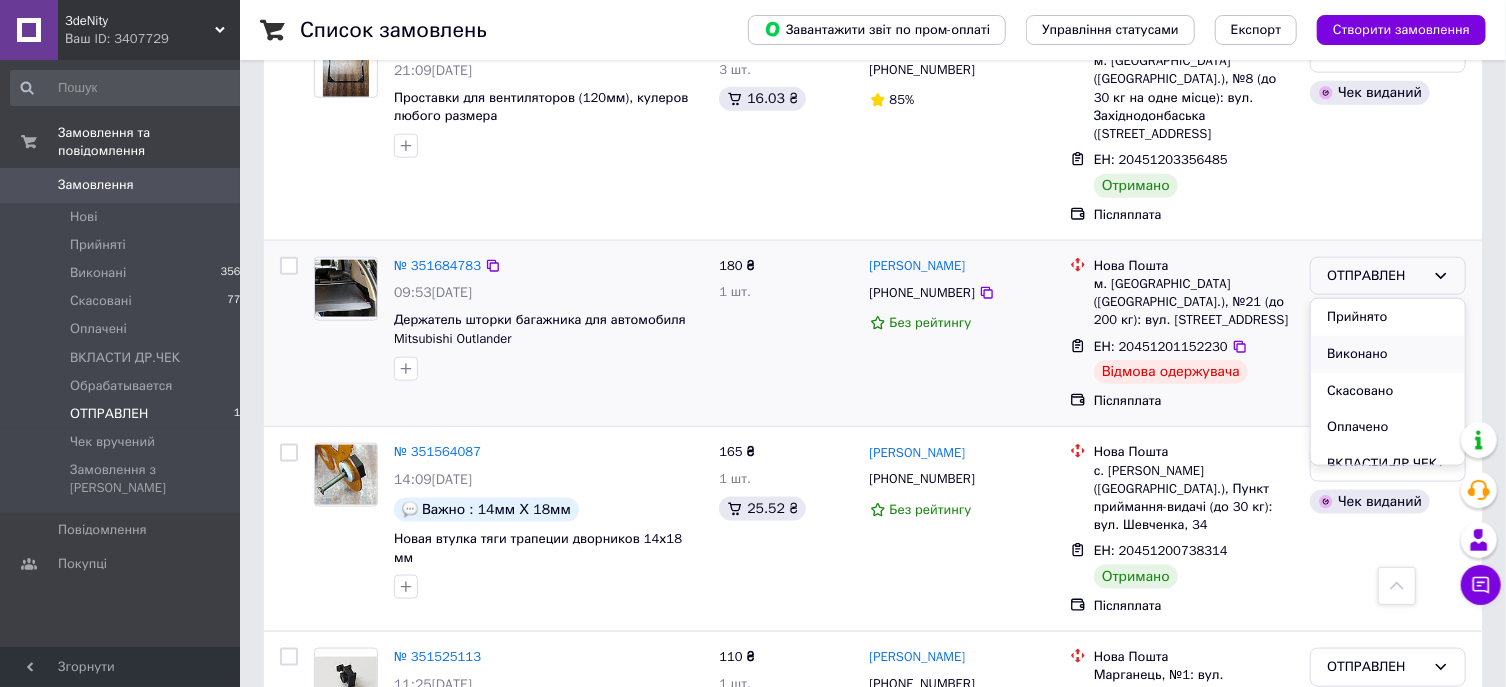click on "Виконано" at bounding box center [1388, 354] 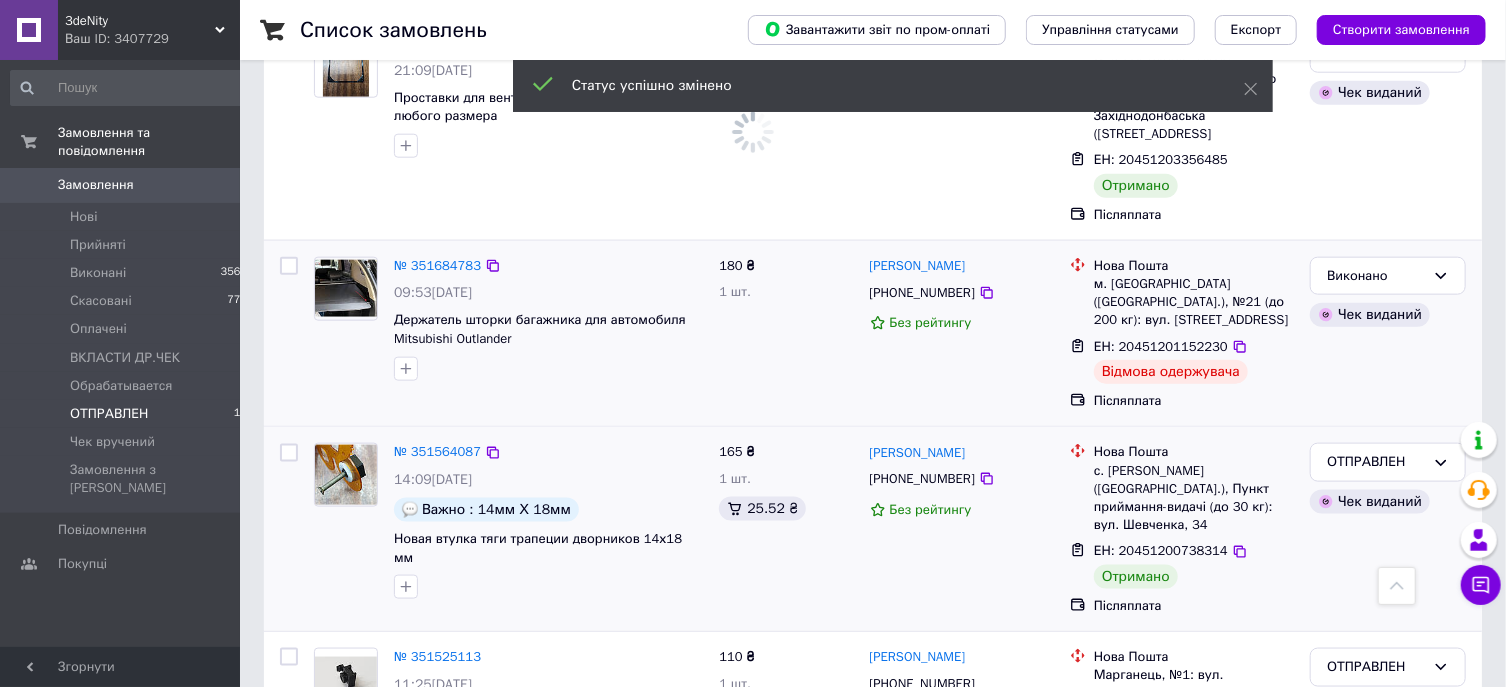 scroll, scrollTop: 1286, scrollLeft: 0, axis: vertical 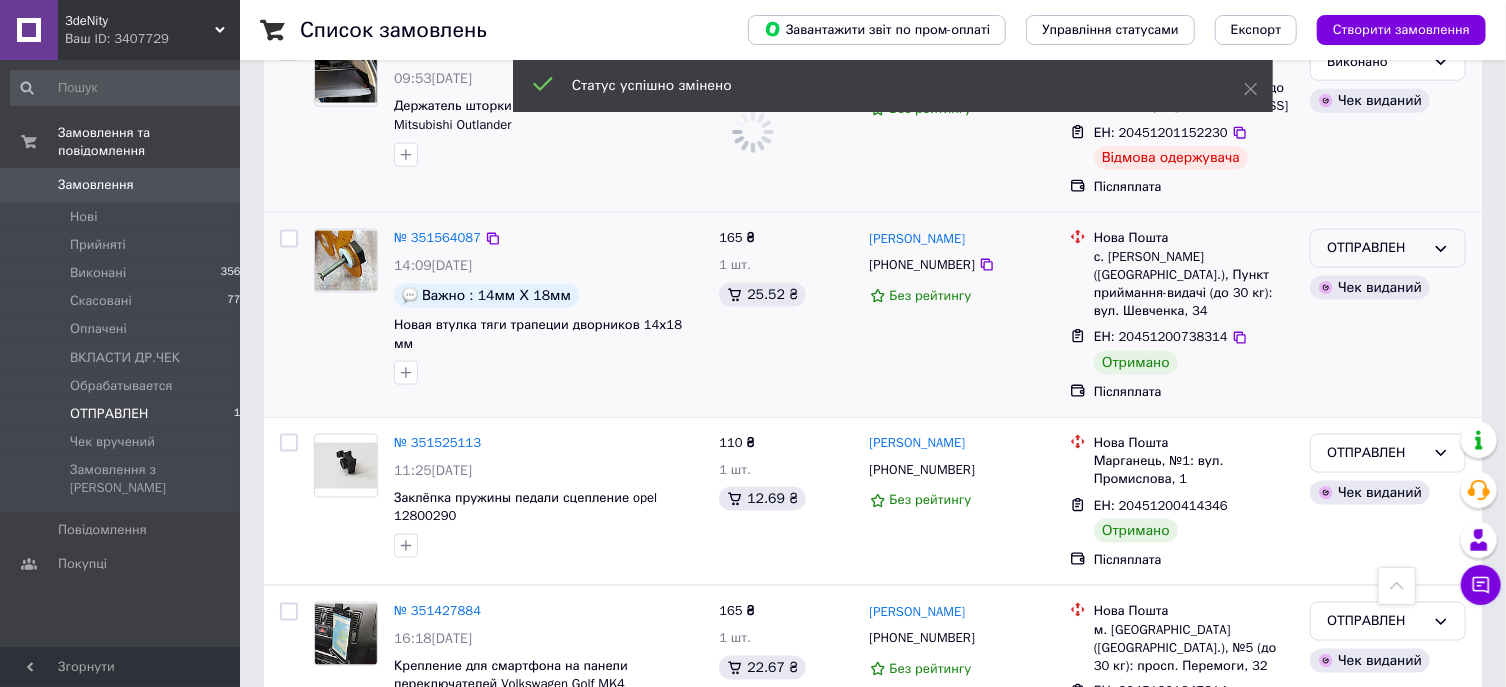 click 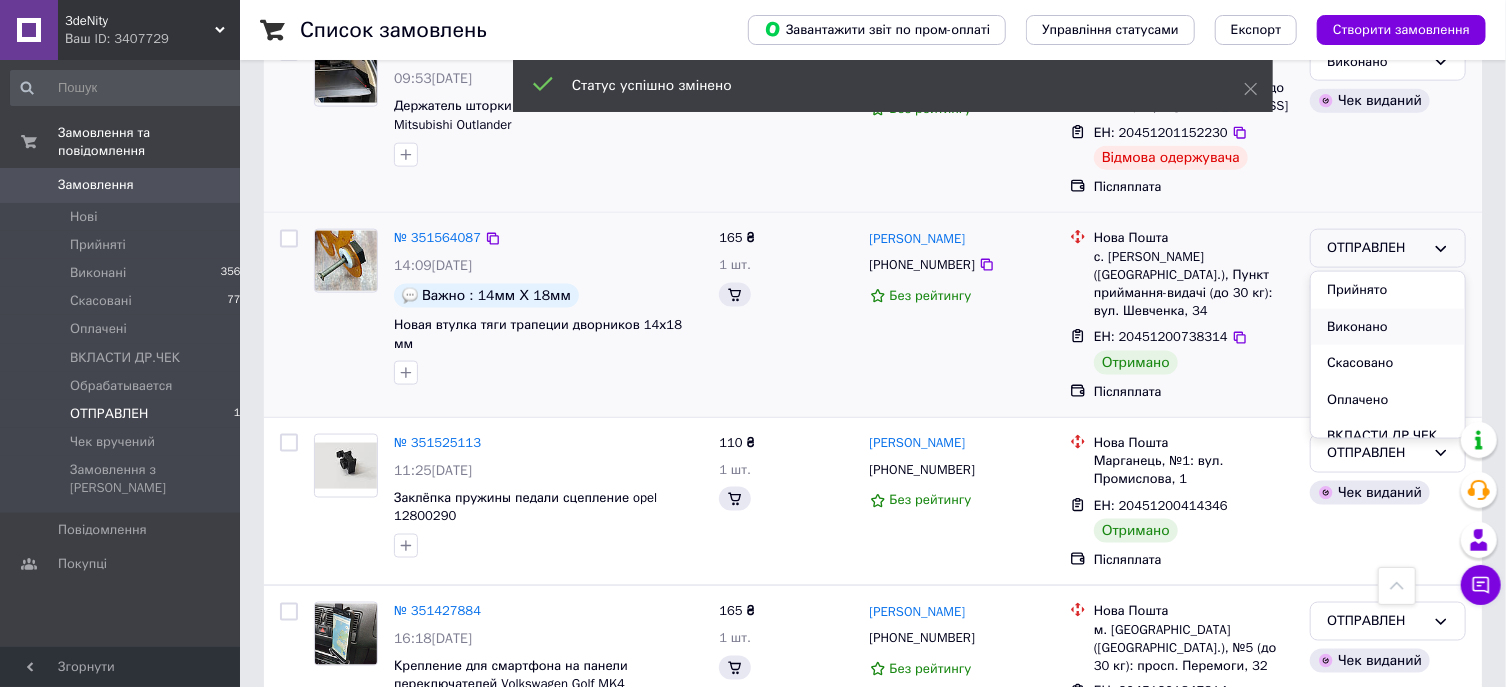 click on "Виконано" at bounding box center [1388, 327] 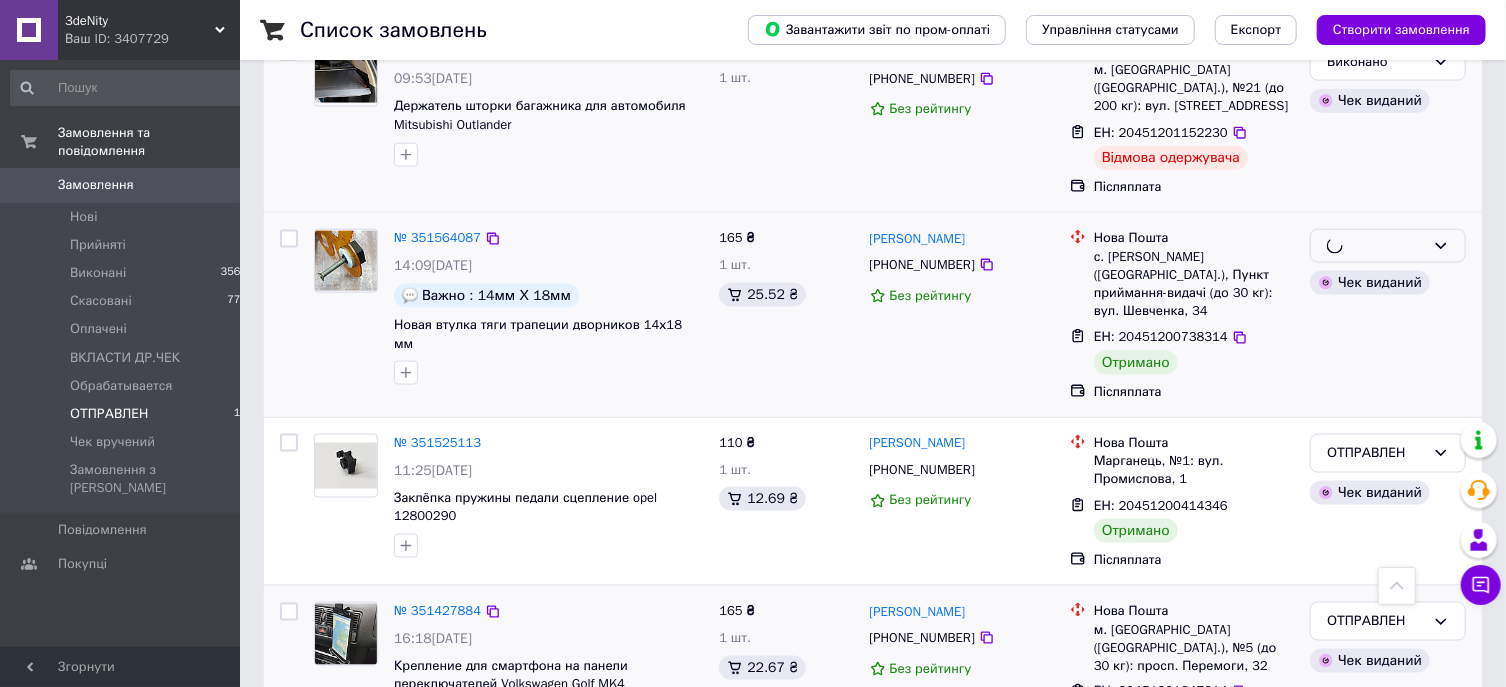 scroll, scrollTop: 1500, scrollLeft: 0, axis: vertical 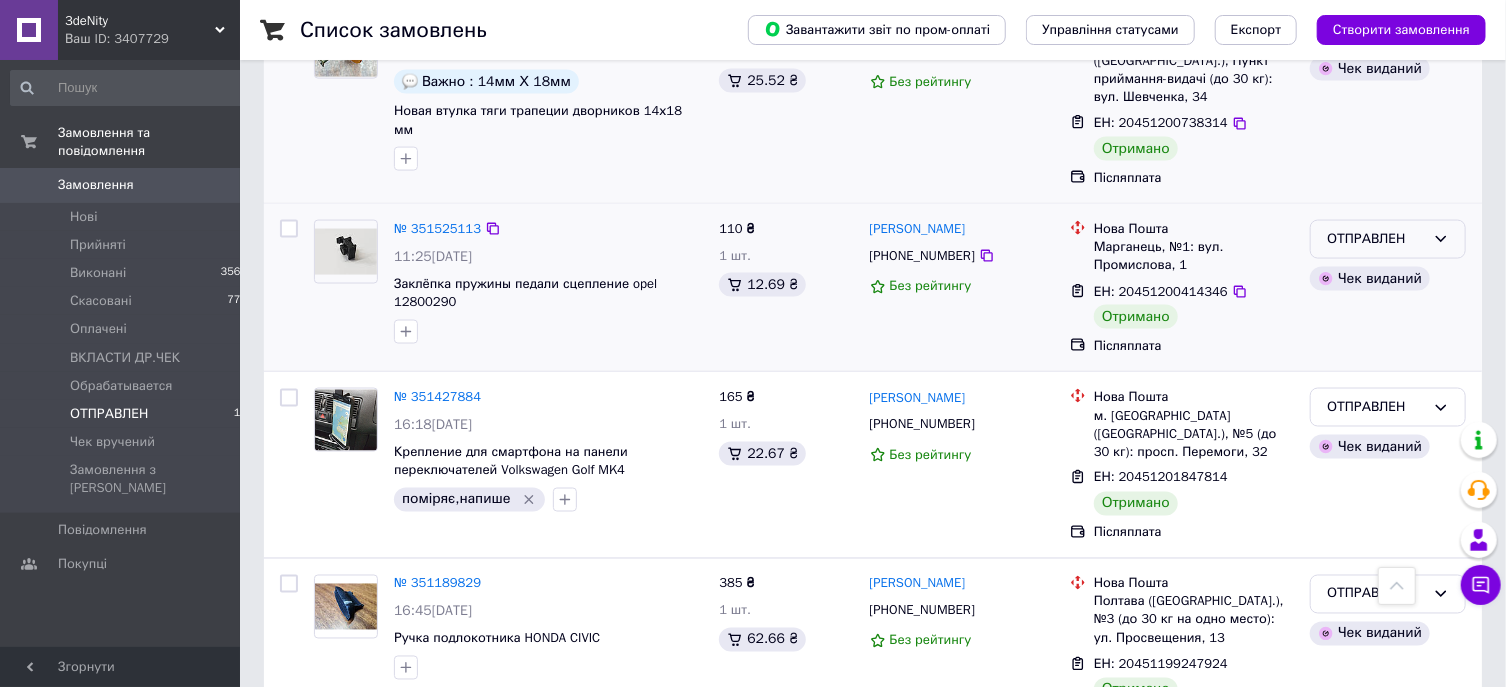 click on "ОТПРАВЛЕН" at bounding box center (1388, 239) 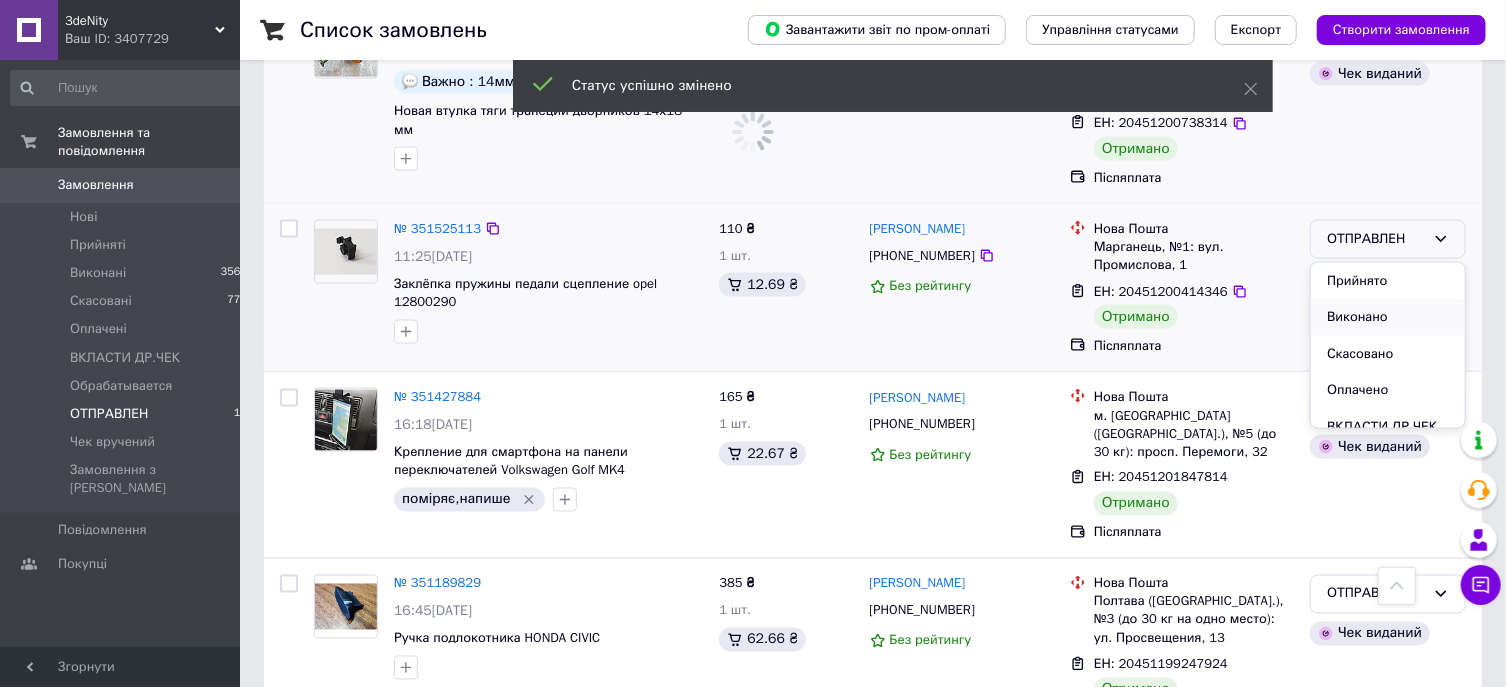 click on "Виконано" at bounding box center (1388, 317) 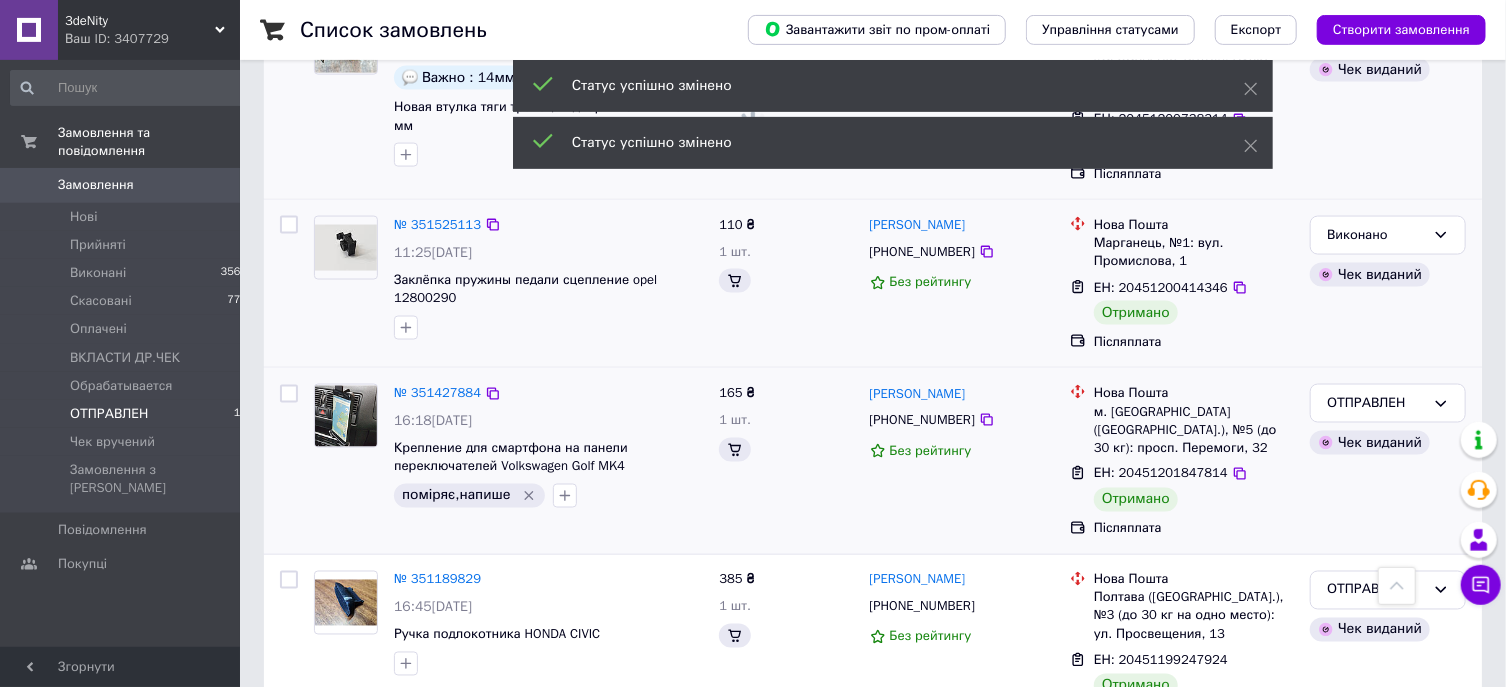 scroll, scrollTop: 1715, scrollLeft: 0, axis: vertical 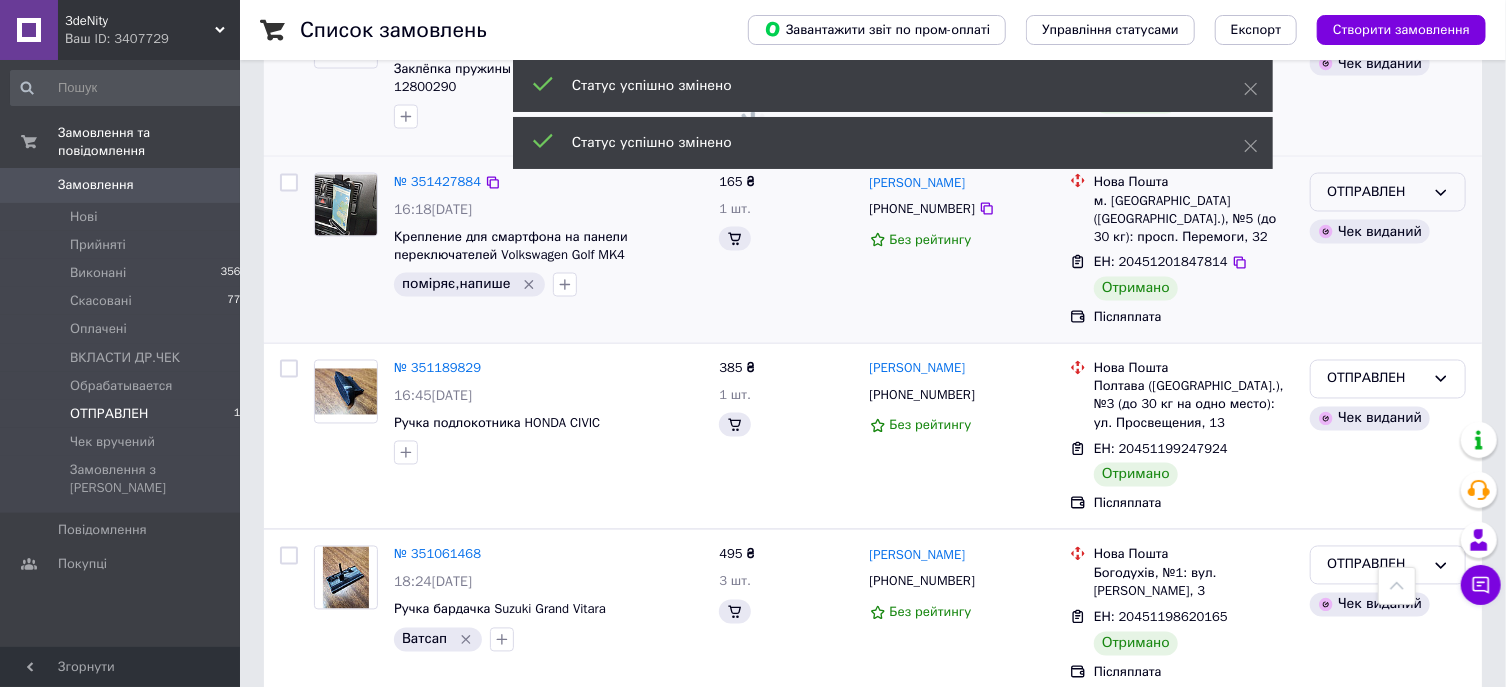 click on "ОТПРАВЛЕН" at bounding box center [1388, 192] 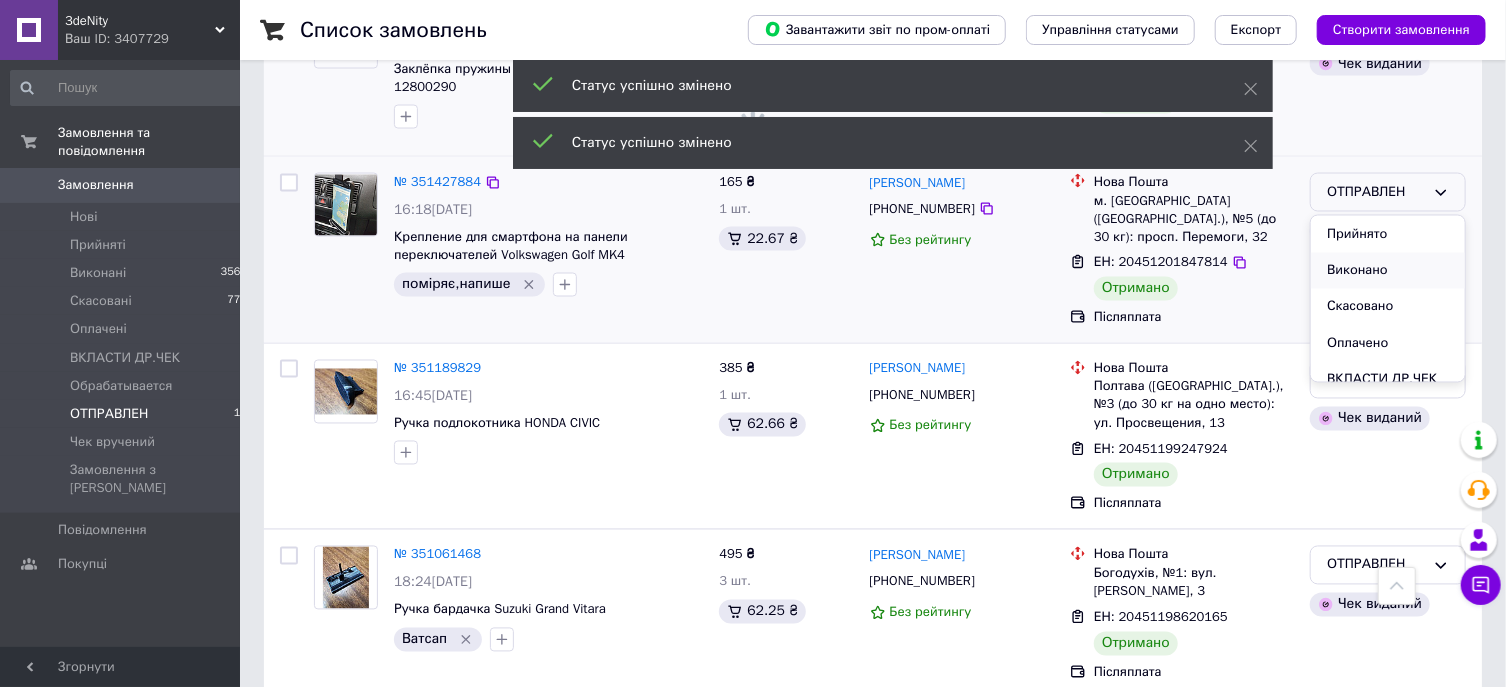 click on "Виконано" at bounding box center [1388, 271] 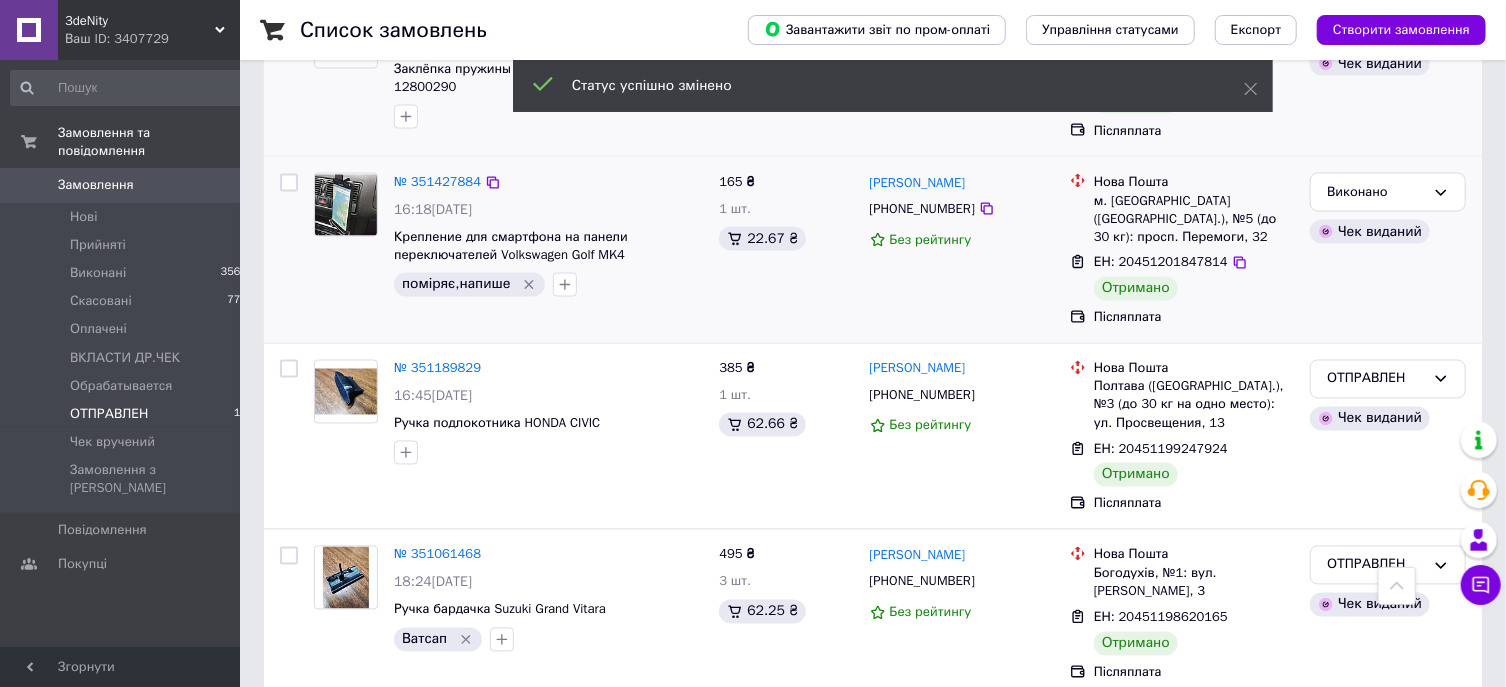 scroll, scrollTop: 1822, scrollLeft: 0, axis: vertical 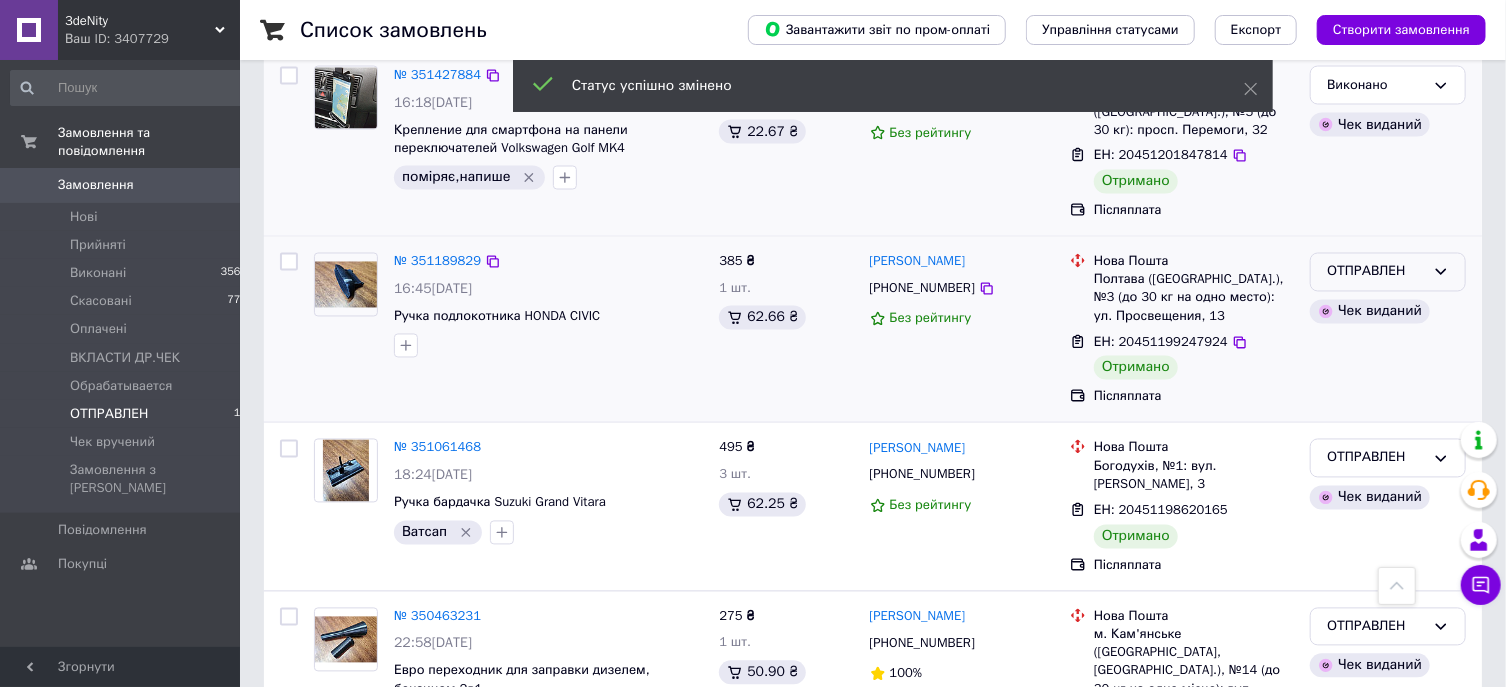 click 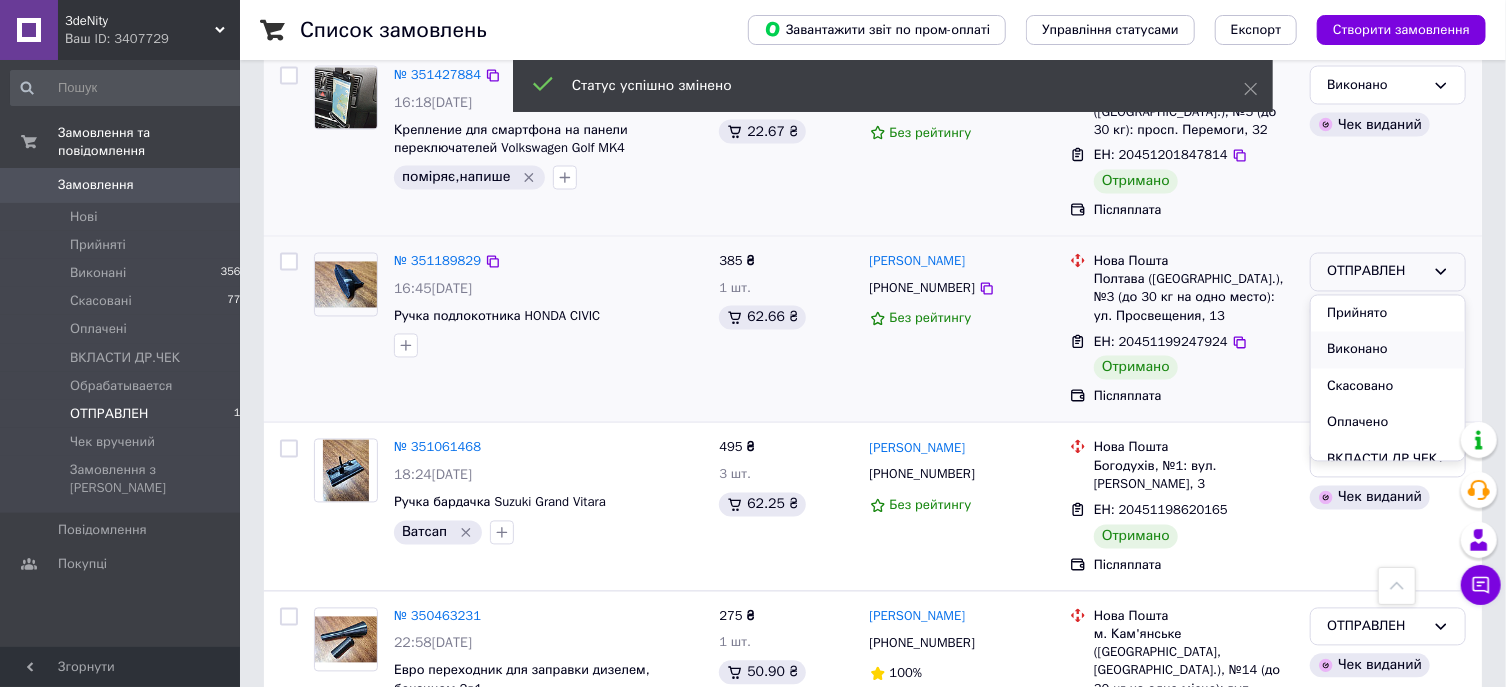click on "Виконано" at bounding box center [1388, 350] 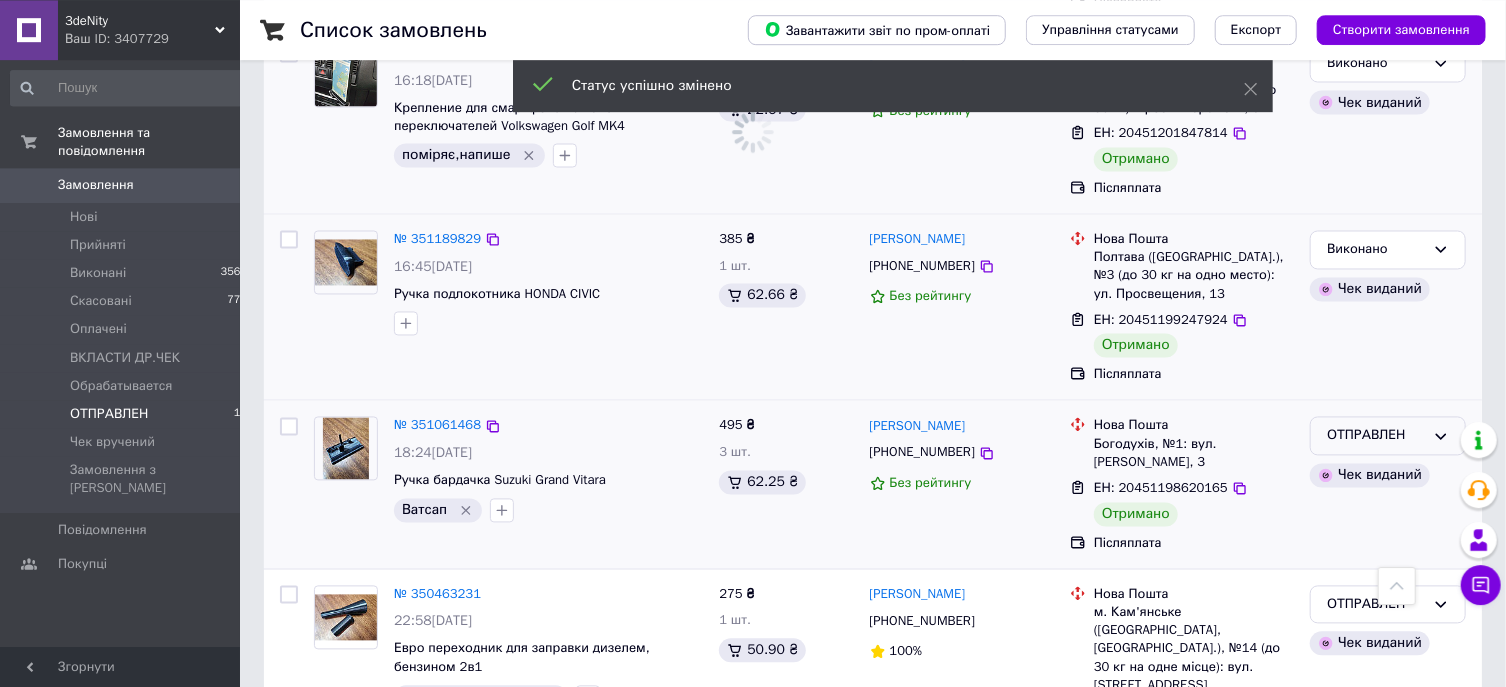 scroll, scrollTop: 1920, scrollLeft: 0, axis: vertical 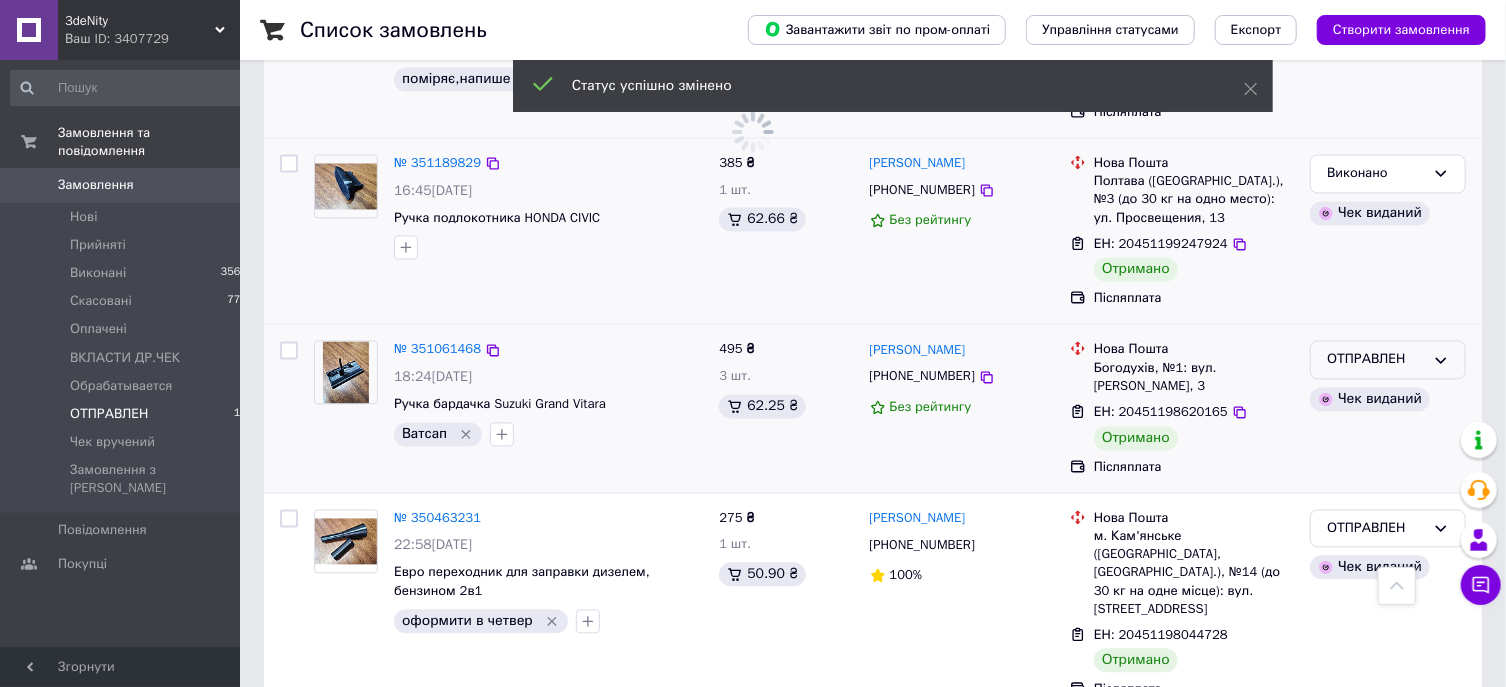 click 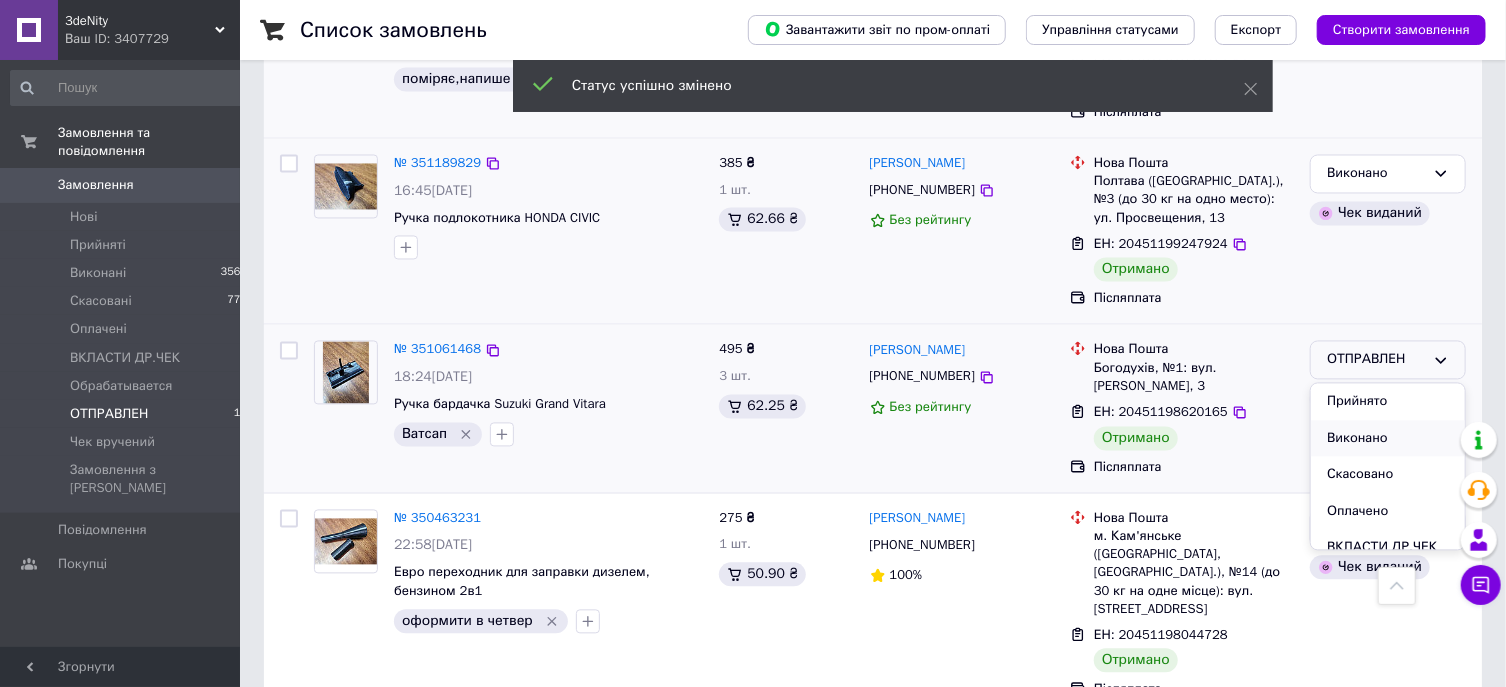 click on "Виконано" at bounding box center [1388, 439] 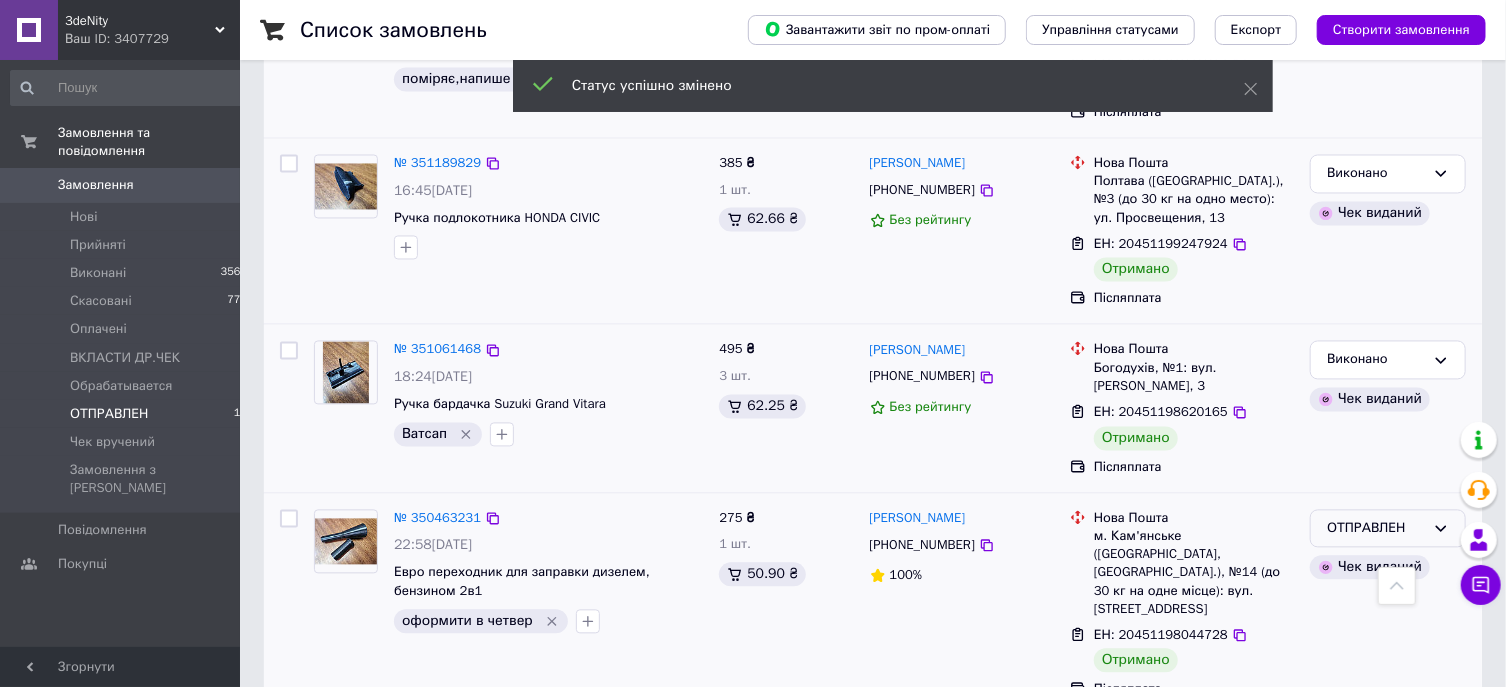 click on "ОТПРАВЛЕН" at bounding box center (1388, 529) 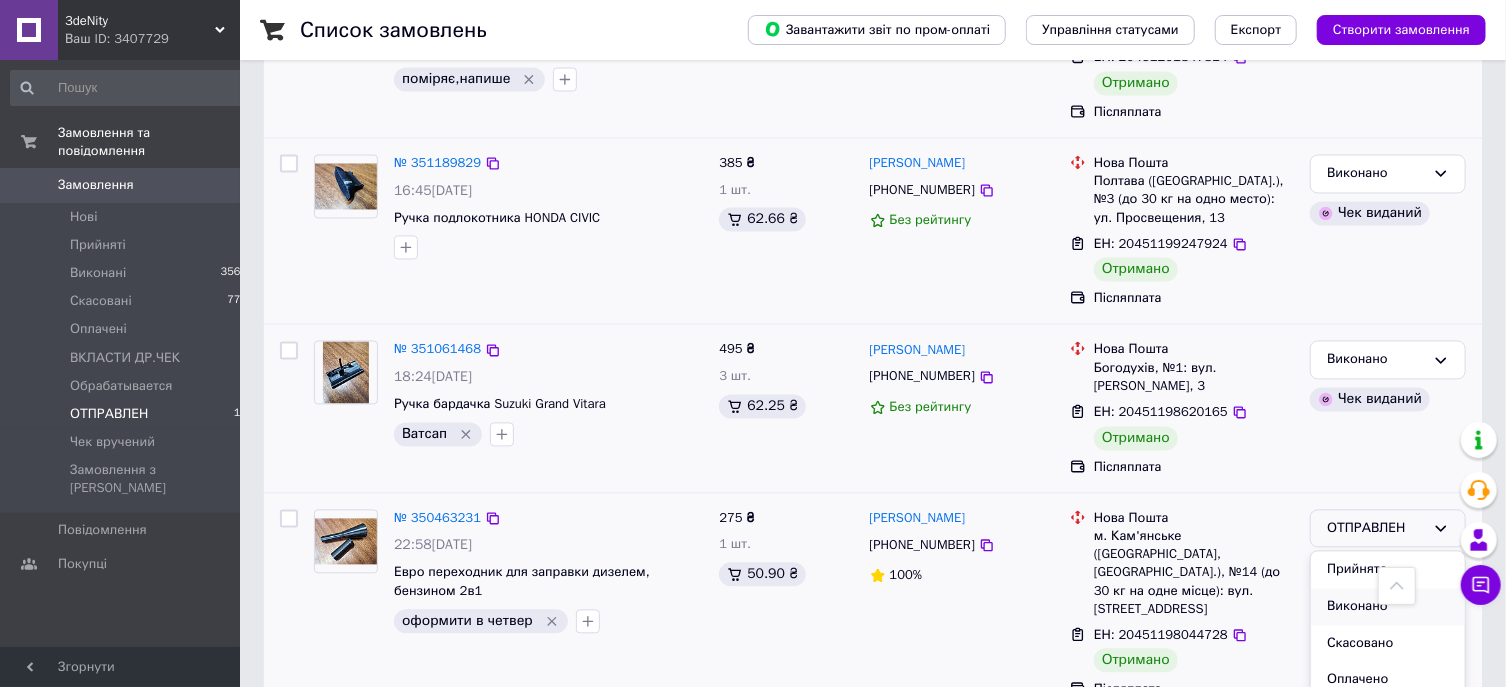 click on "Виконано" at bounding box center [1388, 607] 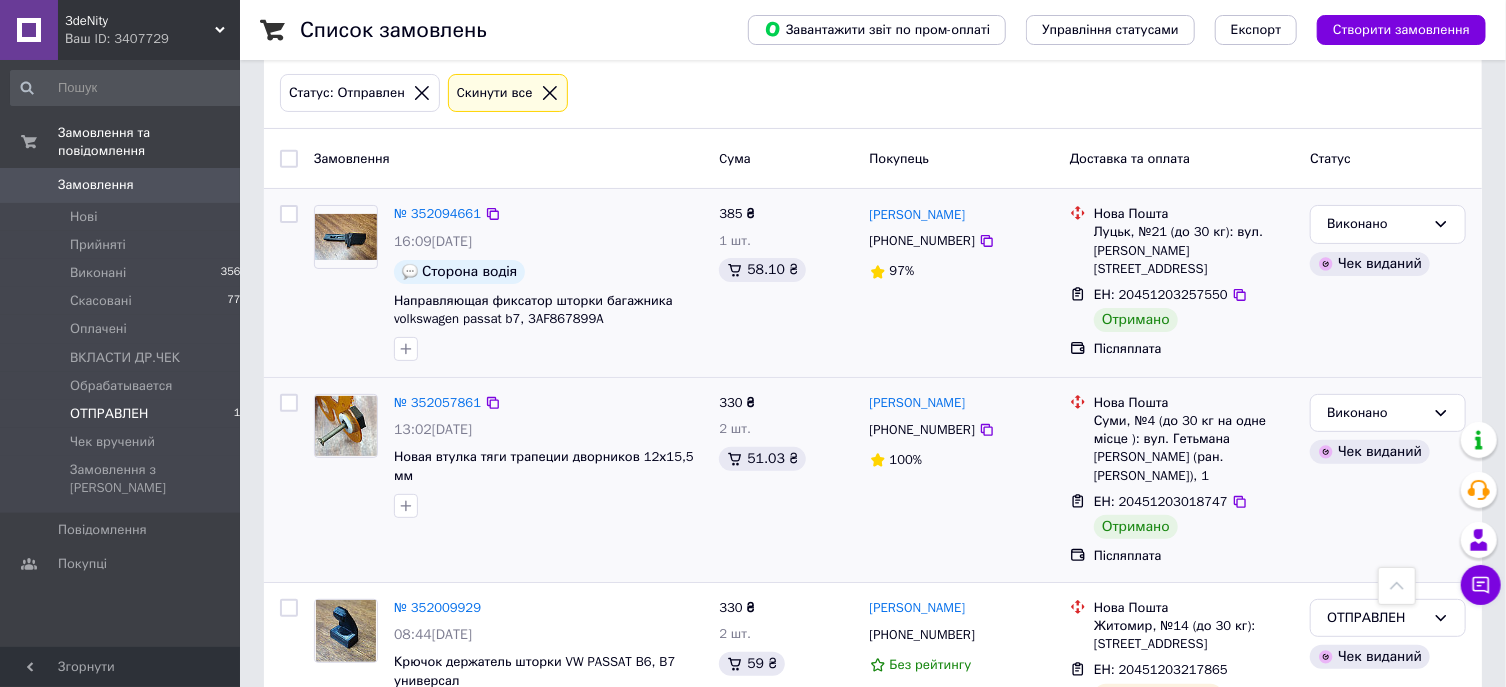 scroll, scrollTop: 0, scrollLeft: 0, axis: both 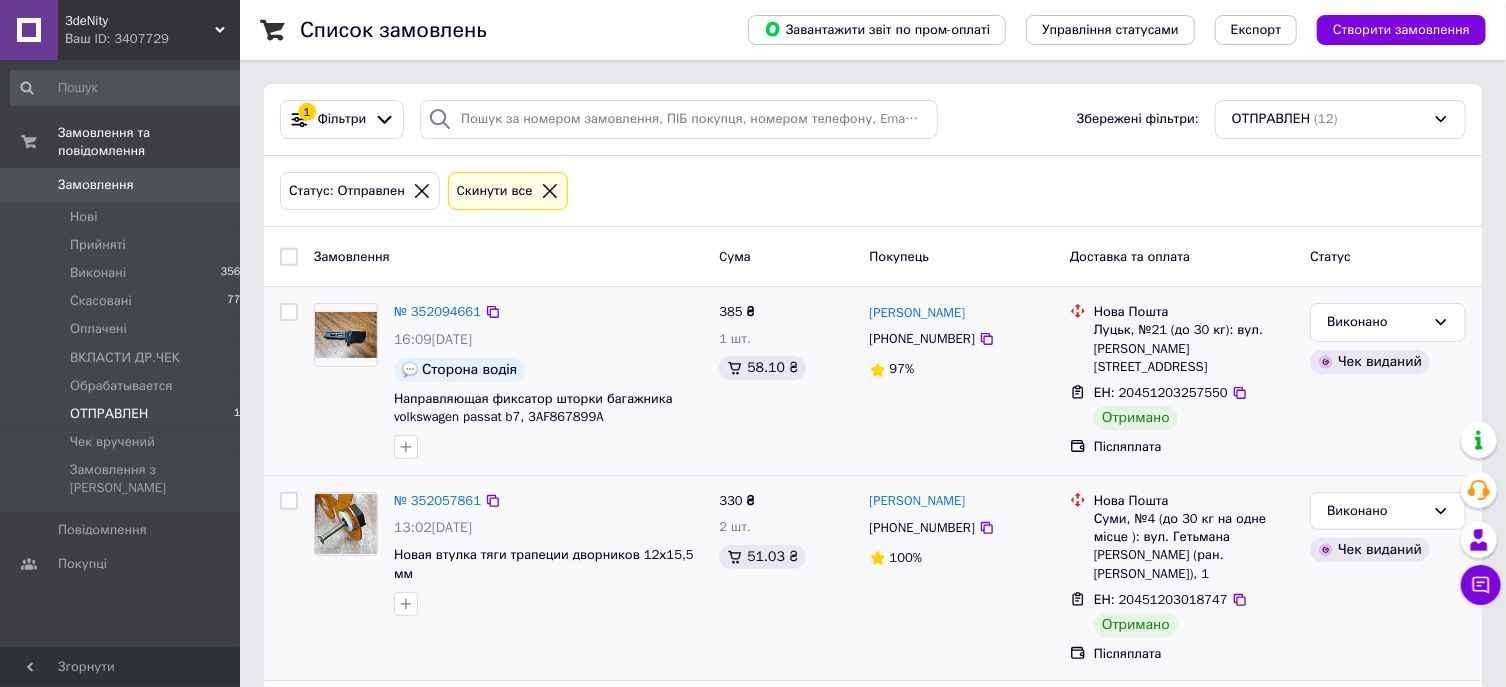 click on "Cкинути все" at bounding box center [495, 191] 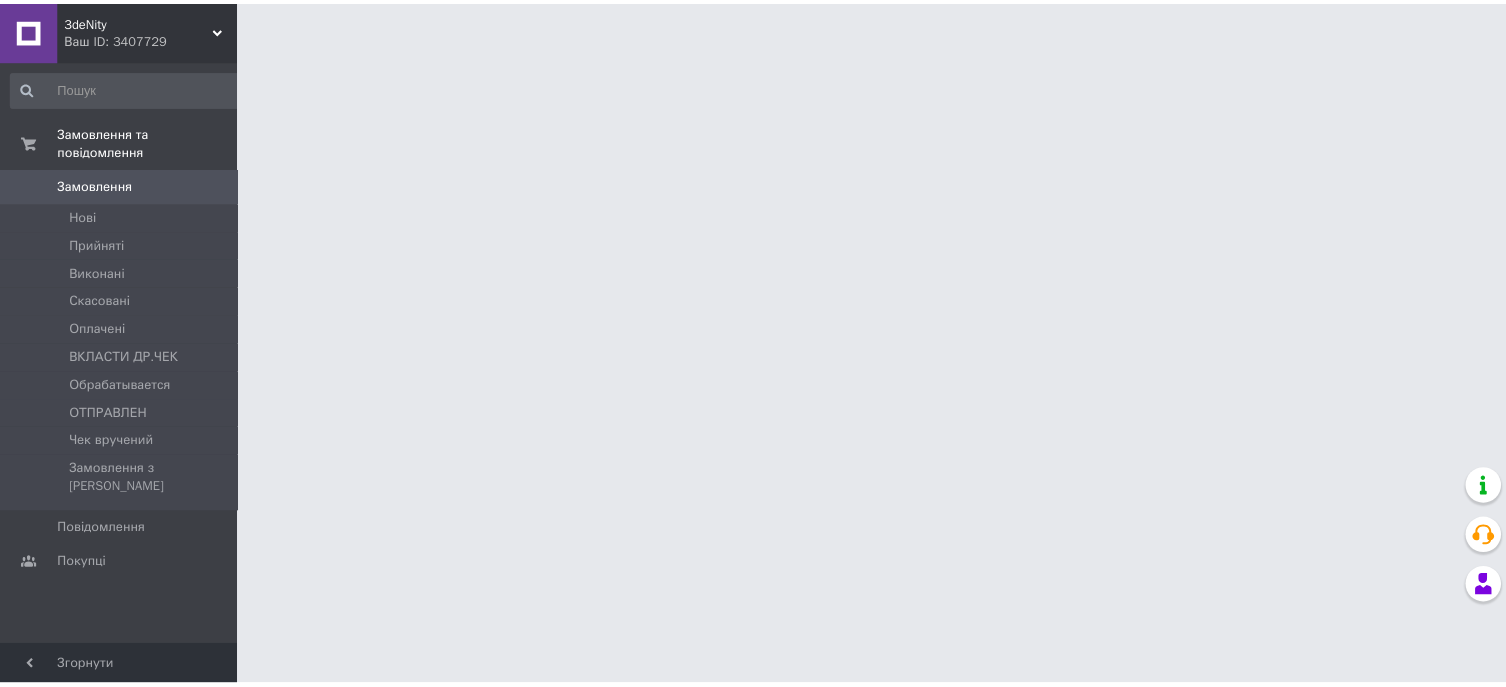 scroll, scrollTop: 0, scrollLeft: 0, axis: both 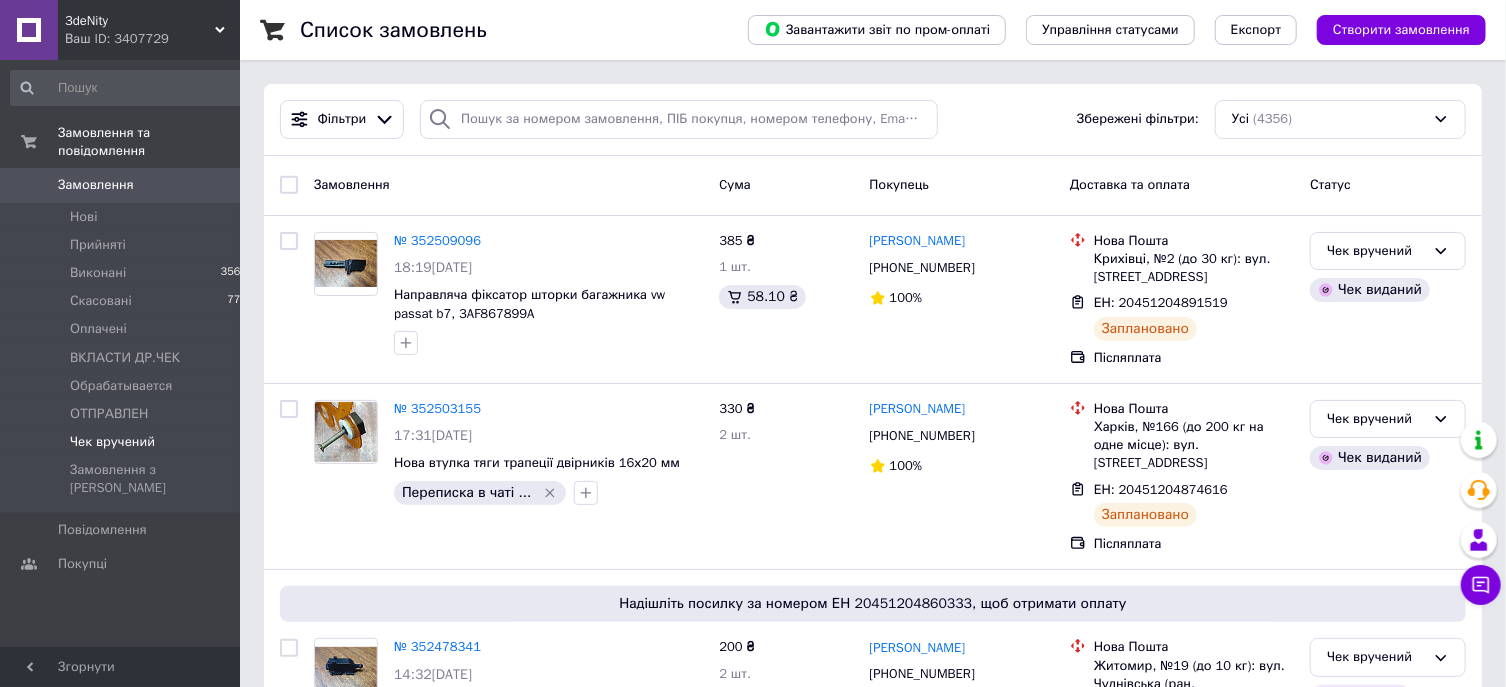 click on "Чек вручений" at bounding box center [112, 442] 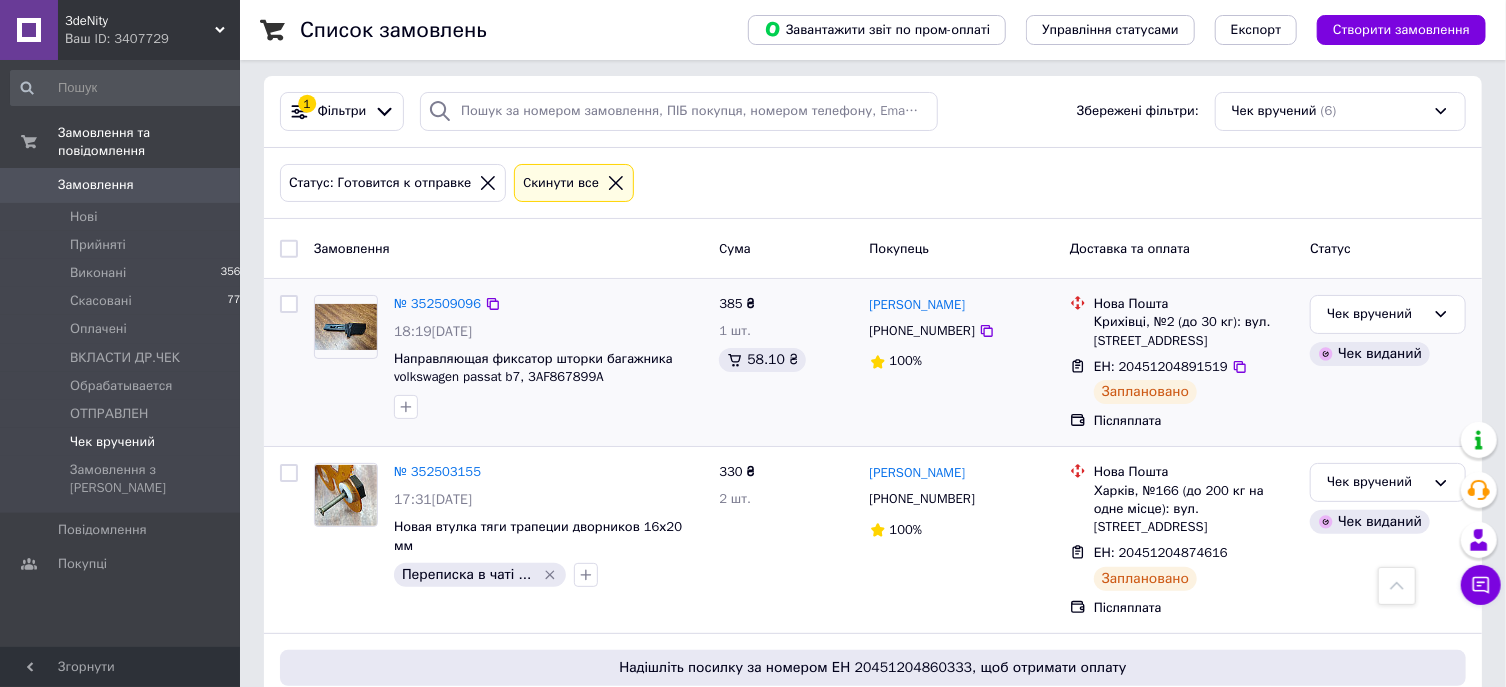 scroll, scrollTop: 0, scrollLeft: 0, axis: both 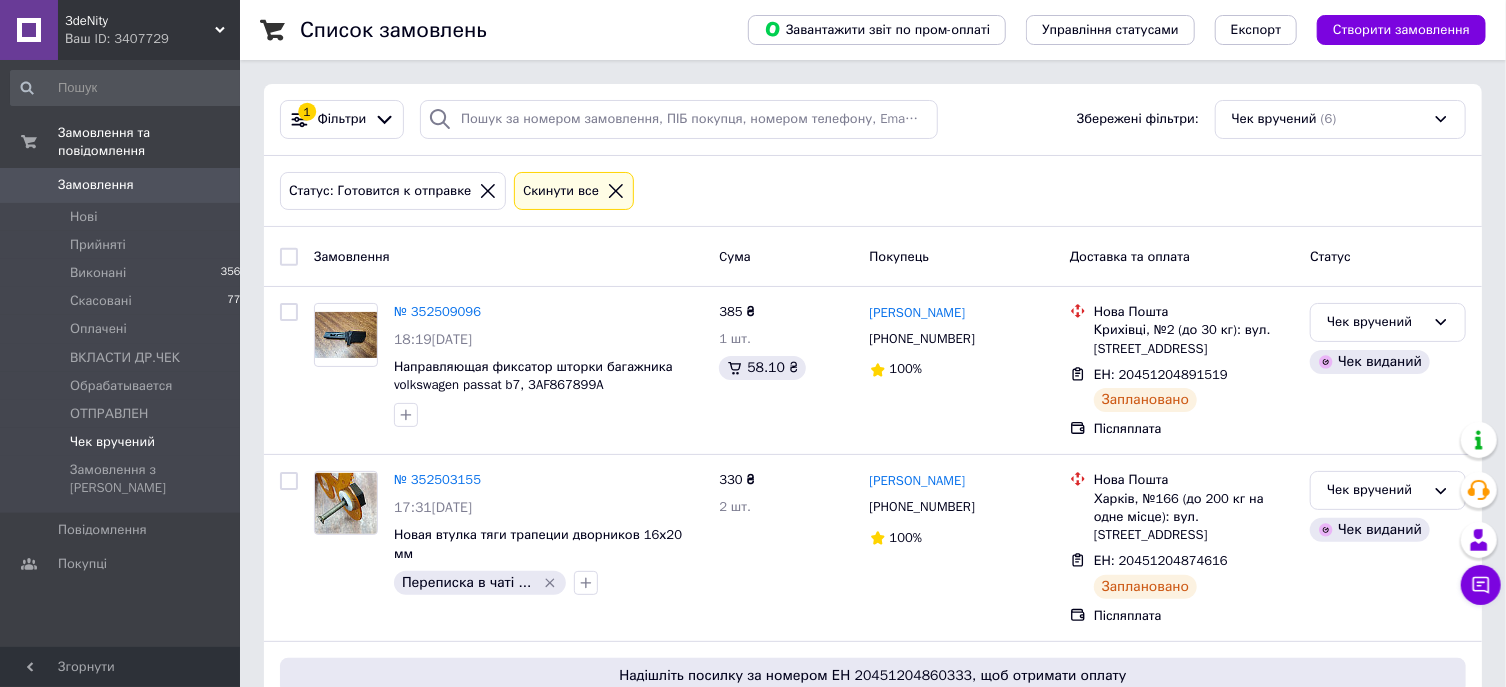 click on "Cкинути все" at bounding box center [561, 191] 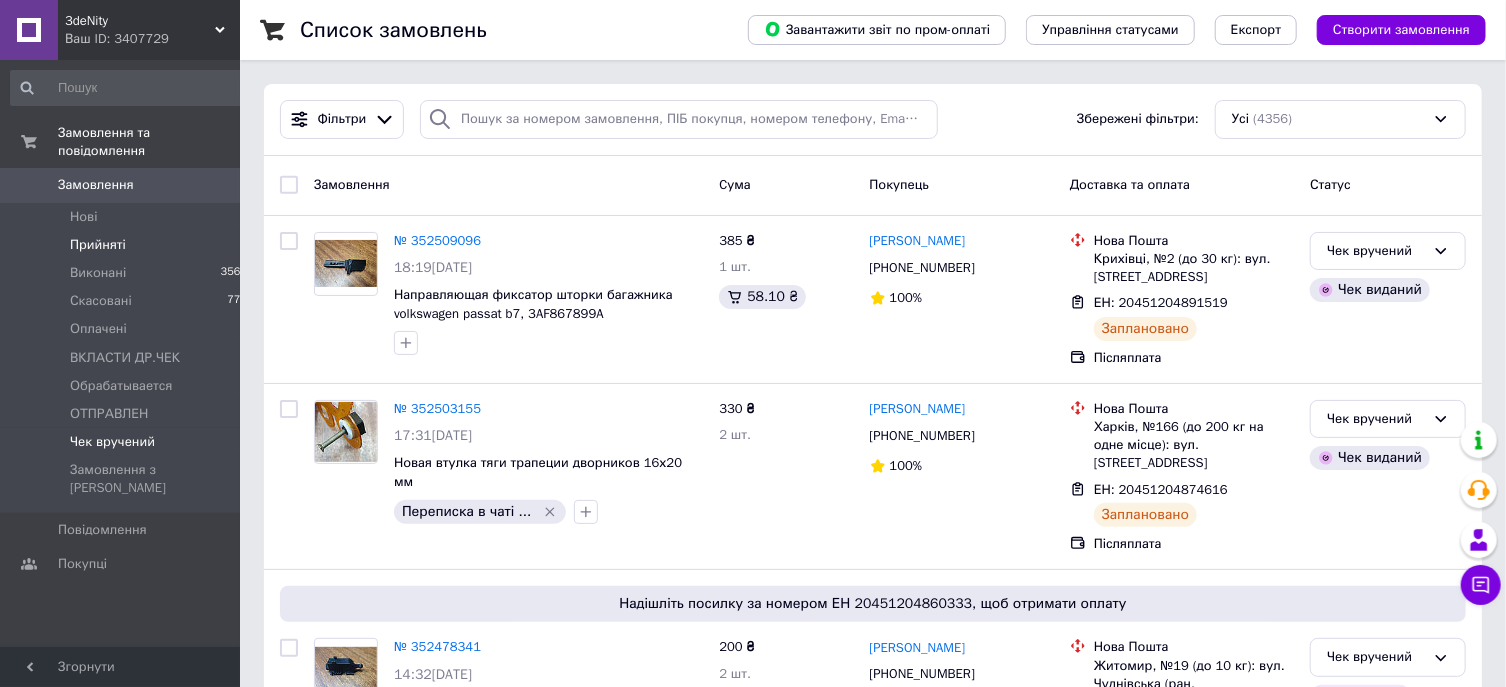 click on "Прийняті" at bounding box center [98, 245] 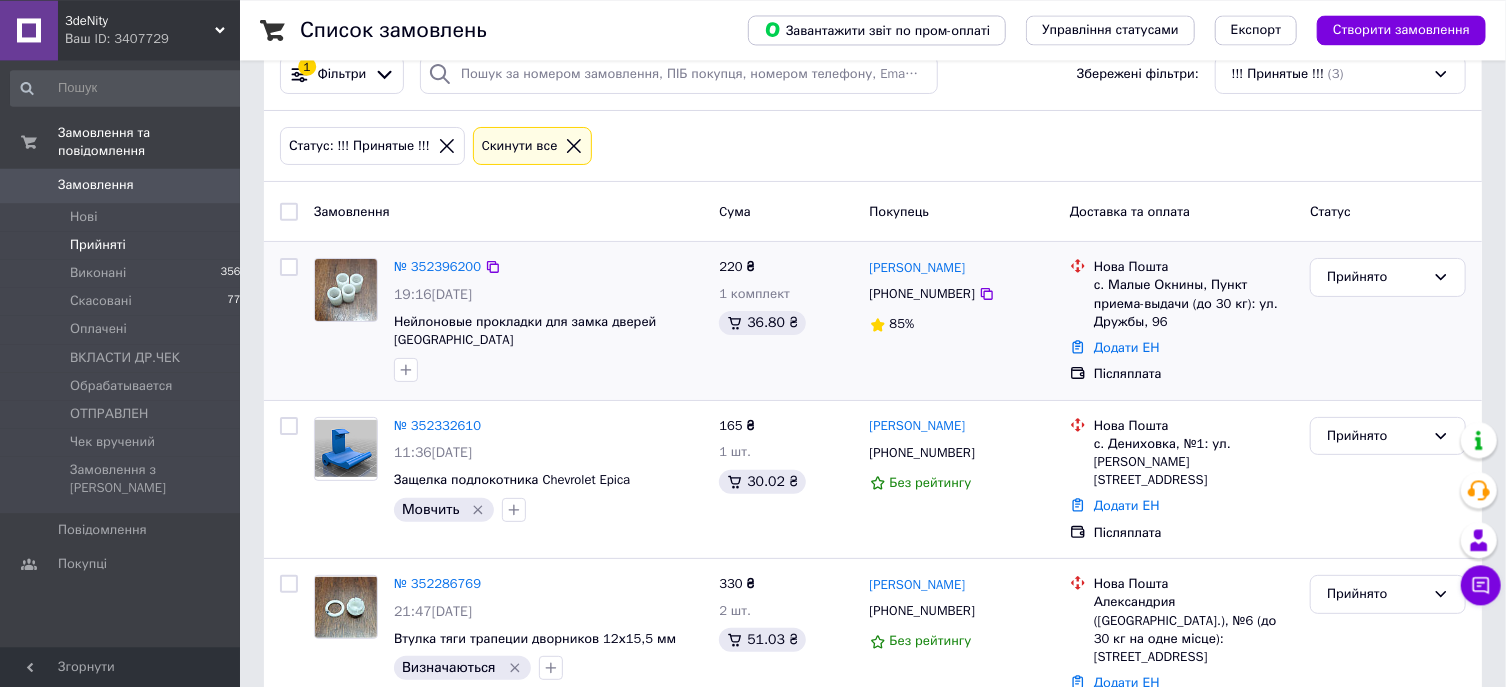 scroll, scrollTop: 81, scrollLeft: 0, axis: vertical 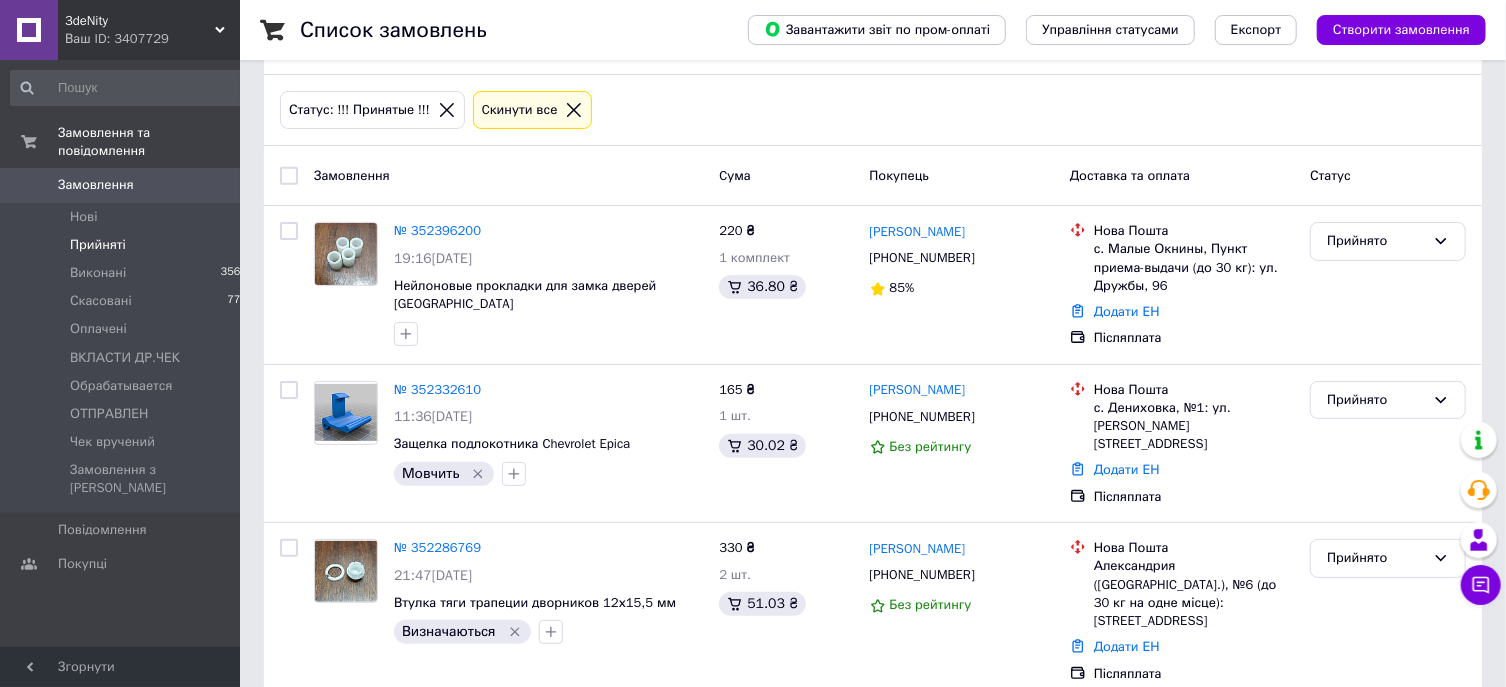 click on "Cкинути все" at bounding box center (520, 110) 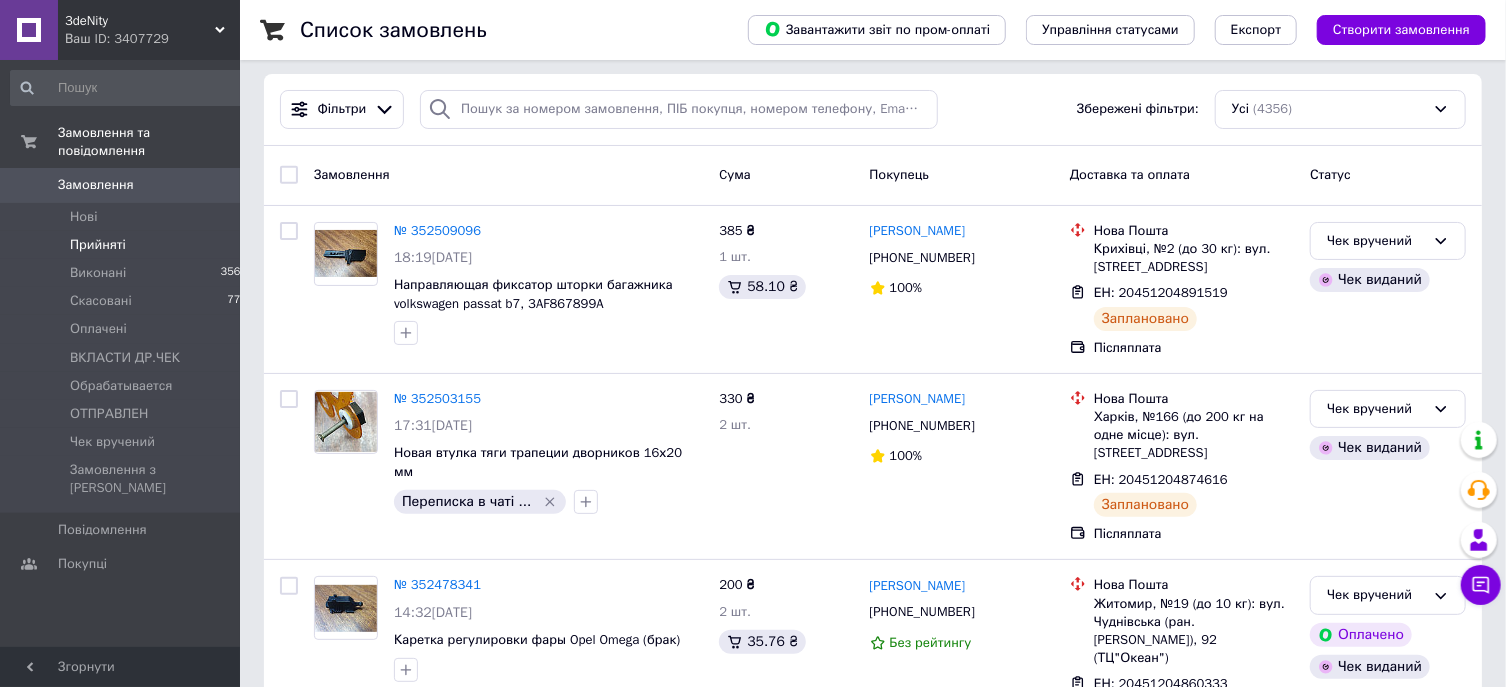 scroll, scrollTop: 0, scrollLeft: 0, axis: both 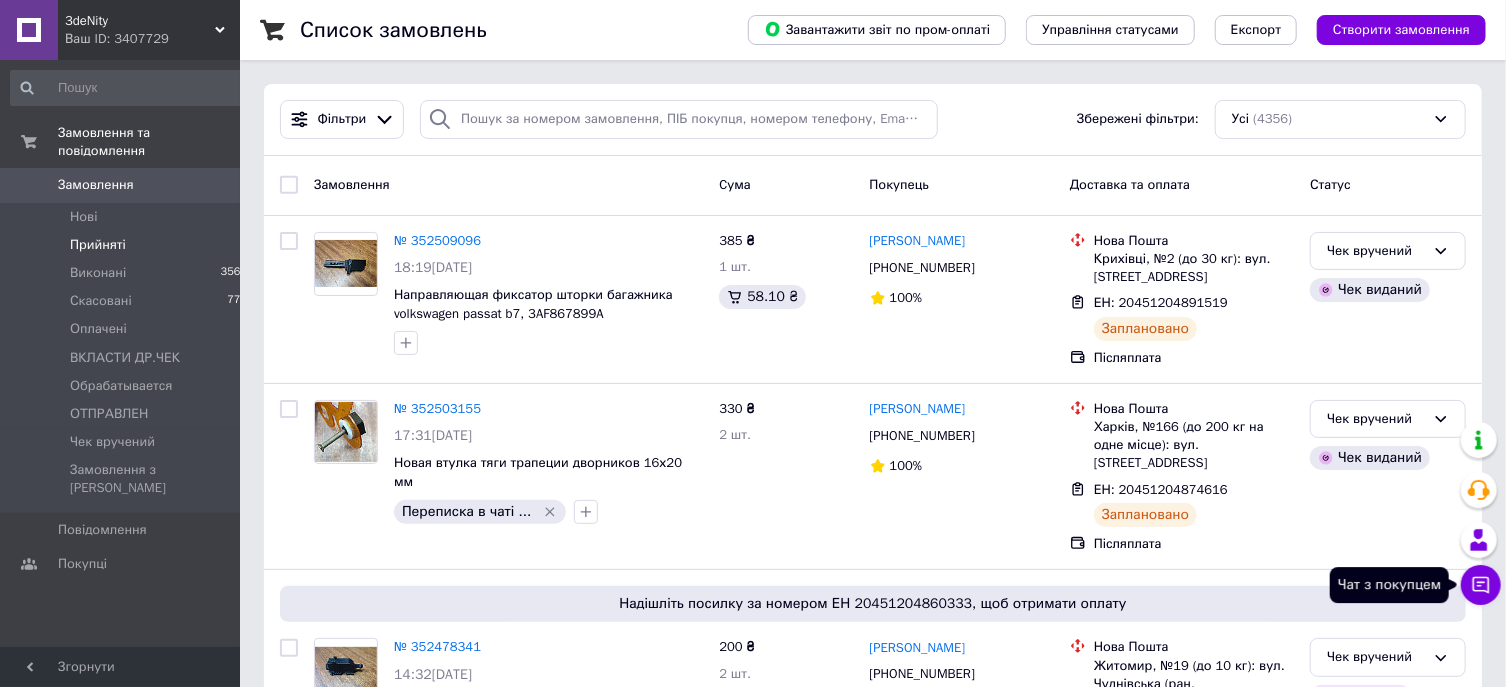 click 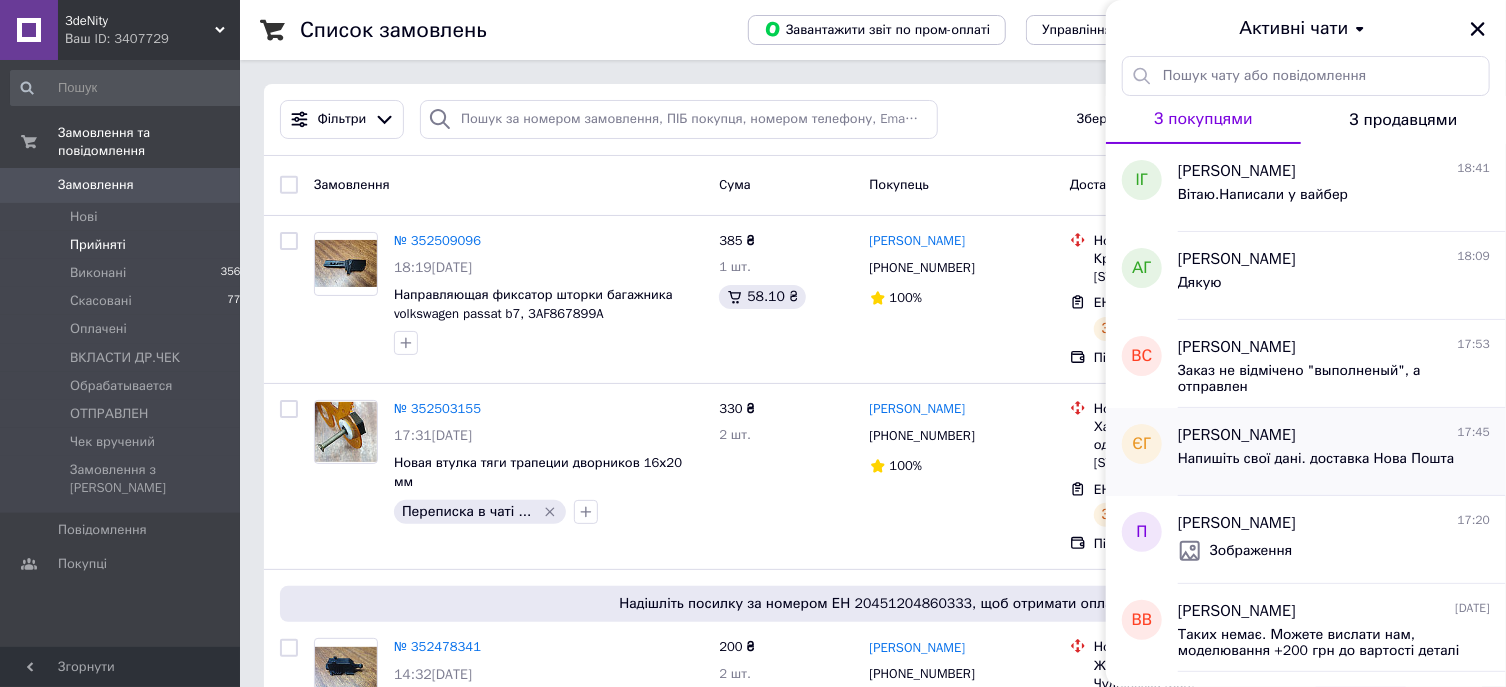 click on "Напишіть свої дані. доставка Нова Пошта" at bounding box center (1316, 459) 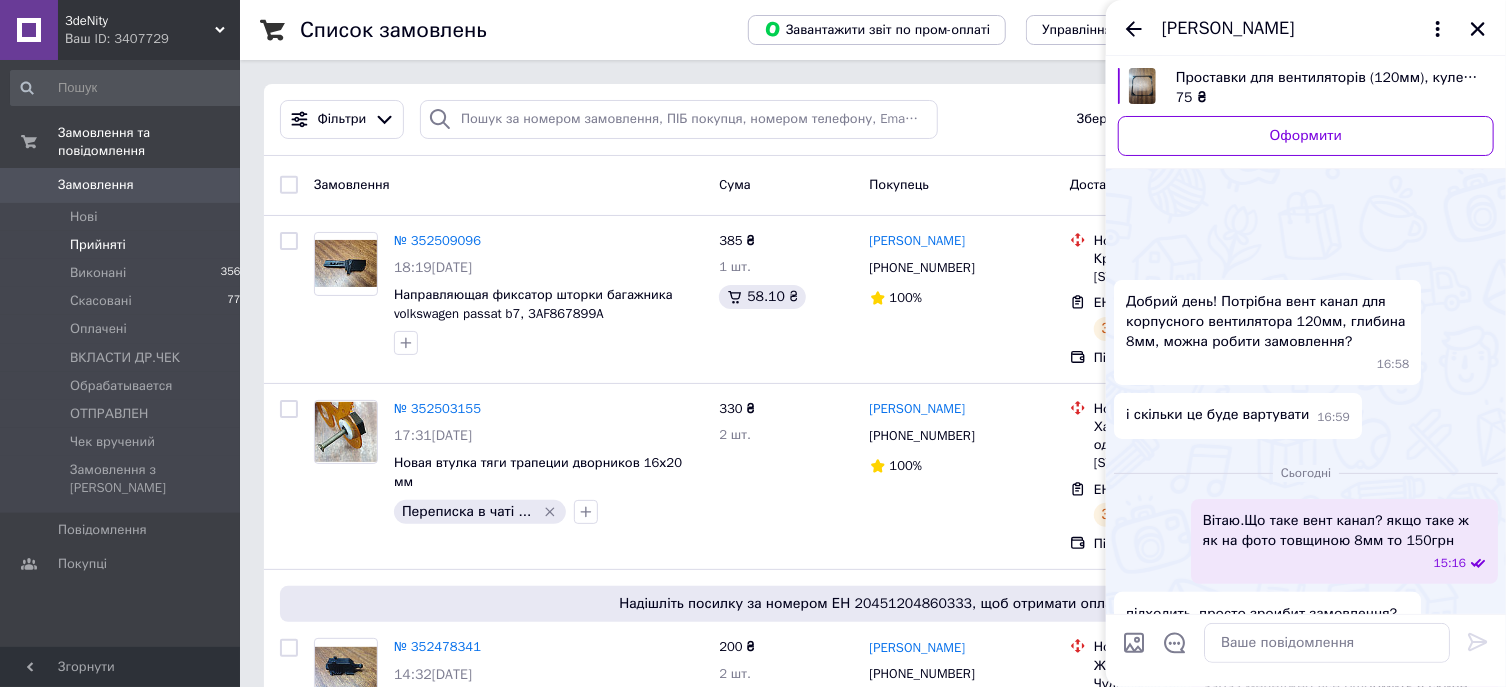 scroll, scrollTop: 278, scrollLeft: 0, axis: vertical 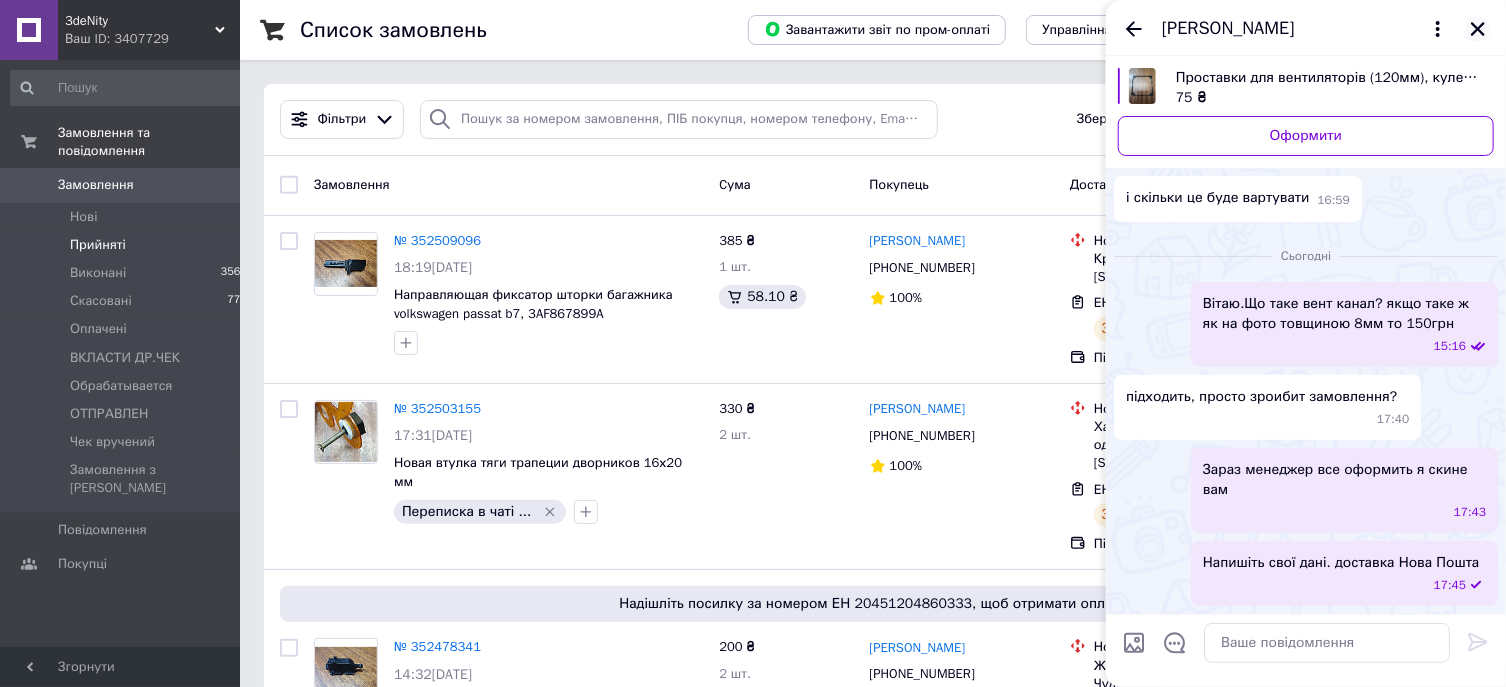 click 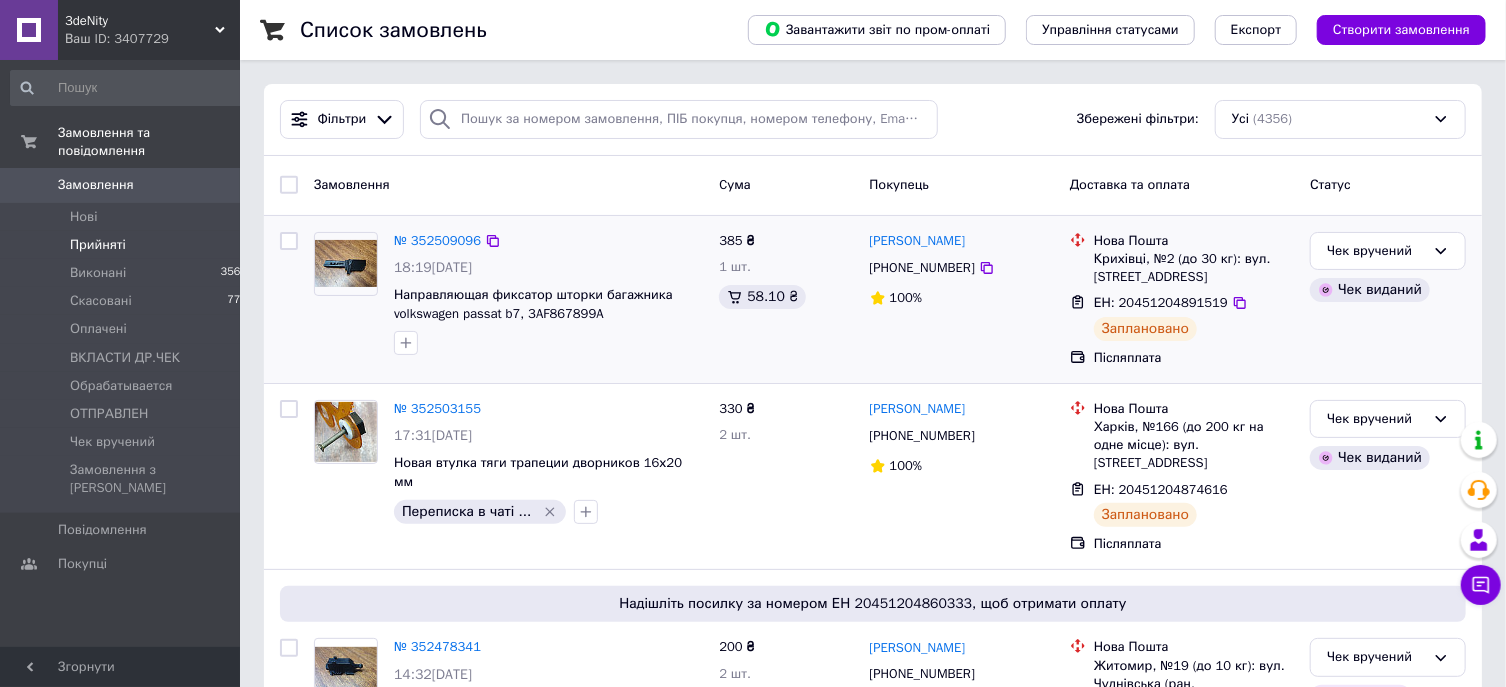 click on "[PHONE_NUMBER]" at bounding box center (962, 268) 